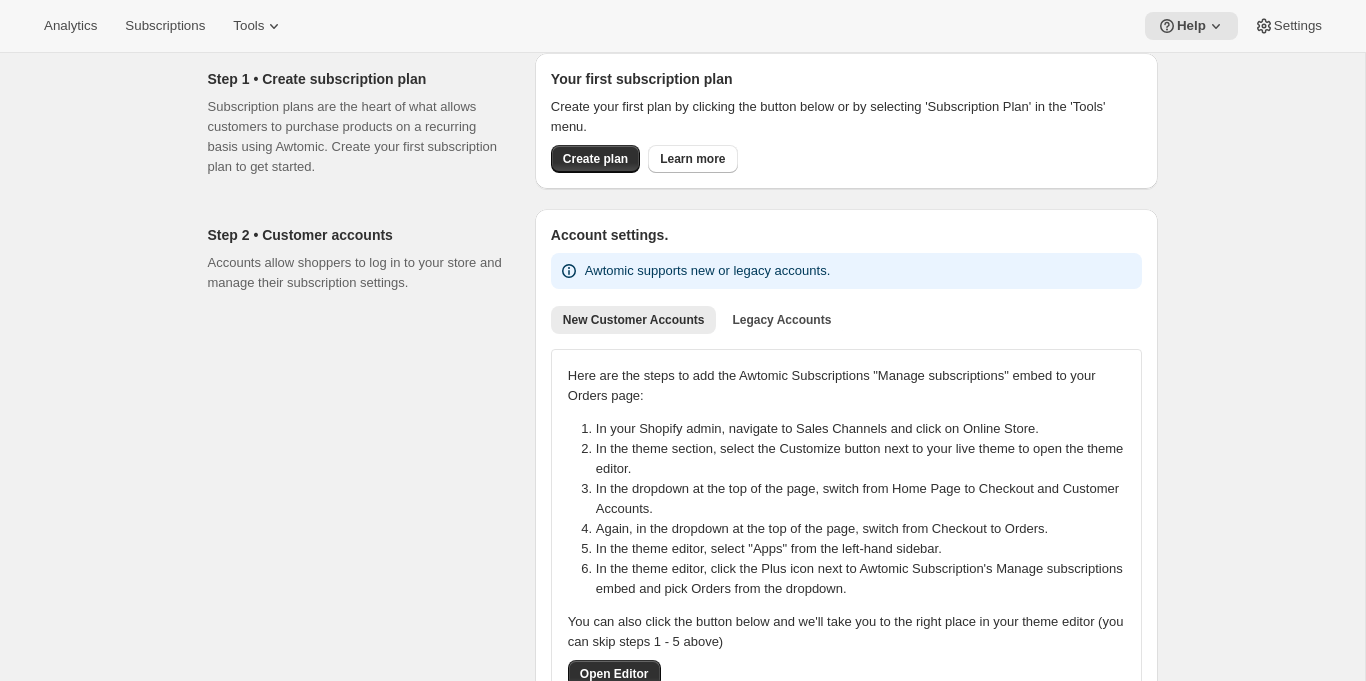 scroll, scrollTop: 0, scrollLeft: 0, axis: both 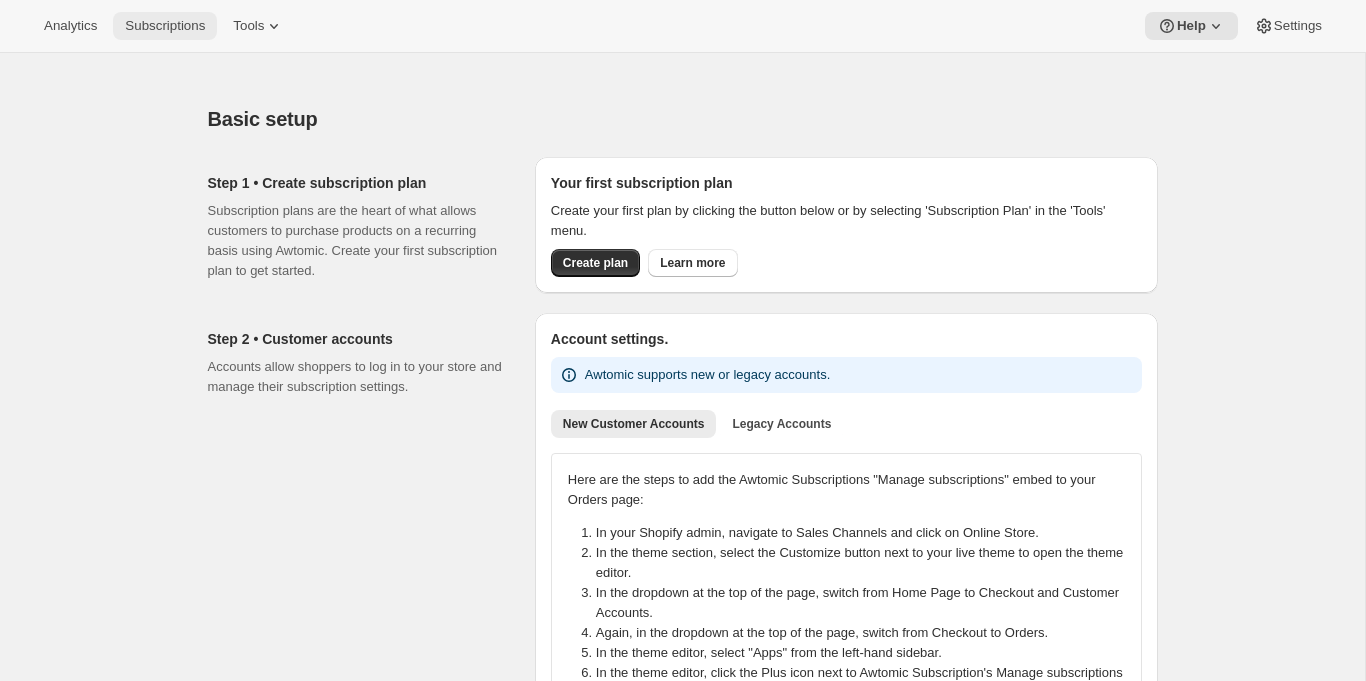 click on "Subscriptions" at bounding box center (165, 26) 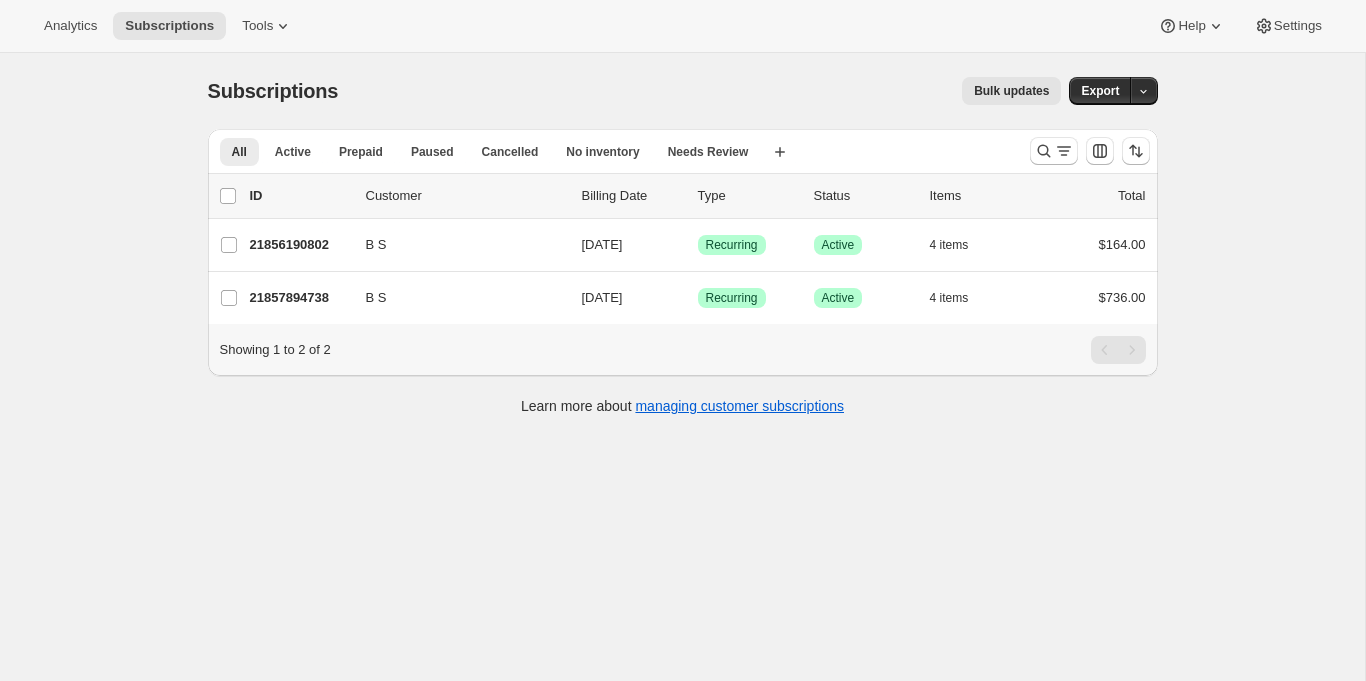 click on "Subscriptions. This page is ready Subscriptions Bulk updates More actions Bulk updates Export All Active Prepaid Paused Cancelled No inventory Needs Review More views All Active Prepaid Paused Cancelled No inventory Needs Review More views Create new view 0 selected Update next billing date Change status Showing 3 subscriptions Select all 3 subscriptions Showing 3 subscriptions Select Select all 3 subscriptions 0 selected list header ID Customer Billing Date Type Status Items Total B S 21856190802 B S [DATE] Success Recurring Success Active 4   items $164.00 B S 21857894738 B S [DATE] Success Recurring Success Active 4   items $736.00 Showing 1 to 2 of 2 Learn more about   managing customer subscriptions" at bounding box center (682, 393) 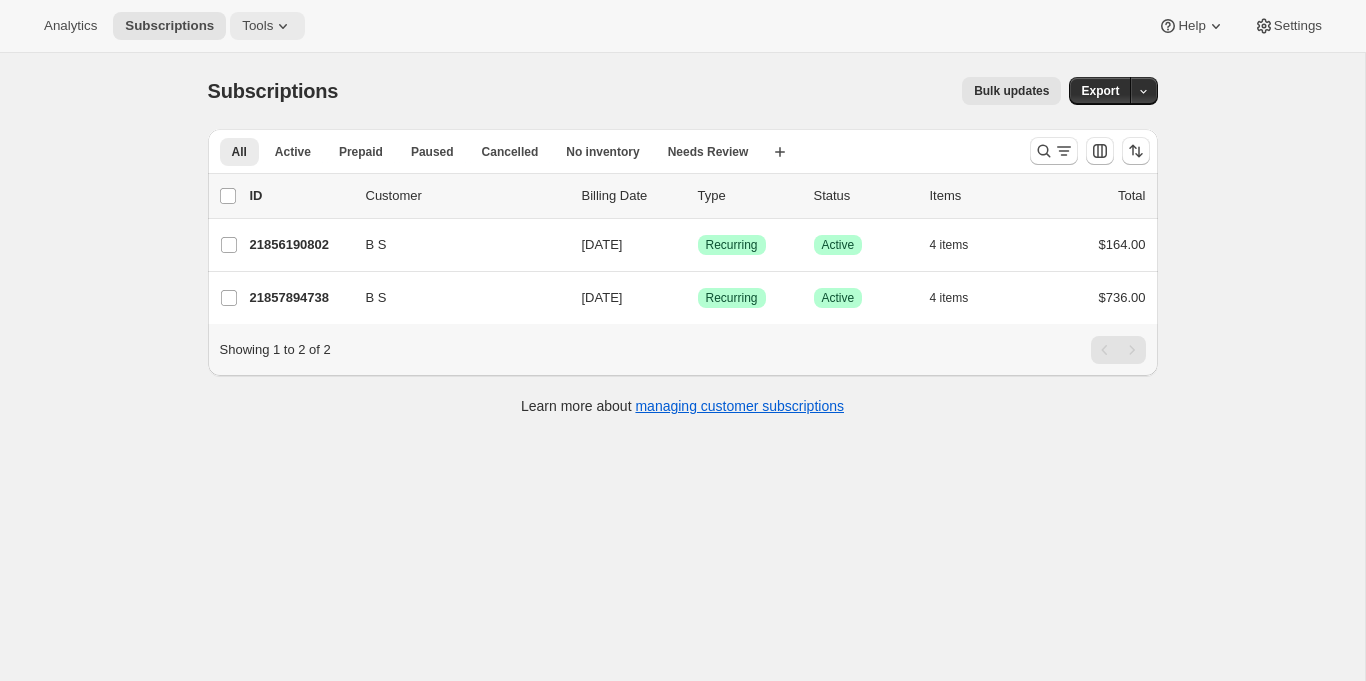 click on "Tools" at bounding box center (257, 26) 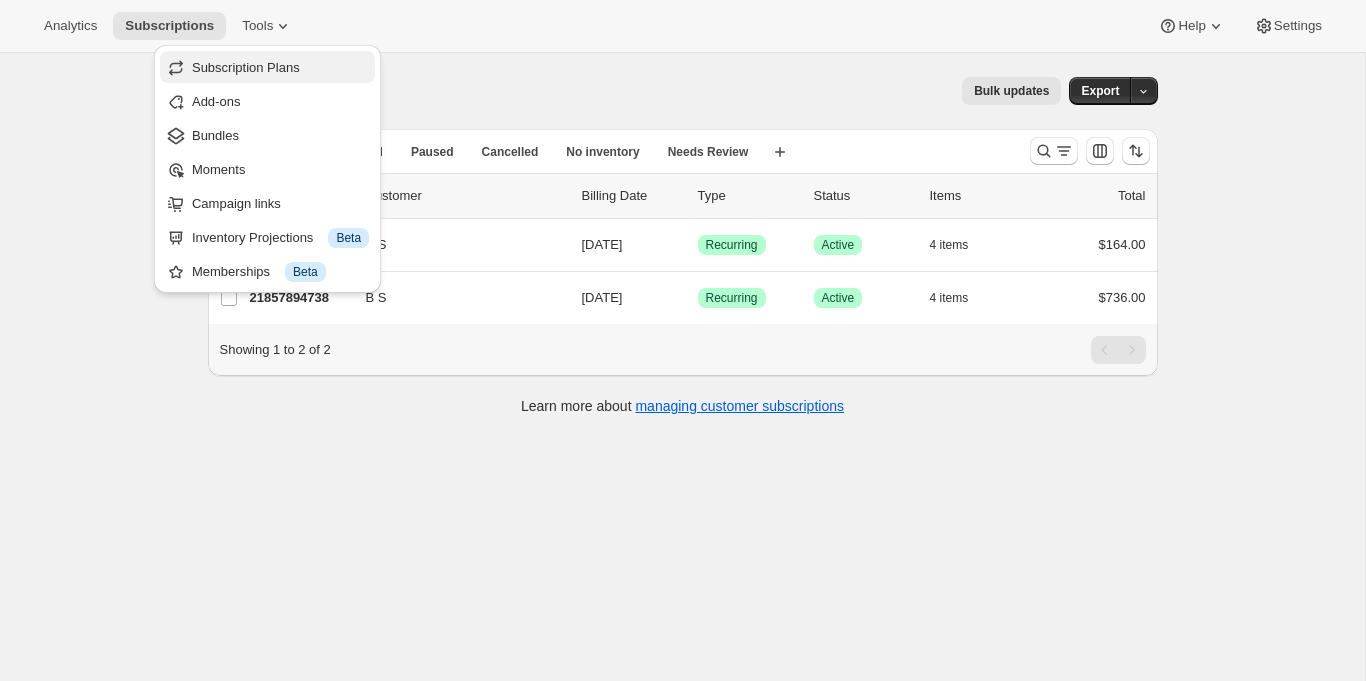 click on "Subscription Plans" at bounding box center [246, 67] 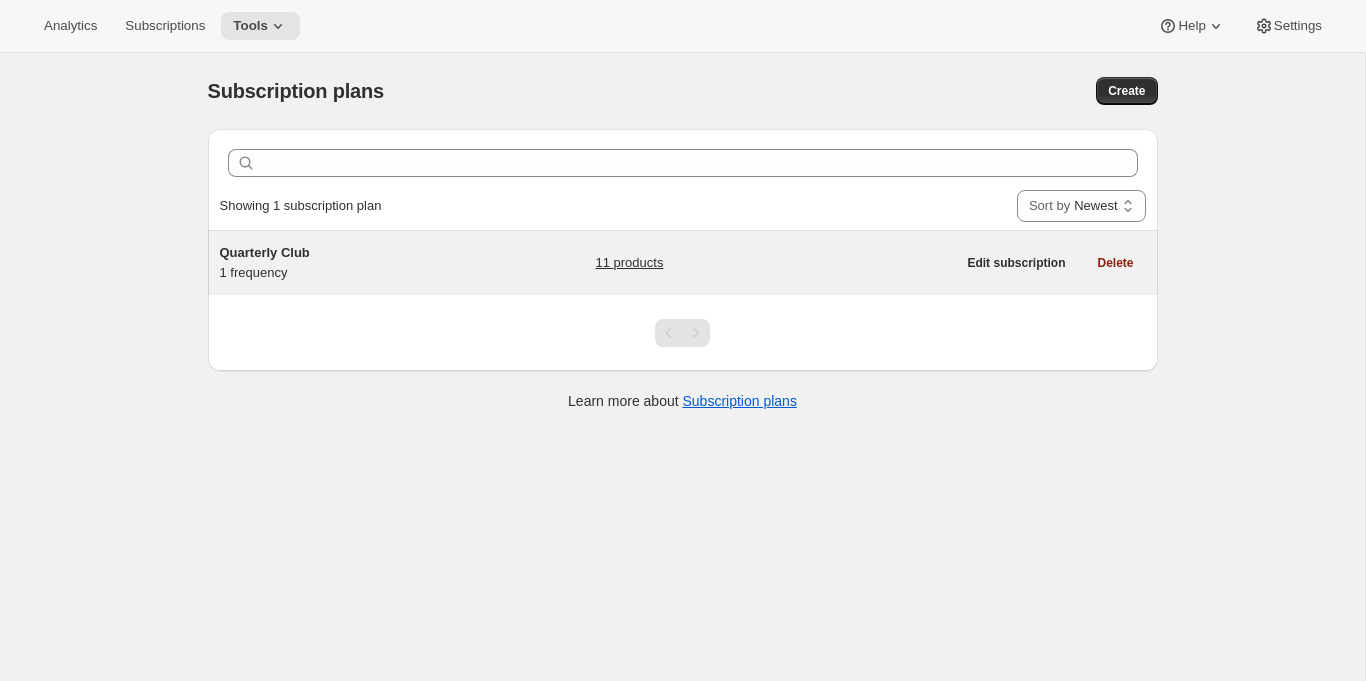 click on "Quarterly Club 1 frequency" at bounding box center (345, 263) 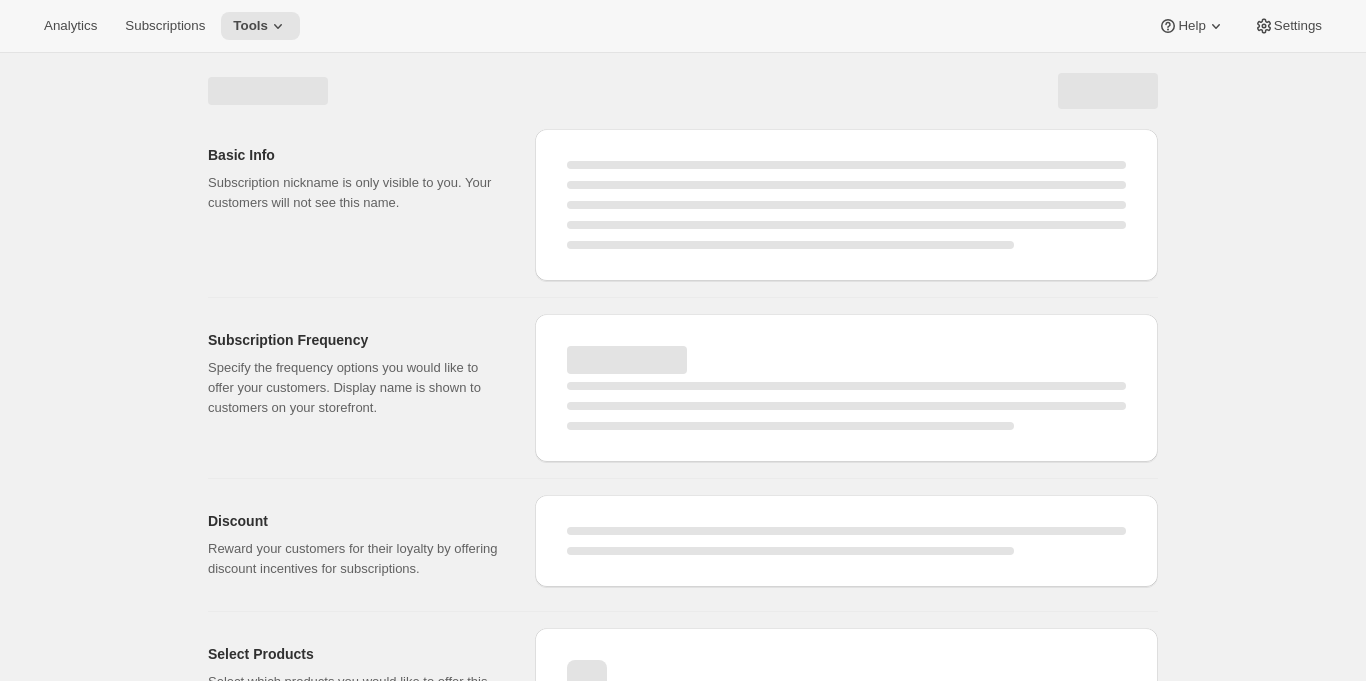 select on "WEEK" 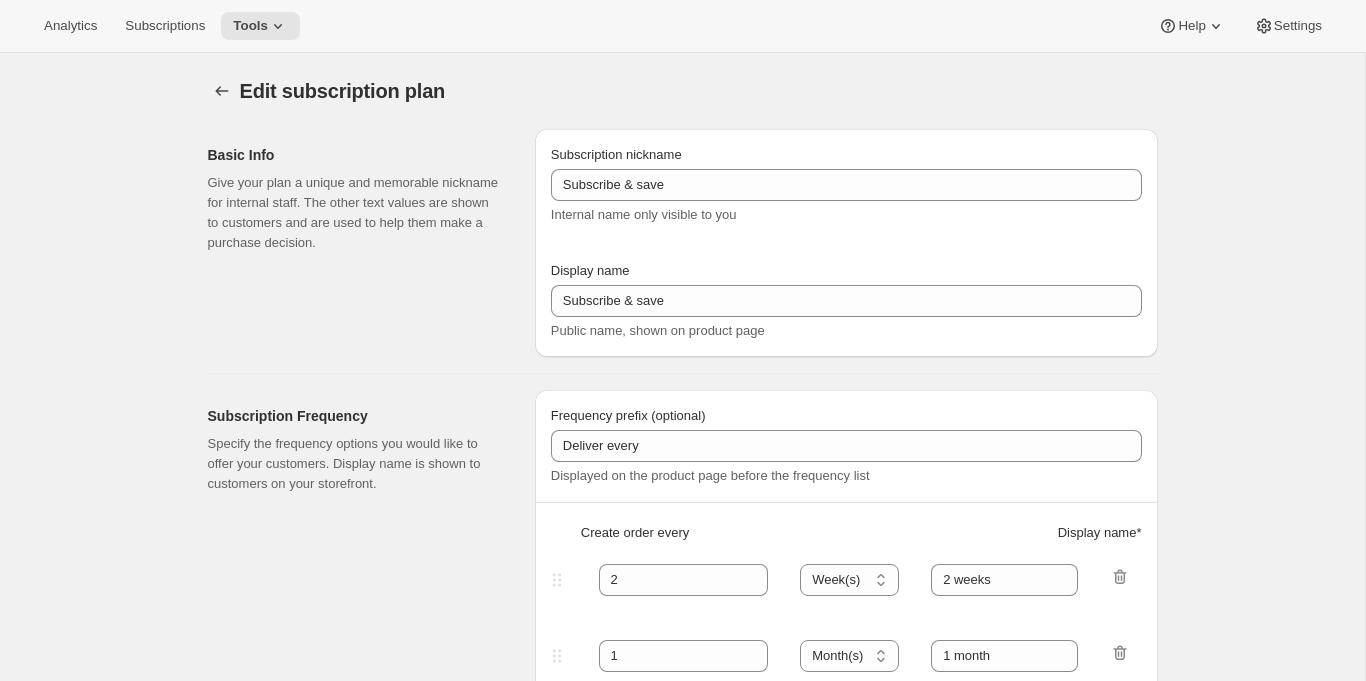 type on "Quarterly Club" 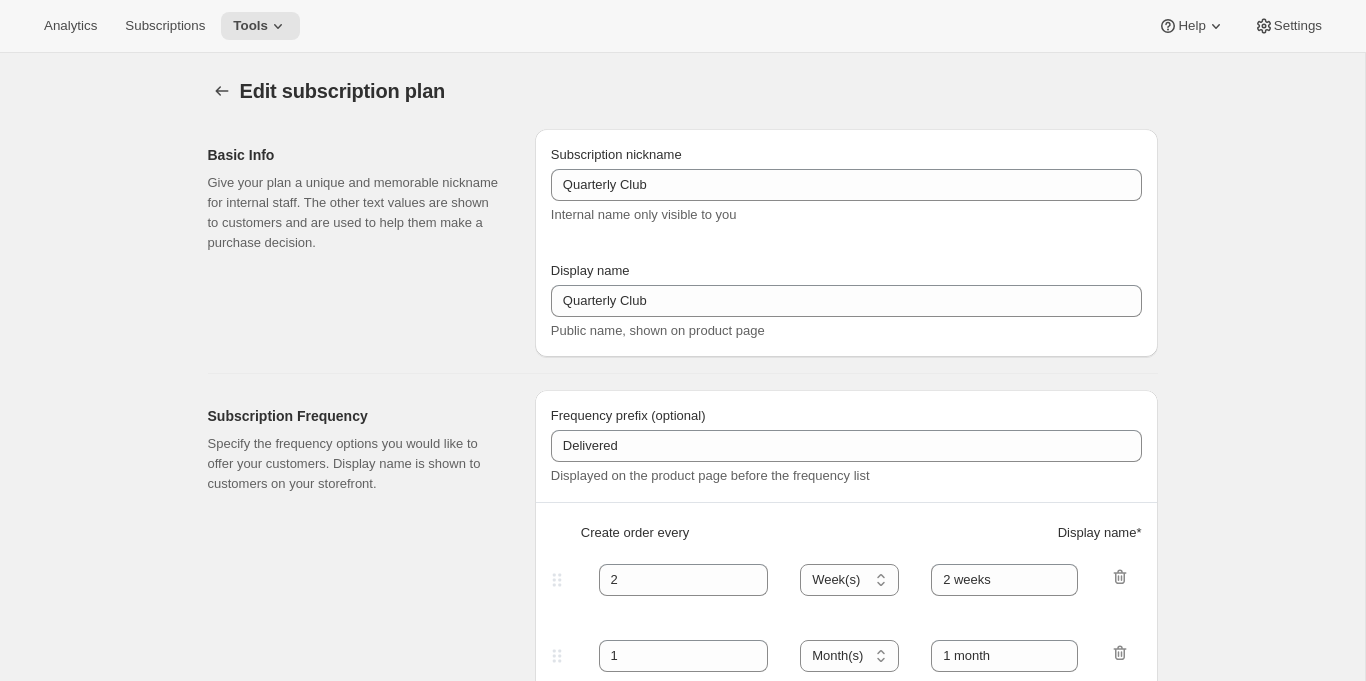 type on "3" 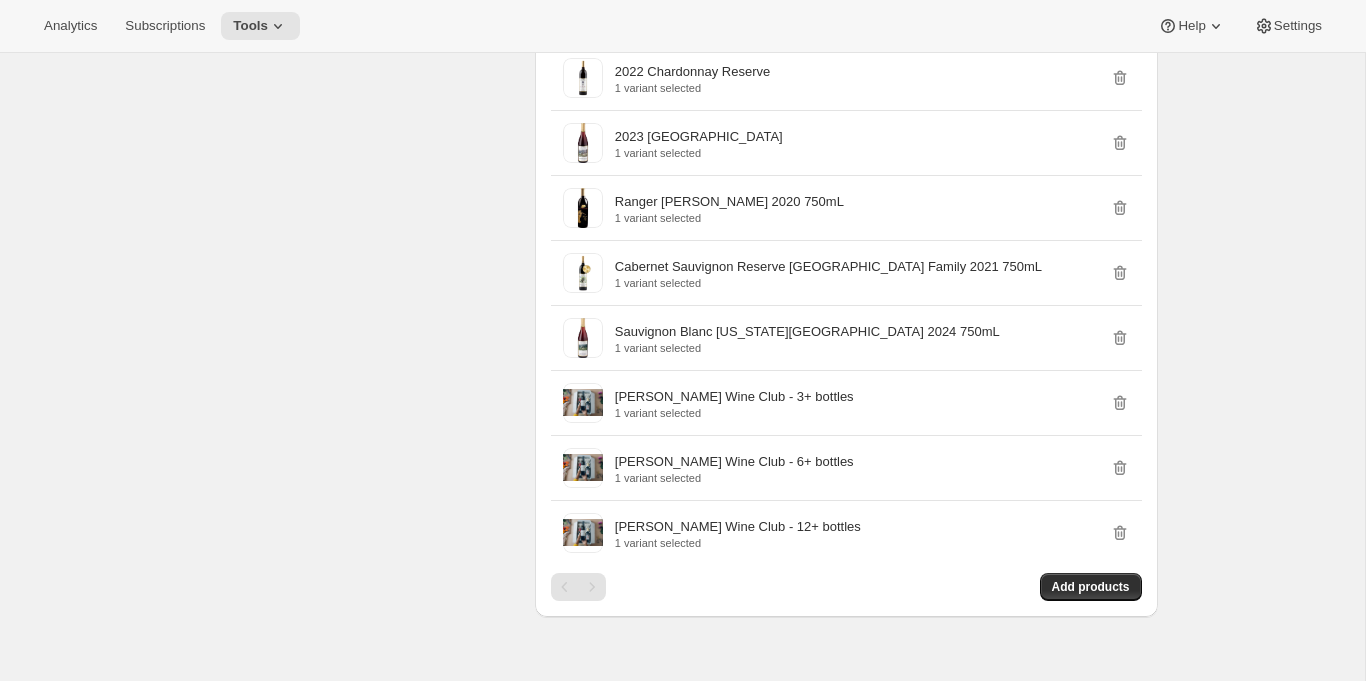 scroll, scrollTop: 1941, scrollLeft: 0, axis: vertical 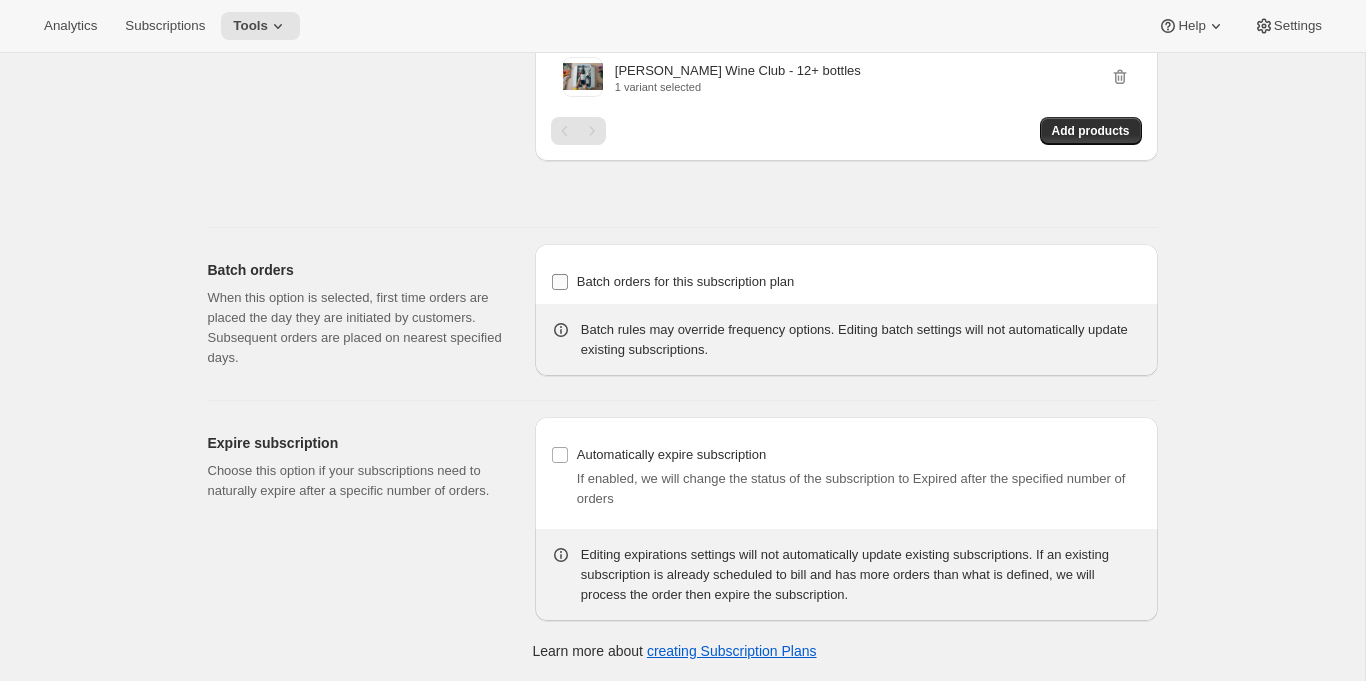 click on "Batch orders for this subscription plan" at bounding box center (673, 282) 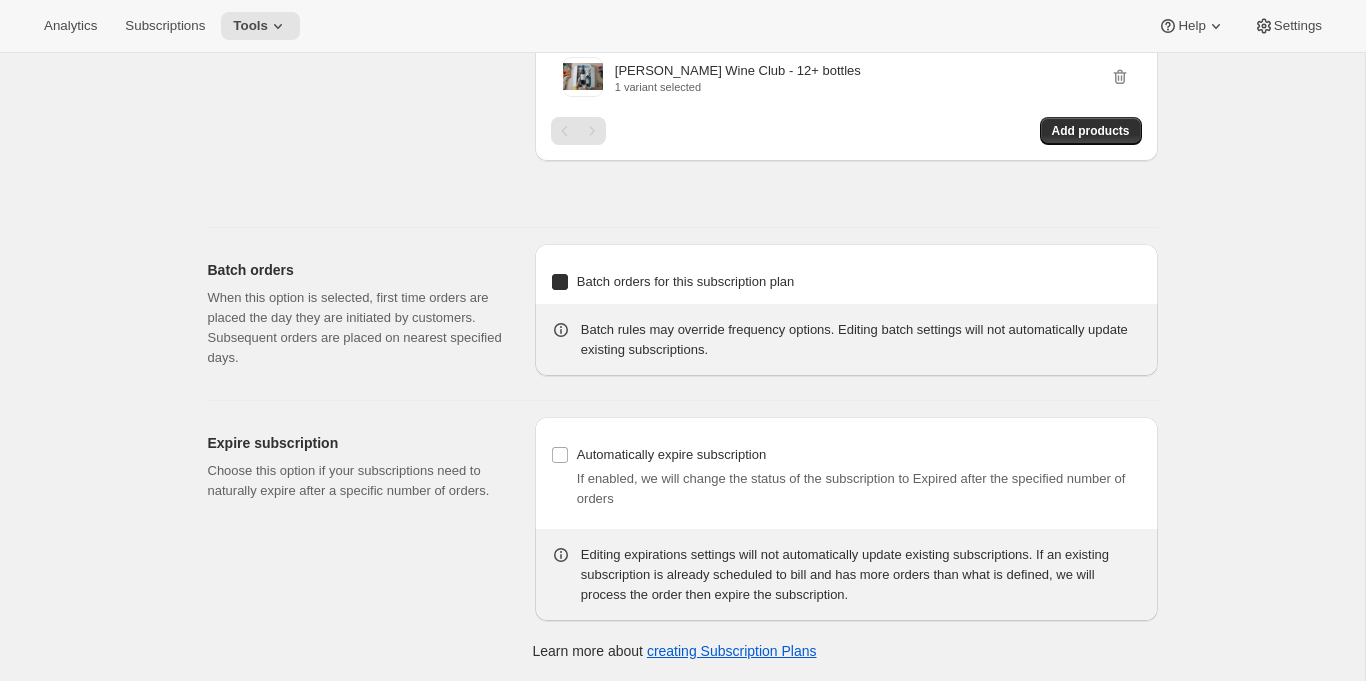 checkbox on "true" 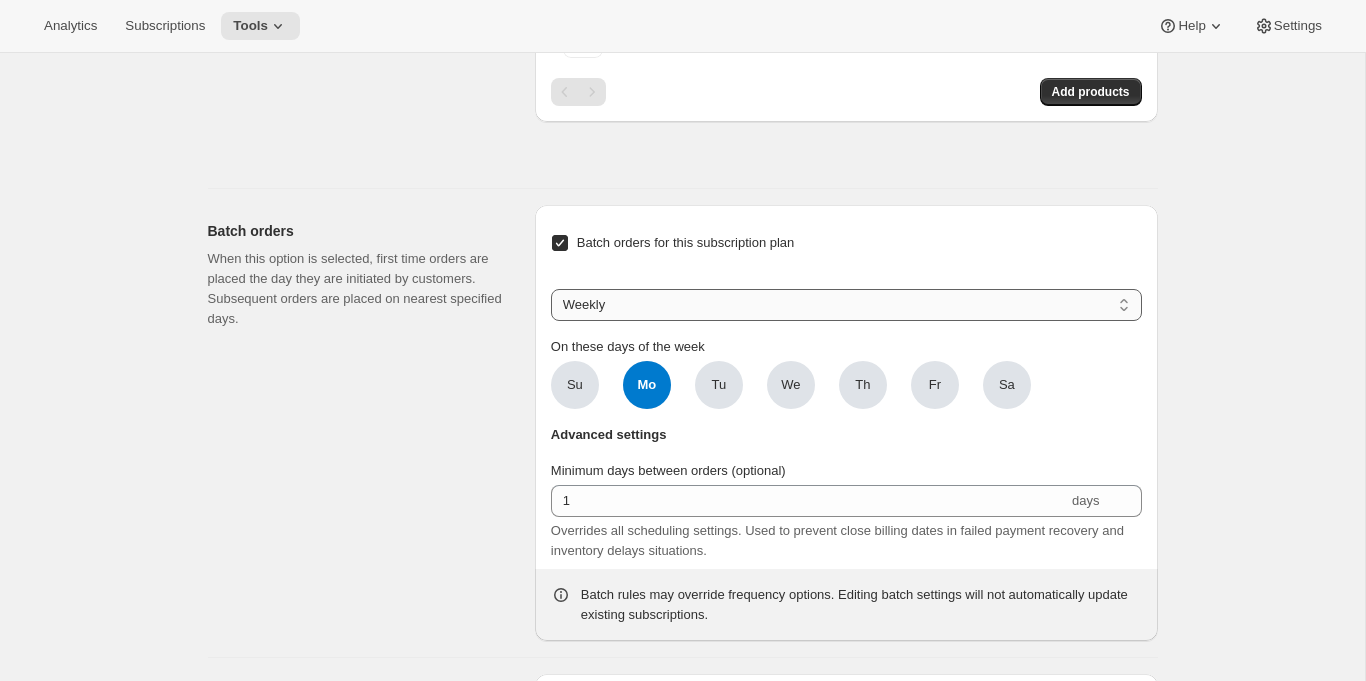 click on "Weekly Monthly Yearly" at bounding box center (846, 305) 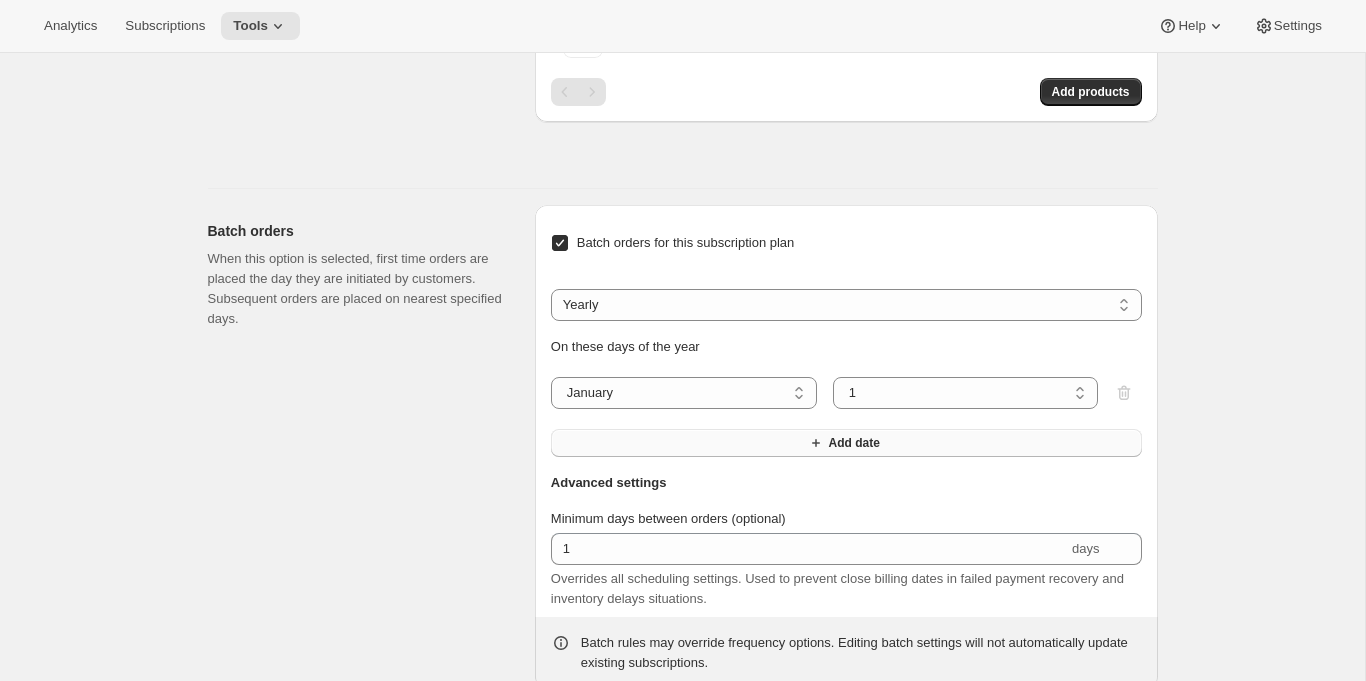 scroll, scrollTop: 1958, scrollLeft: 0, axis: vertical 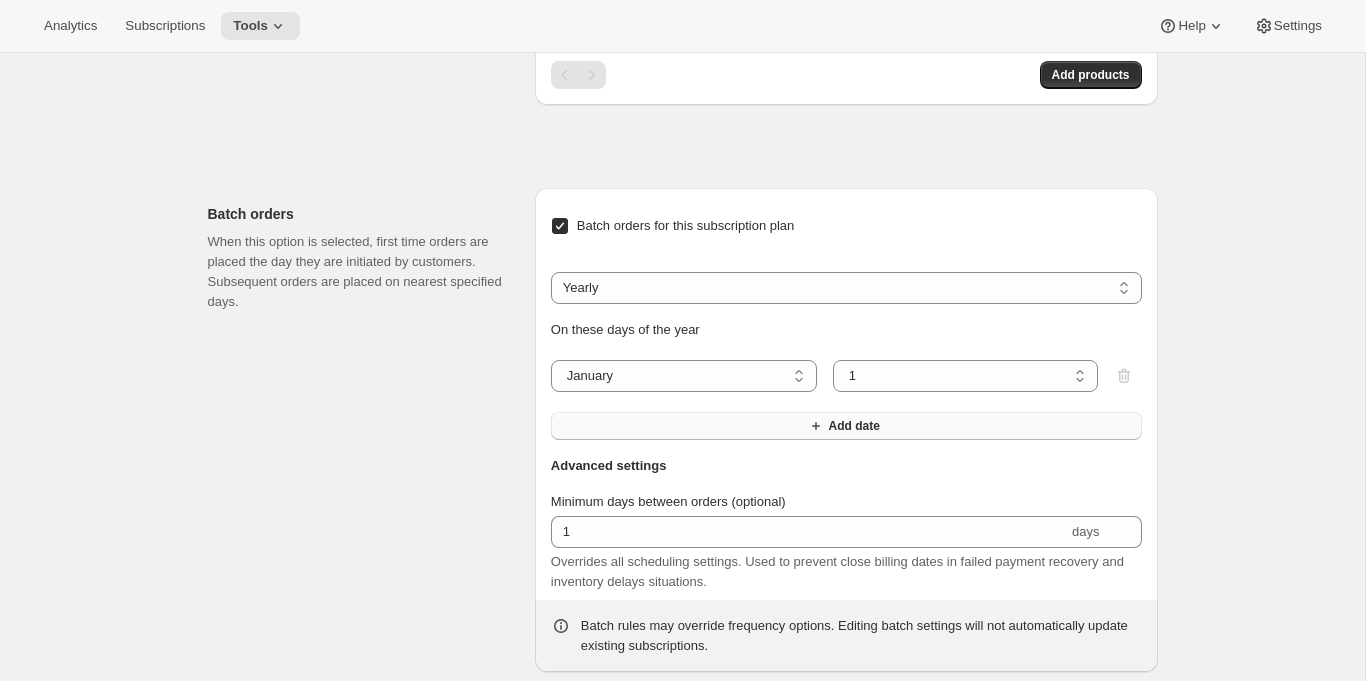 click on "Add date" at bounding box center [846, 426] 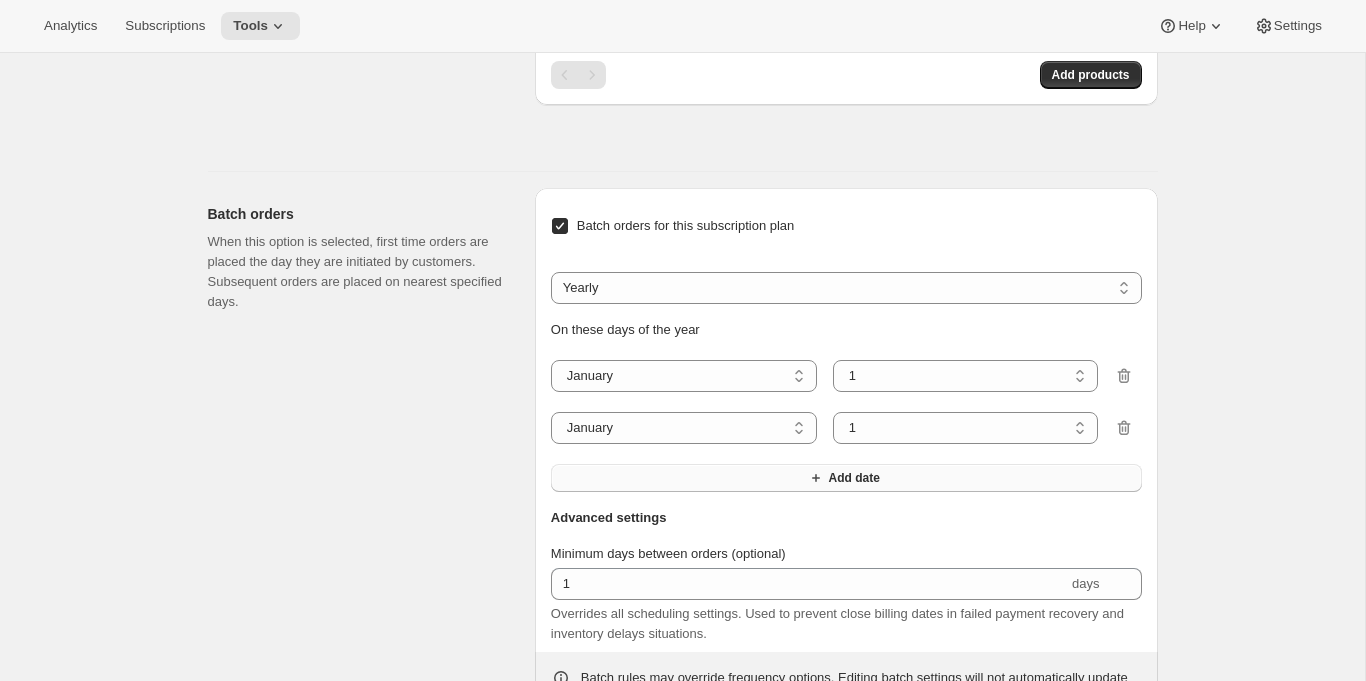 click on "Add date" at bounding box center (846, 478) 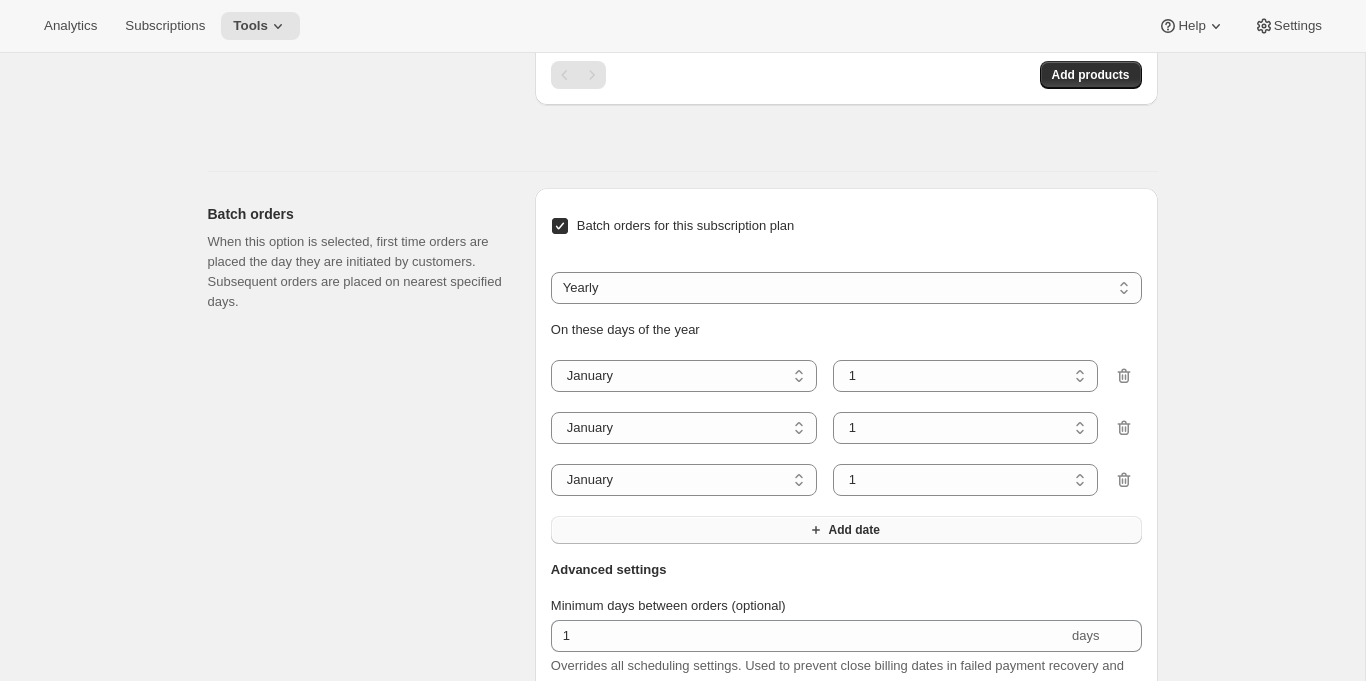 click on "Add date" at bounding box center [846, 530] 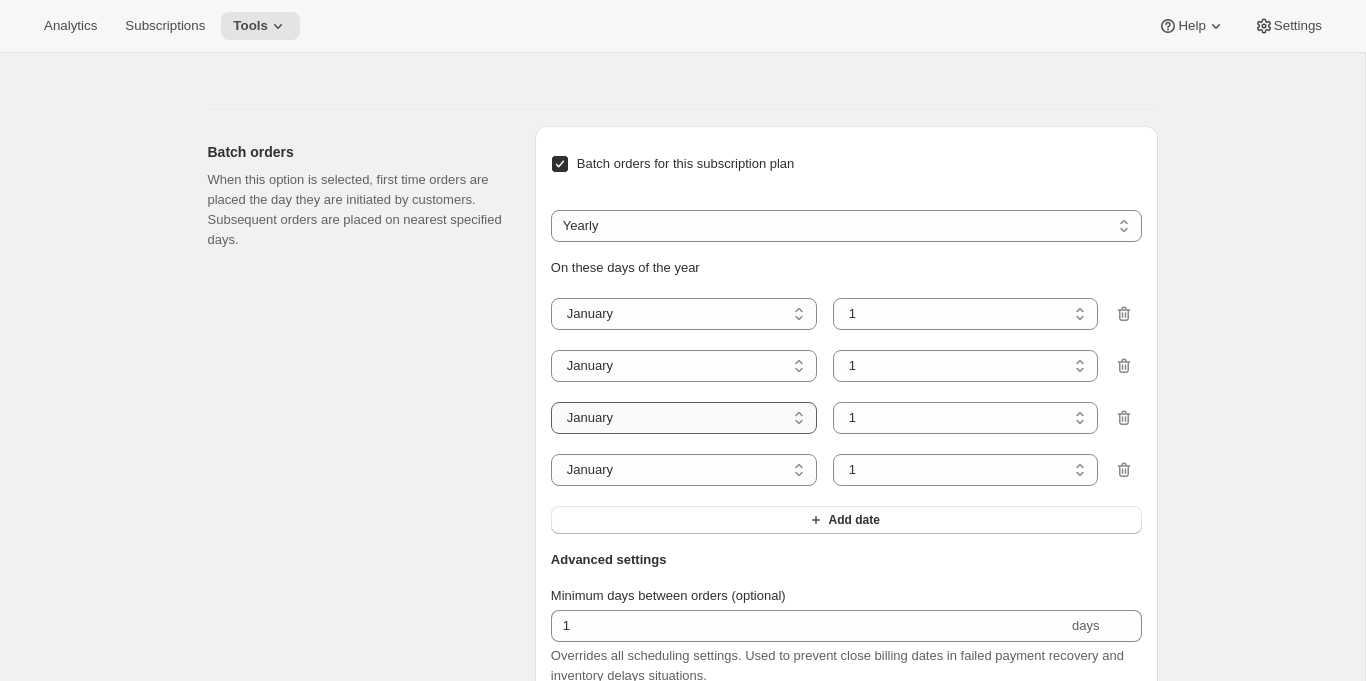 scroll, scrollTop: 2038, scrollLeft: 0, axis: vertical 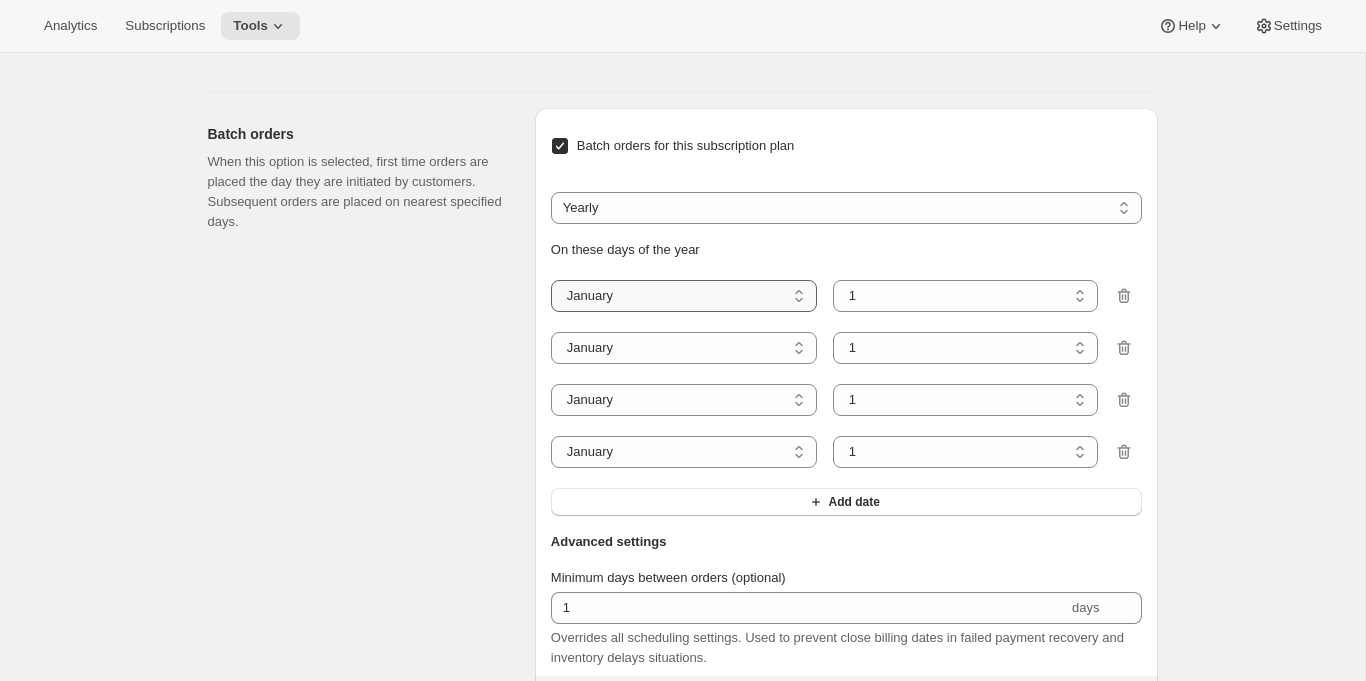 click on "January February March April May June July August September October November December" at bounding box center [684, 296] 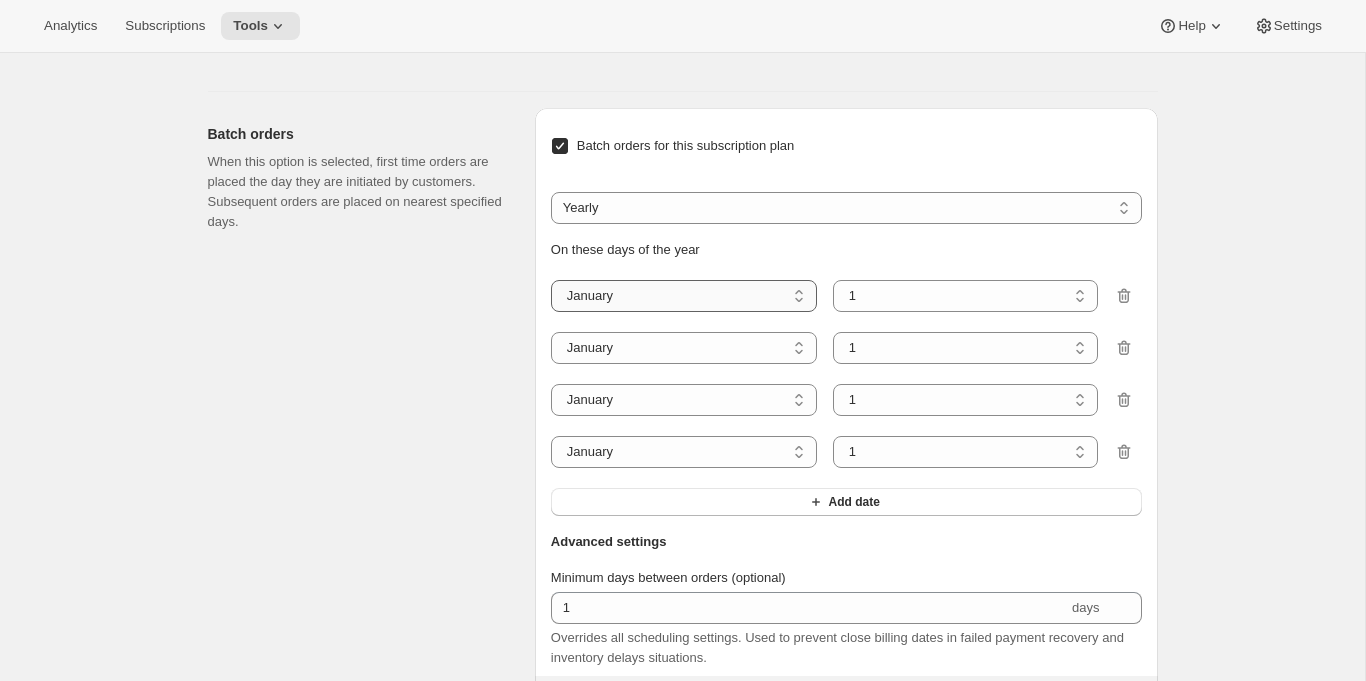 select on "2" 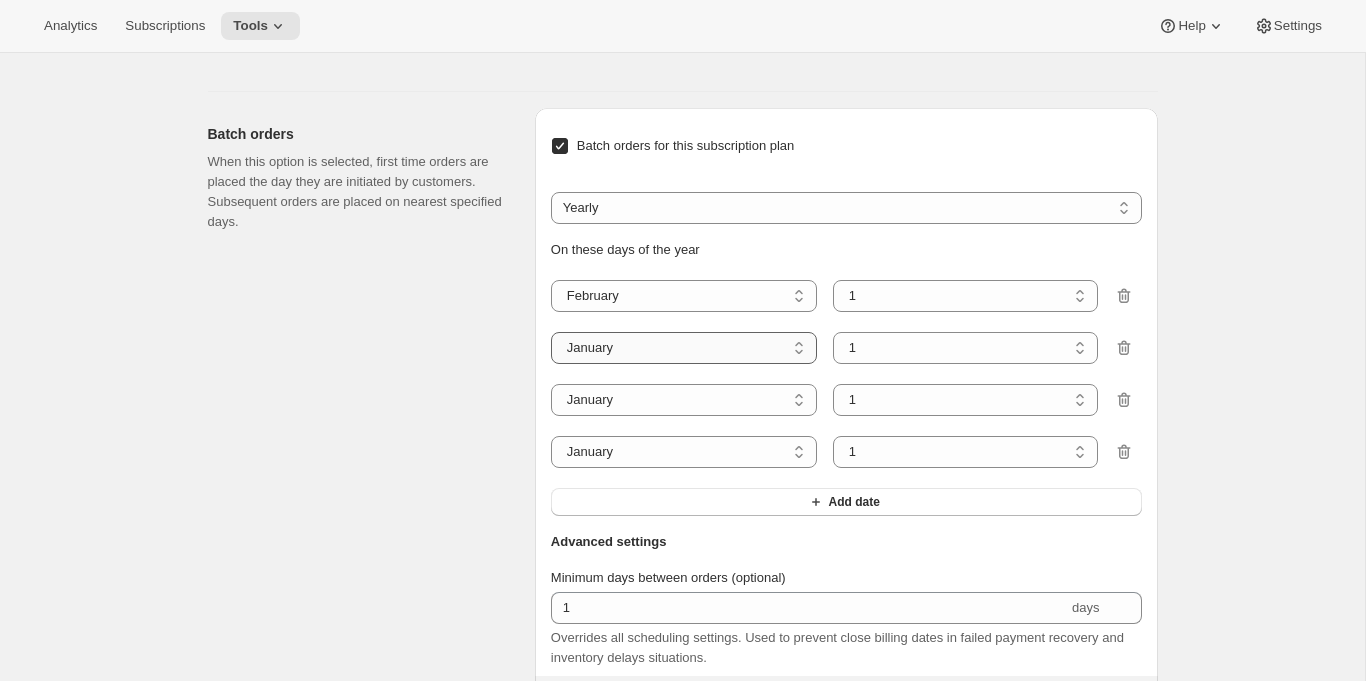 click on "January February March April May June July August September October November December" at bounding box center (684, 348) 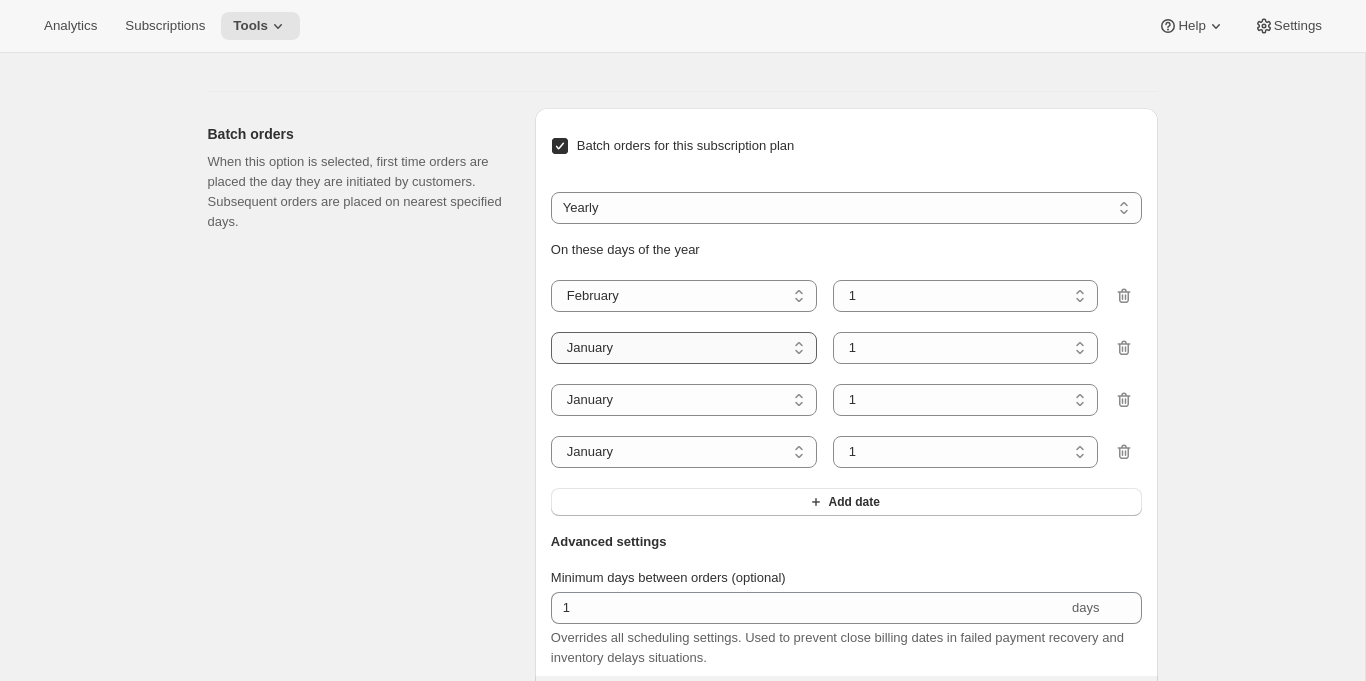 select on "5" 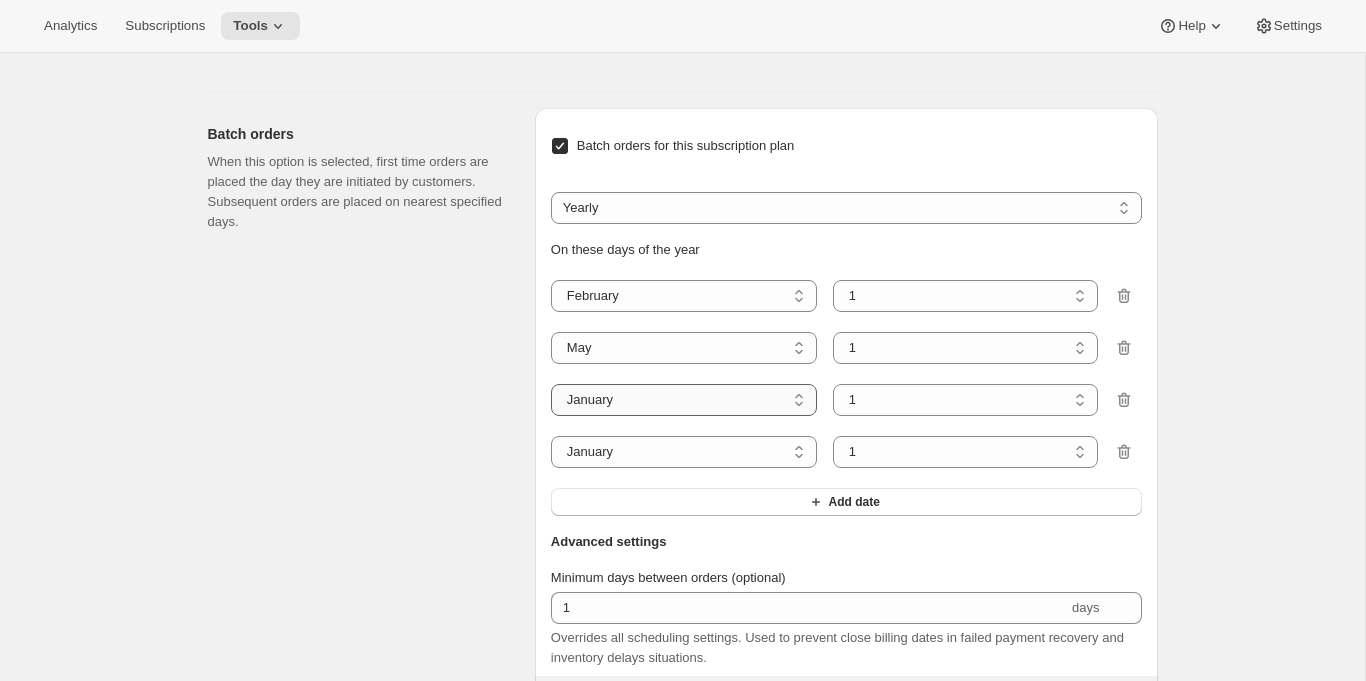 click on "January February March April May June July August September October November December" at bounding box center (684, 400) 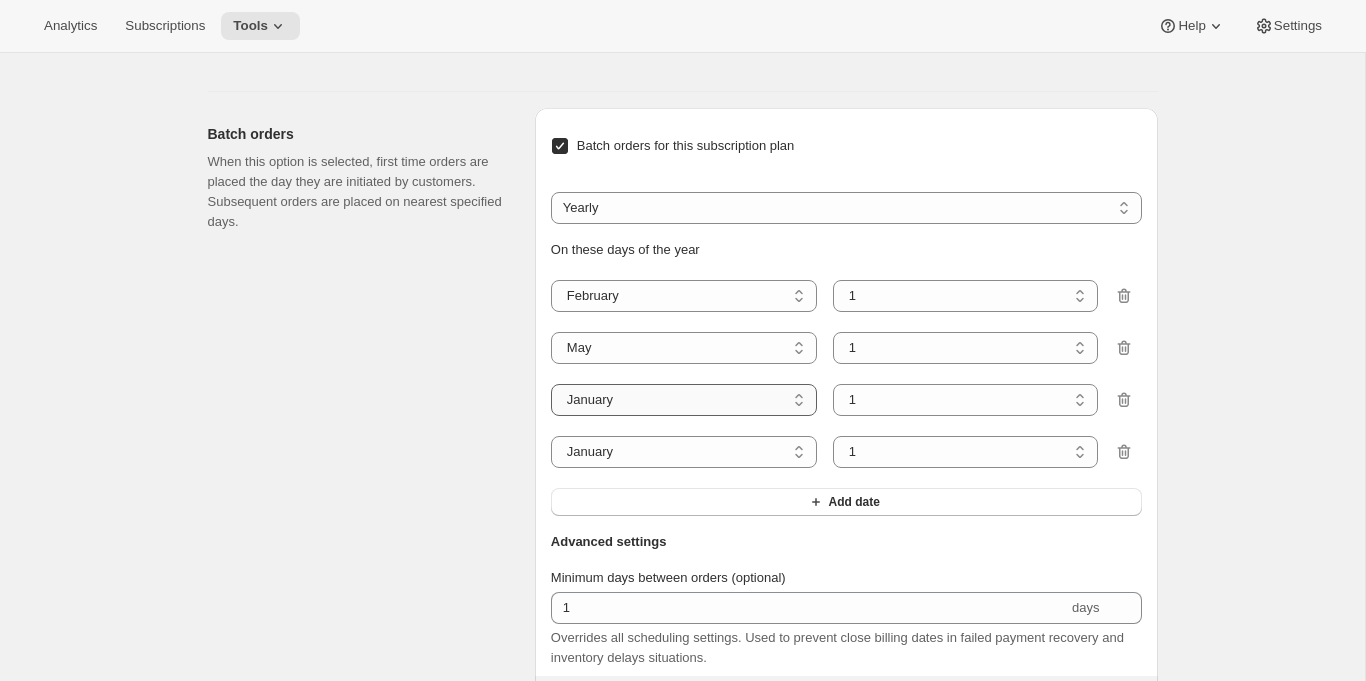select on "10" 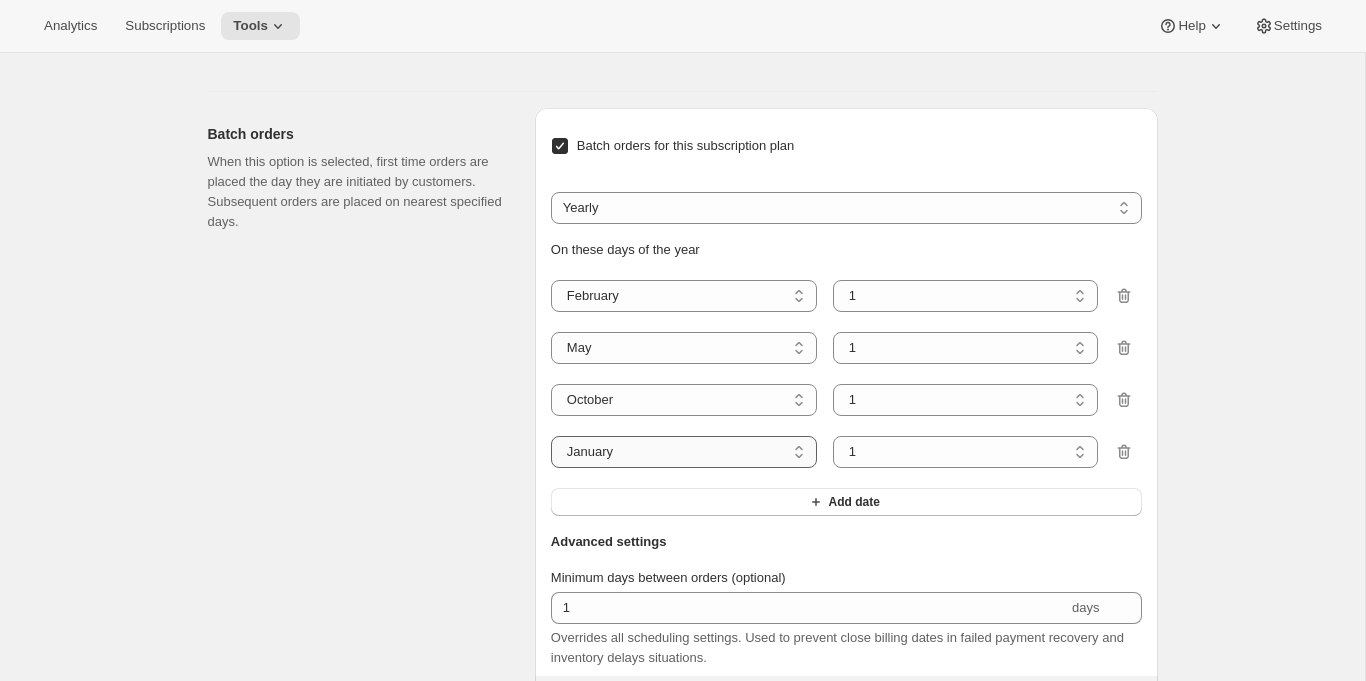 click on "January February March April May June July August September October November December" at bounding box center [684, 452] 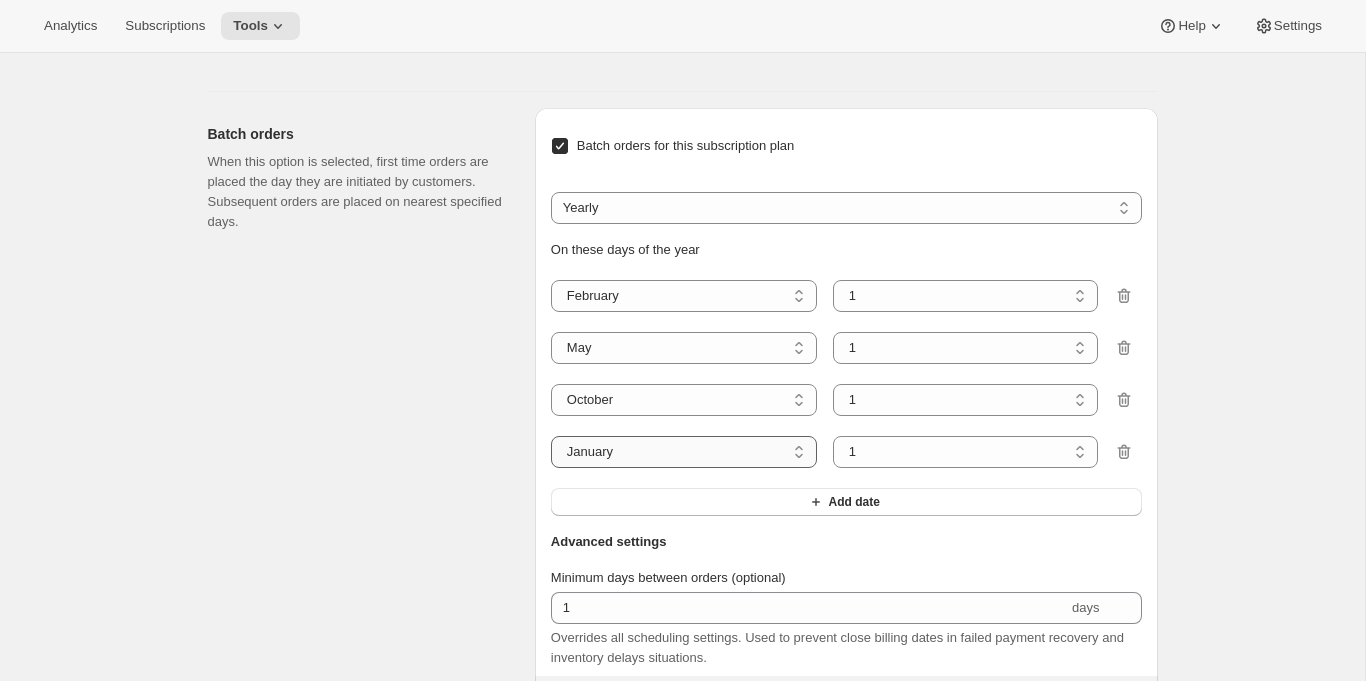 select on "12" 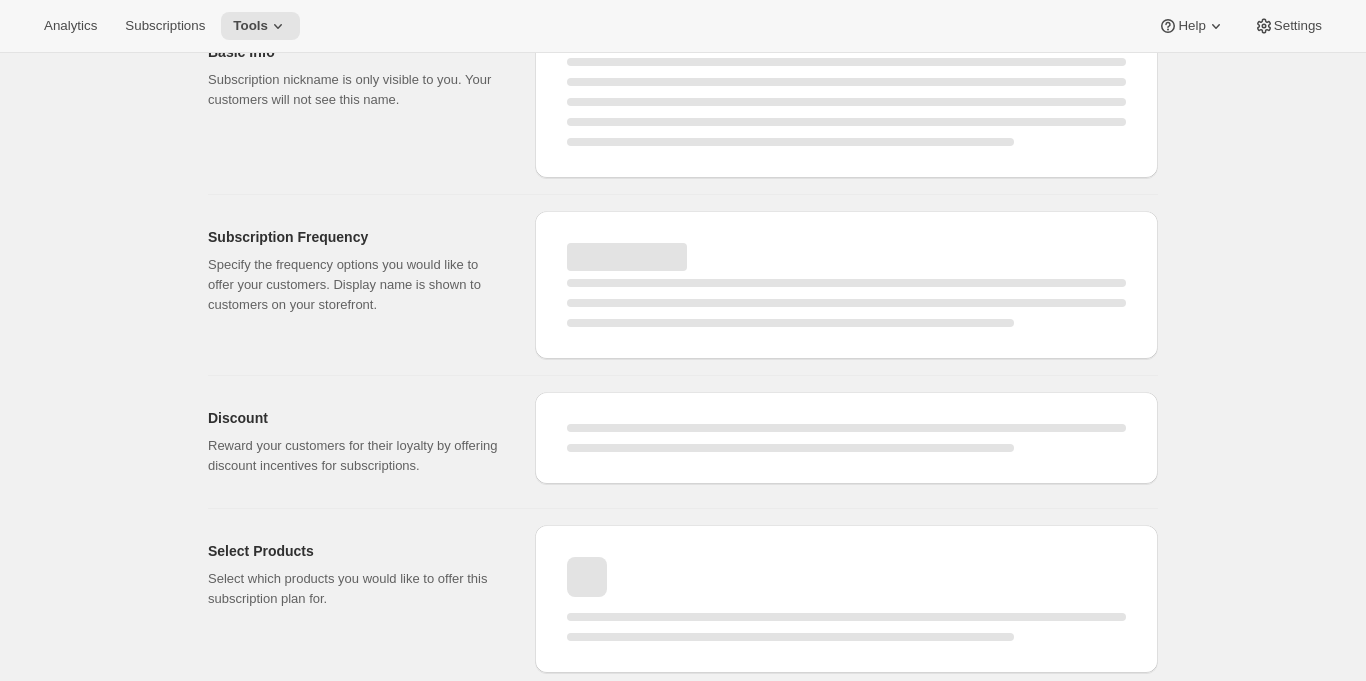 select on "MONTH" 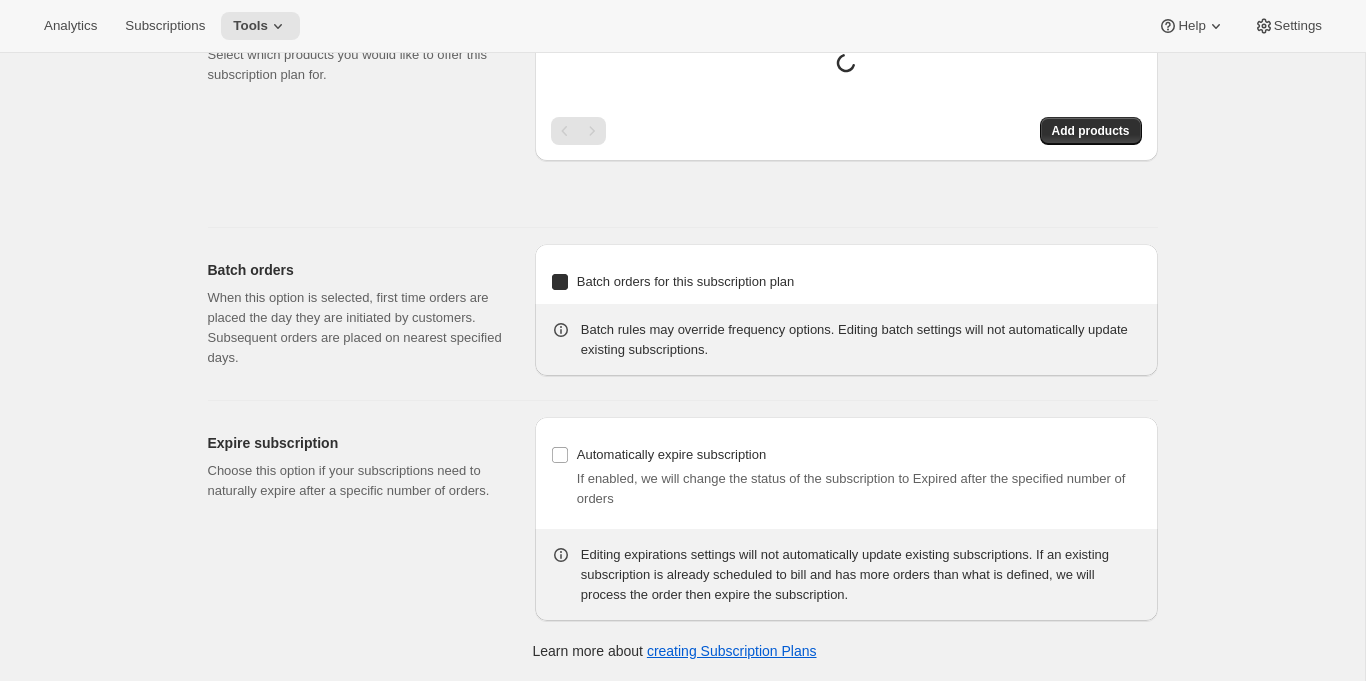 checkbox on "true" 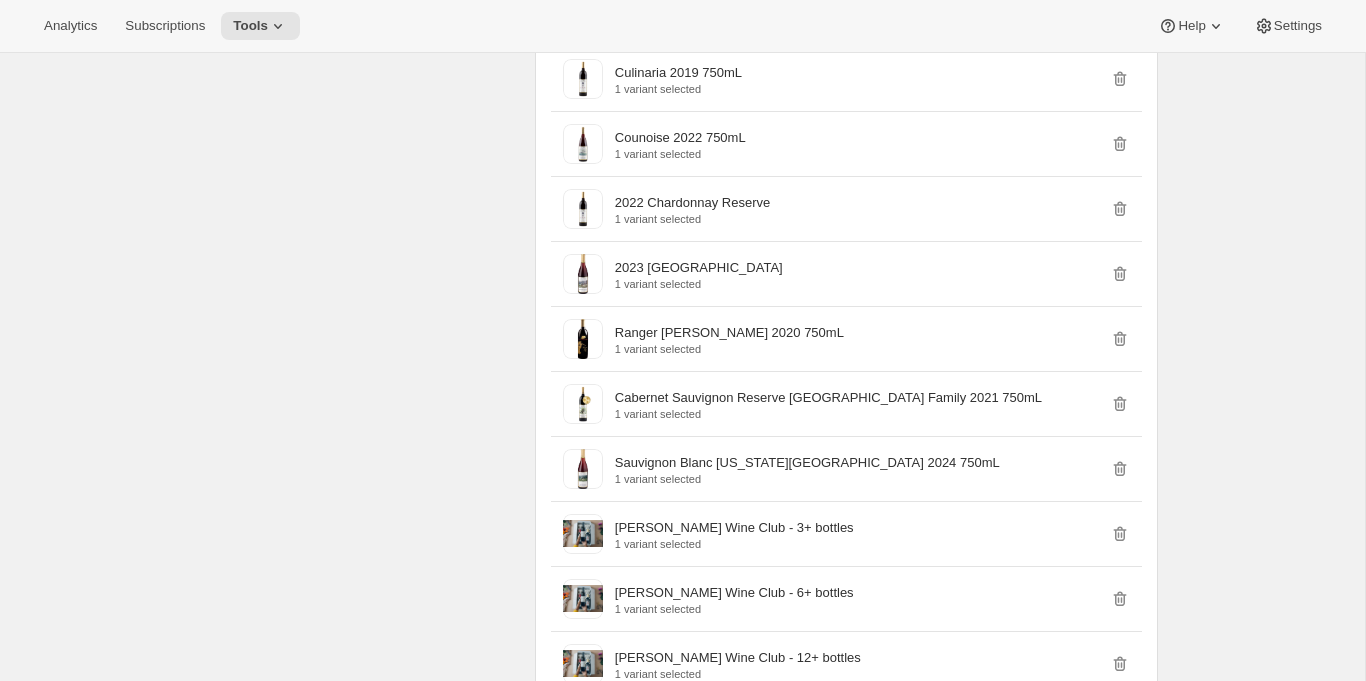 scroll, scrollTop: 0, scrollLeft: 0, axis: both 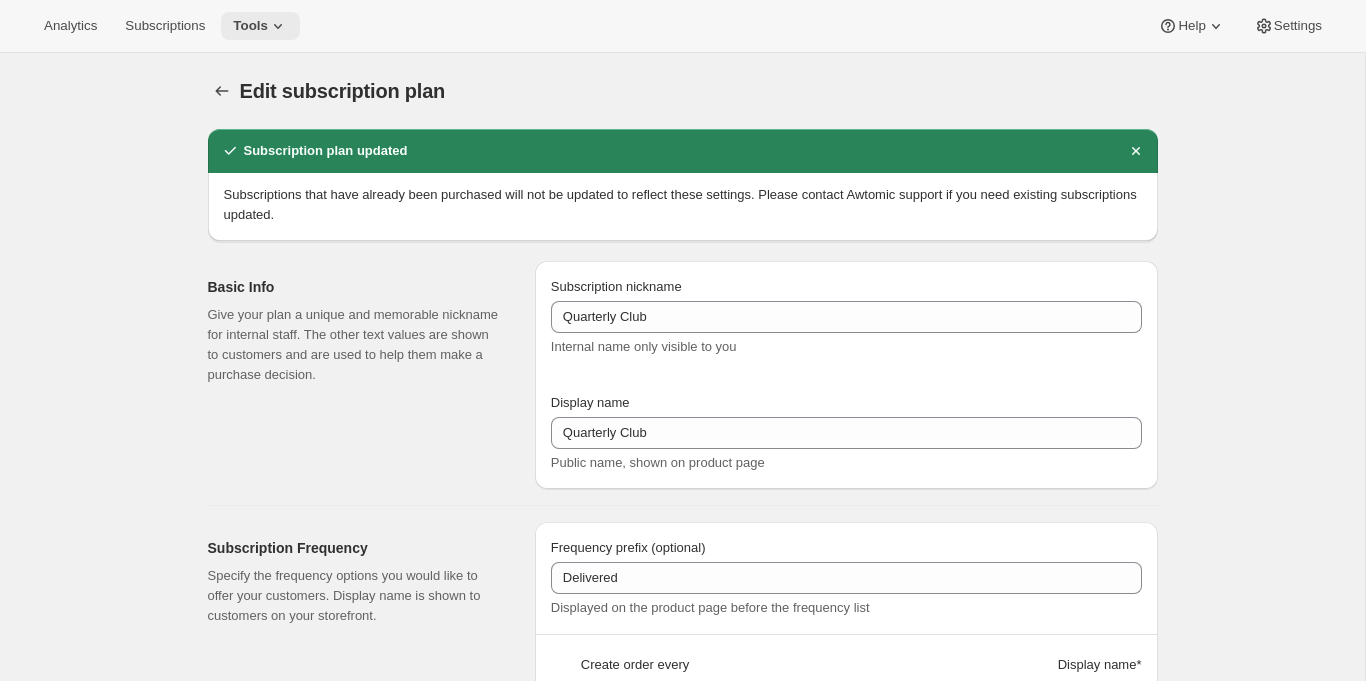 click 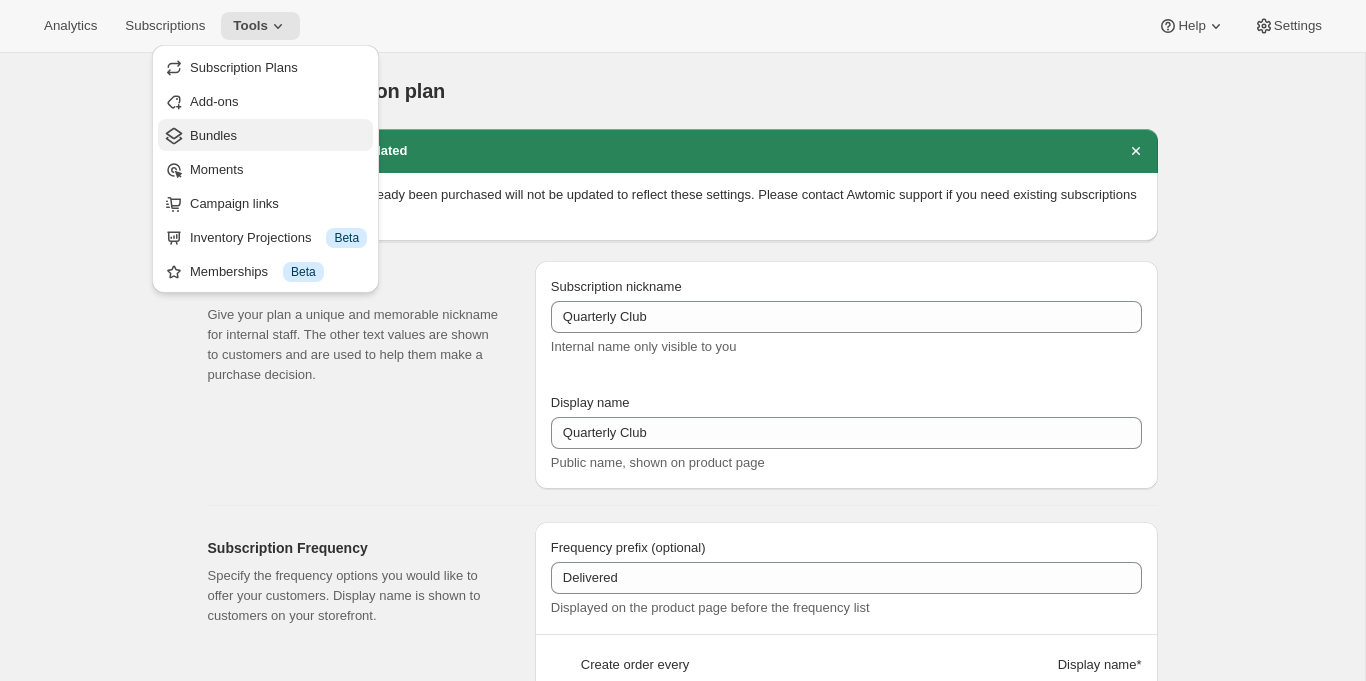 click on "Bundles" at bounding box center [278, 136] 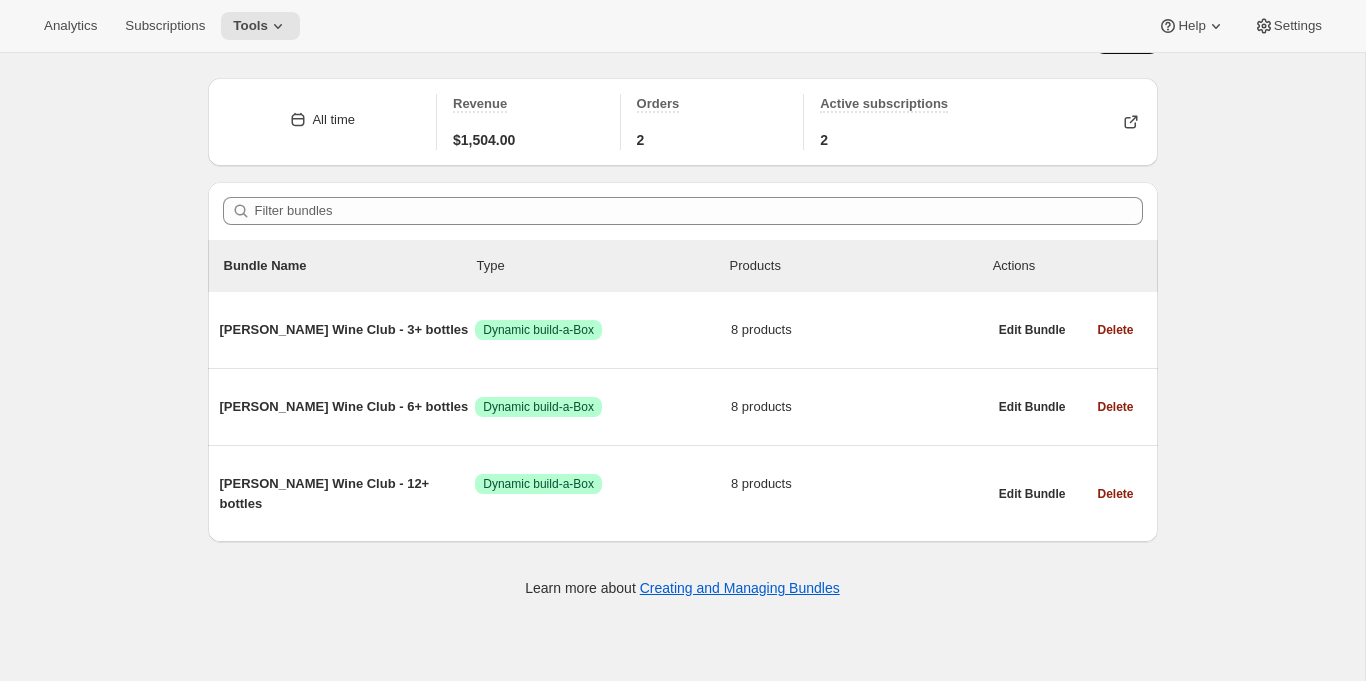 scroll, scrollTop: 53, scrollLeft: 0, axis: vertical 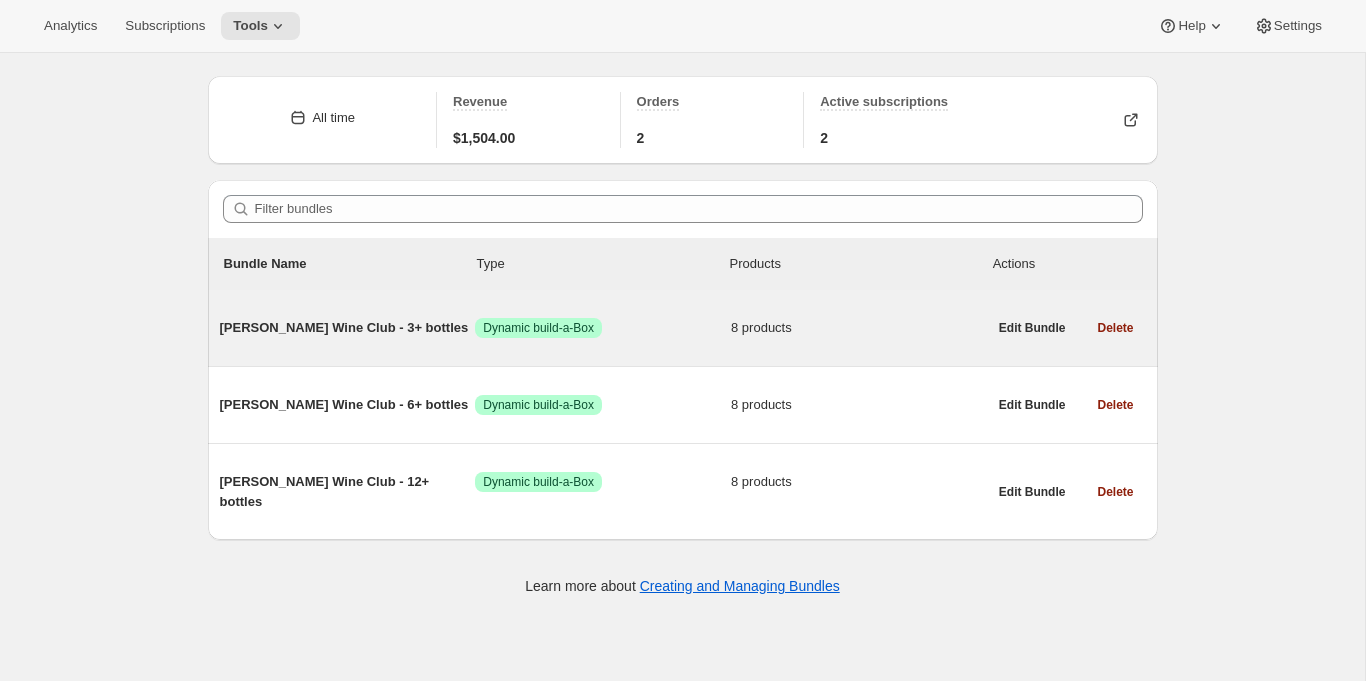 click on "[PERSON_NAME] Wine Club - 3+ bottles Success Dynamic build-a-Box 8 products" at bounding box center (603, 328) 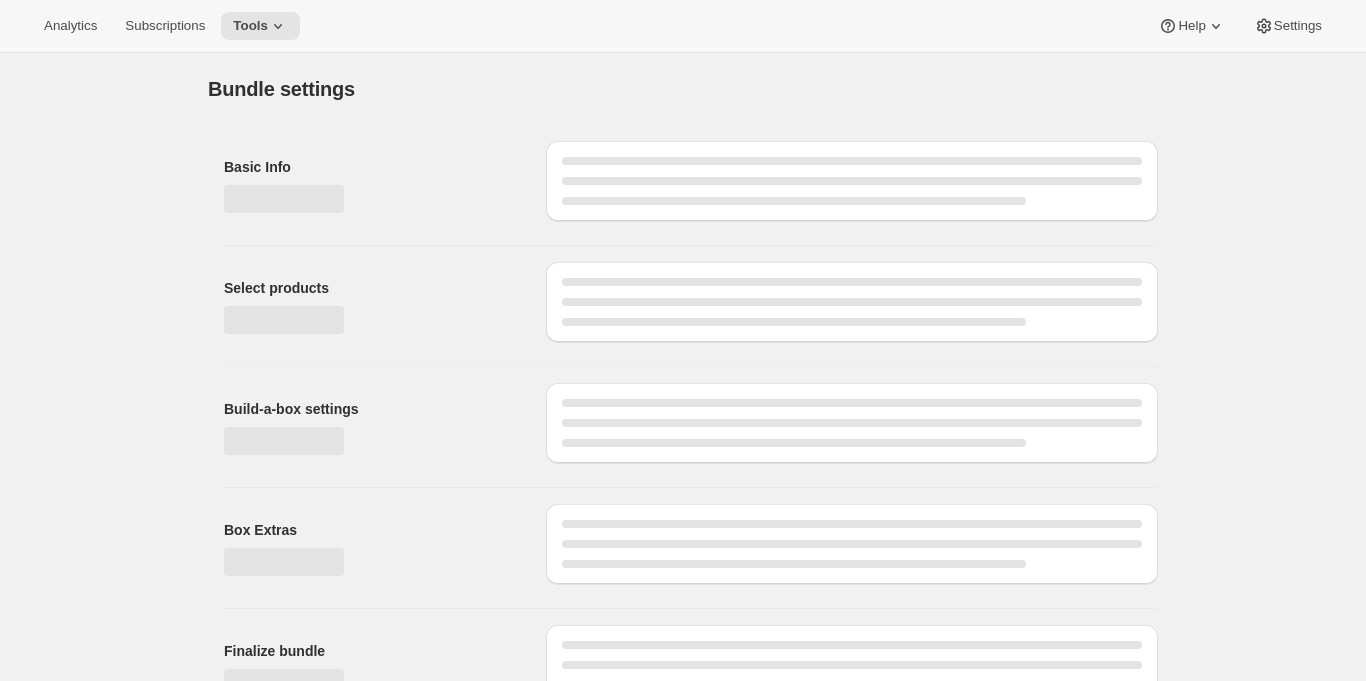type on "[PERSON_NAME] Wine Club - 3+ bottles" 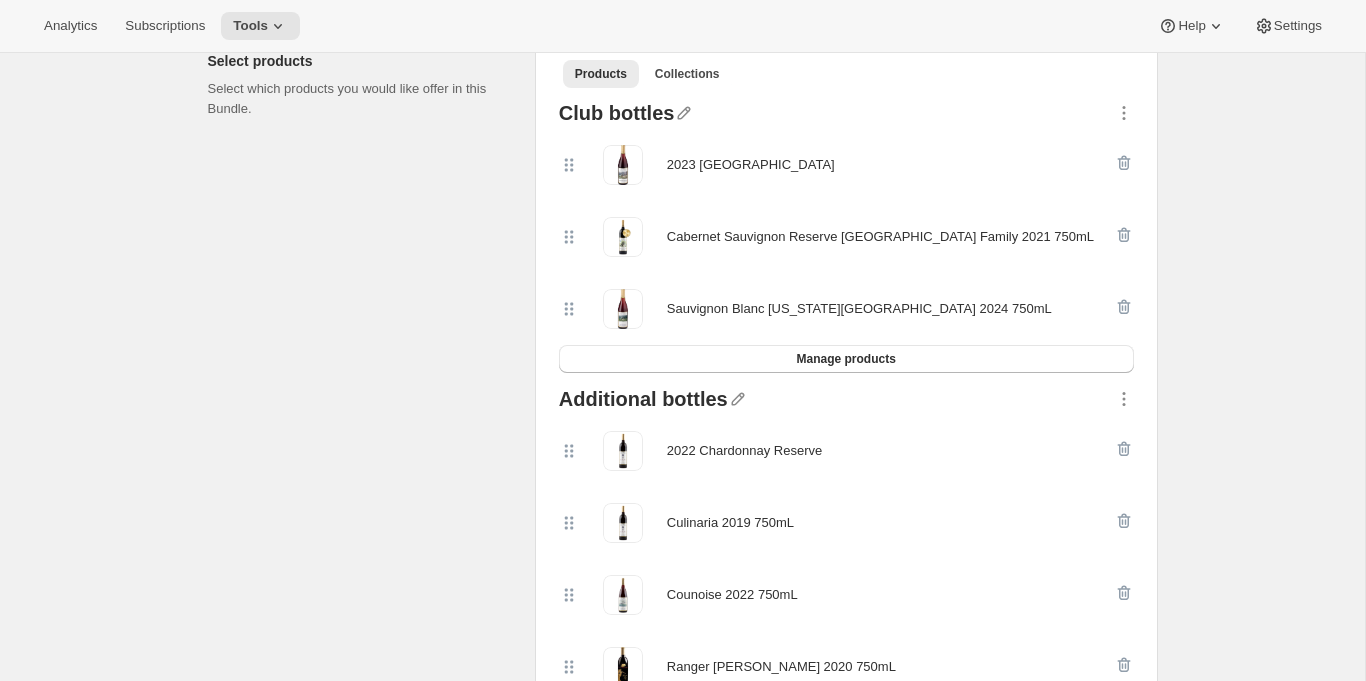 scroll, scrollTop: 451, scrollLeft: 0, axis: vertical 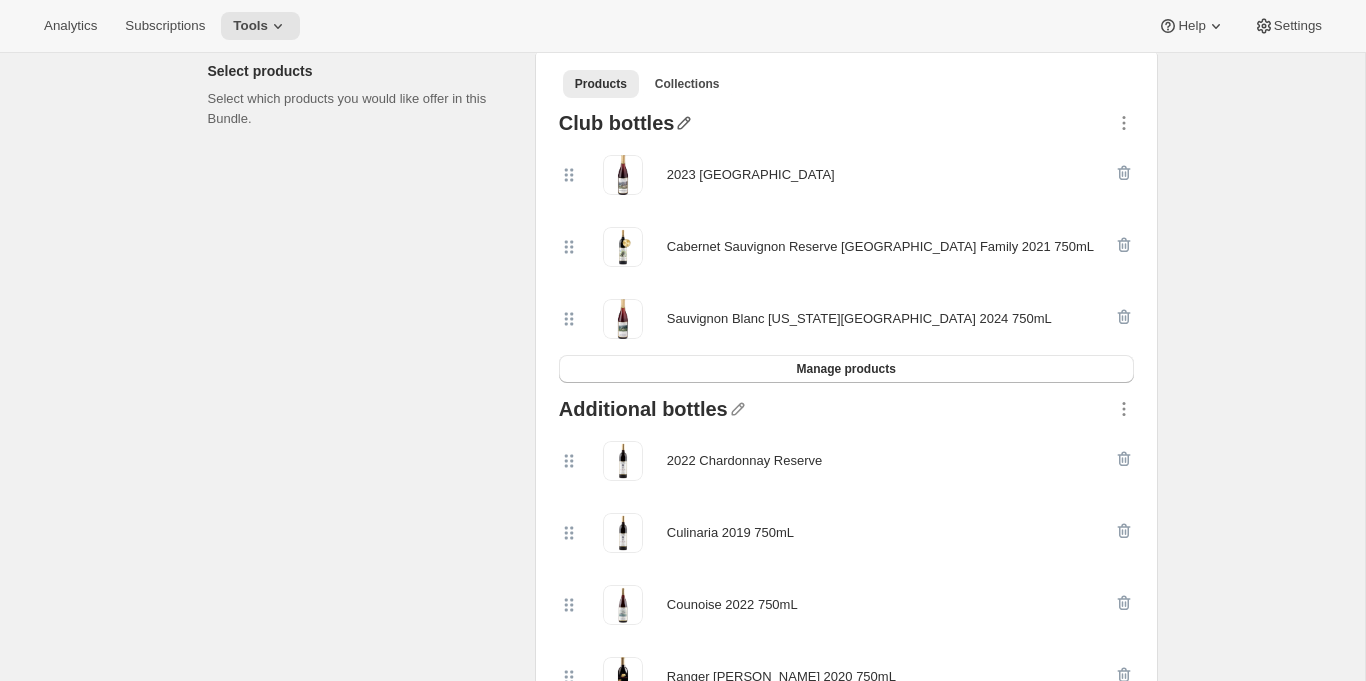 click 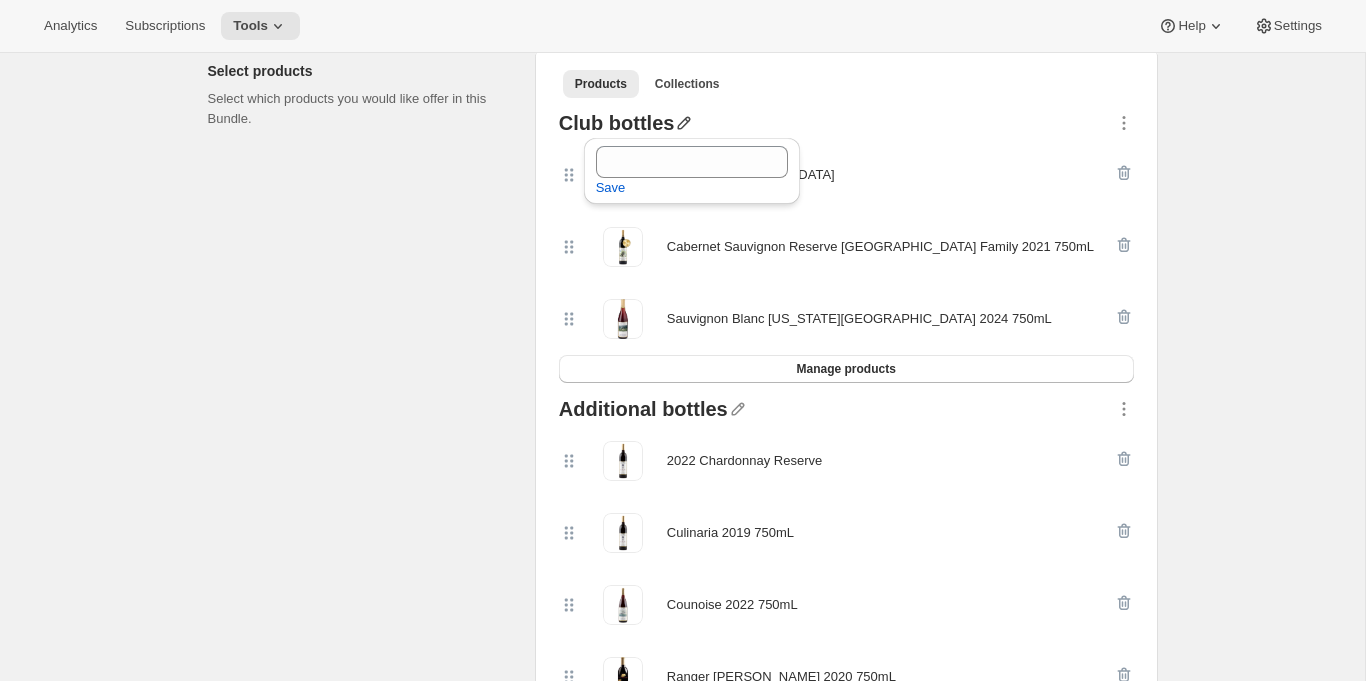 click on "Select products Select which products you would like offer in this Bundle." at bounding box center [363, 463] 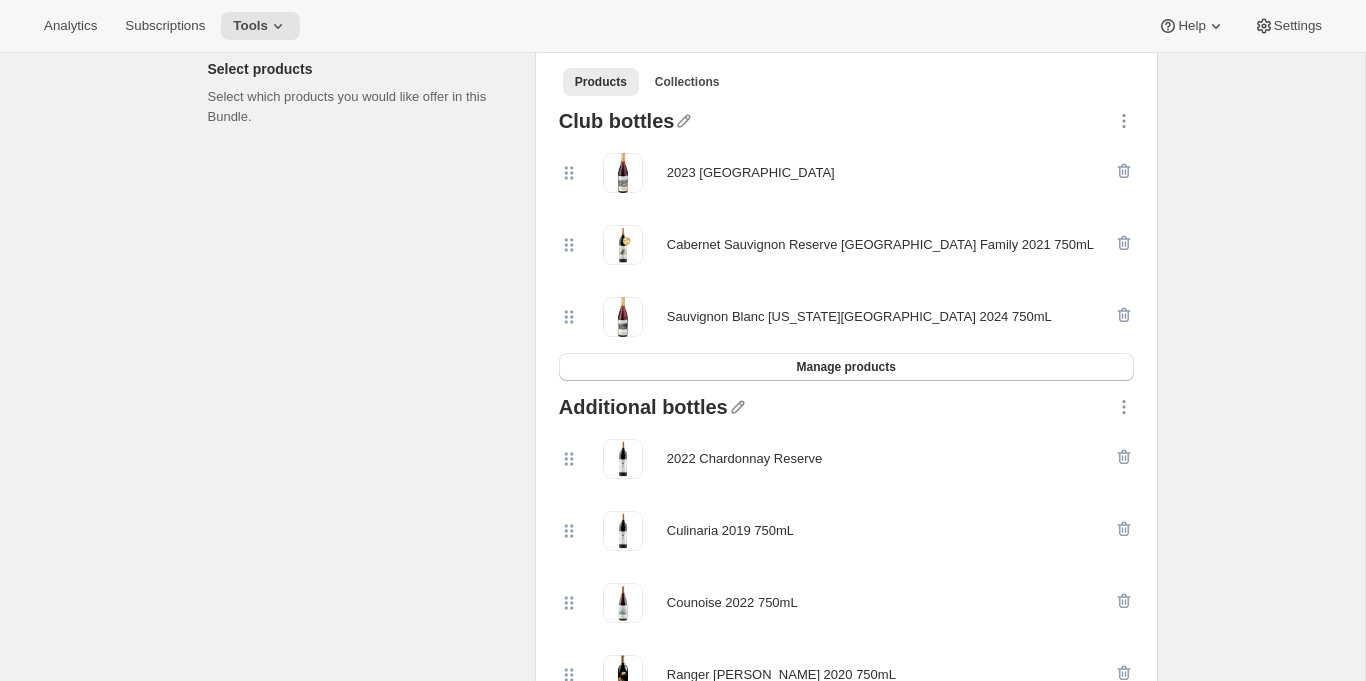 scroll, scrollTop: 442, scrollLeft: 0, axis: vertical 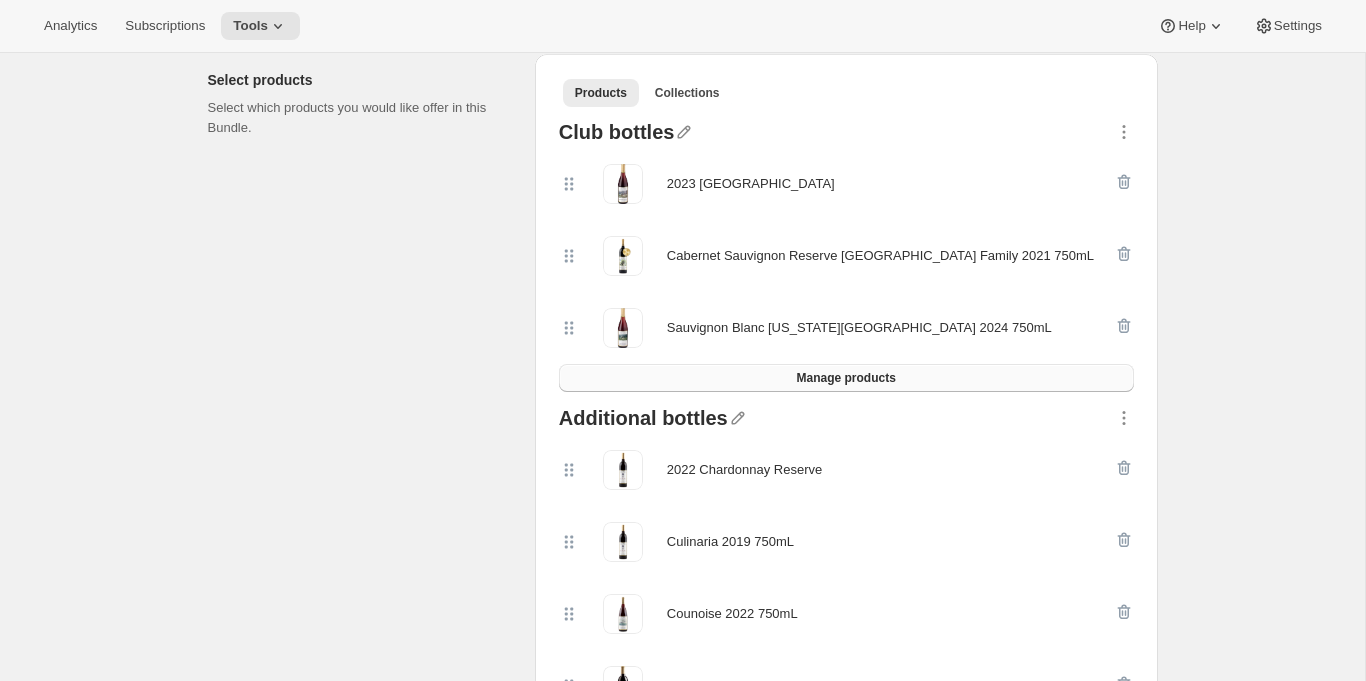 click on "Manage products" at bounding box center [845, 378] 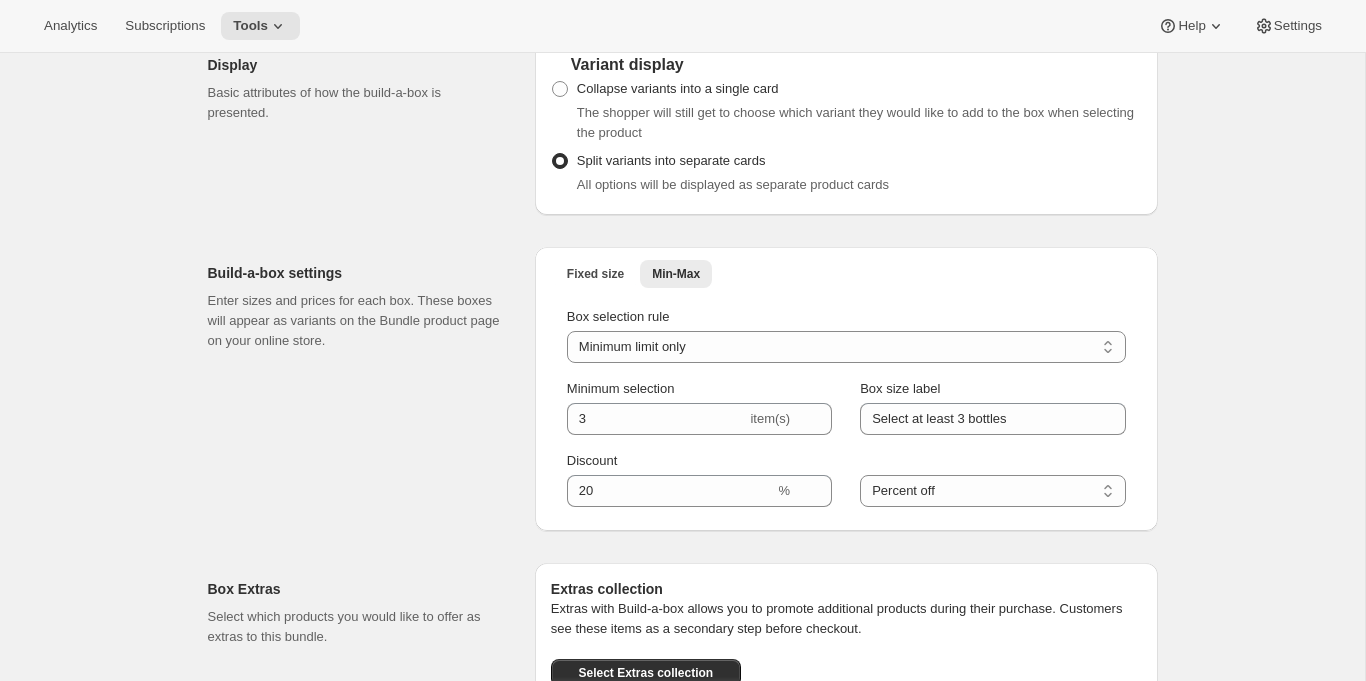 scroll, scrollTop: 1371, scrollLeft: 0, axis: vertical 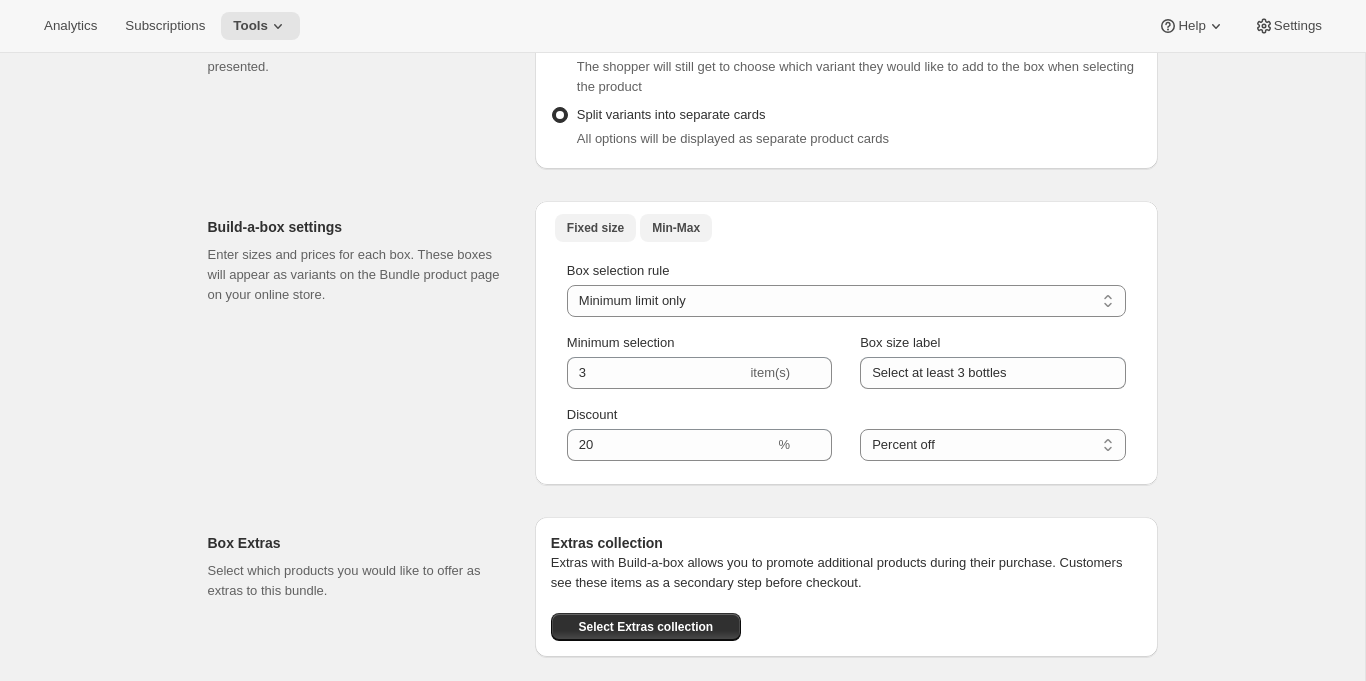 click on "Fixed size" at bounding box center [595, 228] 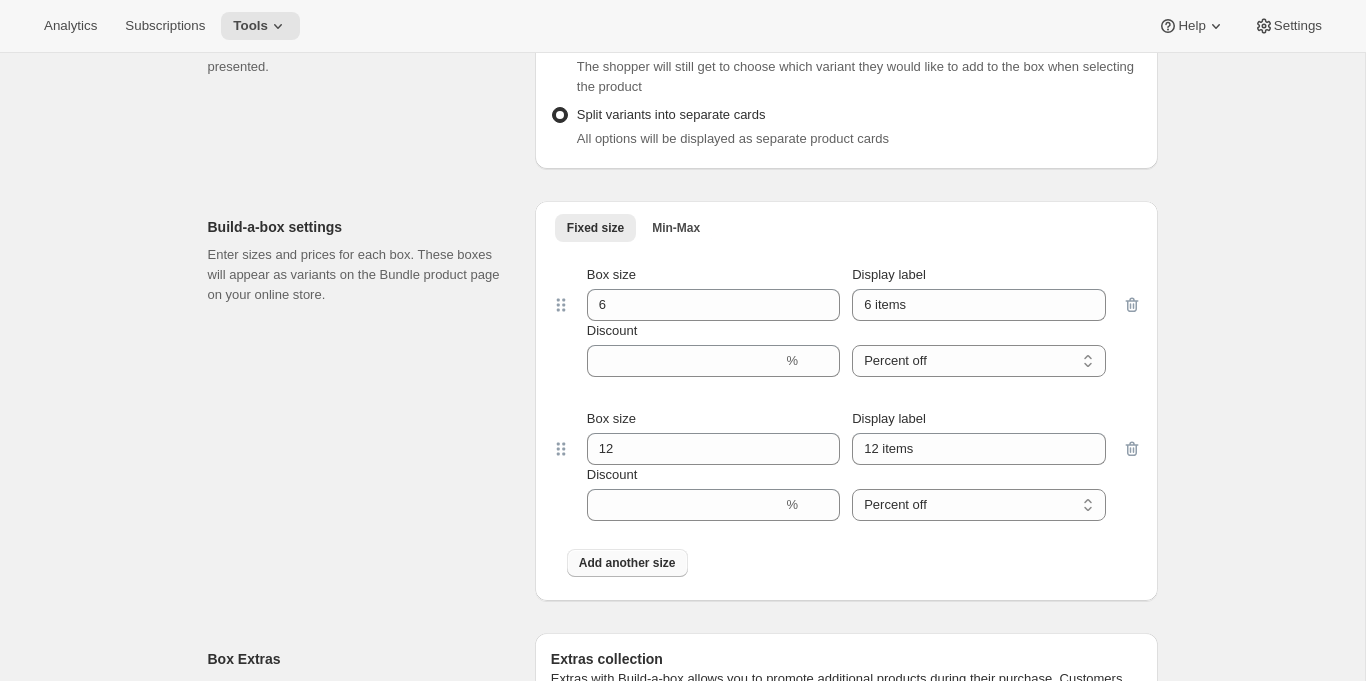 click on "Add another size" at bounding box center [627, 563] 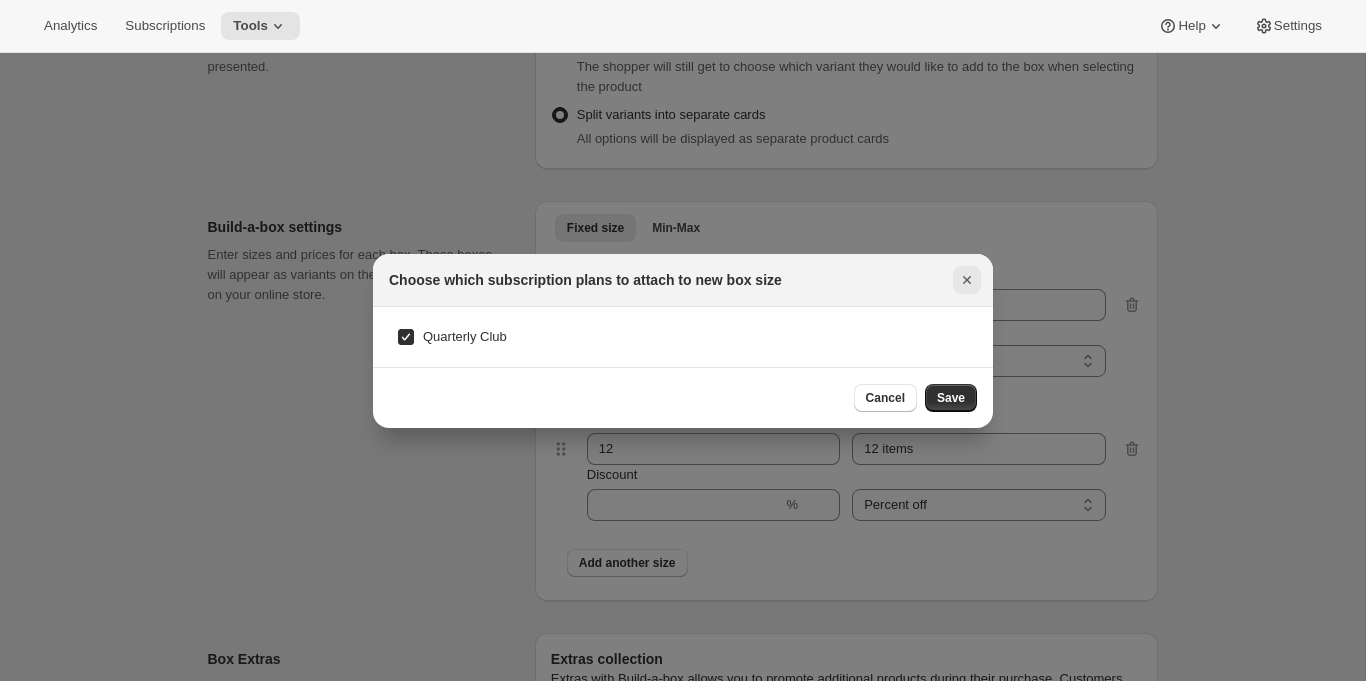 click at bounding box center [967, 280] 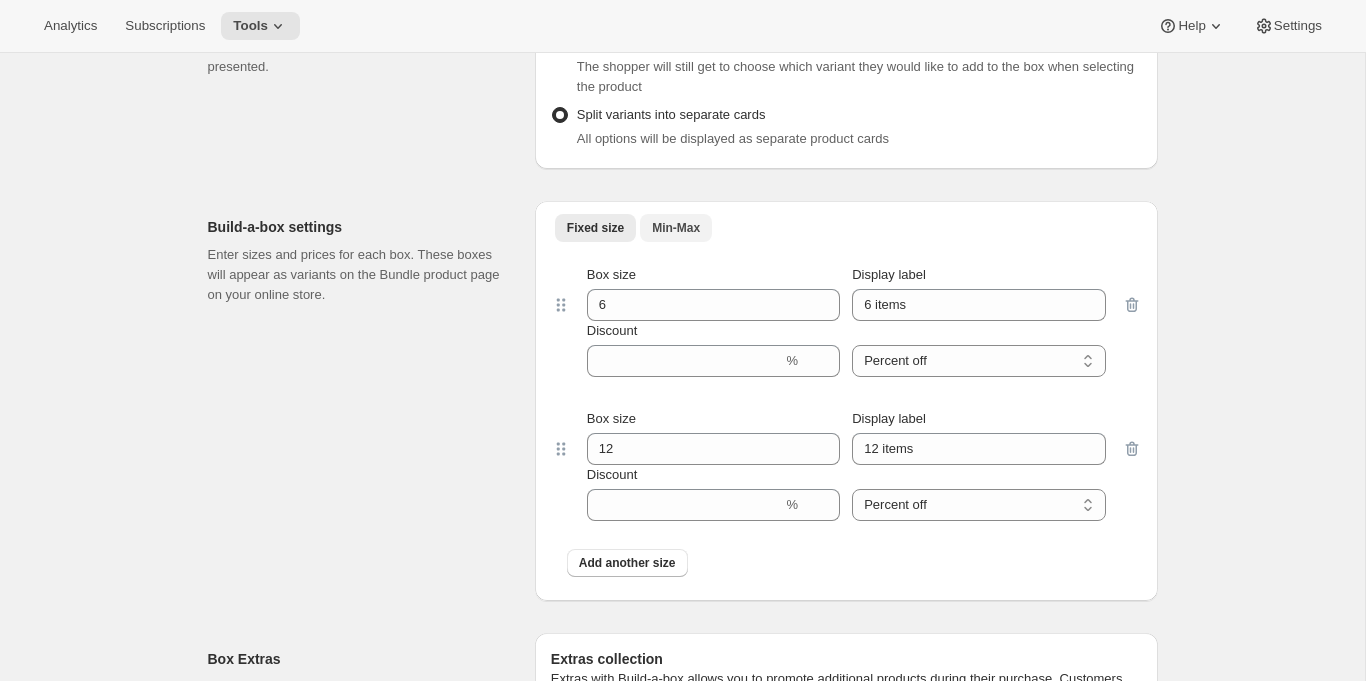 click on "Min-Max" at bounding box center (676, 228) 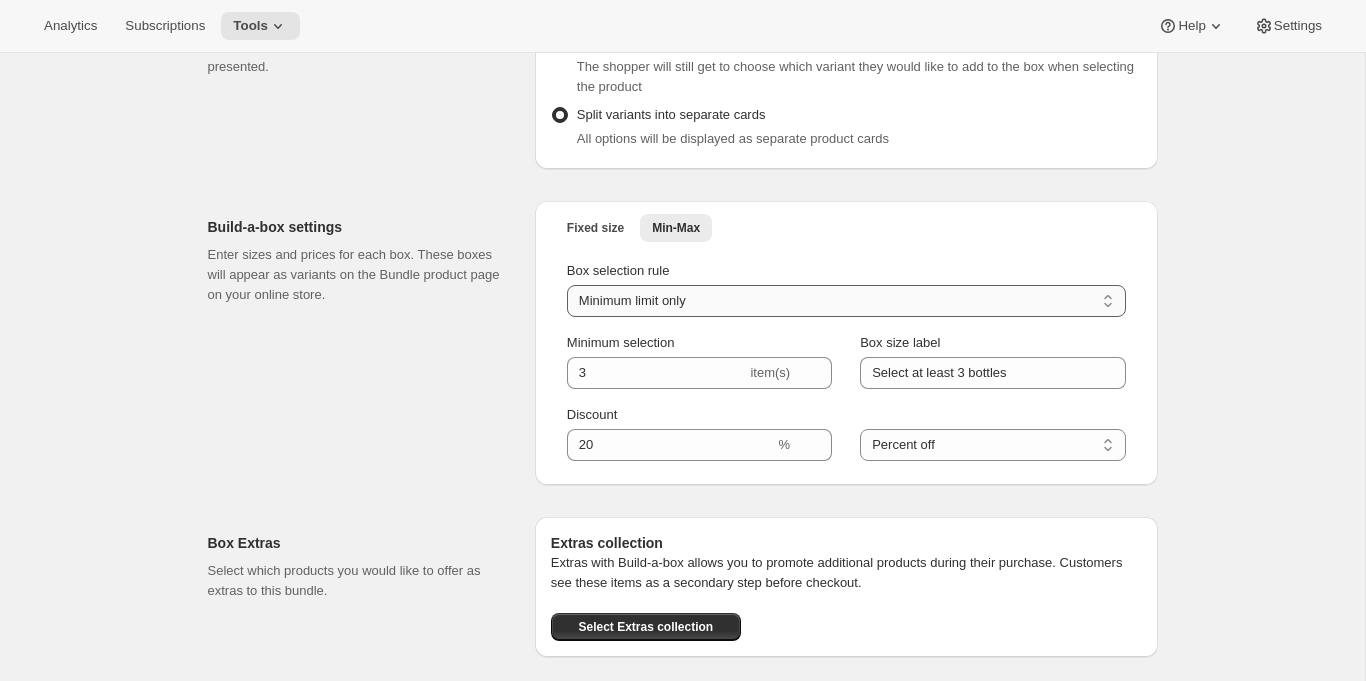 click on "Minimum limit only Maximum limit only Minimum and Maximum limits" at bounding box center (846, 301) 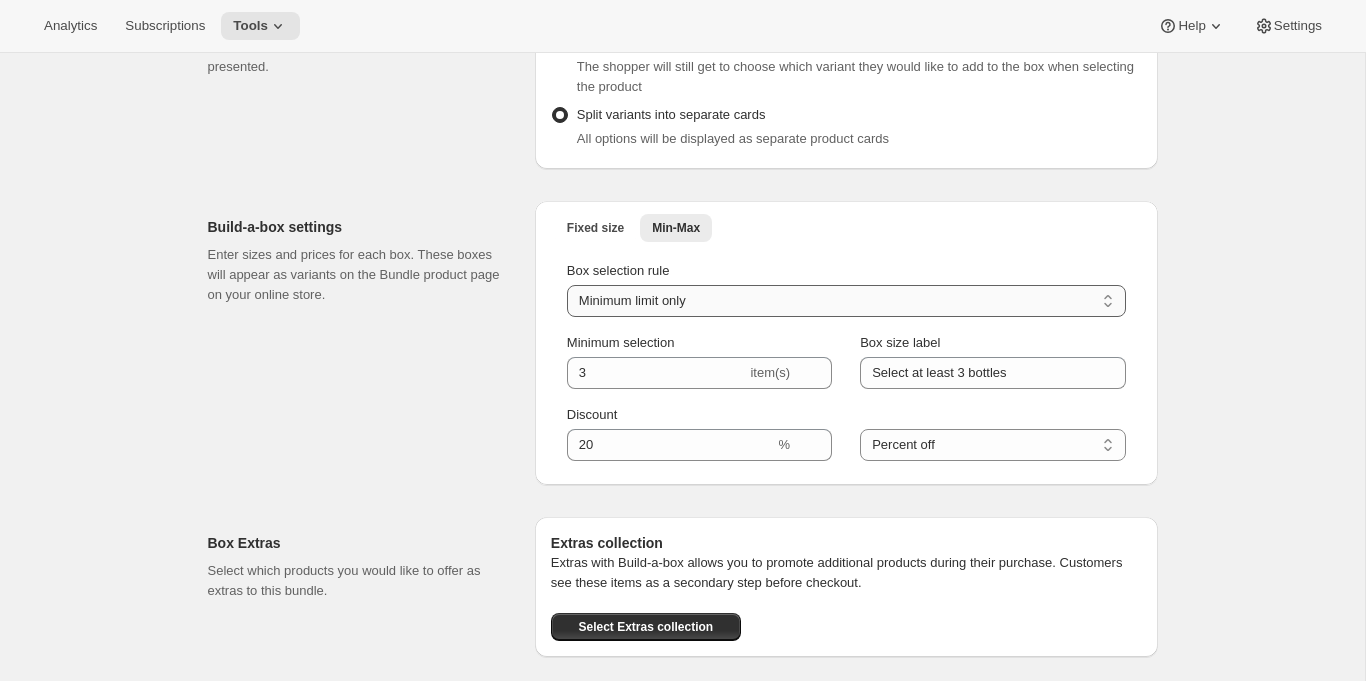 select on "minMax" 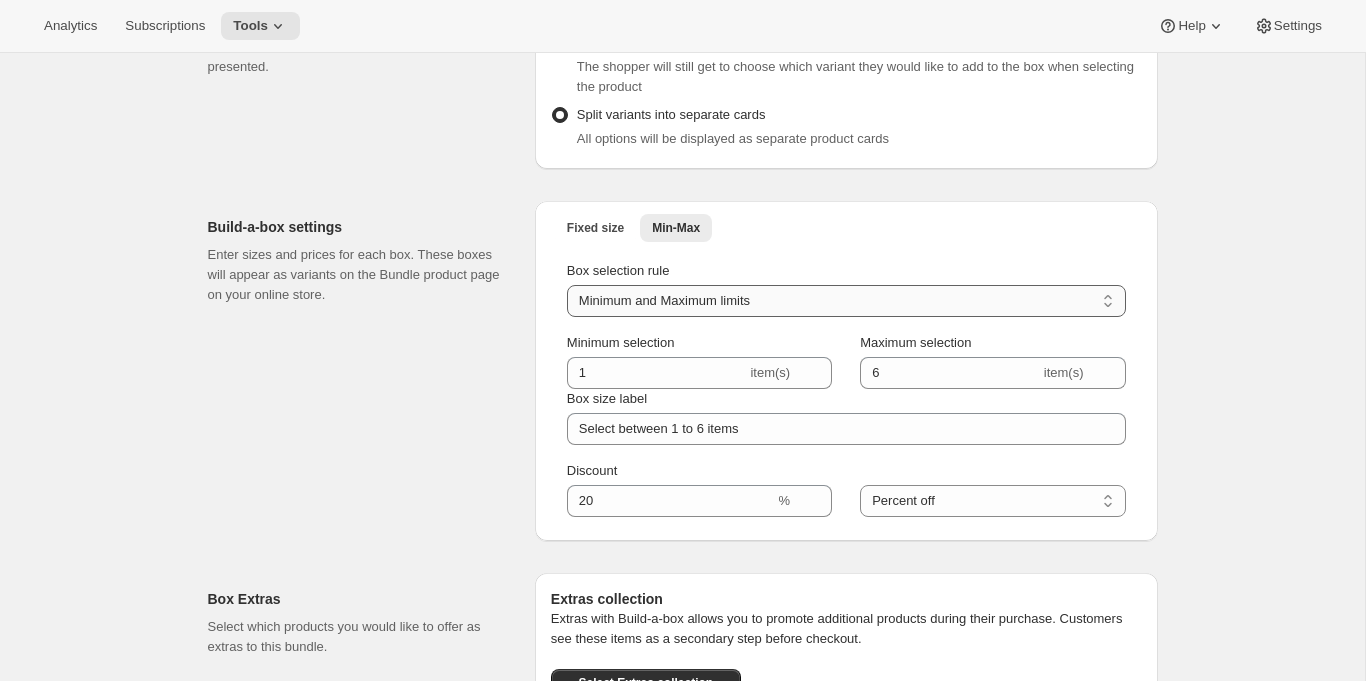 click on "Minimum limit only Maximum limit only Minimum and Maximum limits" at bounding box center (846, 301) 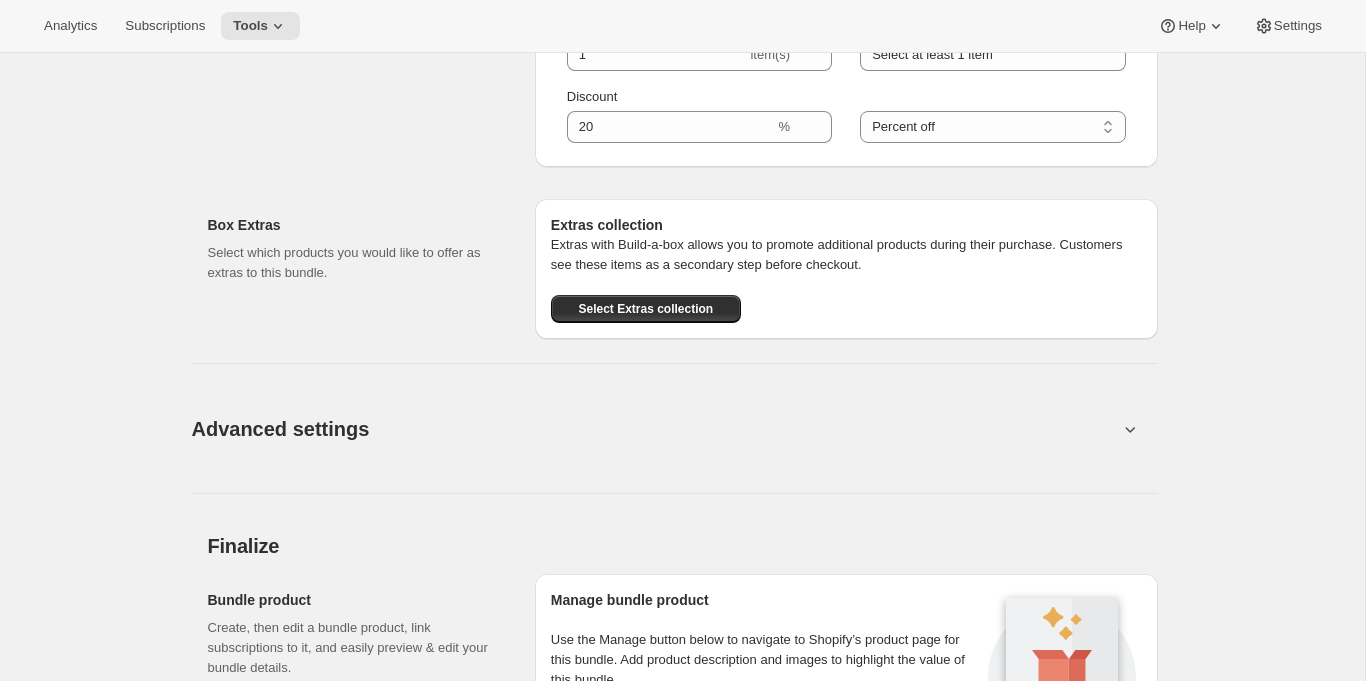 scroll, scrollTop: 1735, scrollLeft: 0, axis: vertical 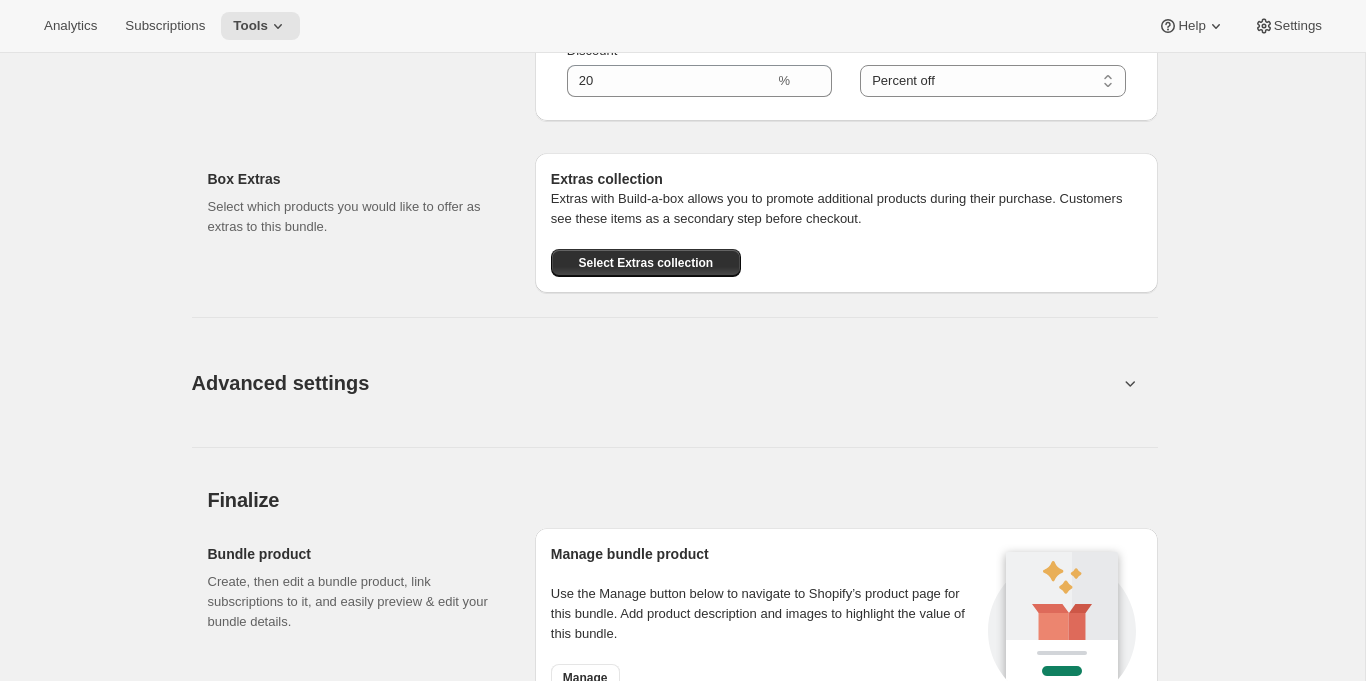click on "Advanced settings" at bounding box center (281, 383) 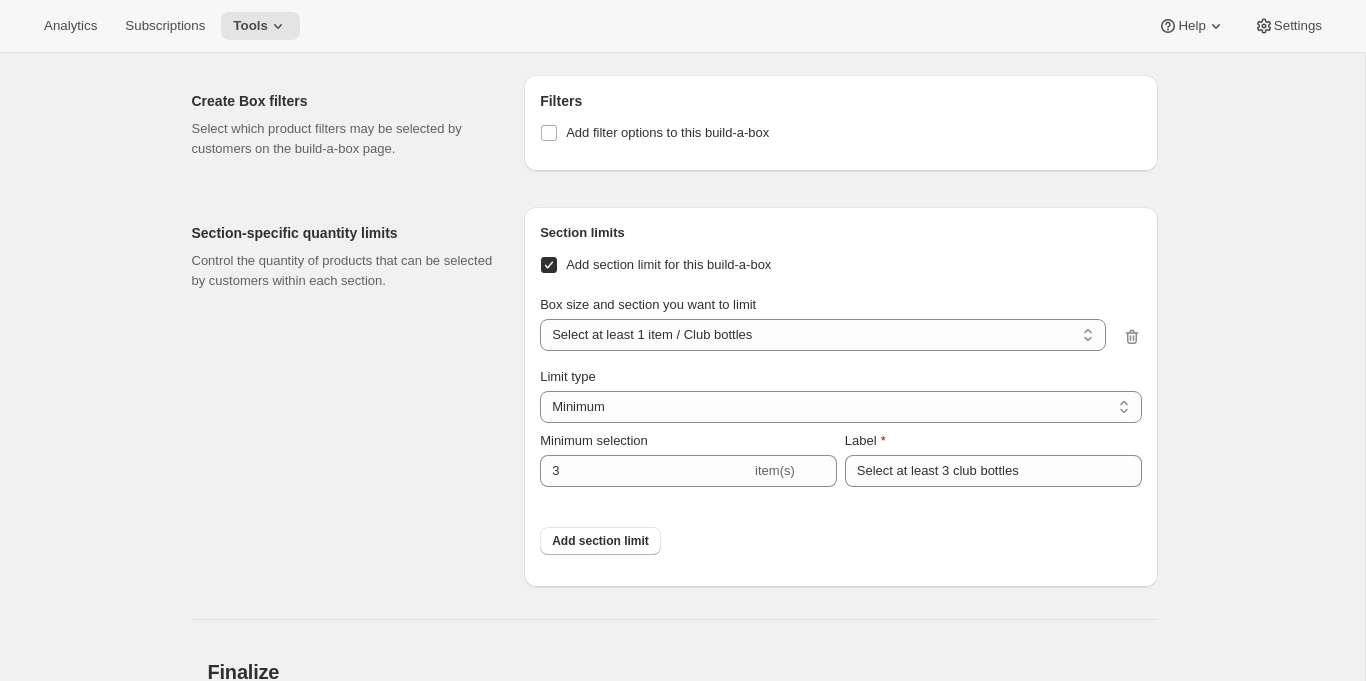 scroll, scrollTop: 2124, scrollLeft: 0, axis: vertical 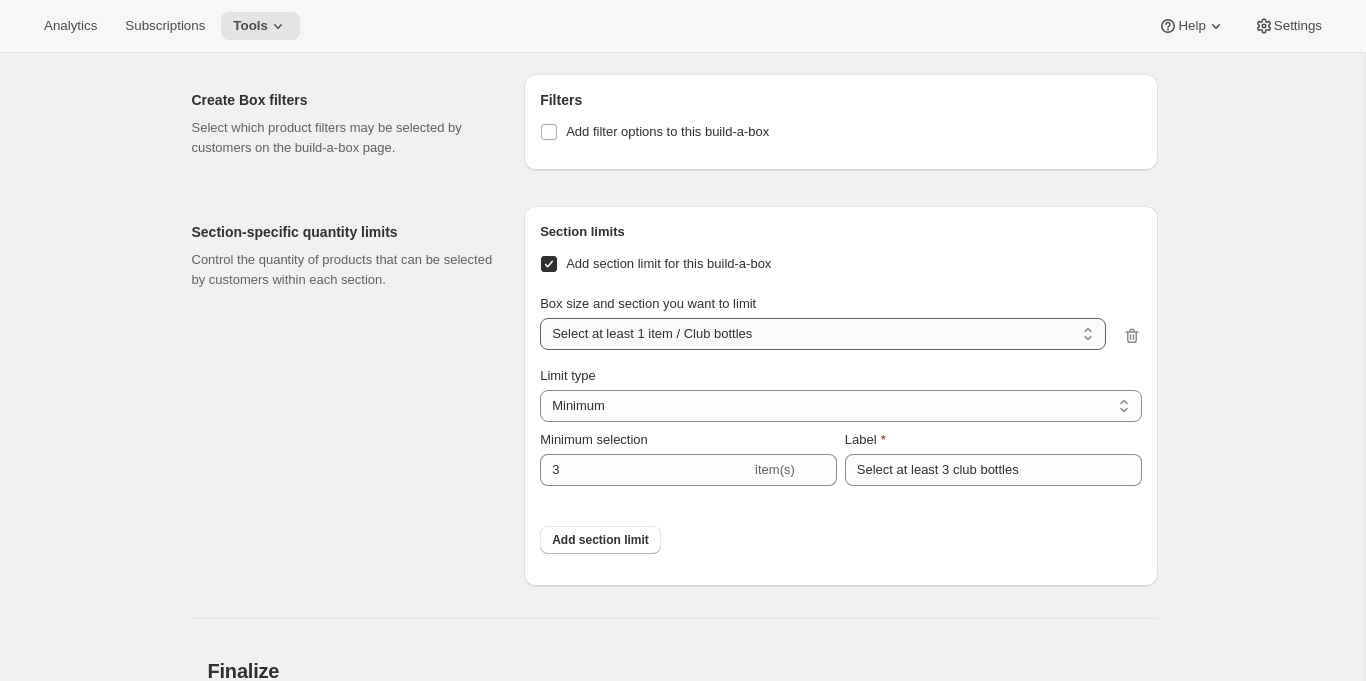 click on "Select at least 1 item / Club bottles Select at least 1 item / Additional bottles Select" at bounding box center [822, 334] 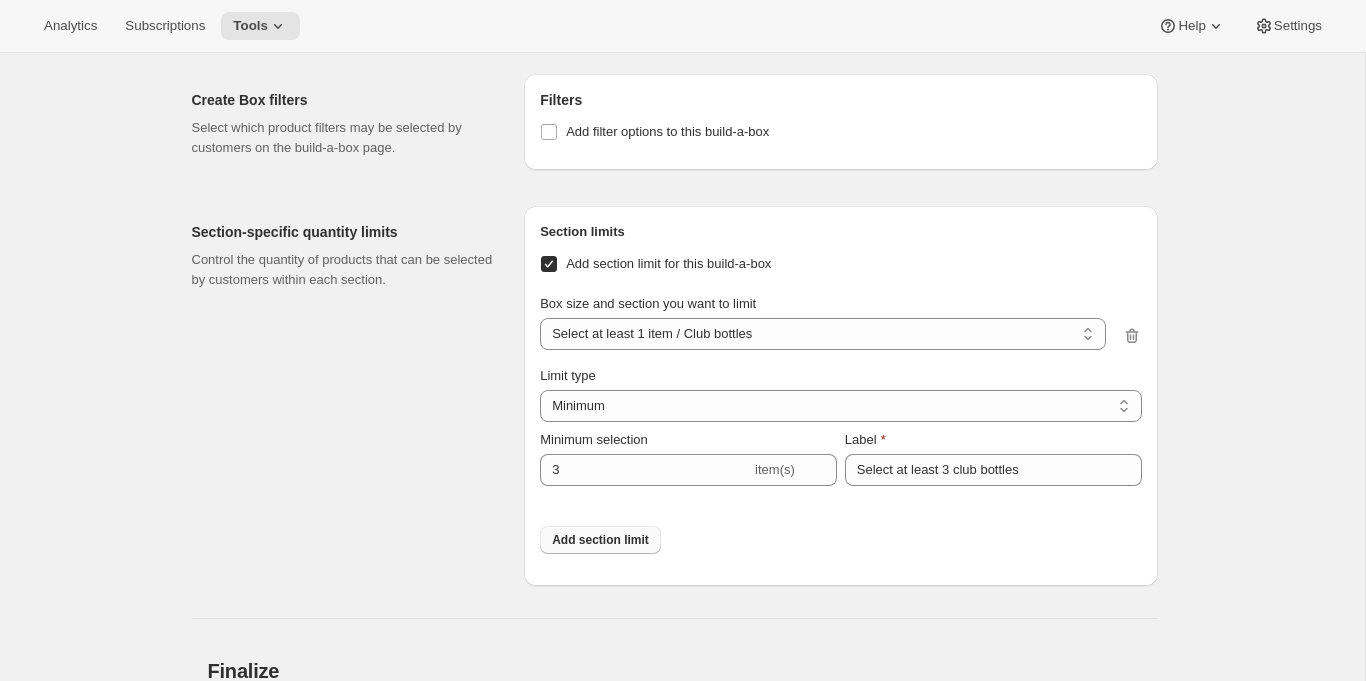 click on "Add section limit" at bounding box center [600, 540] 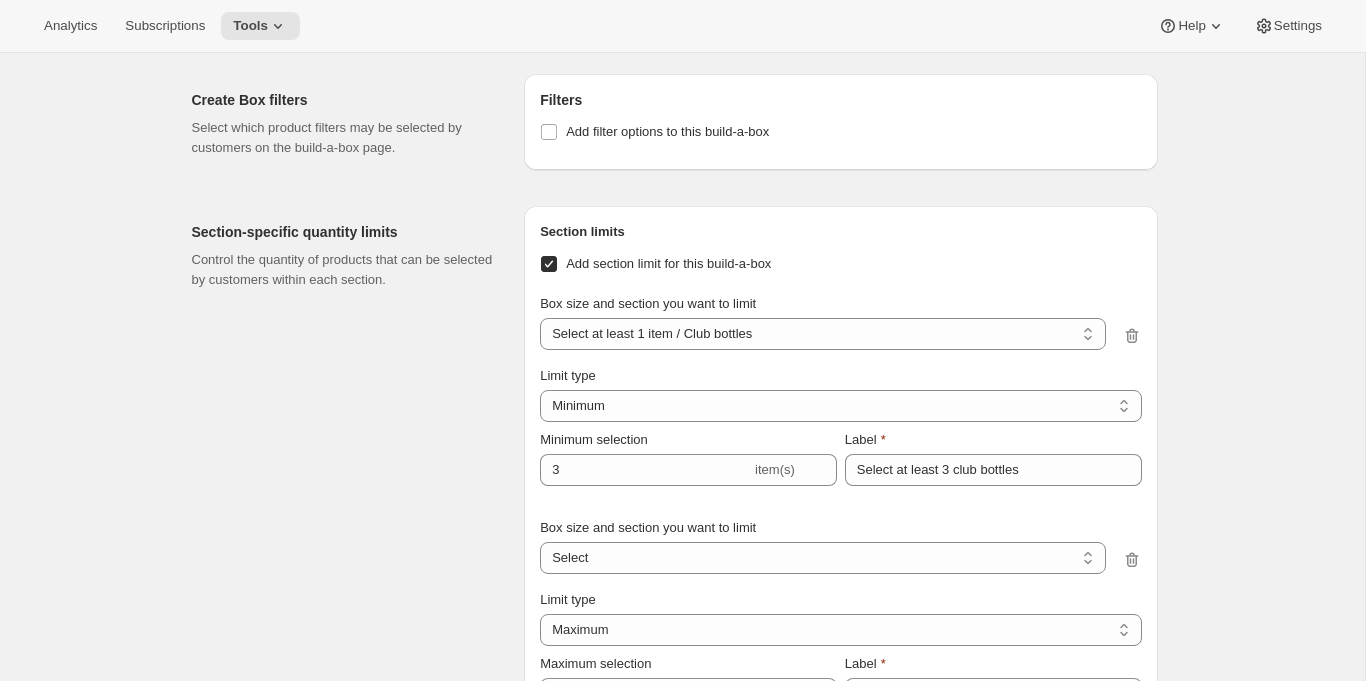 click on "Box size and section you want to limit" at bounding box center [648, 304] 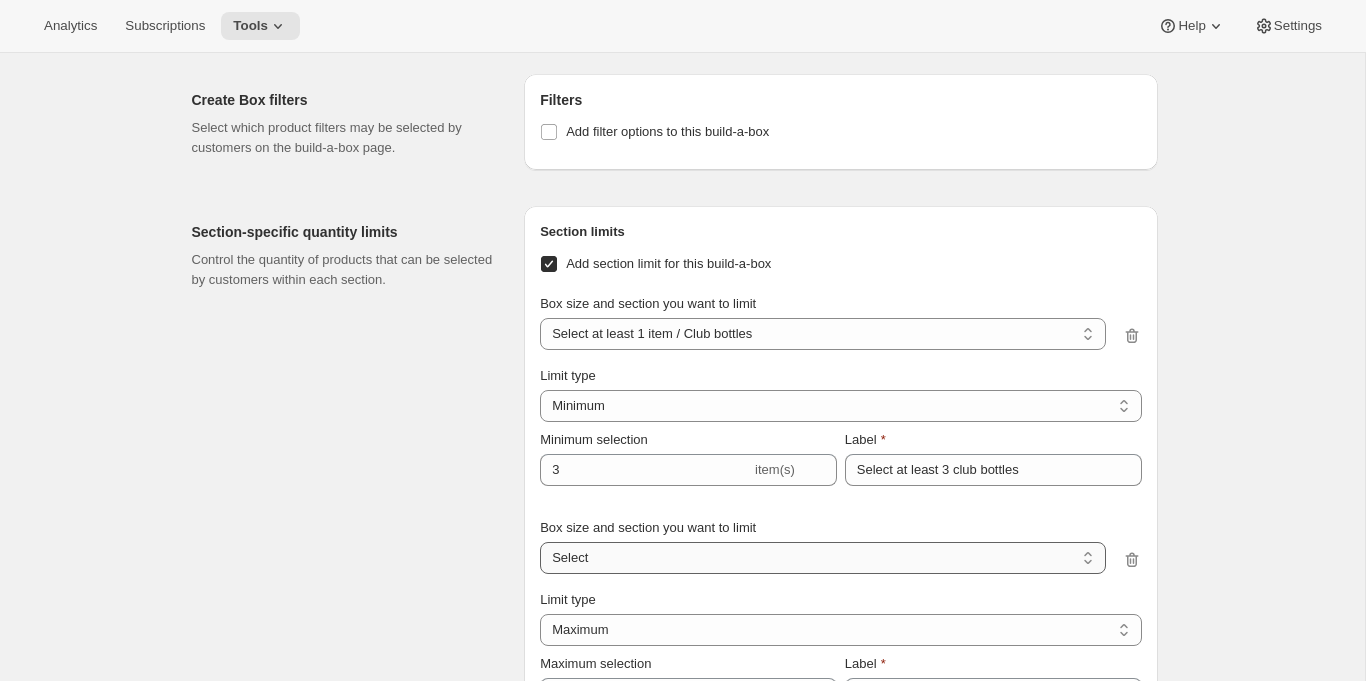 click on "Select at least 1 item / Club bottles Select at least 1 item / Additional bottles Select" at bounding box center [822, 558] 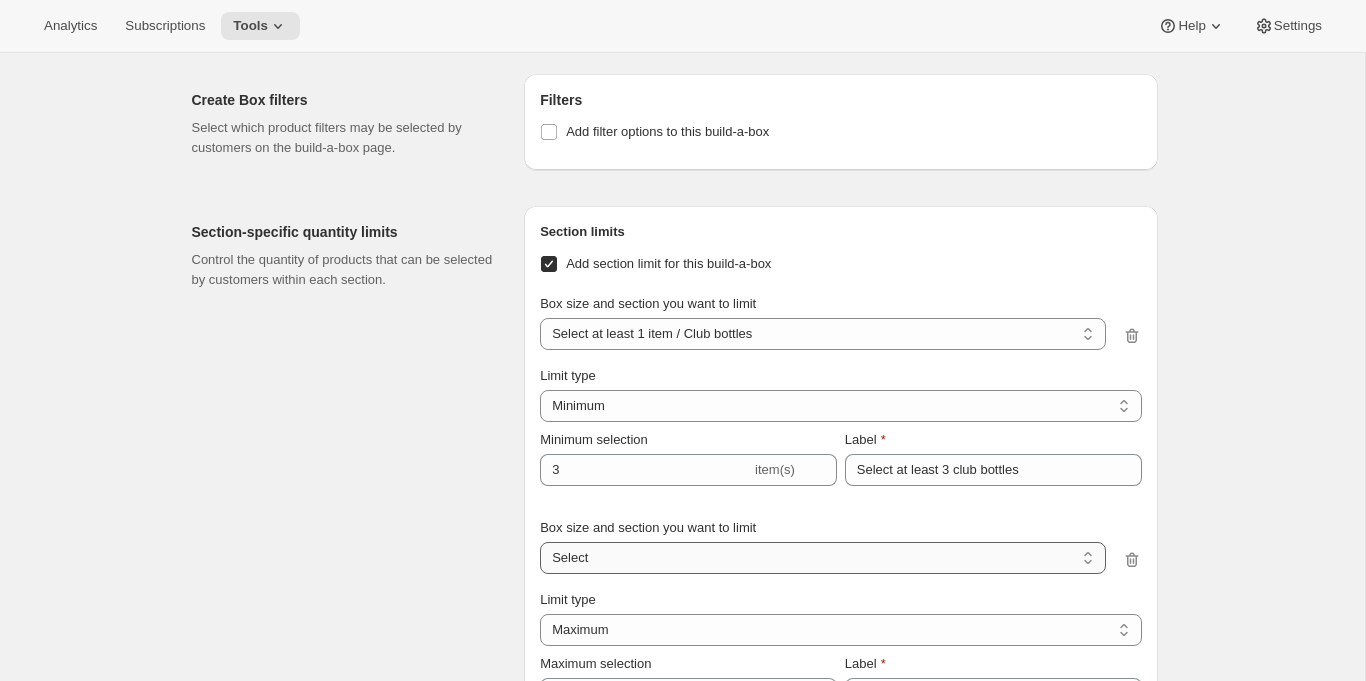 select on "gid://shopify/ProductVariant/51145142141266_9e7783f0-8da2-48fd-90be-9cf9cc522de7" 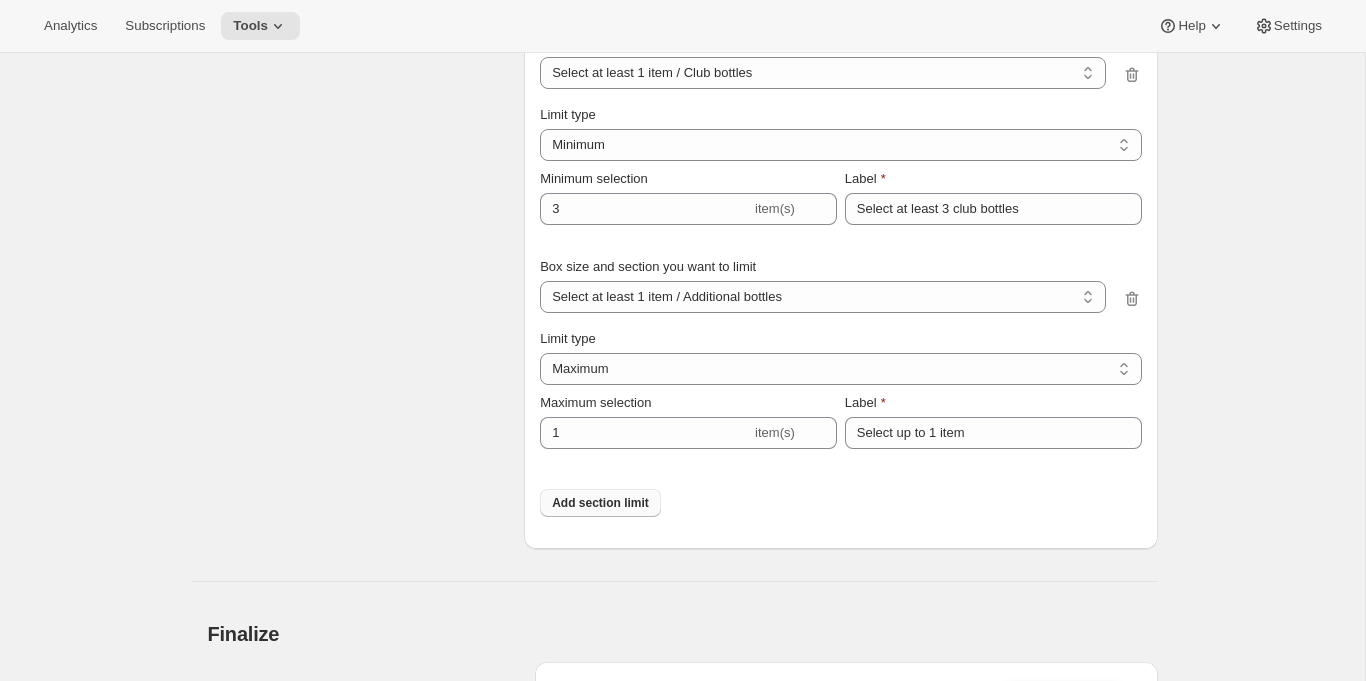 scroll, scrollTop: 2392, scrollLeft: 0, axis: vertical 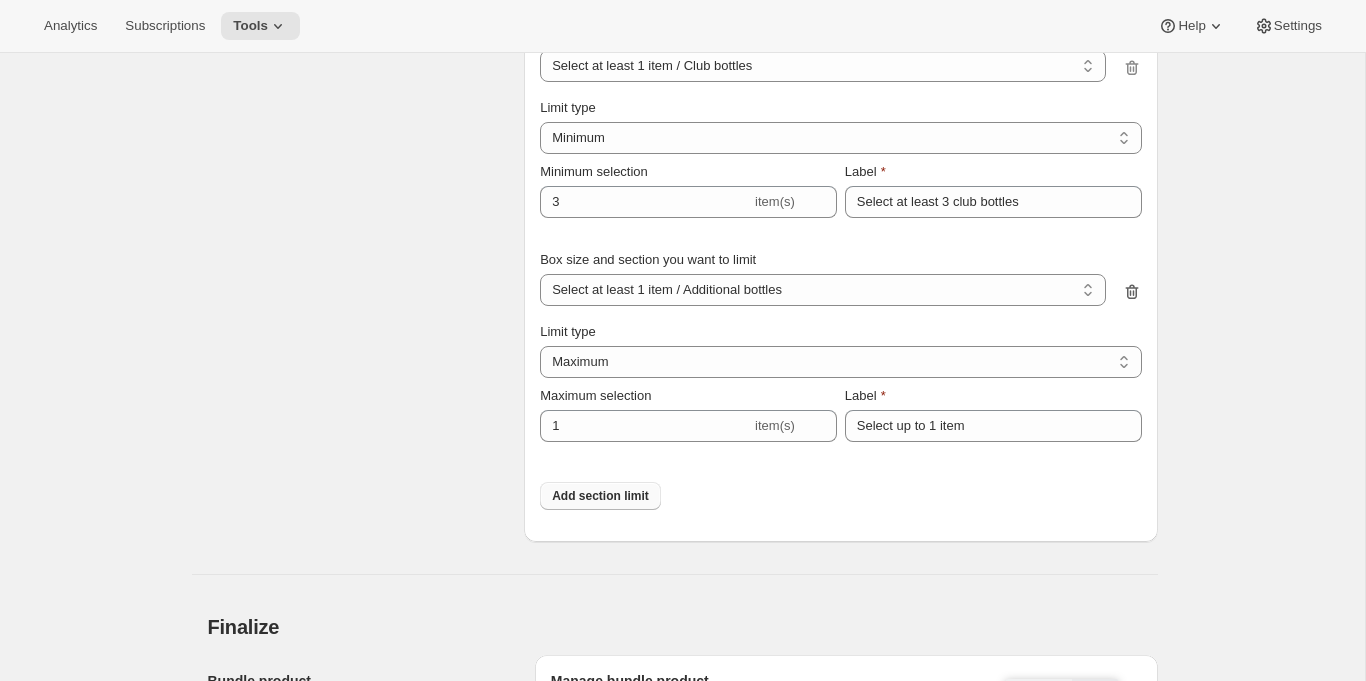 click 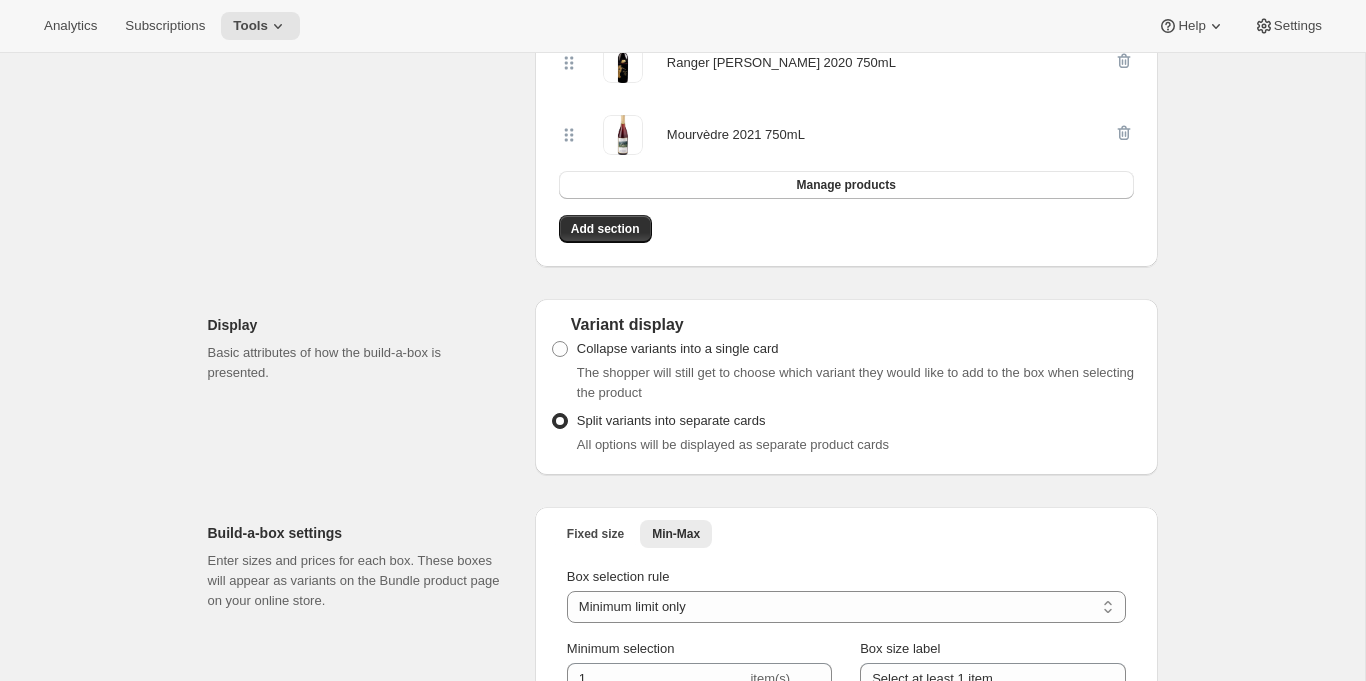 scroll, scrollTop: 1012, scrollLeft: 0, axis: vertical 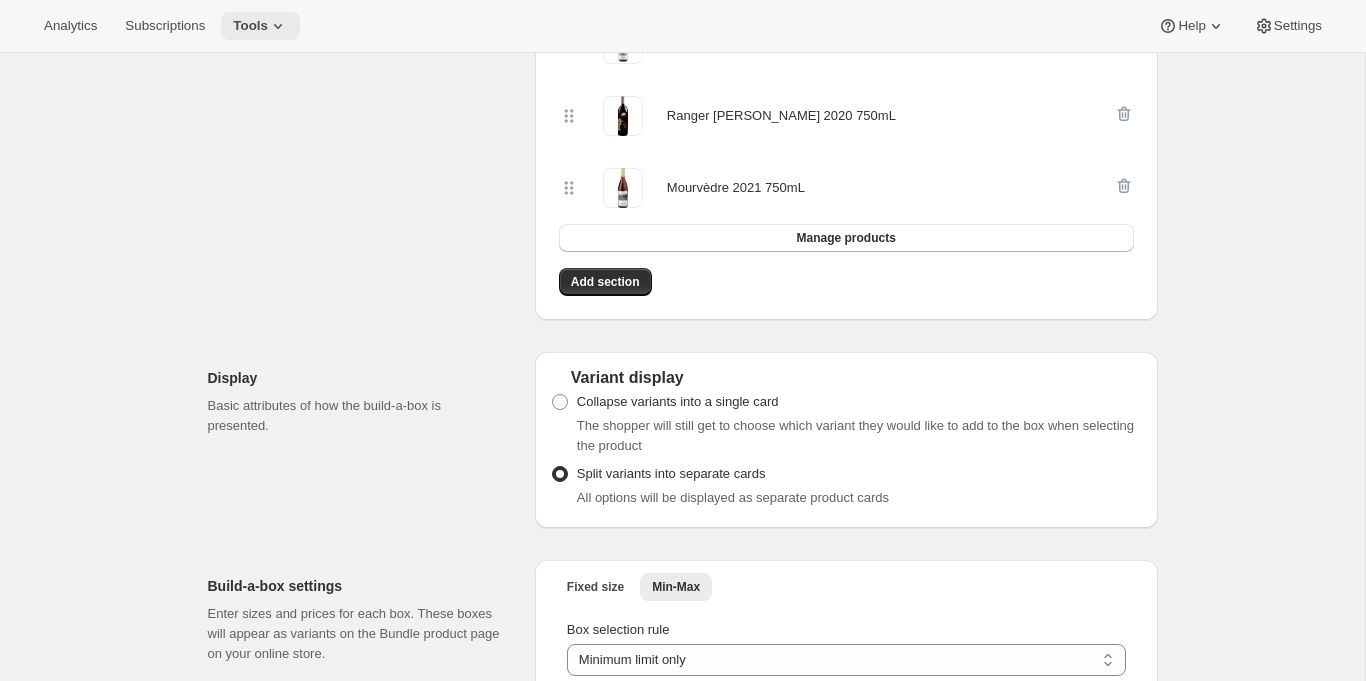 click 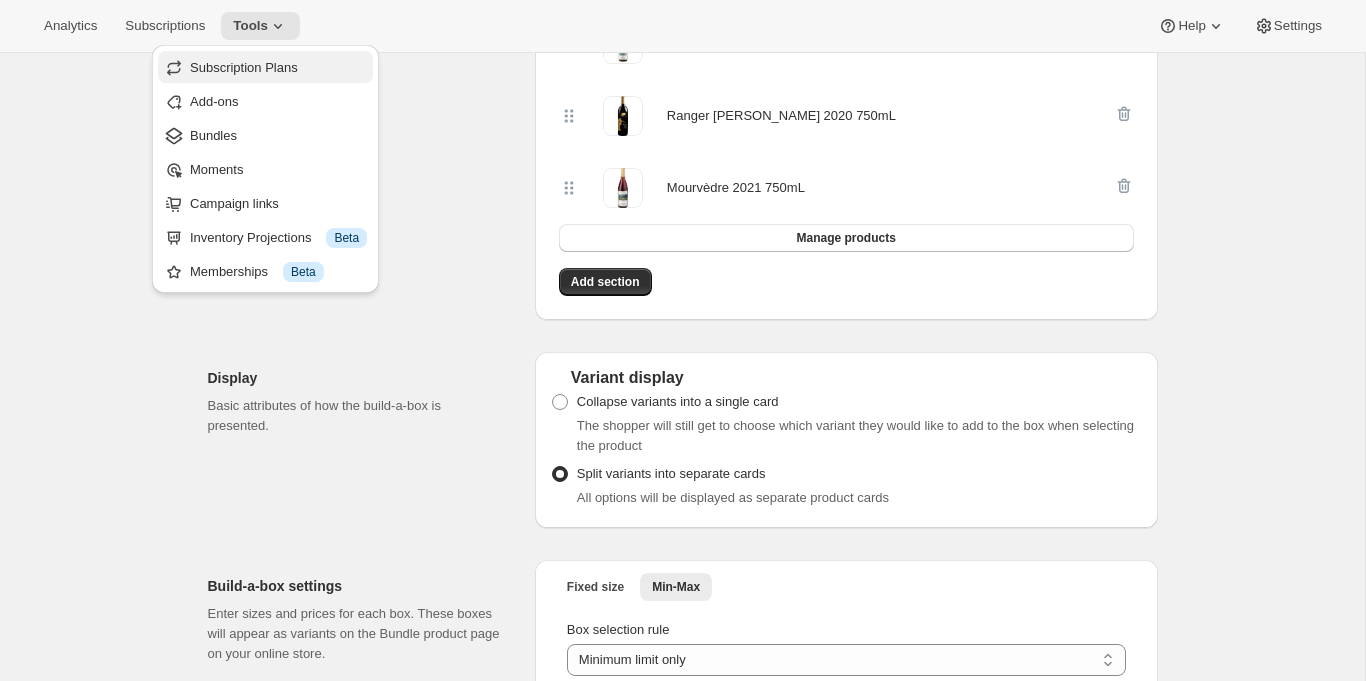 click on "Subscription Plans" at bounding box center (265, 67) 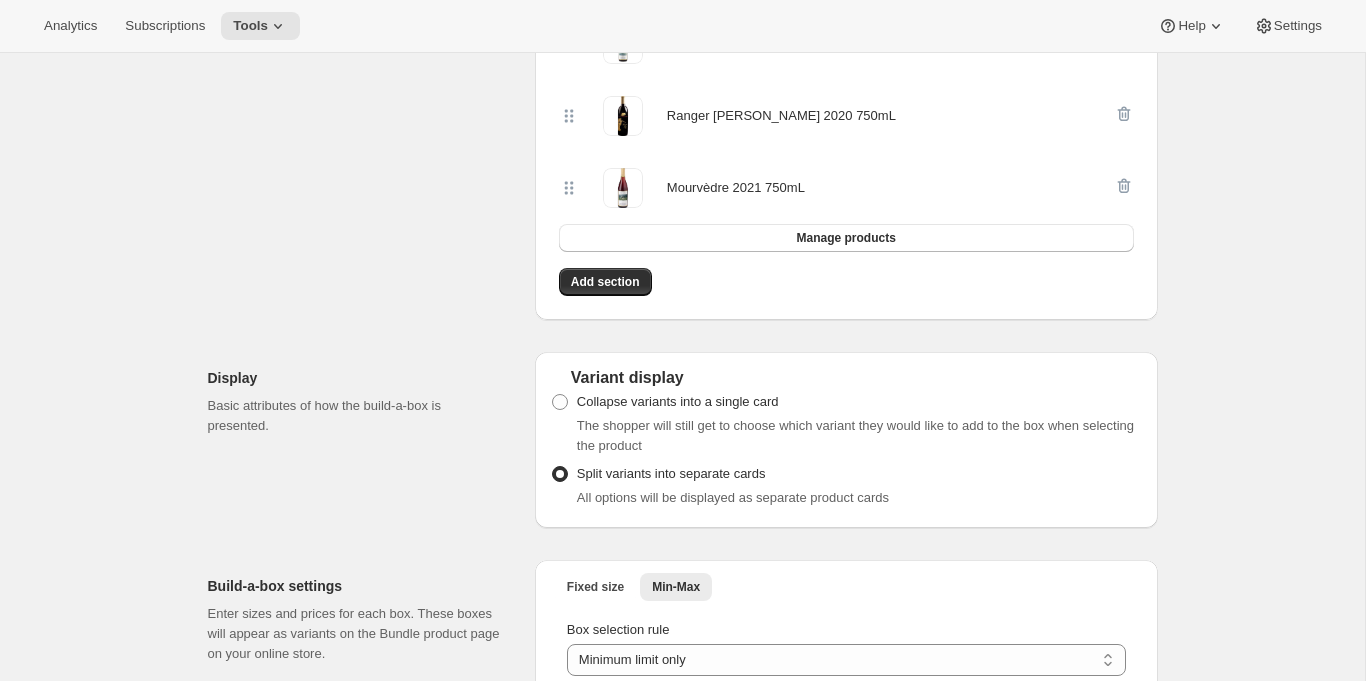 type on "3" 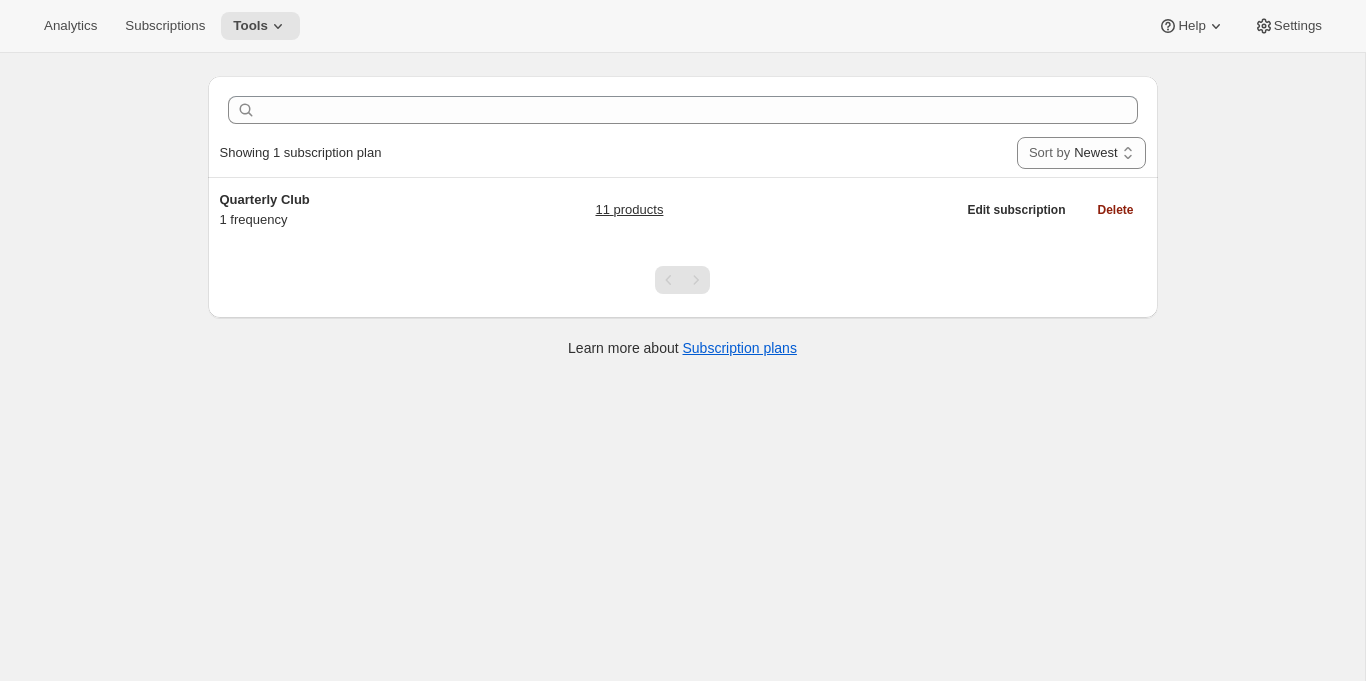 scroll, scrollTop: 0, scrollLeft: 0, axis: both 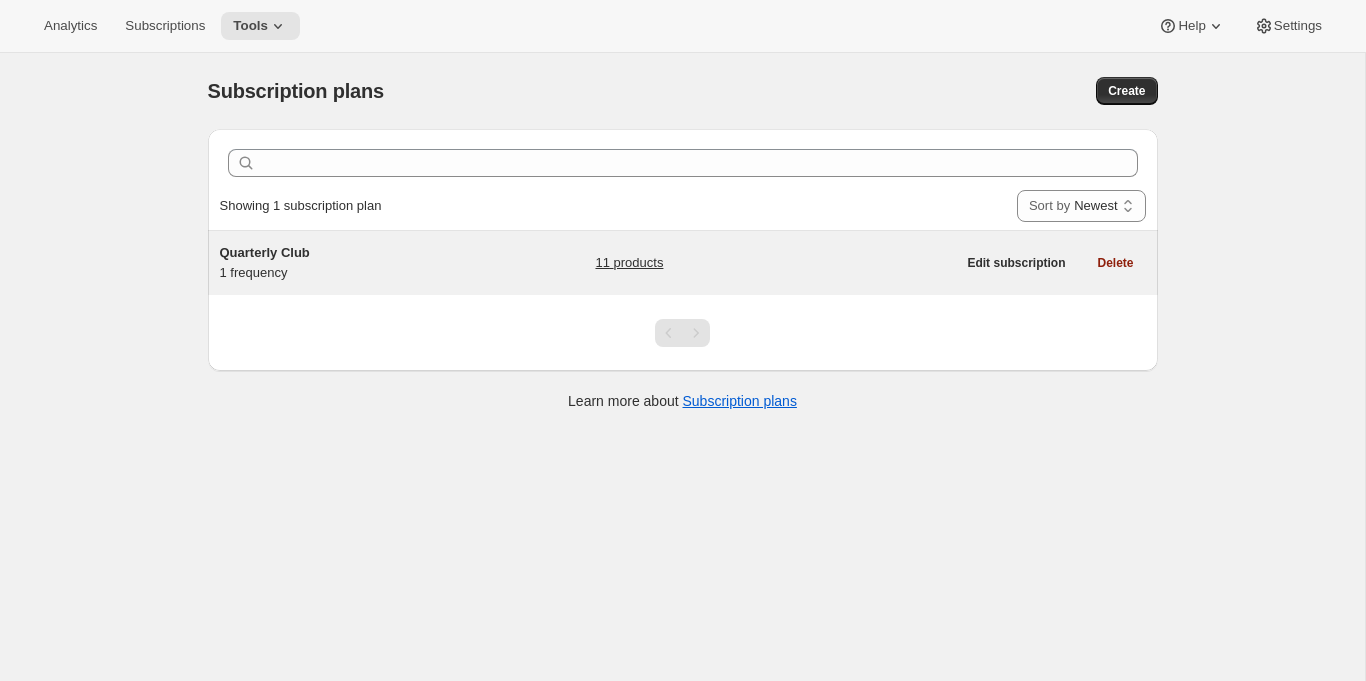 click on "Quarterly Club 1 frequency 11   products Edit subscription Delete" at bounding box center (683, 263) 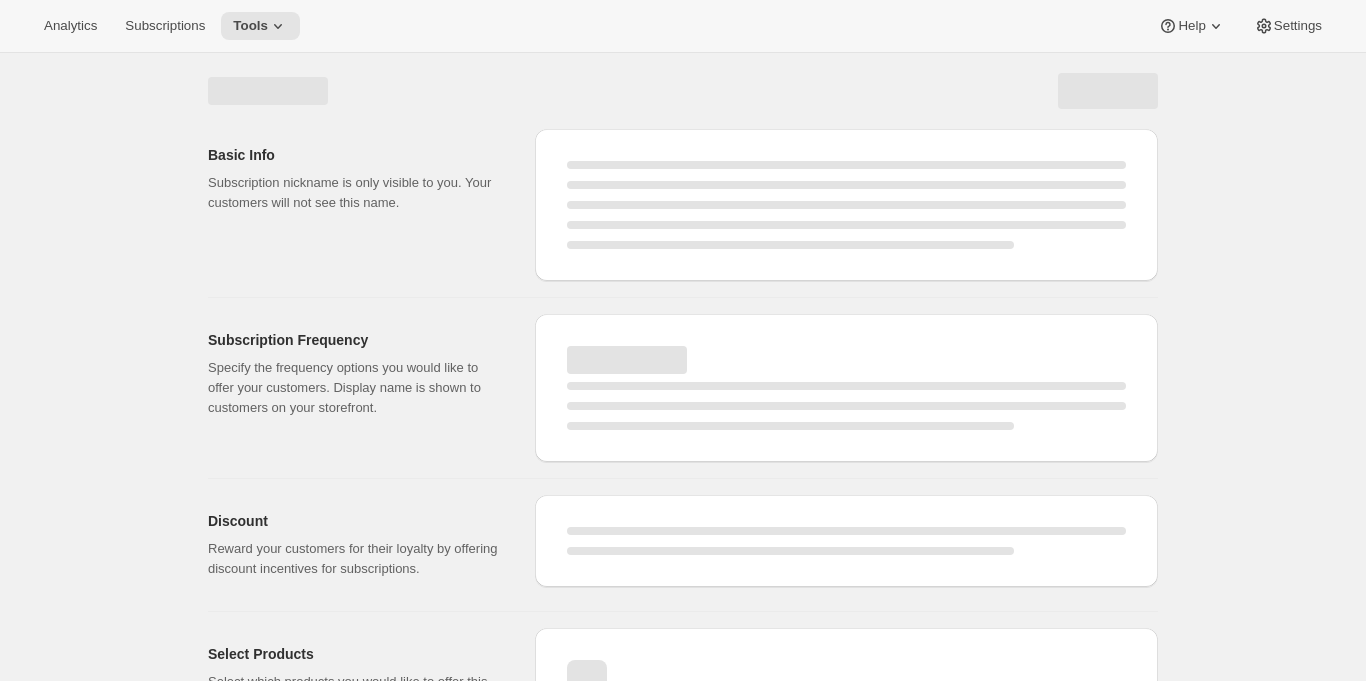 scroll, scrollTop: 103, scrollLeft: 0, axis: vertical 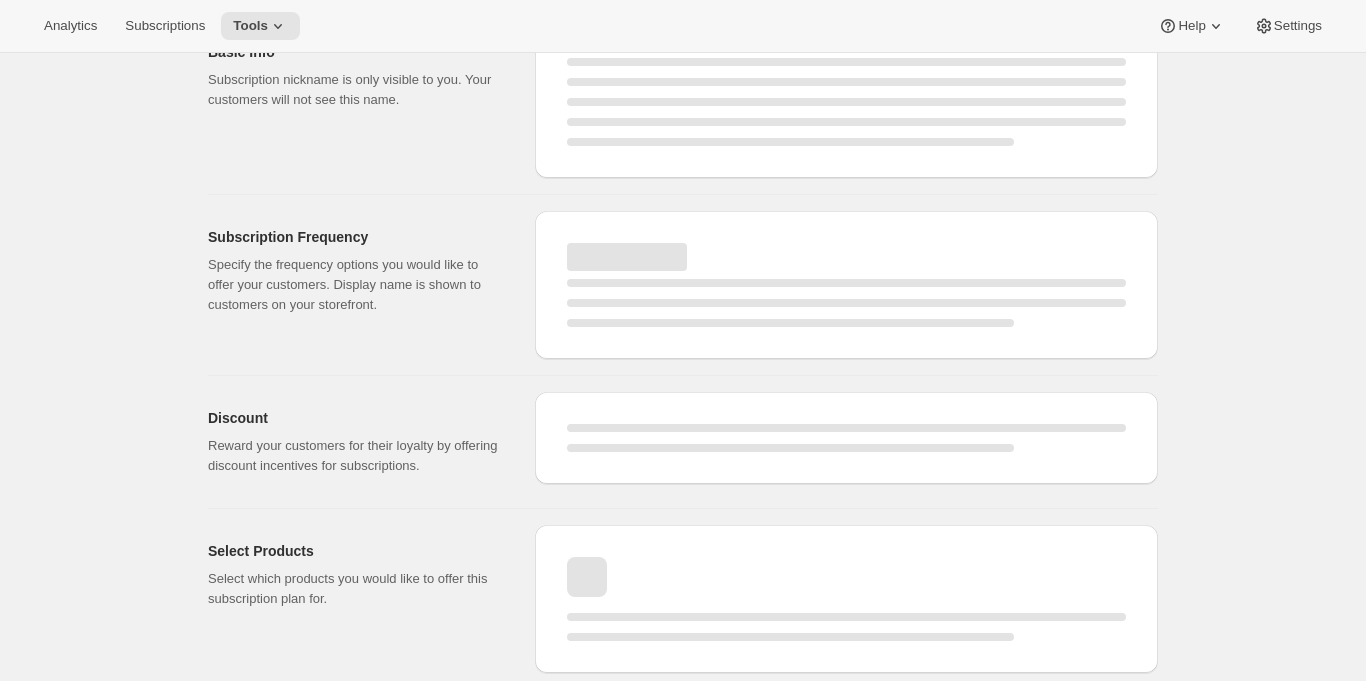 select on "WEEK" 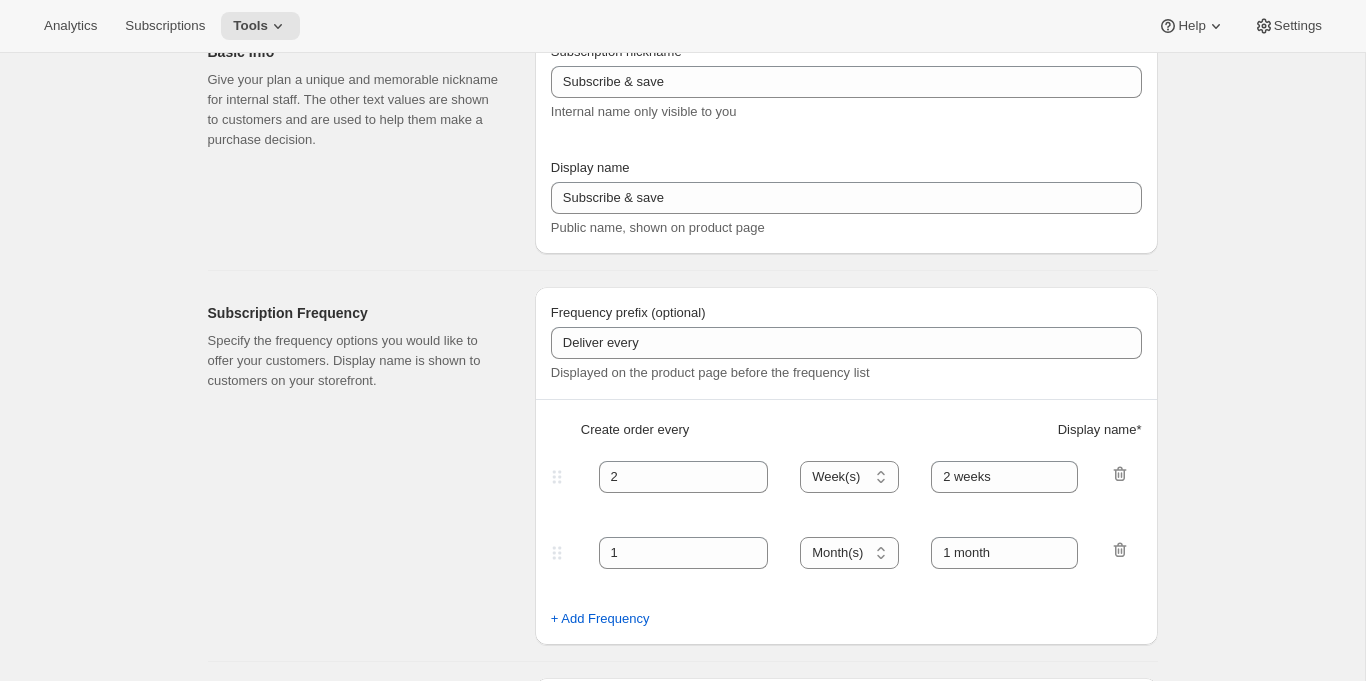 type on "Quarterly Club" 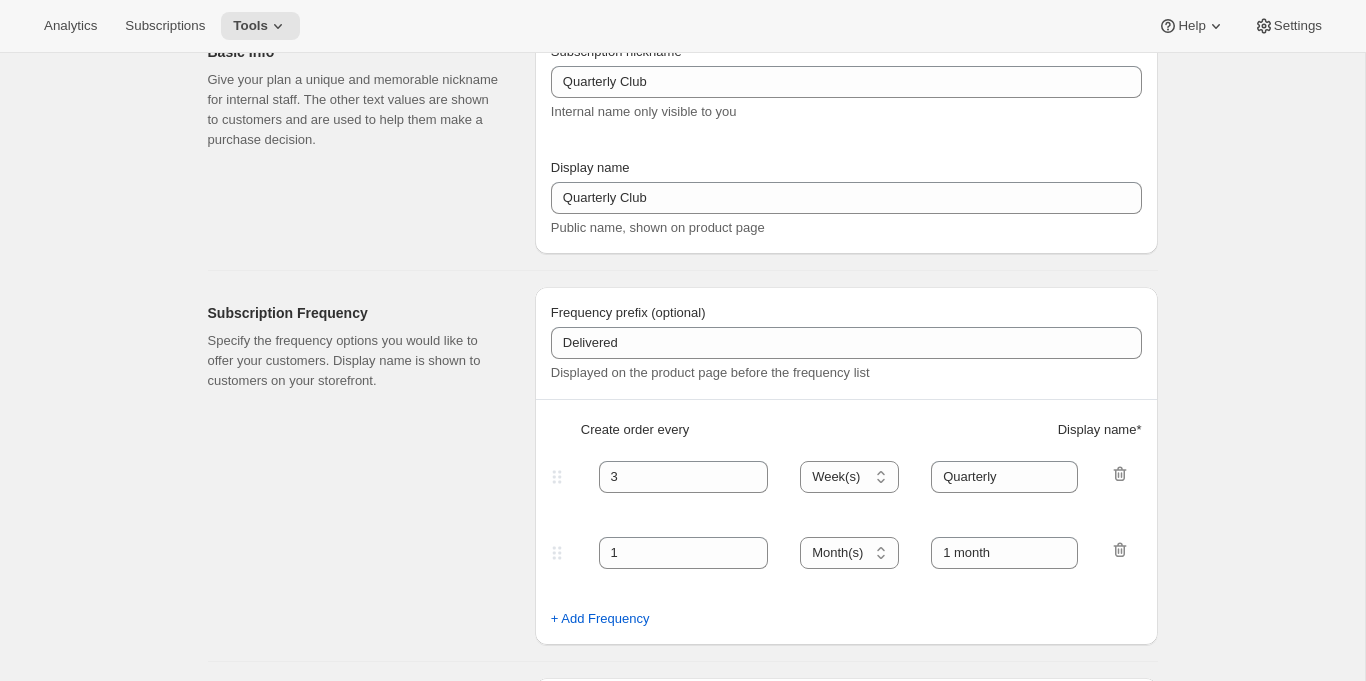 select on "YEARDAY" 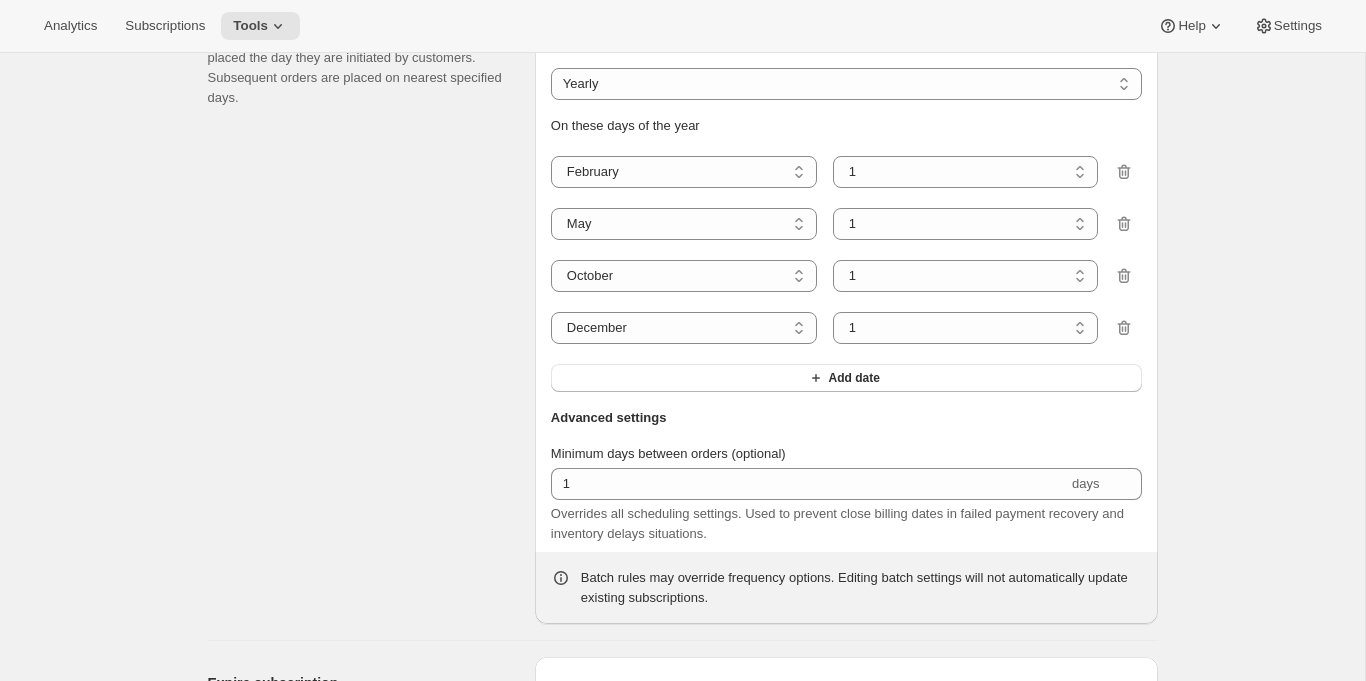 scroll, scrollTop: 2083, scrollLeft: 0, axis: vertical 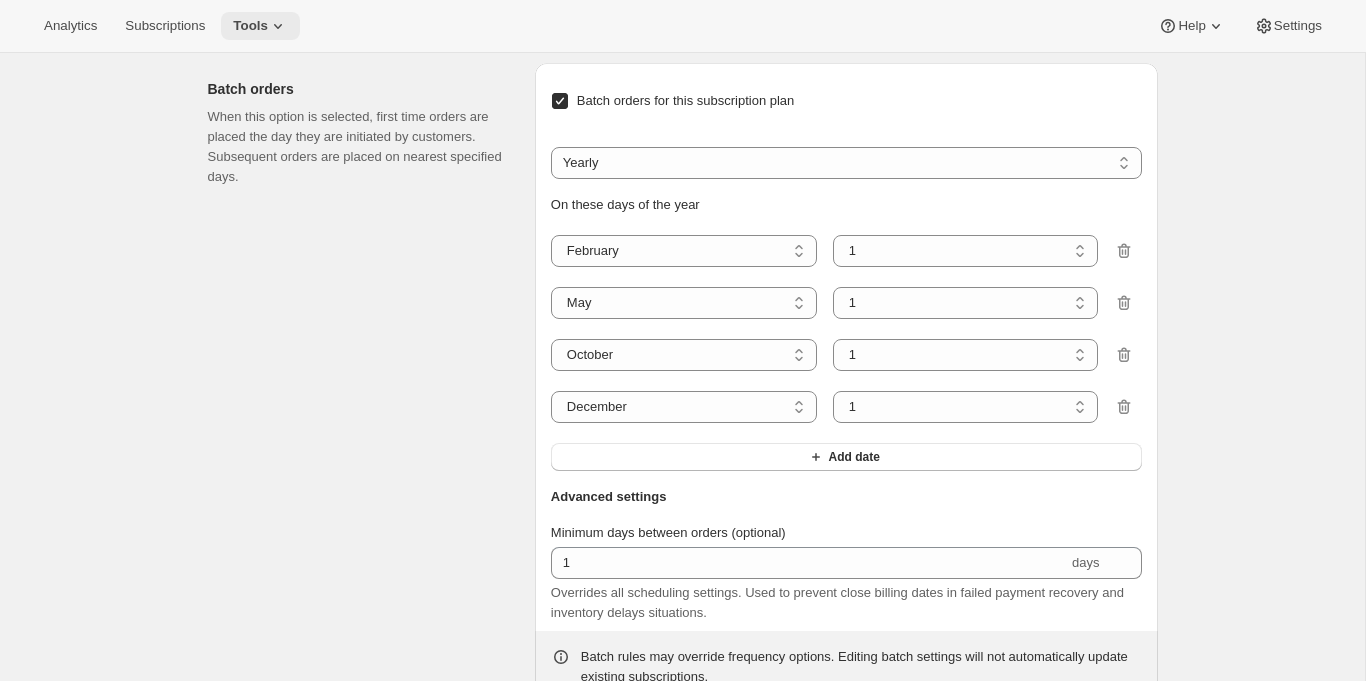 click 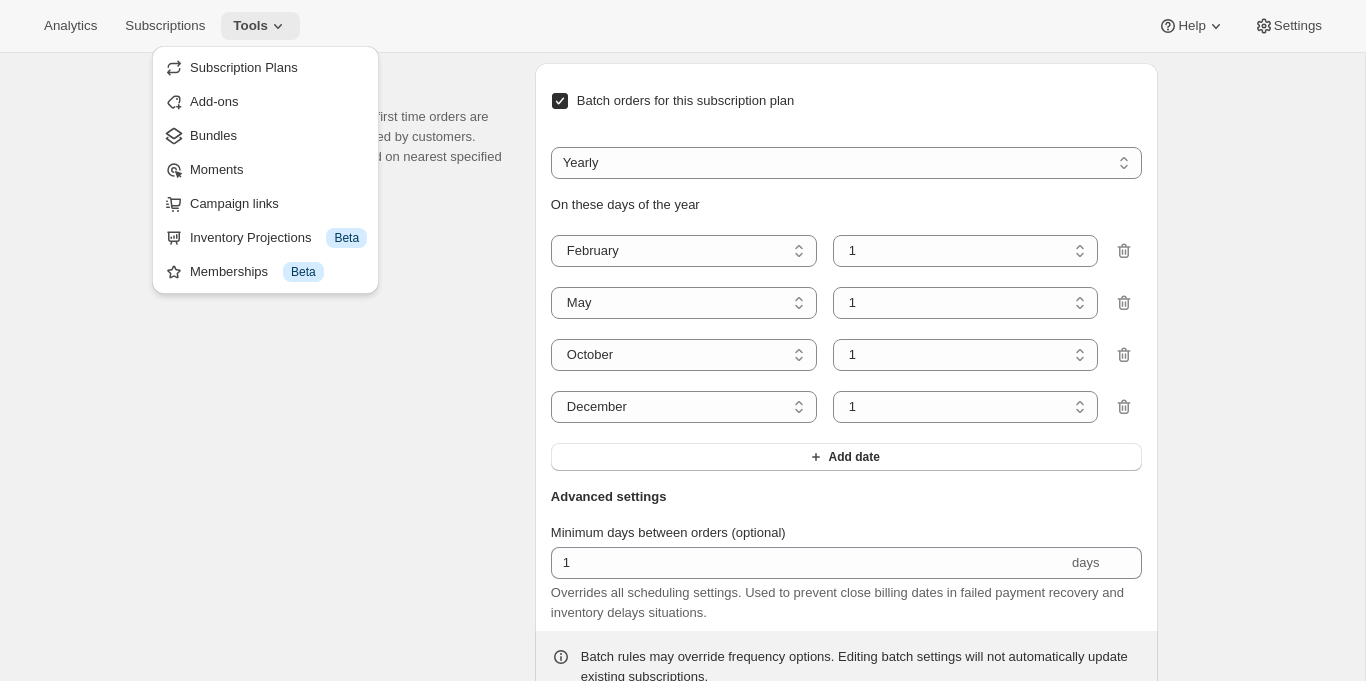 click 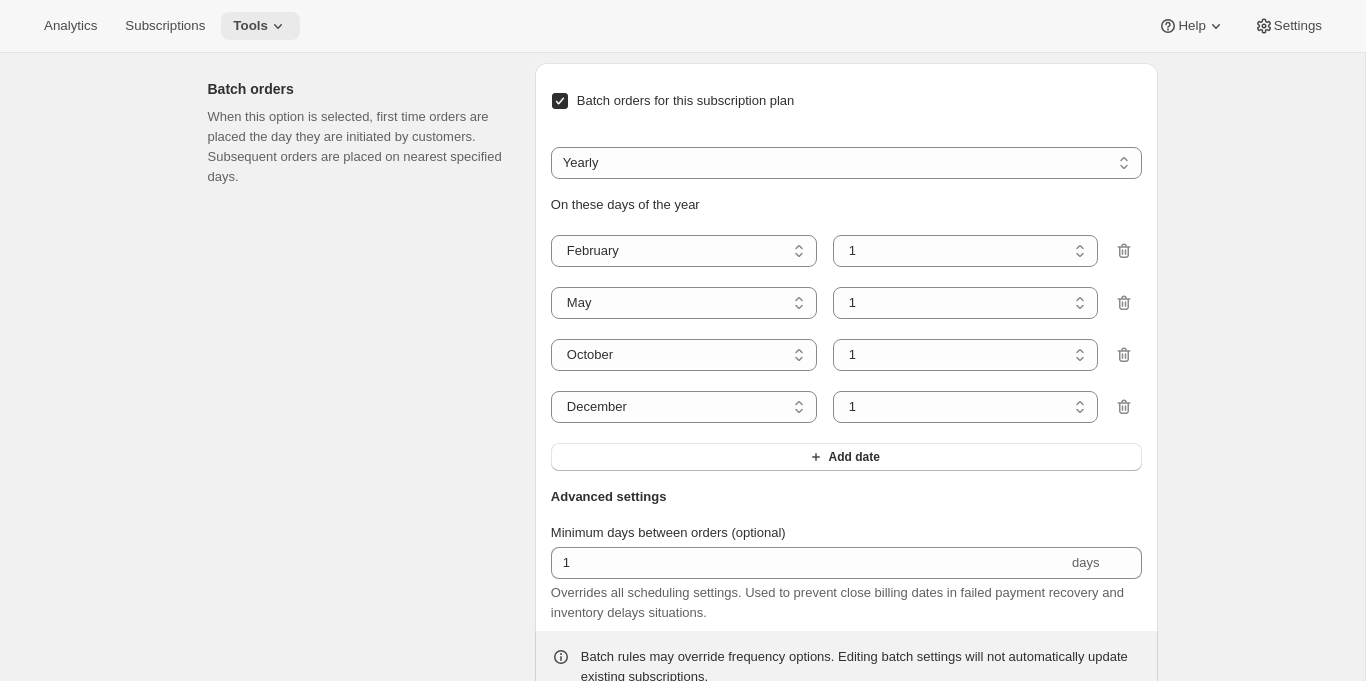click 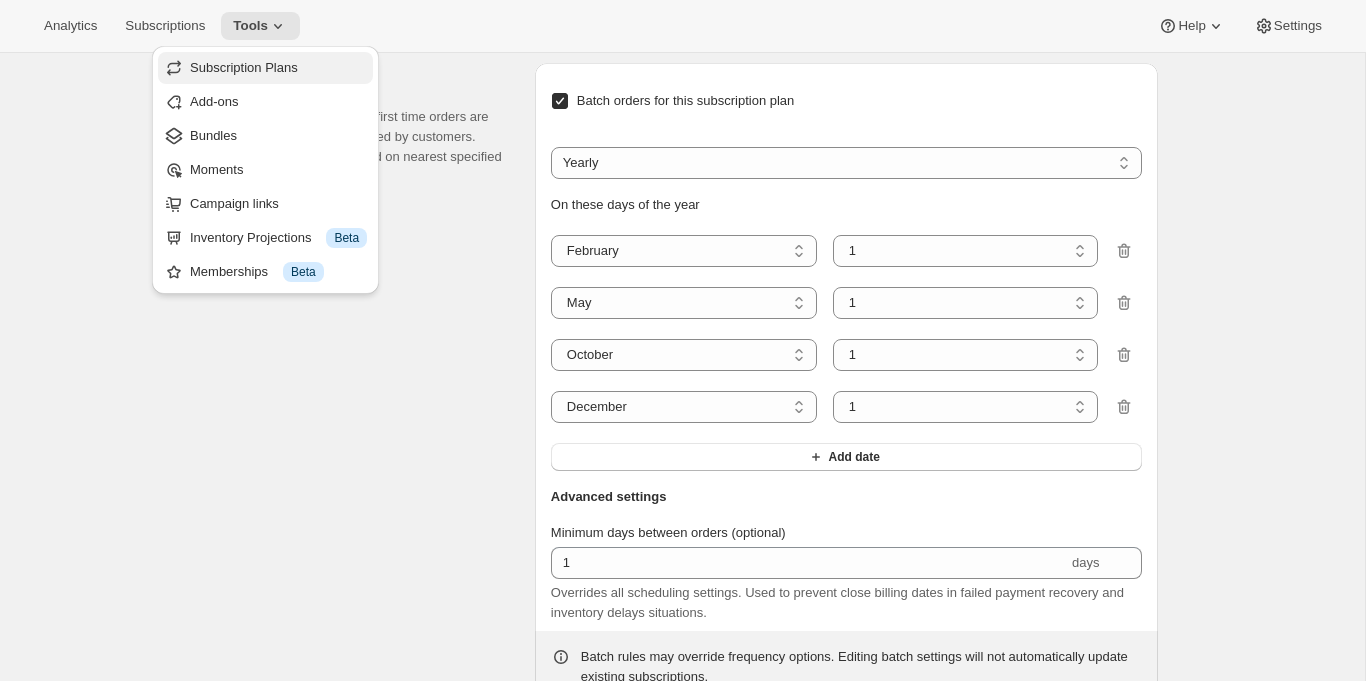 click on "Subscription Plans" at bounding box center (244, 67) 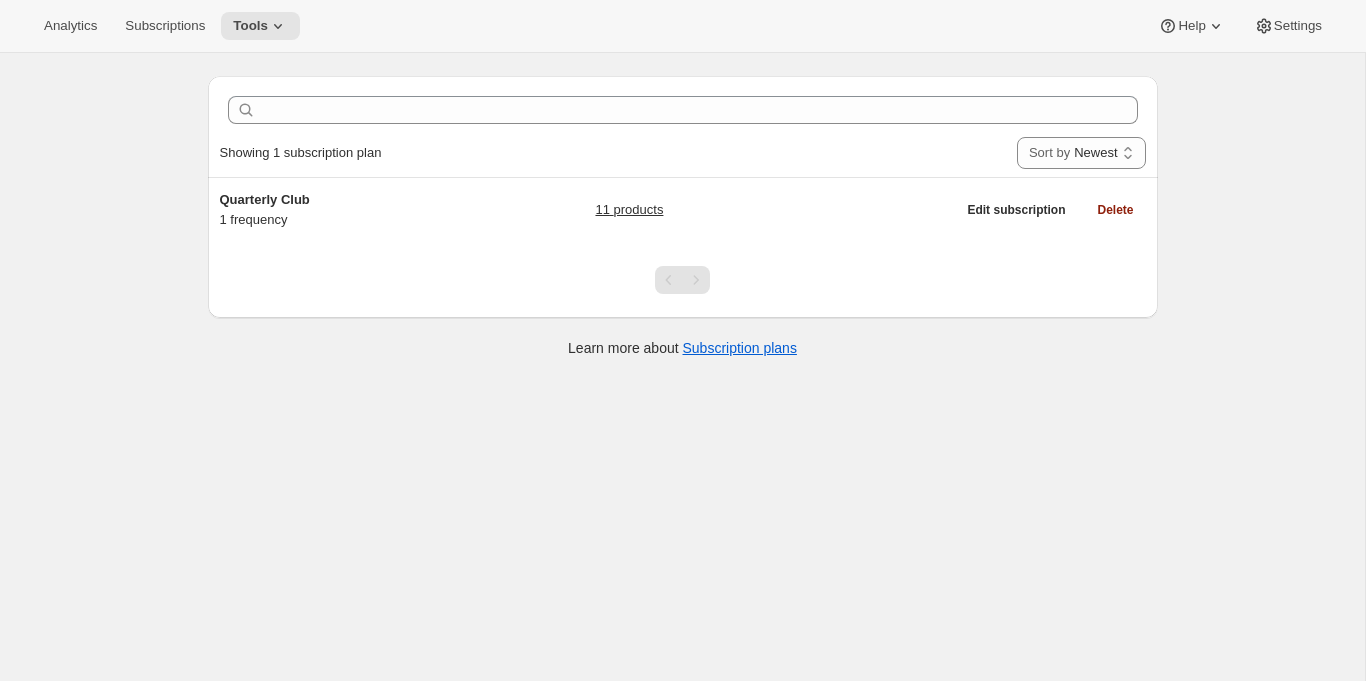scroll, scrollTop: 0, scrollLeft: 0, axis: both 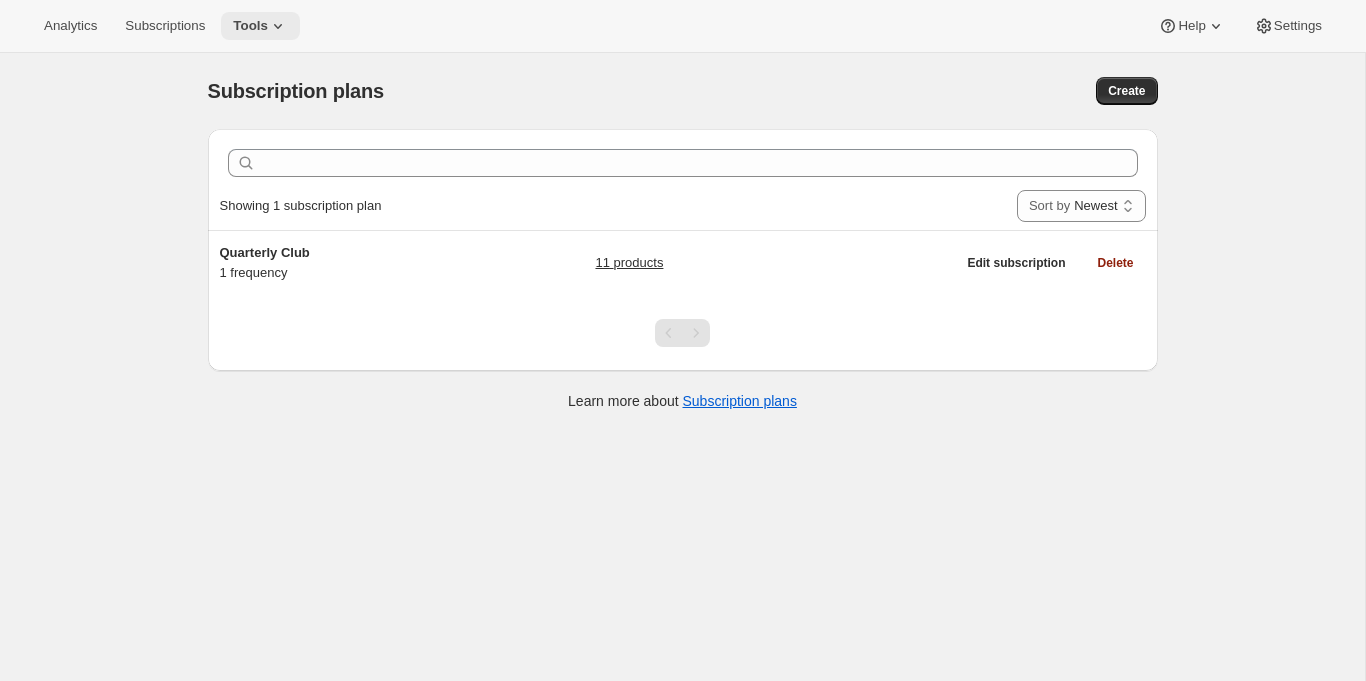 click 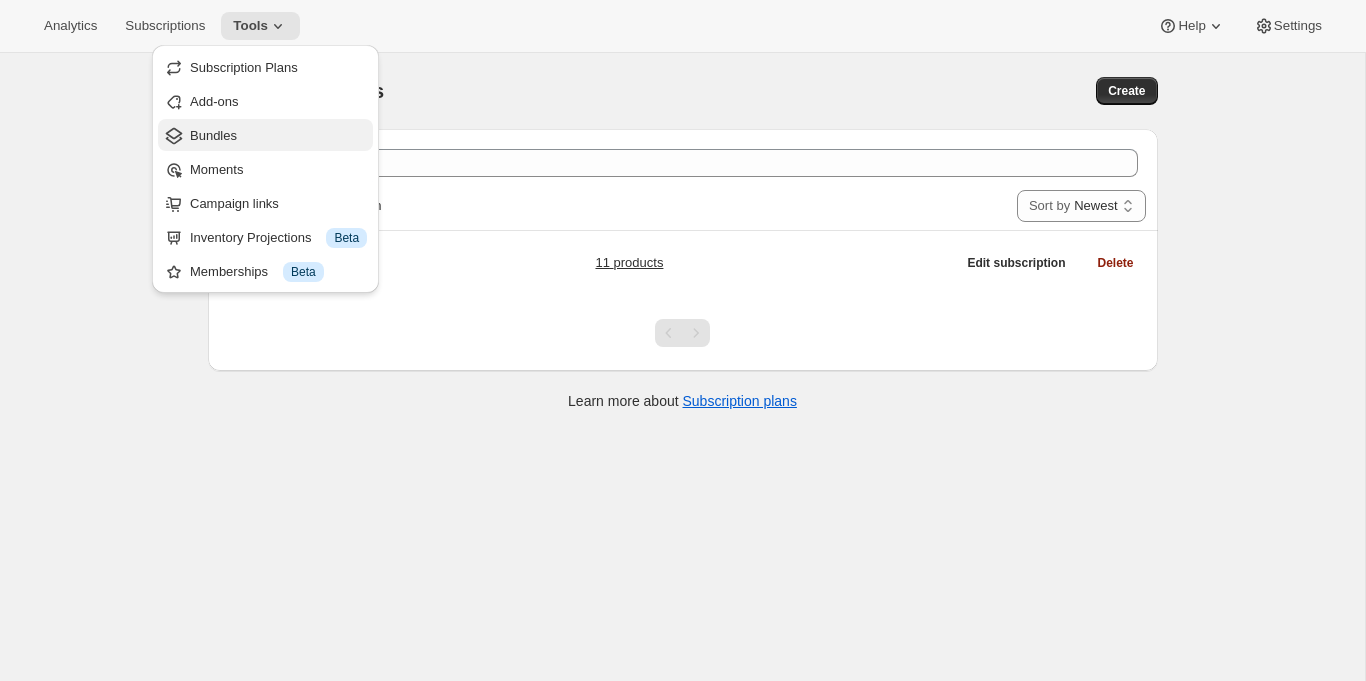 click on "Bundles" at bounding box center [278, 136] 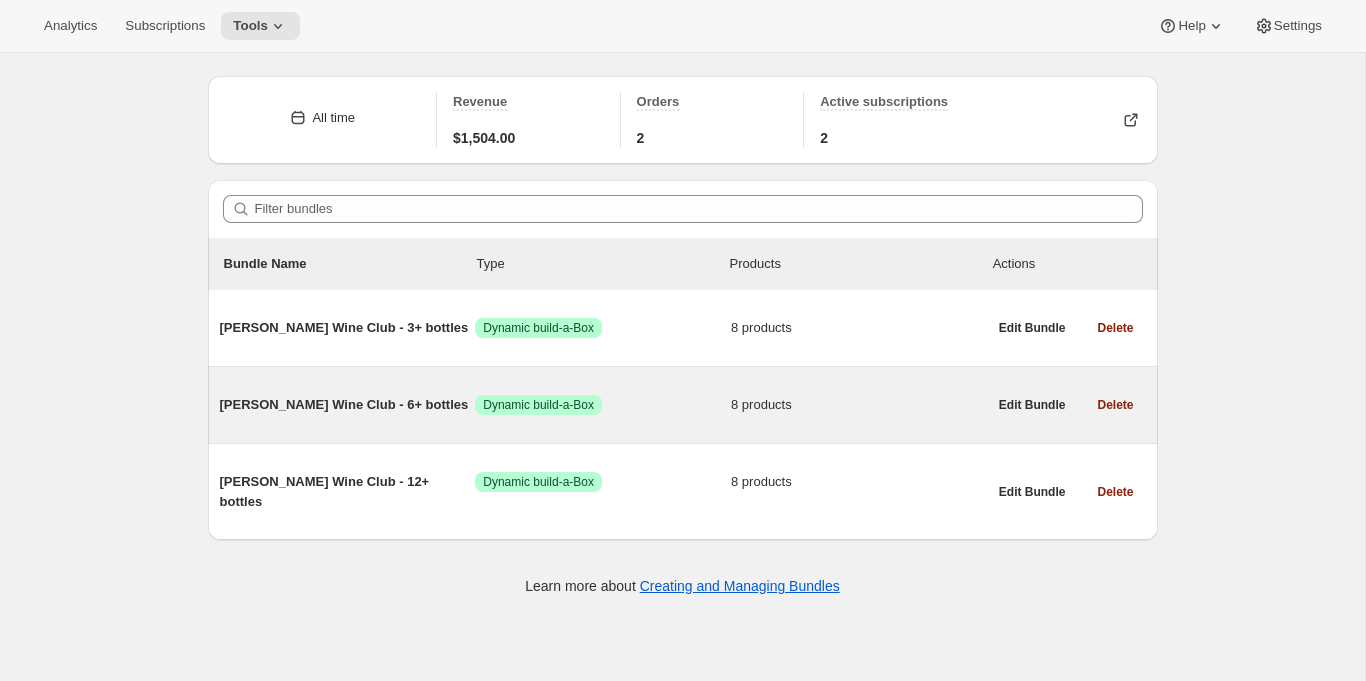 scroll, scrollTop: 45, scrollLeft: 0, axis: vertical 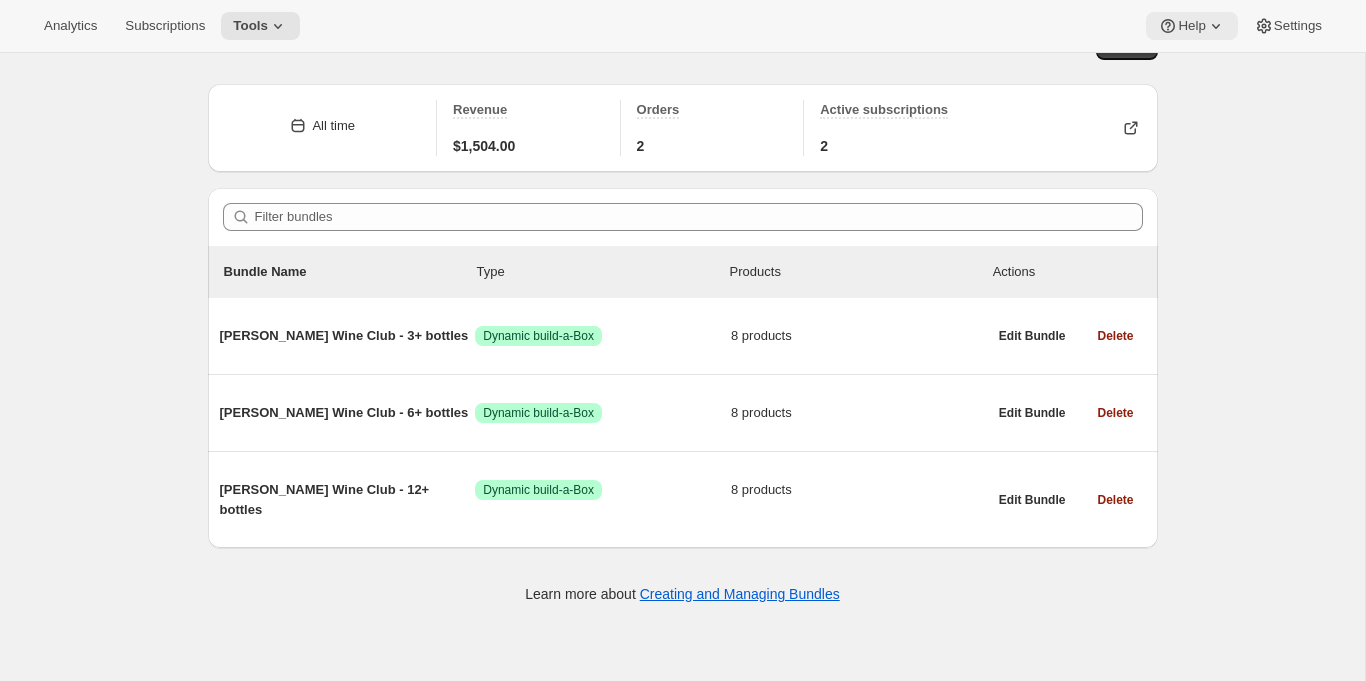 click on "Help" at bounding box center (1191, 26) 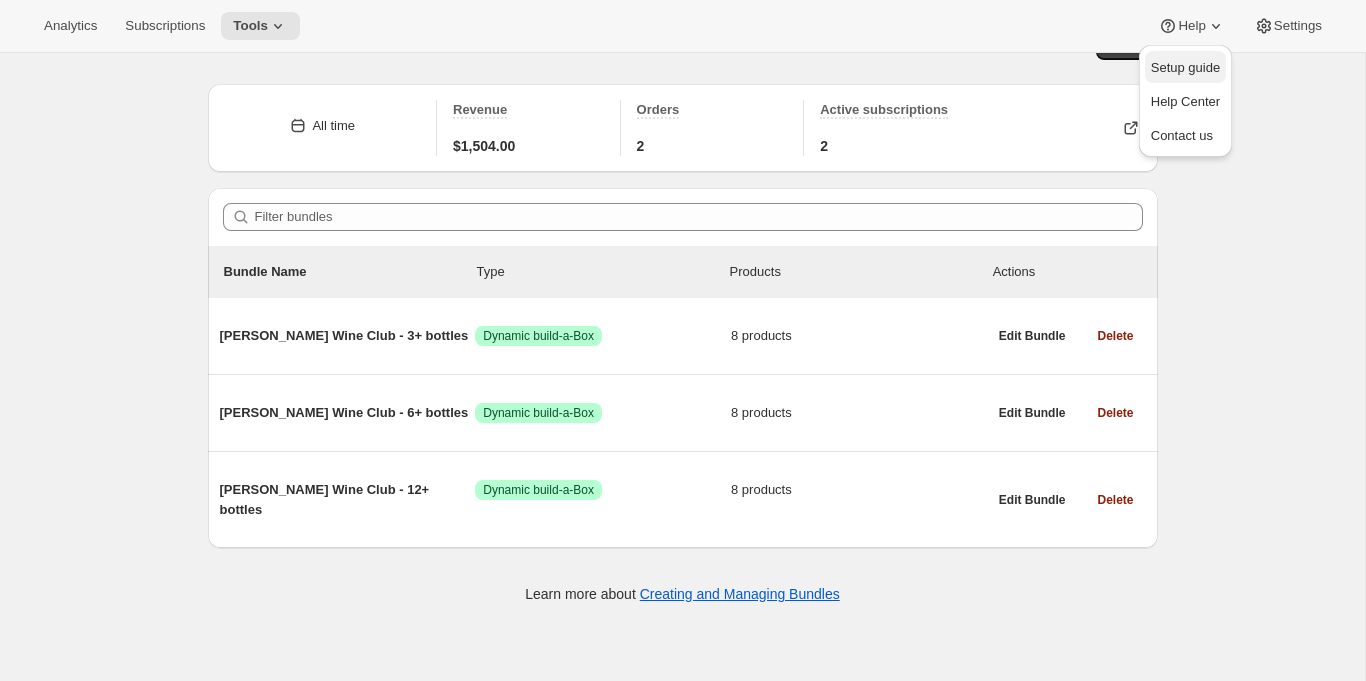 click on "Setup guide" at bounding box center (1185, 67) 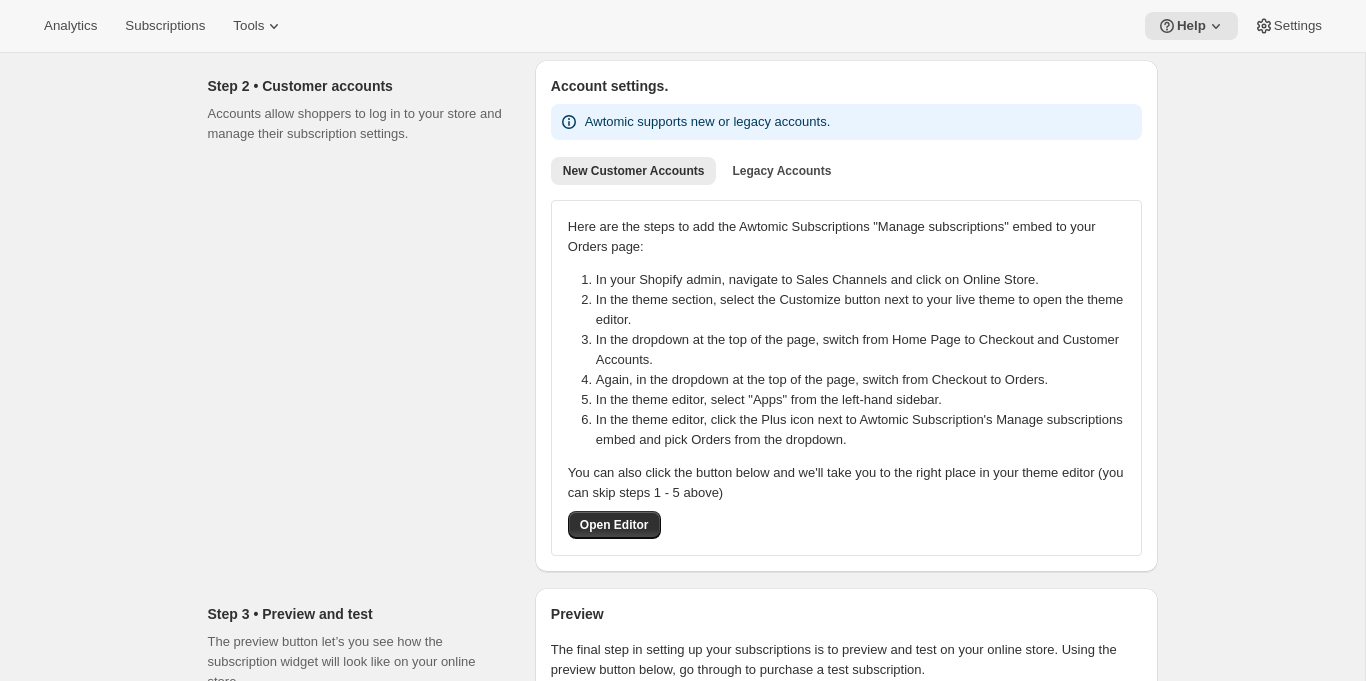scroll, scrollTop: 0, scrollLeft: 0, axis: both 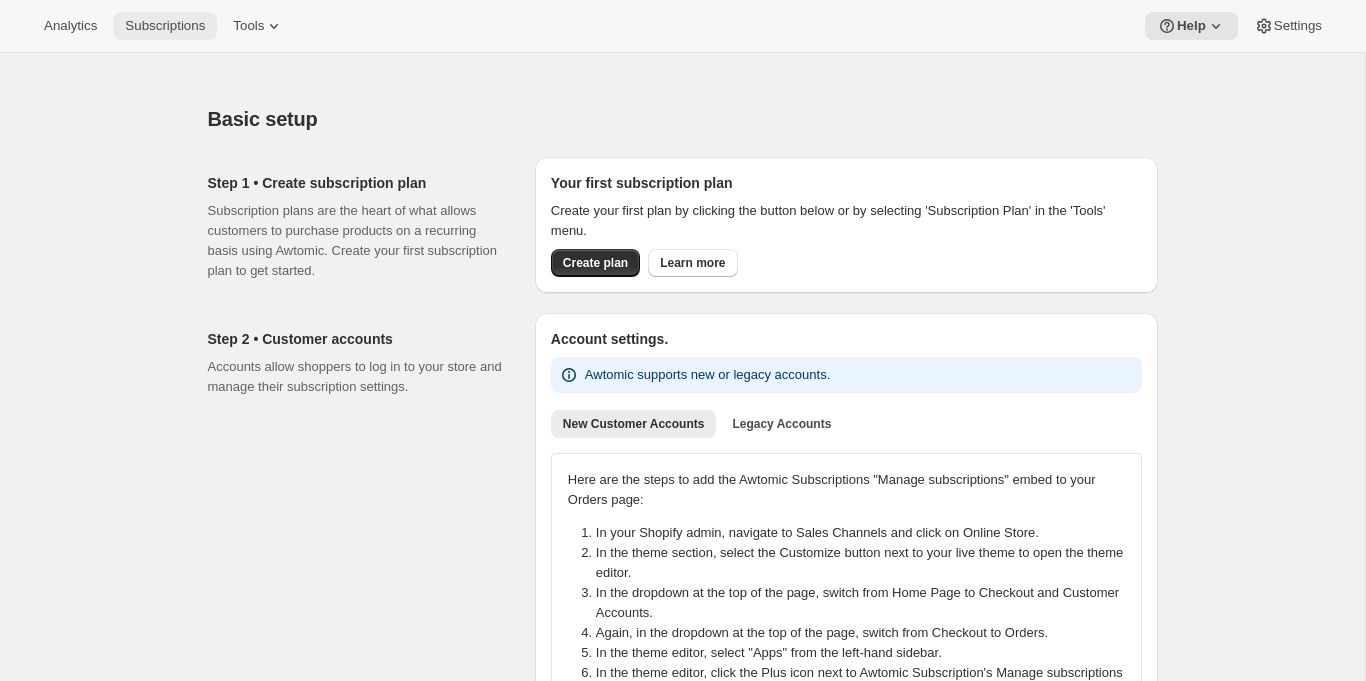 click on "Subscriptions" at bounding box center (165, 26) 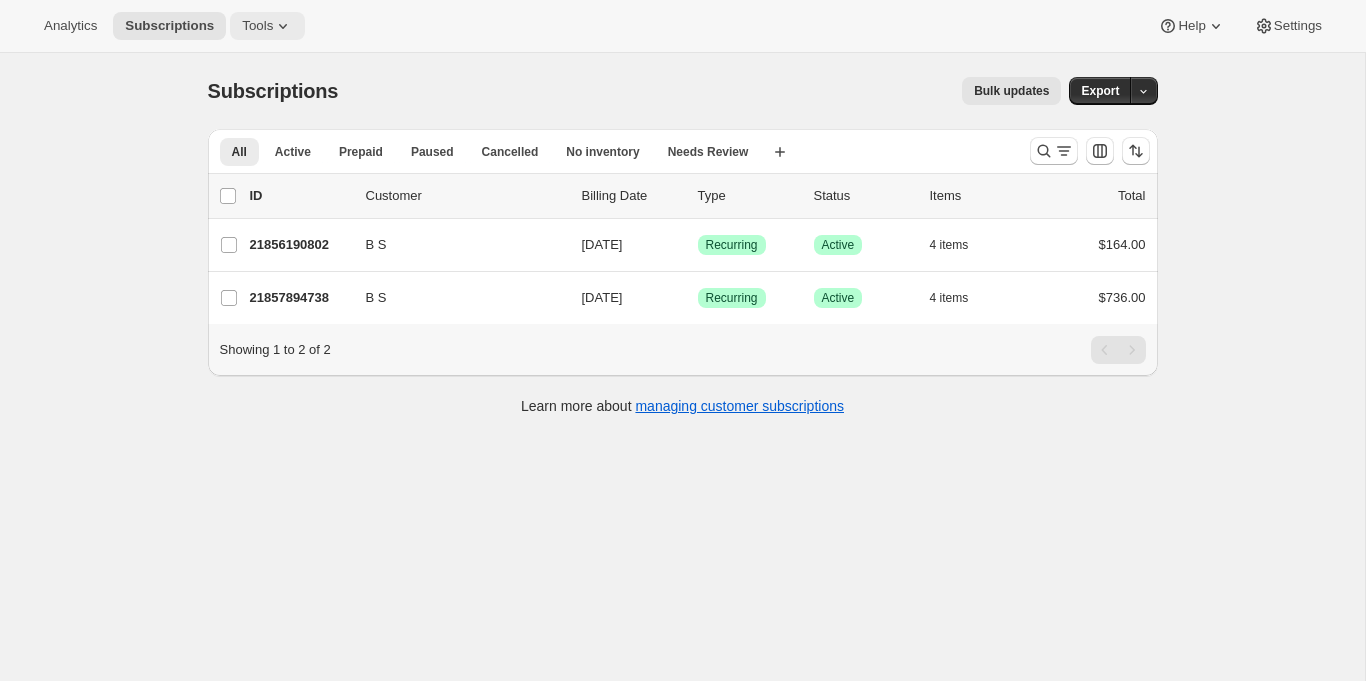 click on "Tools" at bounding box center (267, 26) 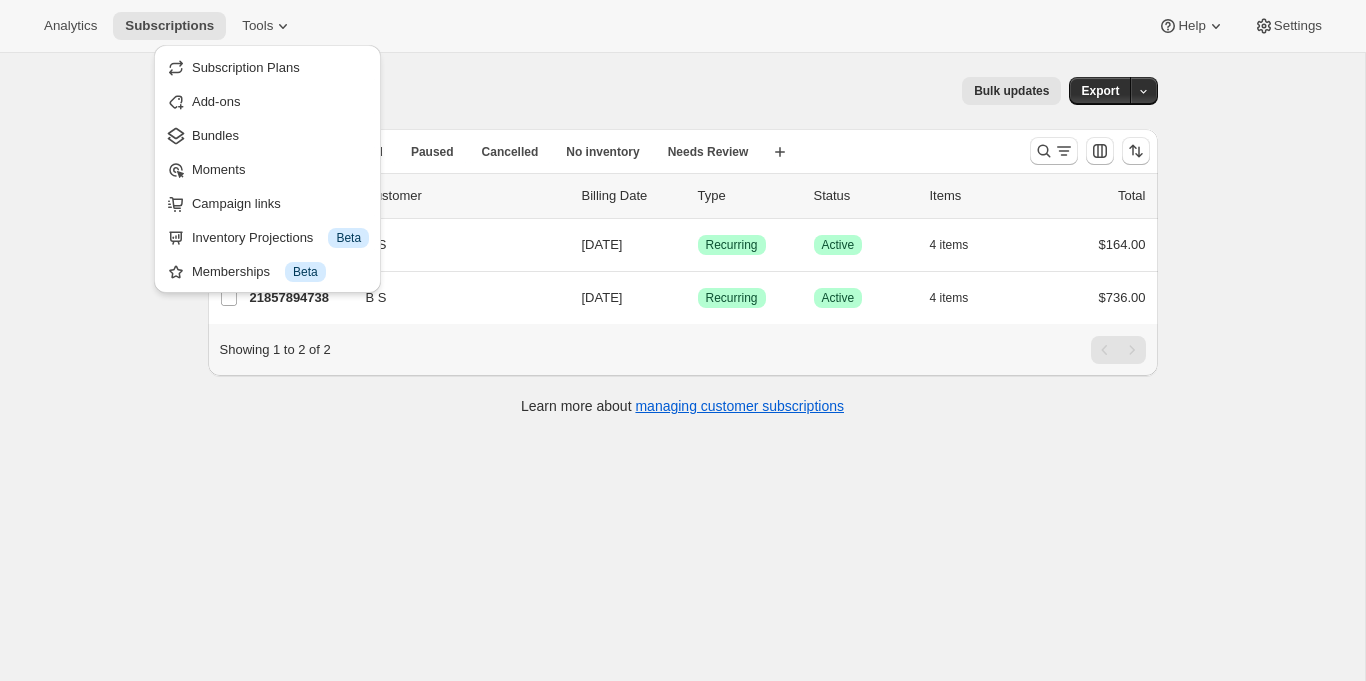 click on "Bulk updates" at bounding box center [711, 91] 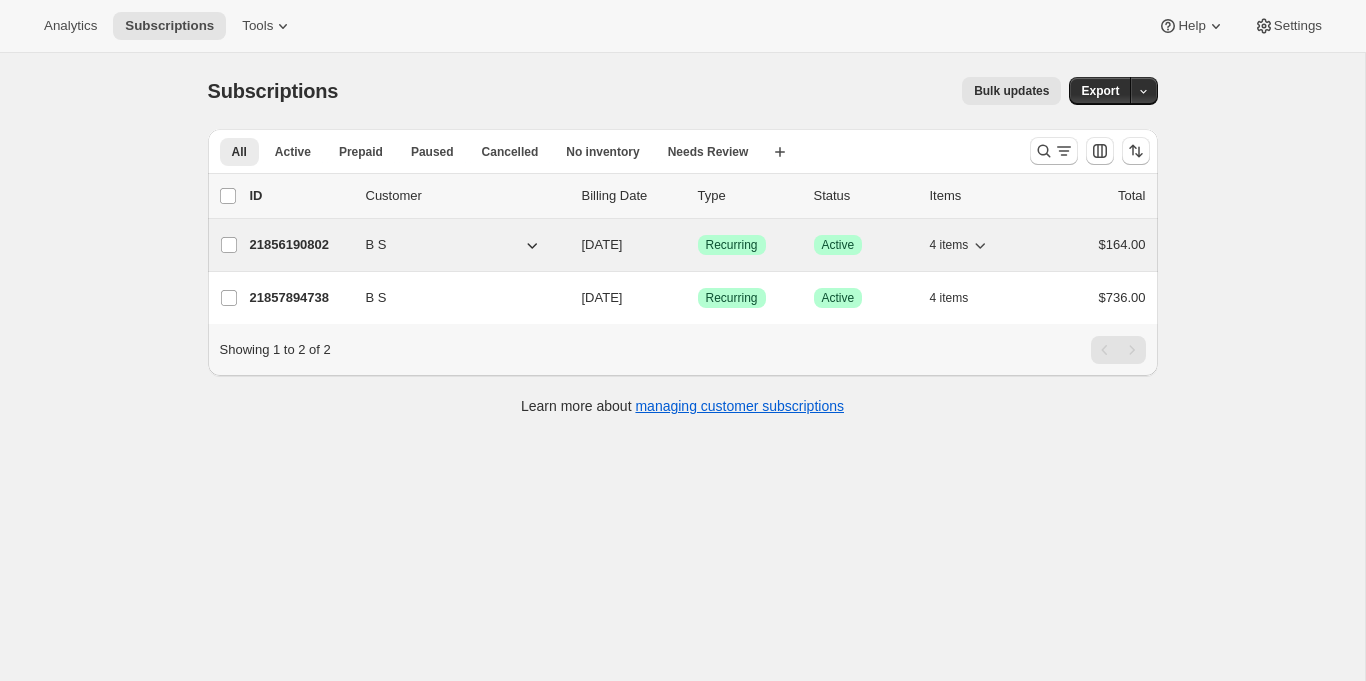 click on "21856190802" at bounding box center [300, 245] 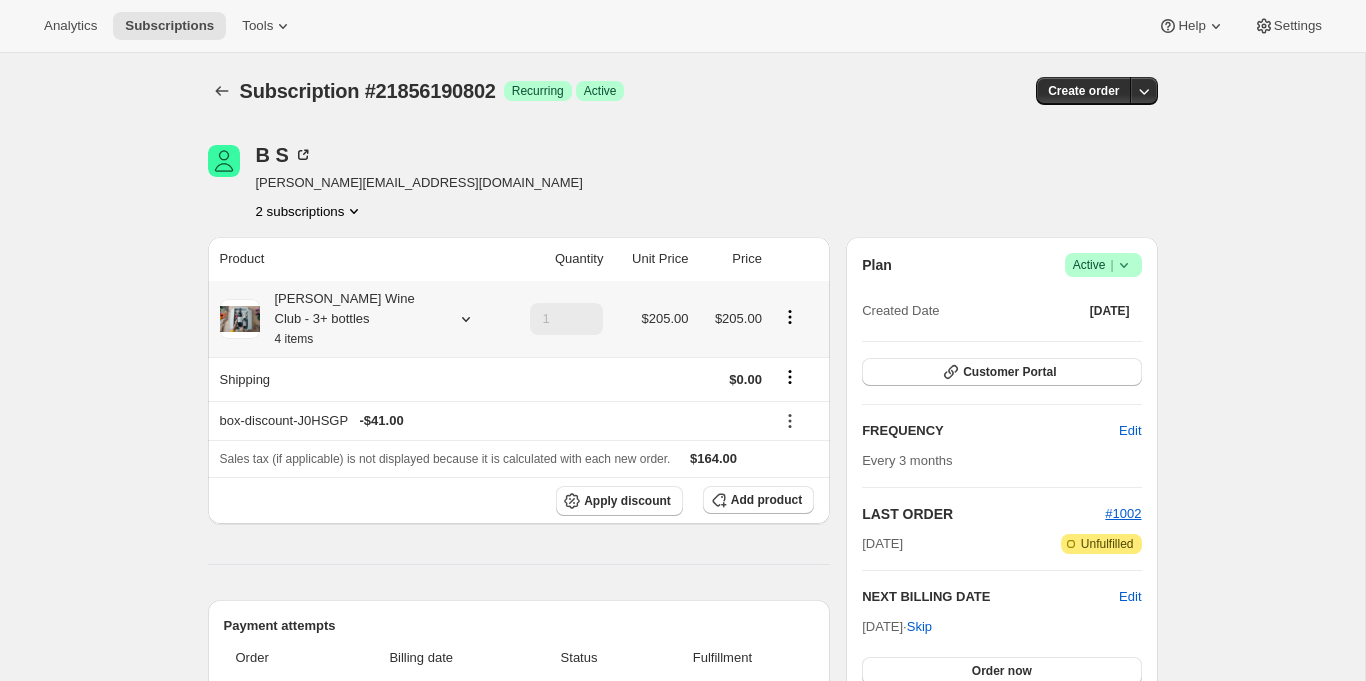 click 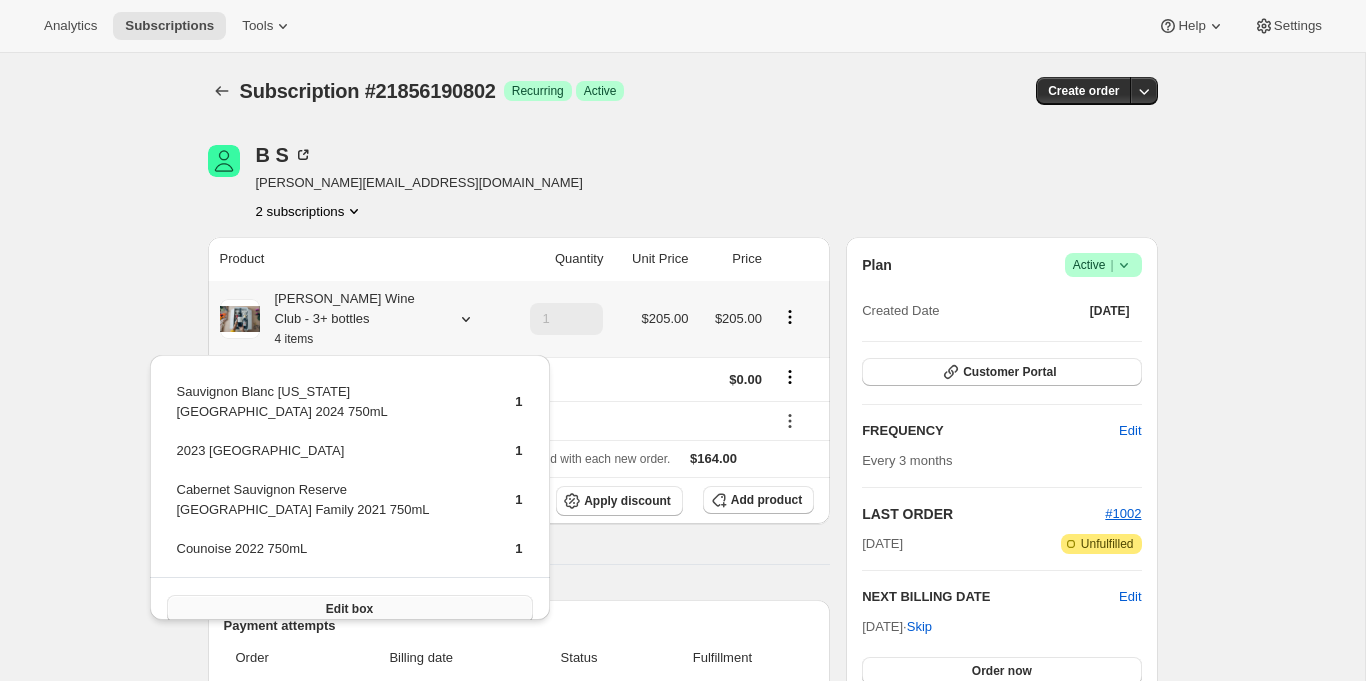 click on "Edit box" at bounding box center [350, 609] 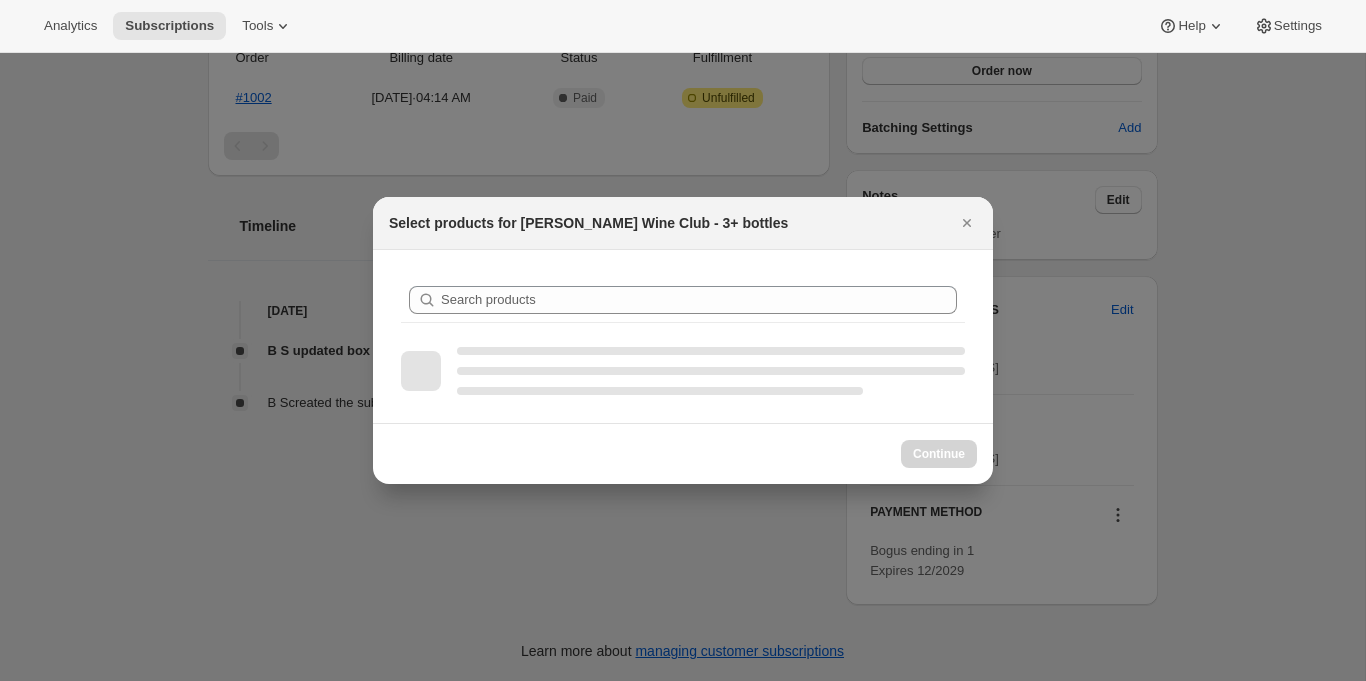 scroll, scrollTop: 0, scrollLeft: 0, axis: both 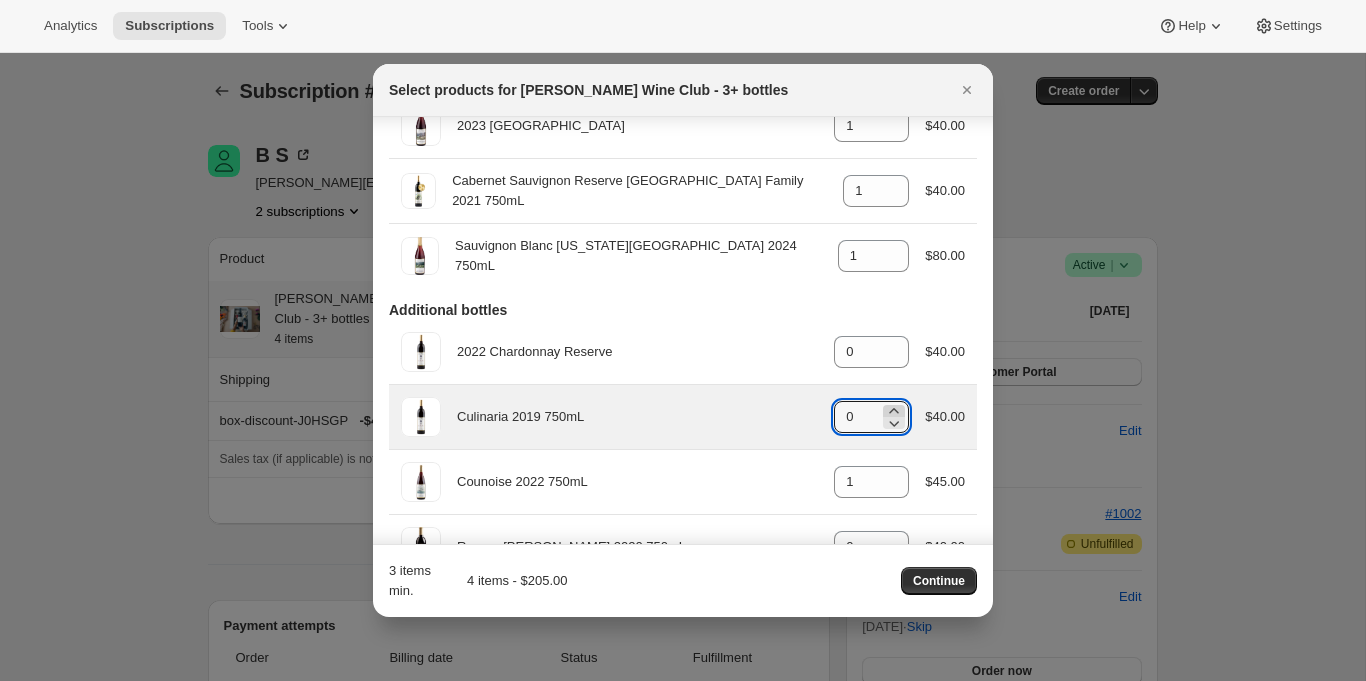 click 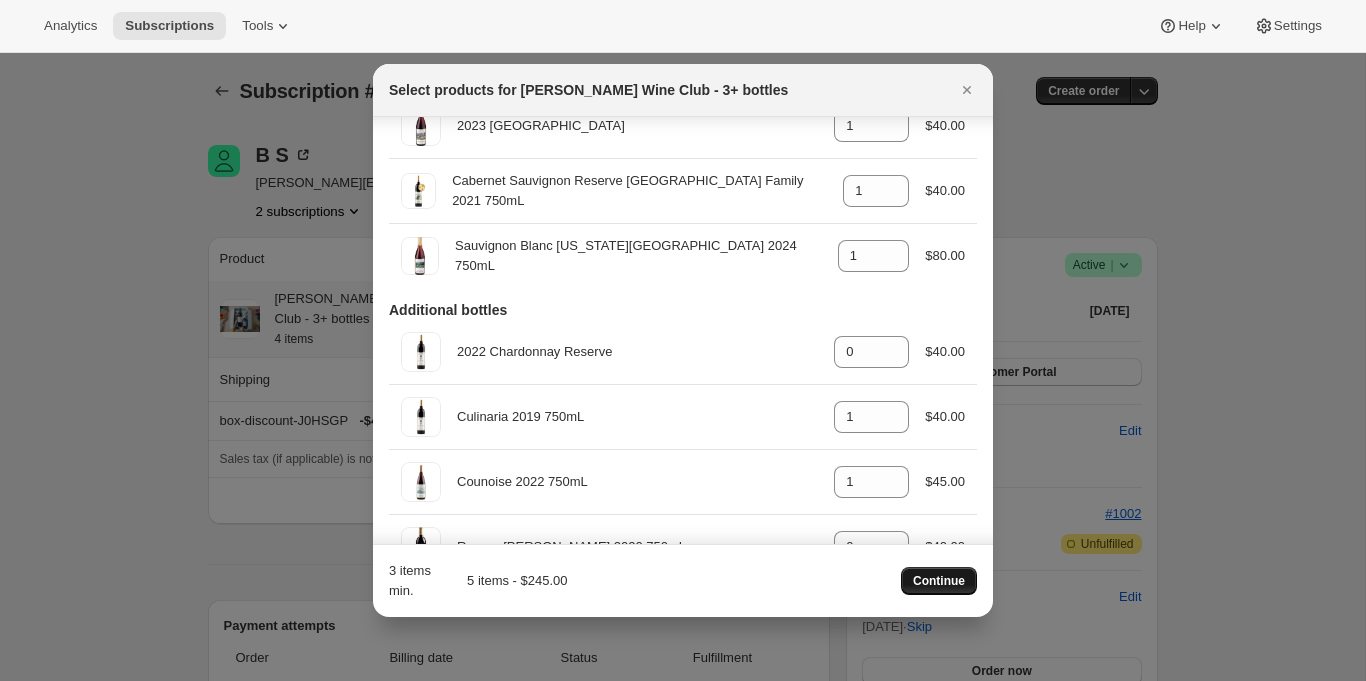 click on "Continue" at bounding box center (939, 581) 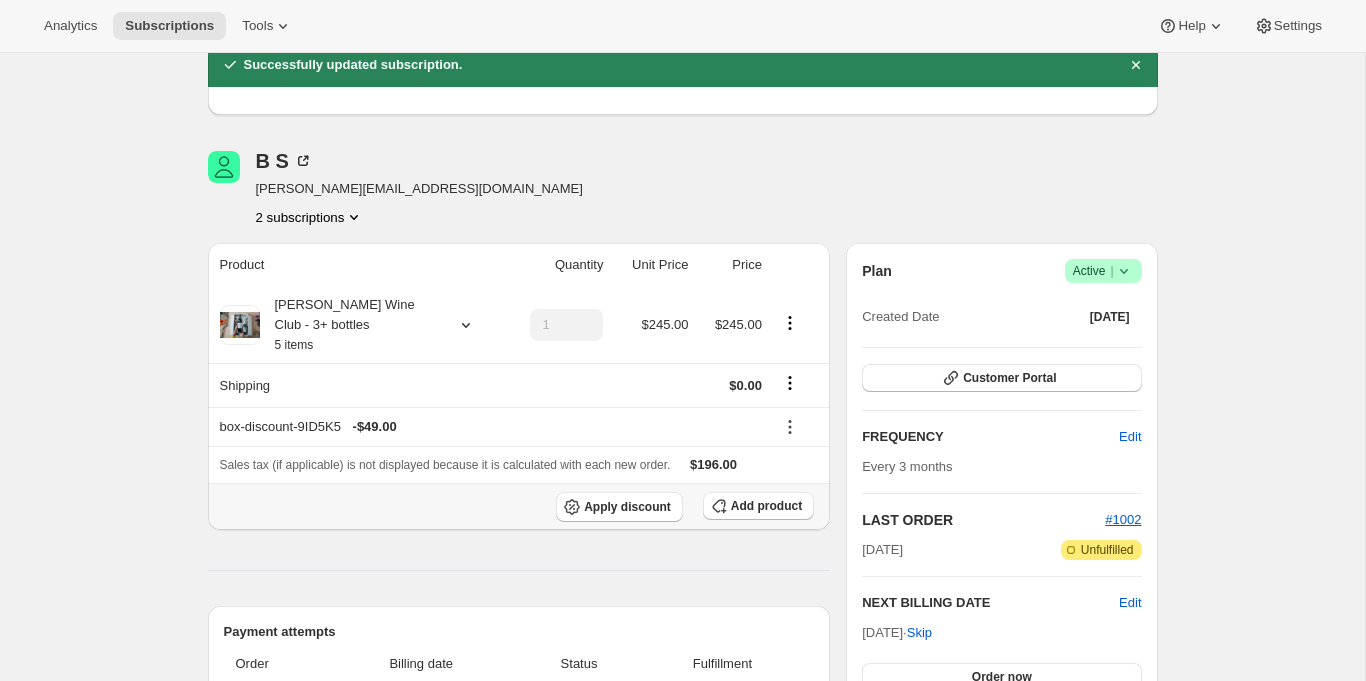 scroll, scrollTop: 90, scrollLeft: 0, axis: vertical 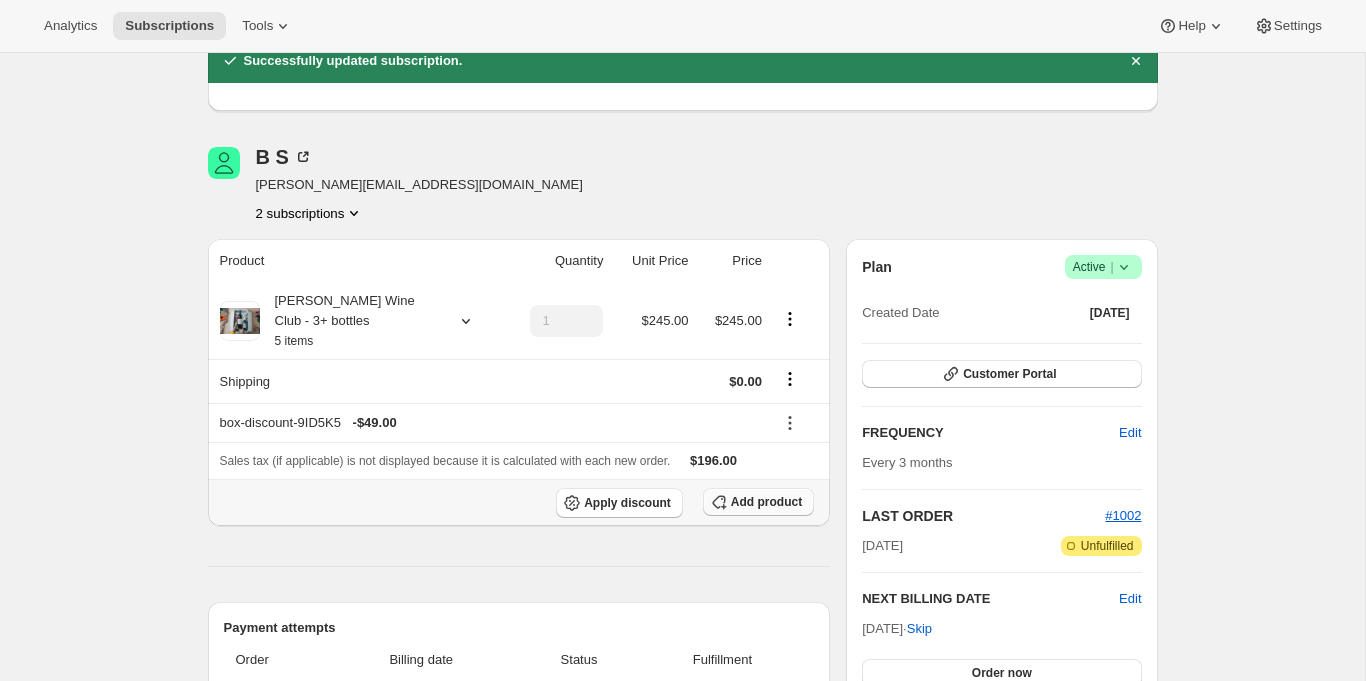 click on "Add product" at bounding box center [766, 502] 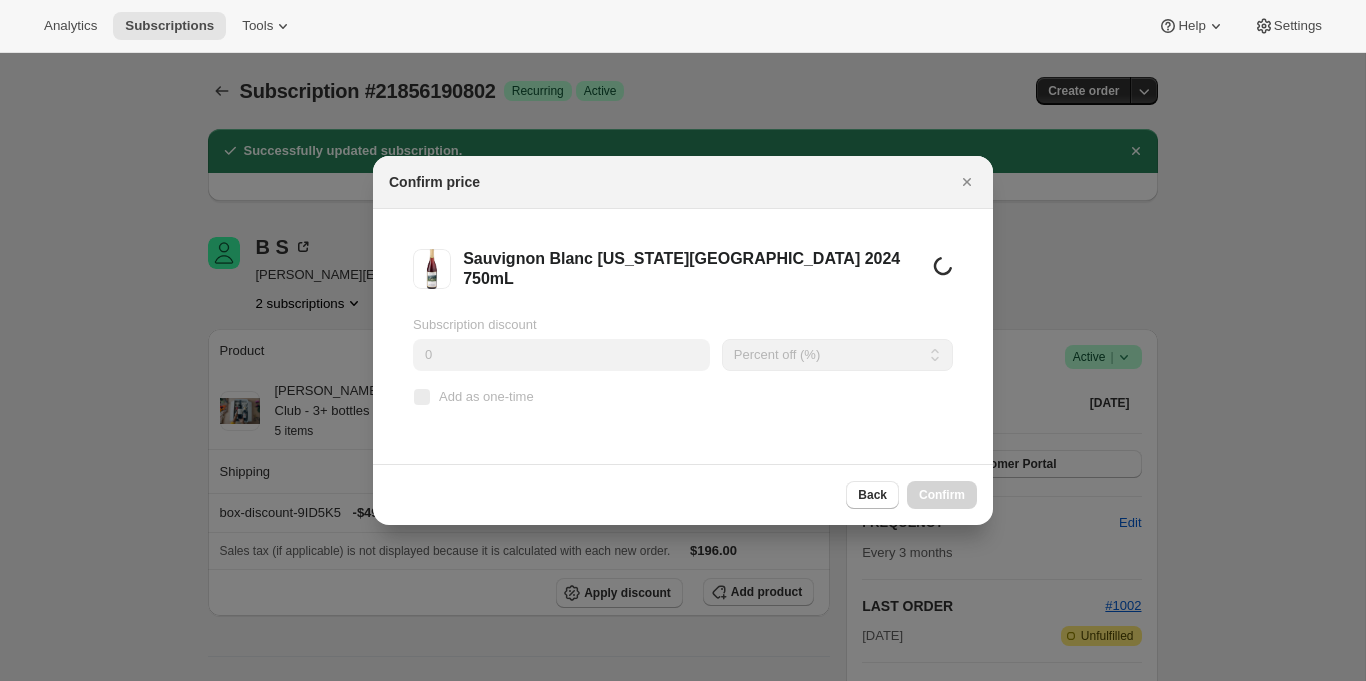 scroll, scrollTop: 90, scrollLeft: 0, axis: vertical 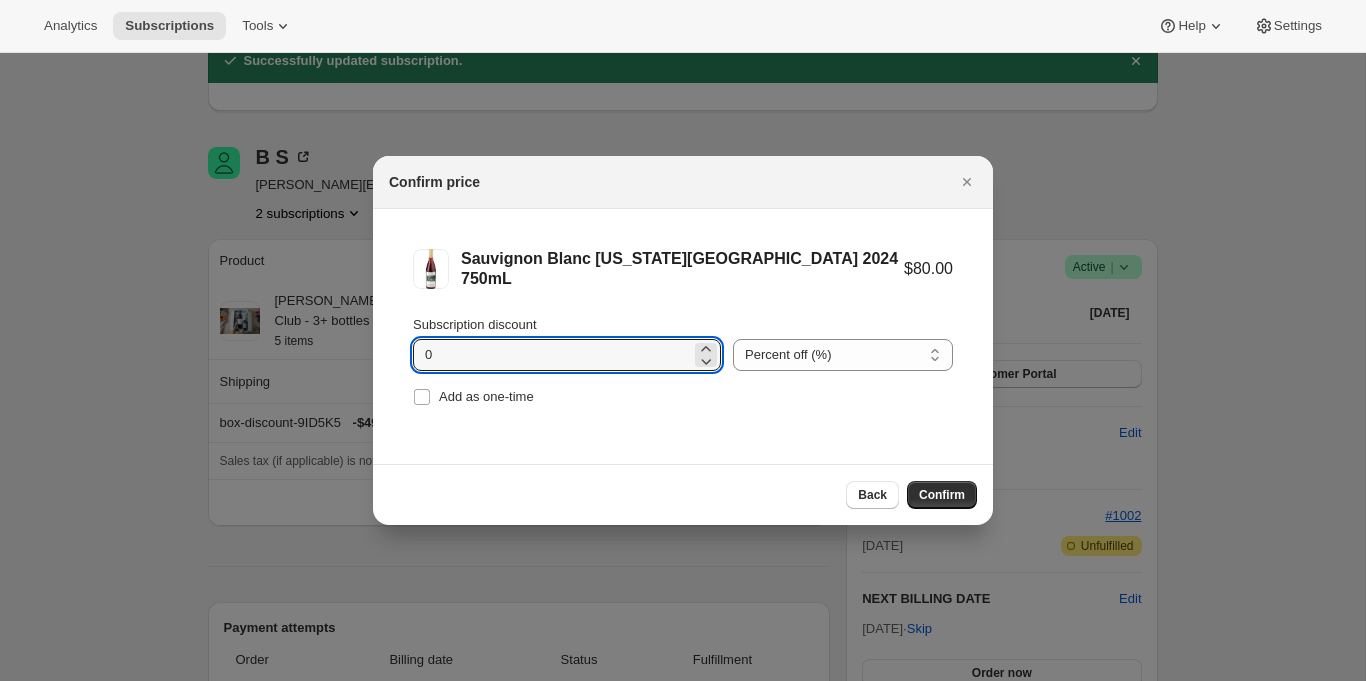 drag, startPoint x: 440, startPoint y: 359, endPoint x: 362, endPoint y: 359, distance: 78 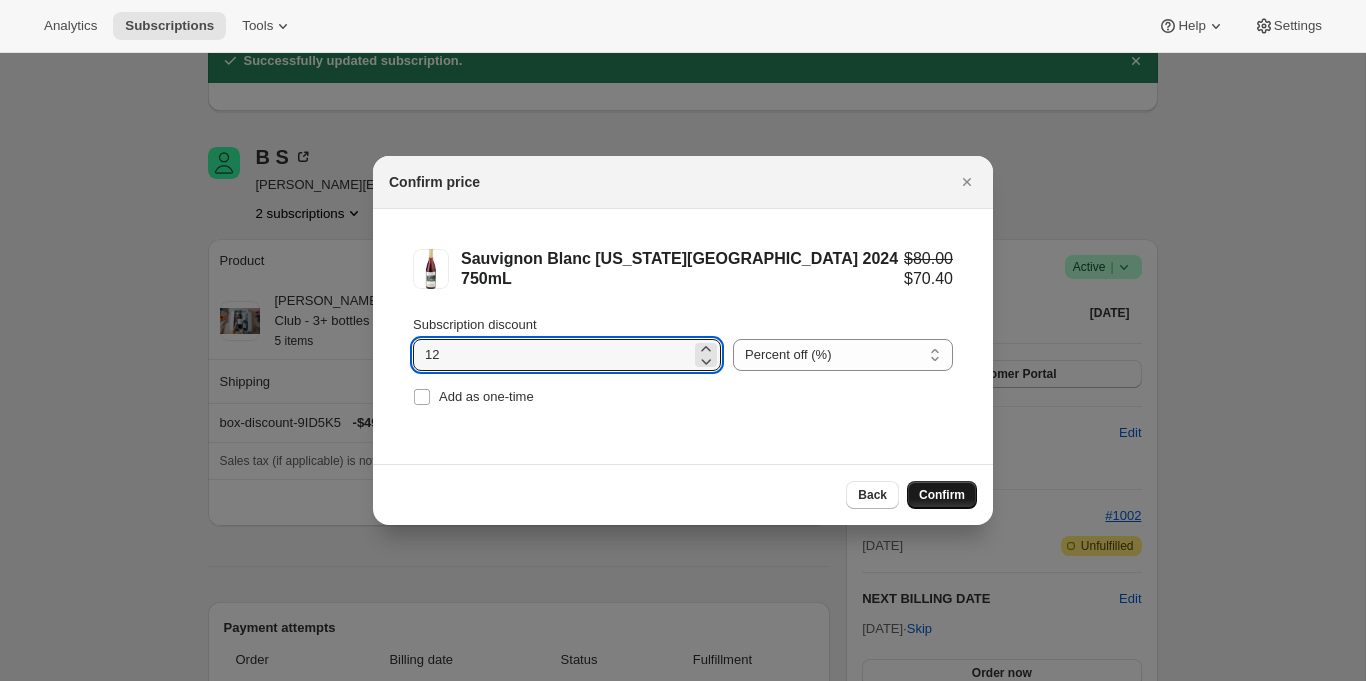 type on "12" 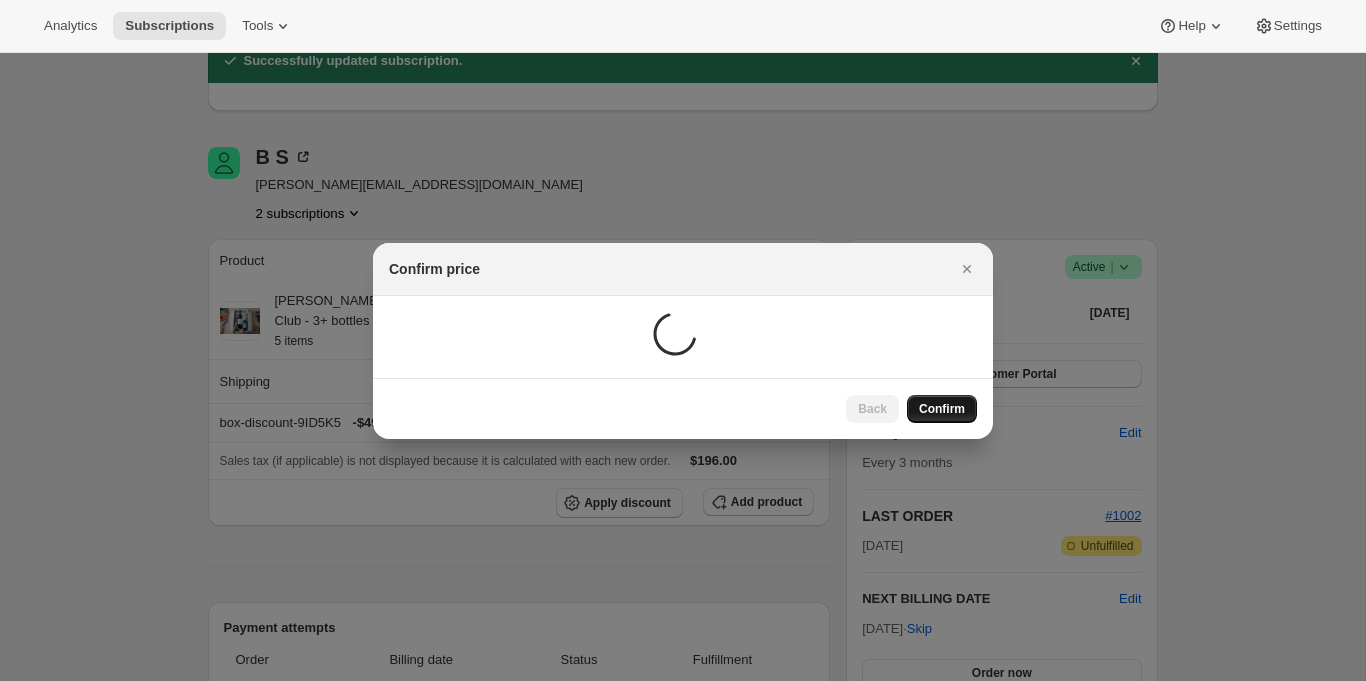 scroll, scrollTop: 90, scrollLeft: 0, axis: vertical 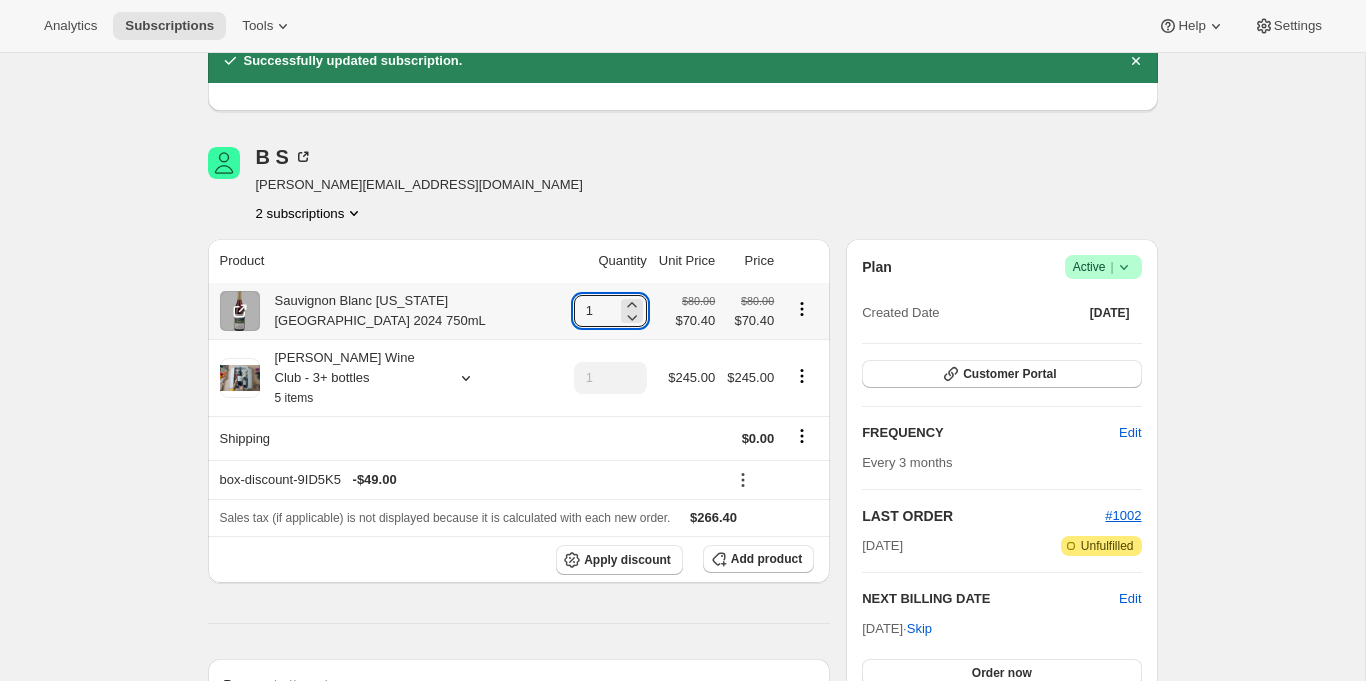 drag, startPoint x: 588, startPoint y: 310, endPoint x: 535, endPoint y: 309, distance: 53.009434 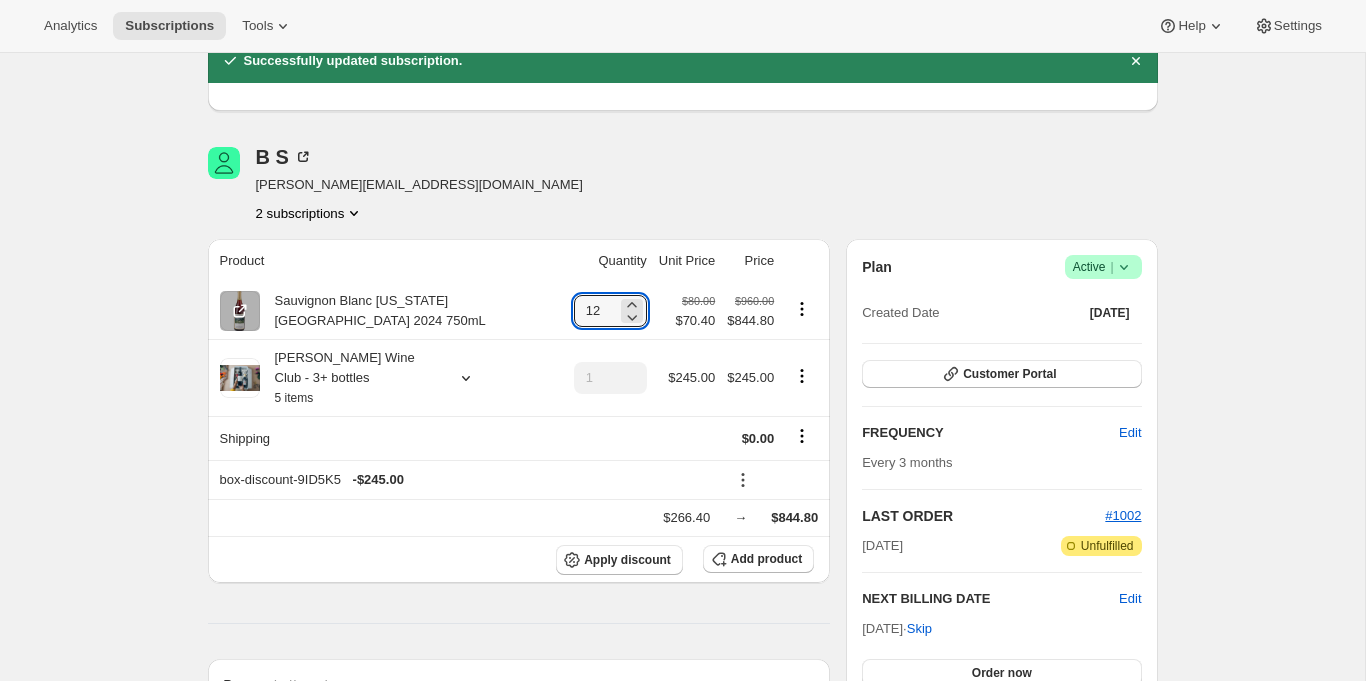 type on "12" 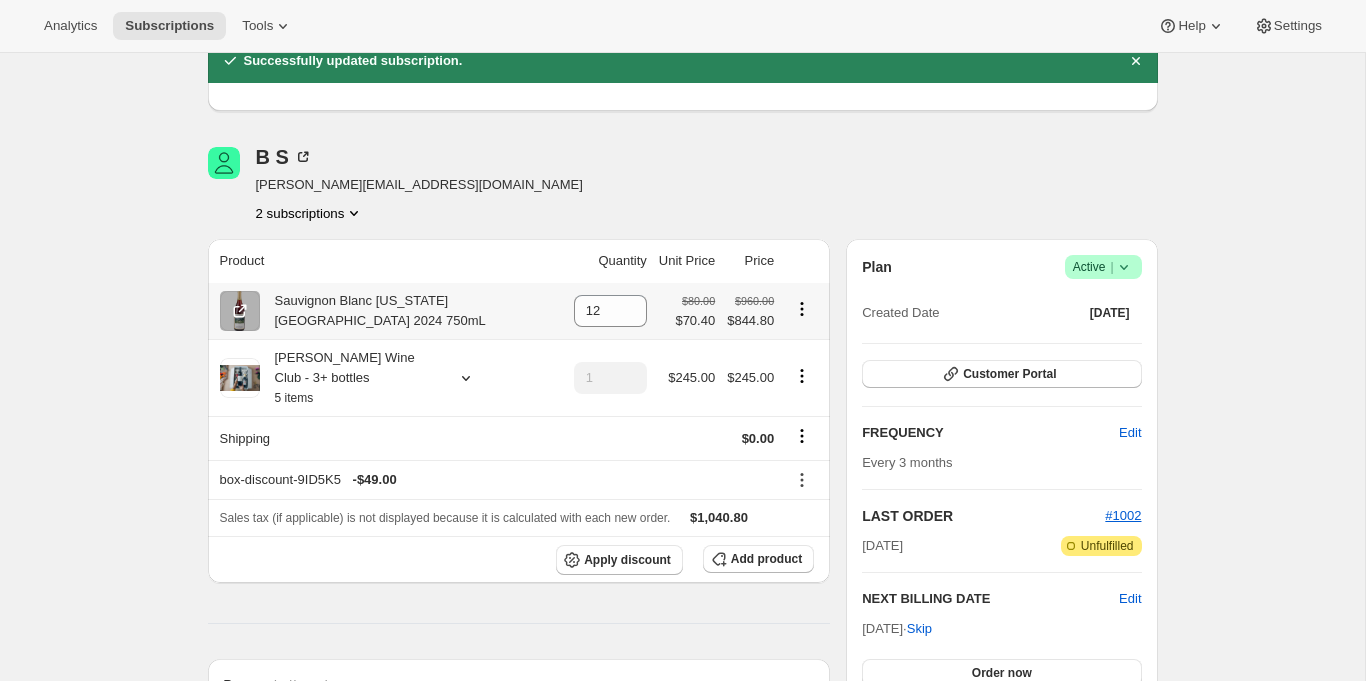 click 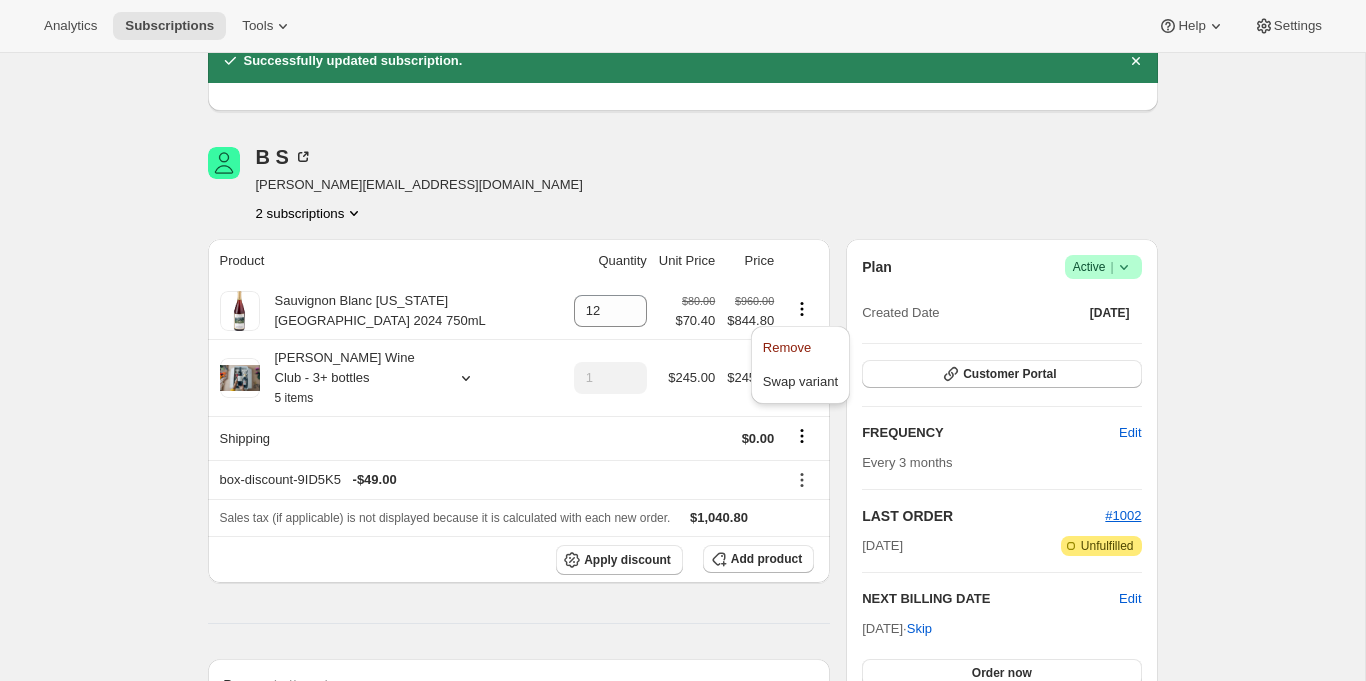 click at bounding box center (885, 185) 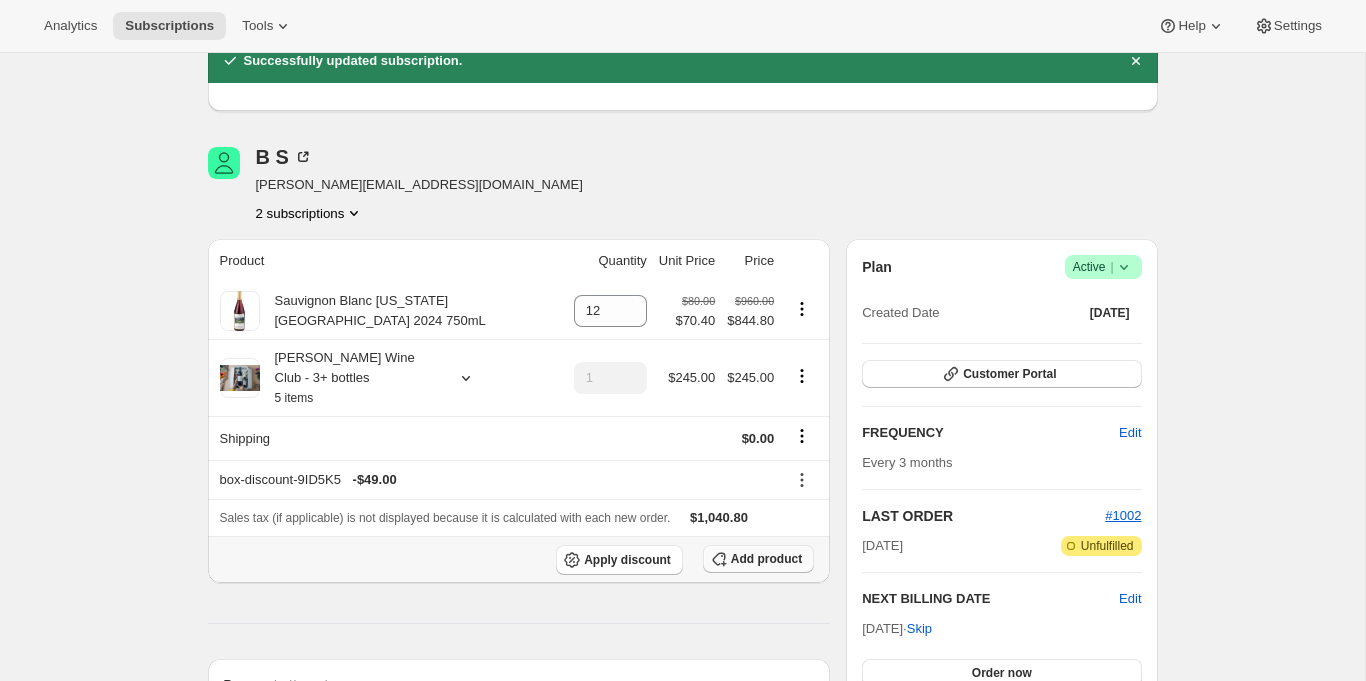 click on "Add product" at bounding box center (766, 559) 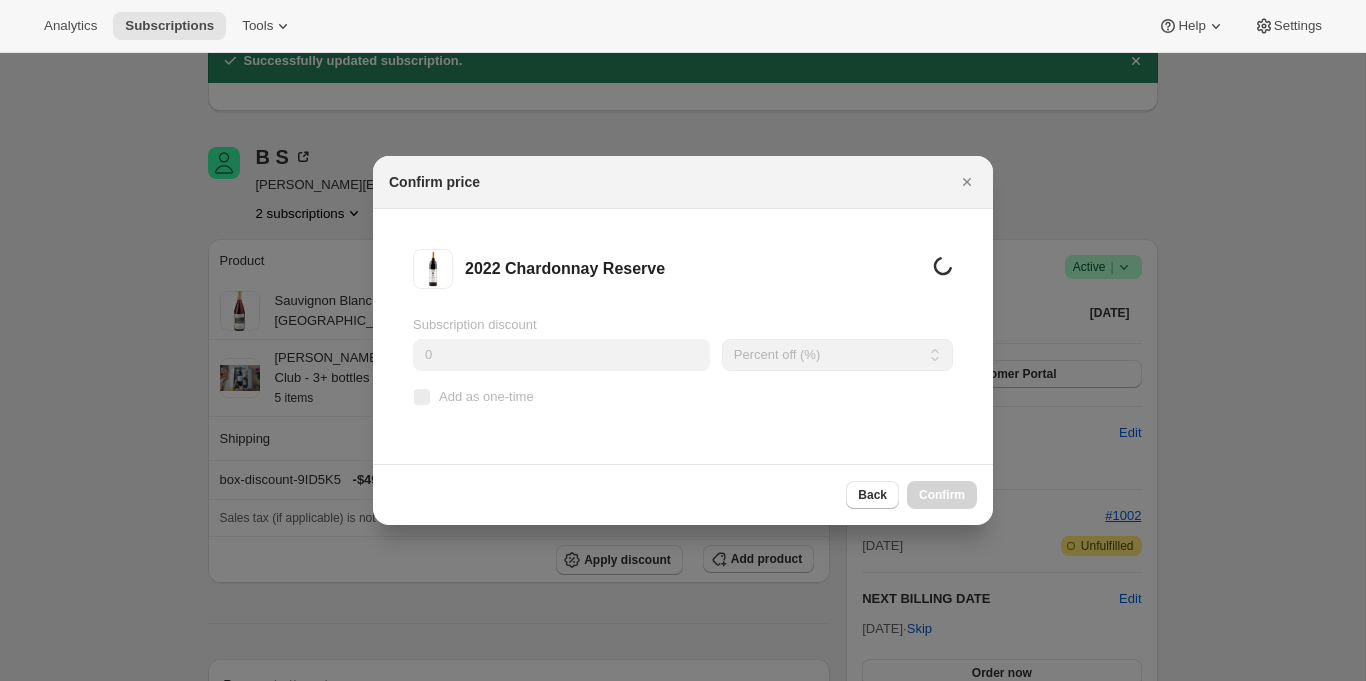 scroll, scrollTop: 0, scrollLeft: 0, axis: both 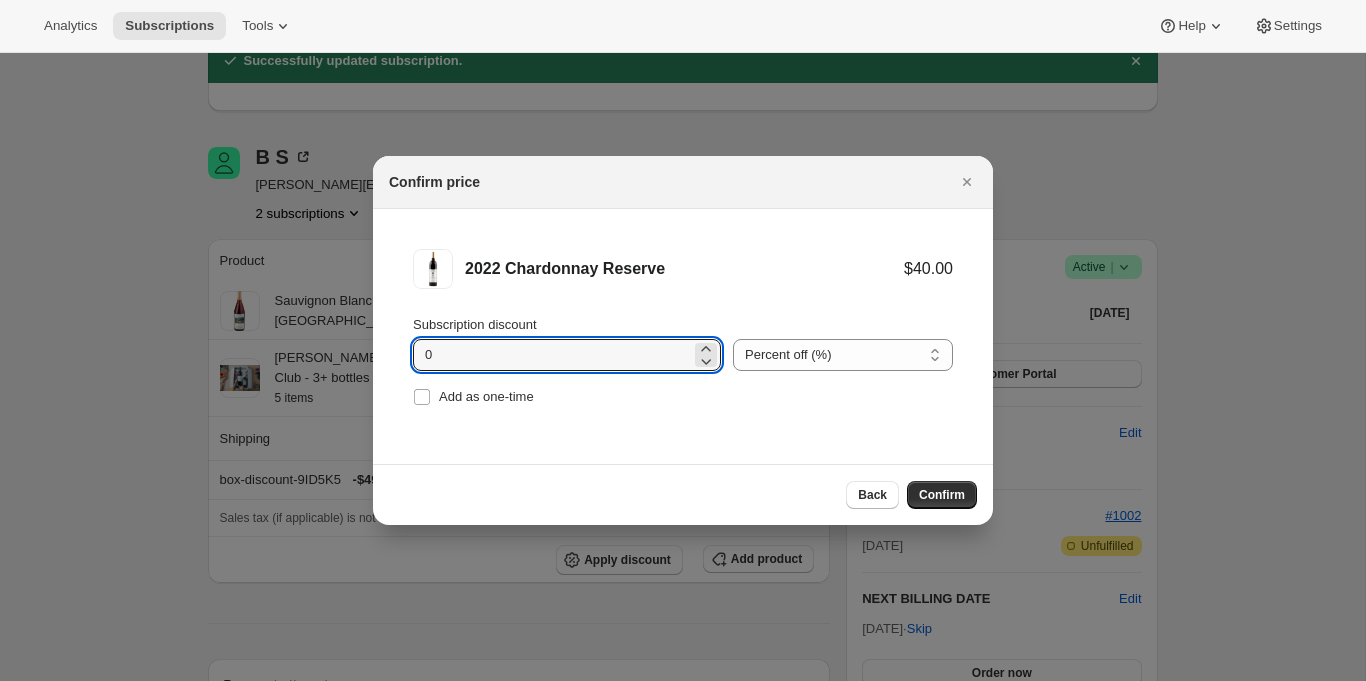 drag, startPoint x: 454, startPoint y: 355, endPoint x: 335, endPoint y: 355, distance: 119 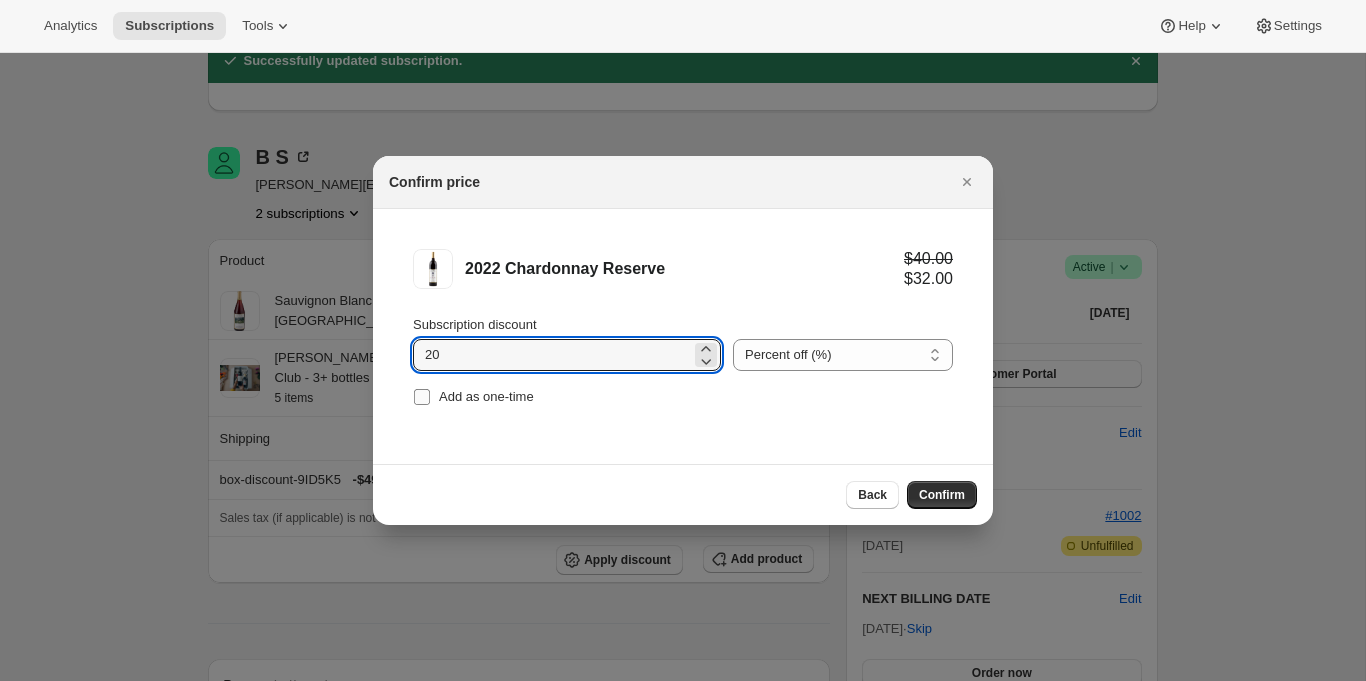 type on "20" 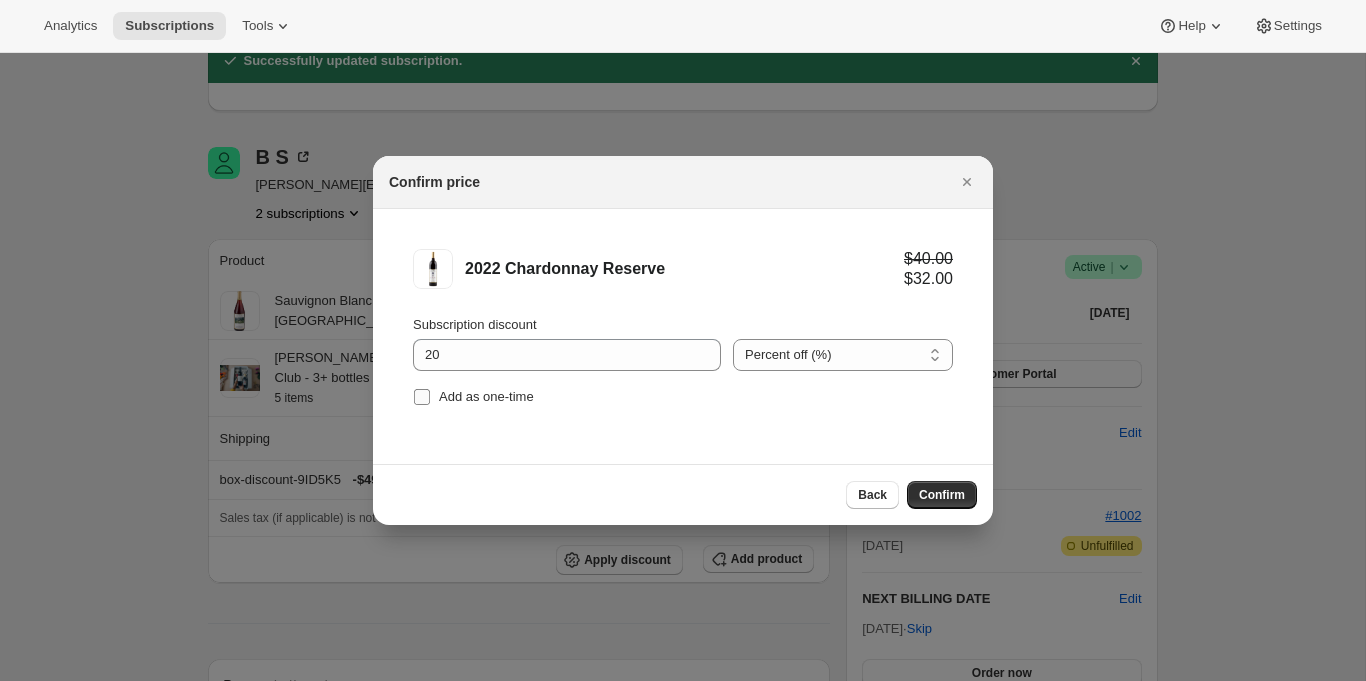 click on "Add as one-time" at bounding box center (486, 396) 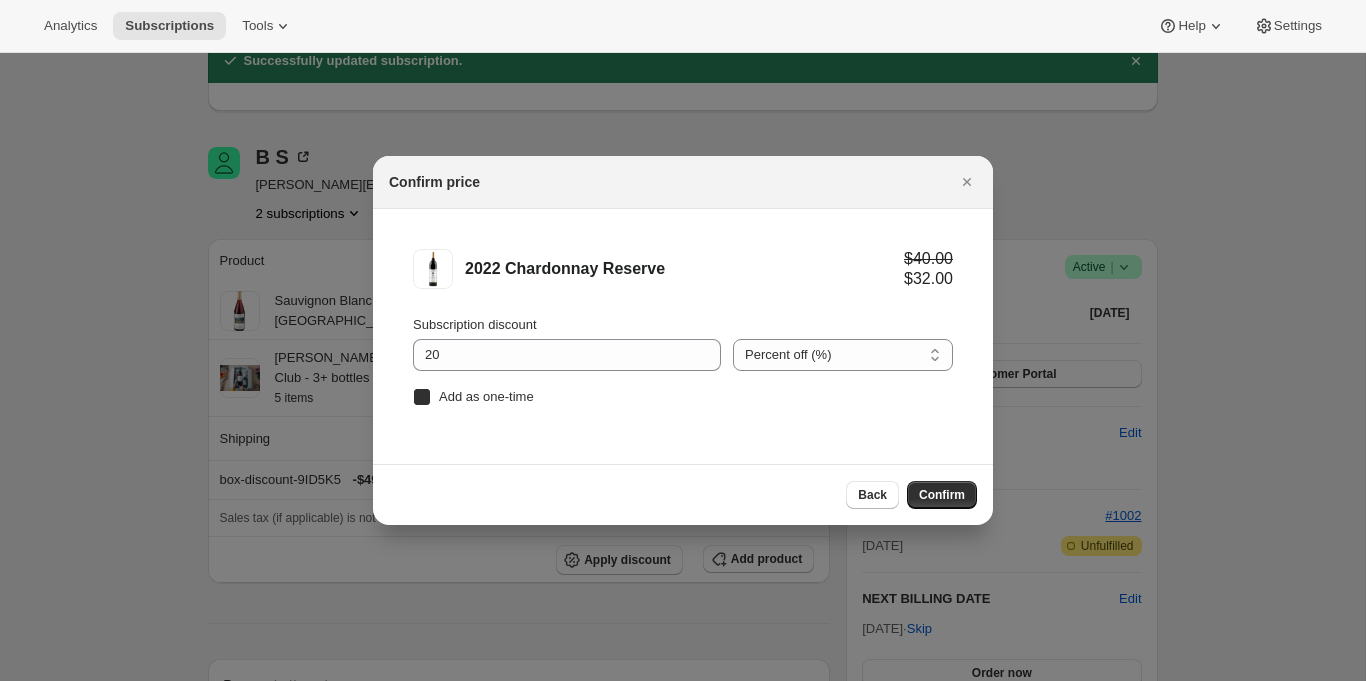 checkbox on "true" 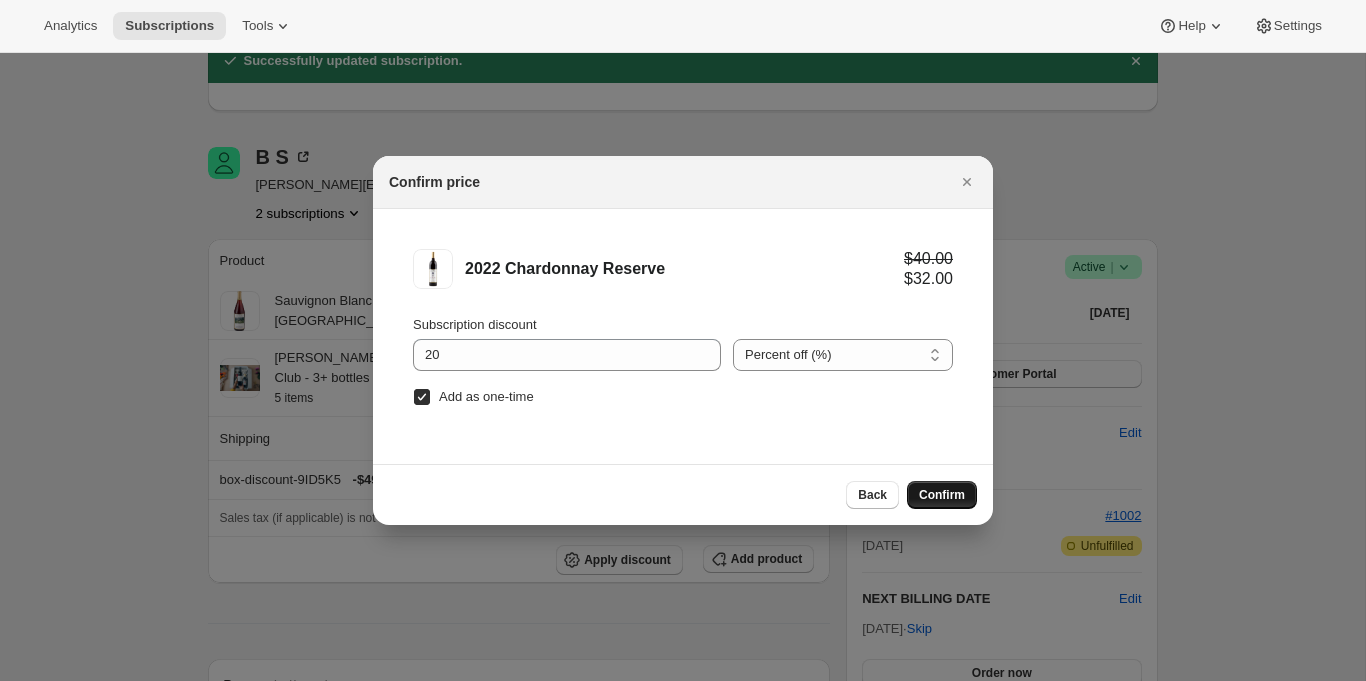 click on "Confirm" at bounding box center (942, 495) 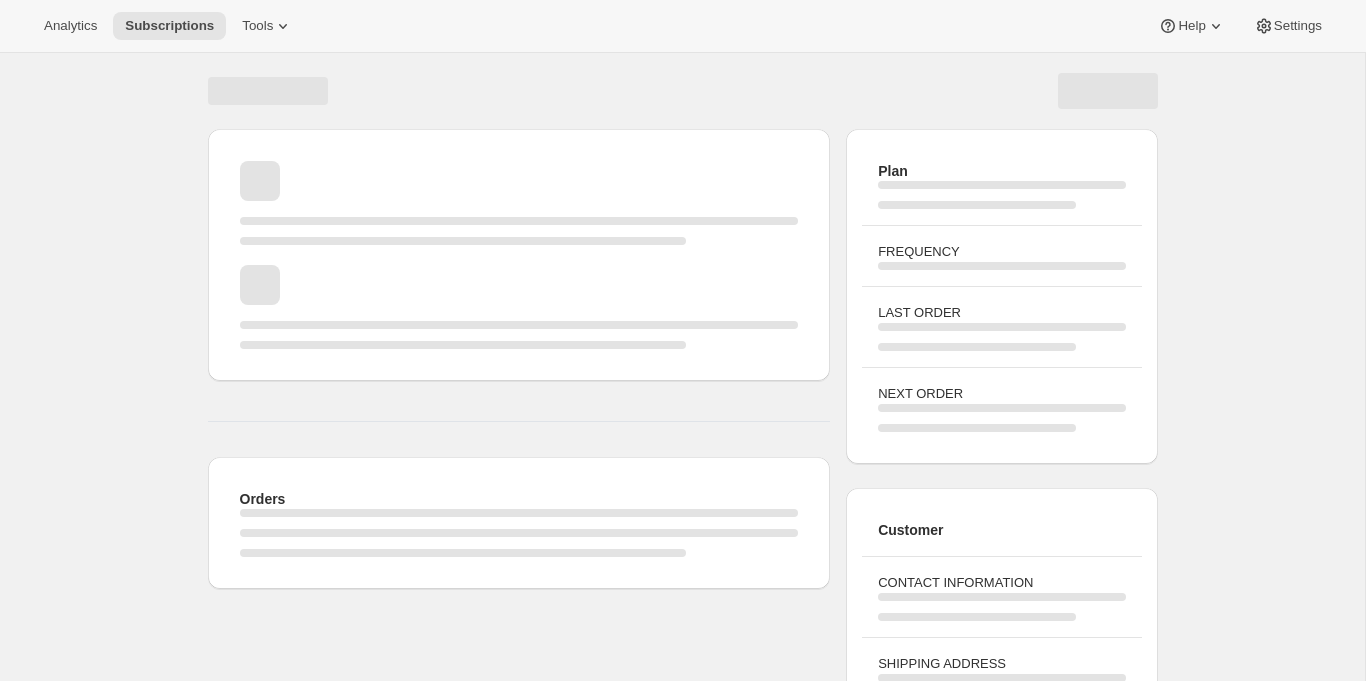 scroll, scrollTop: 90, scrollLeft: 0, axis: vertical 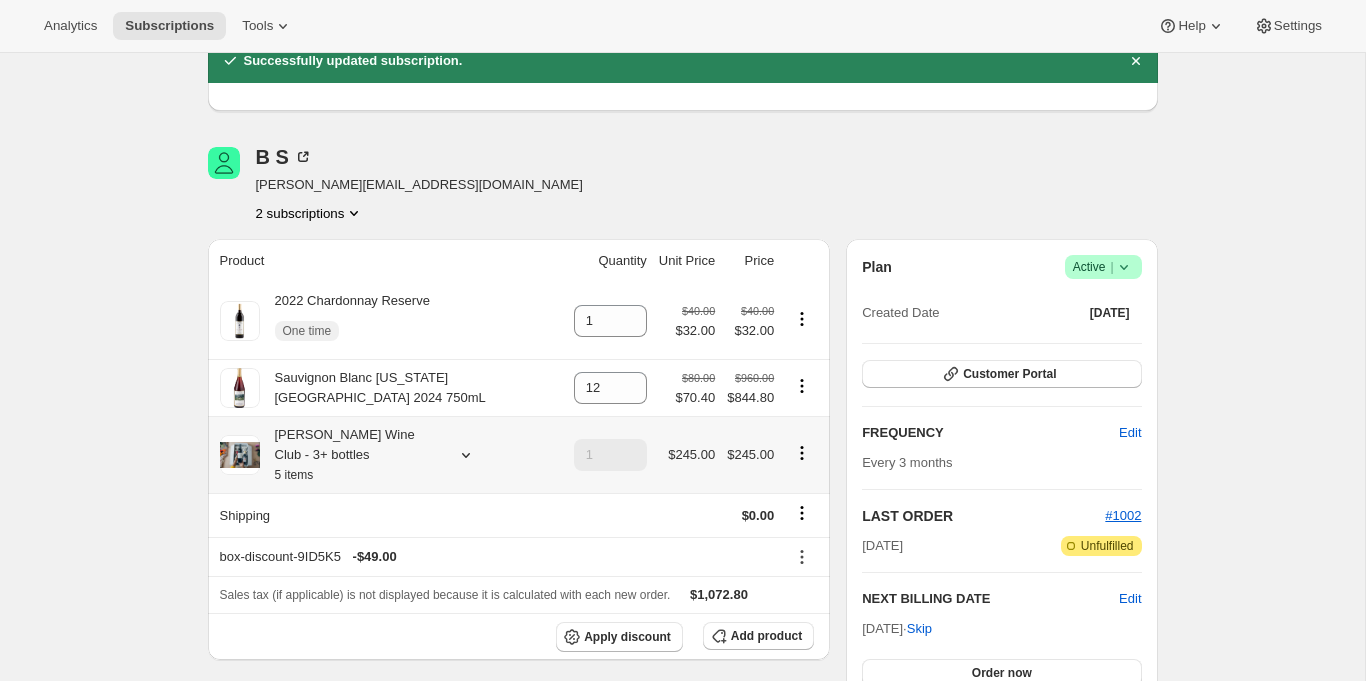 click 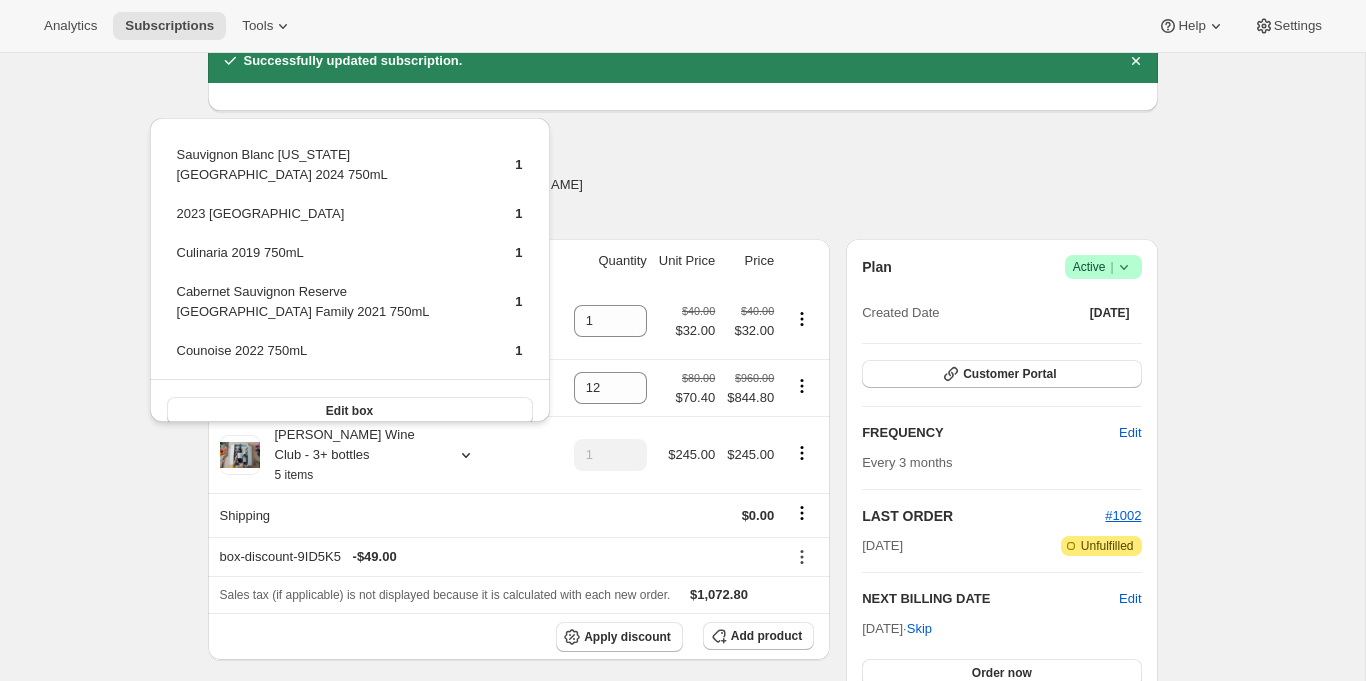 click on "Subscription #21856190802. This page is ready Subscription #21856190802 Success Recurring Success Active Create order Successfully updated subscription. B   S [PERSON_NAME][EMAIL_ADDRESS][DOMAIN_NAME] 2 subscriptions Product Quantity Unit Price Price 2022 Chardonnay Reserve One time 1 $40.00 $32.00 $40.00 $32.00 Sauvignon Blanc [US_STATE][GEOGRAPHIC_DATA] 2024 750mL 12 $80.00 $70.40 $960.00 $844.80 [PERSON_NAME] Wine Club - 3+ bottles 5 items 1 $245.00 $245.00 Shipping $0.00 box-discount-9ID5K5   - $49.00 Sales tax (if applicable) is not displayed because it is calculated with each new order.   $1,072.80 Apply discount Add product Payment attempts Order Billing date Status Fulfillment #1002 [DATE]  ·  04:14 AM  Complete Paid Attention Incomplete Unfulfilled Timeline [DATE] [PERSON_NAME] added 1 2022 Chardonnay Reserve (One-time) via Admin.  12:48 PM [PERSON_NAME] updated quantity of Sauvignon Blanc [US_STATE][GEOGRAPHIC_DATA] 2024 750mL from 1 to 12 via Admin 12:48 PM 12:48 PM [PERSON_NAME] updated box size from 4 to 5 via Admin 12:47 PM |" at bounding box center [682, 746] 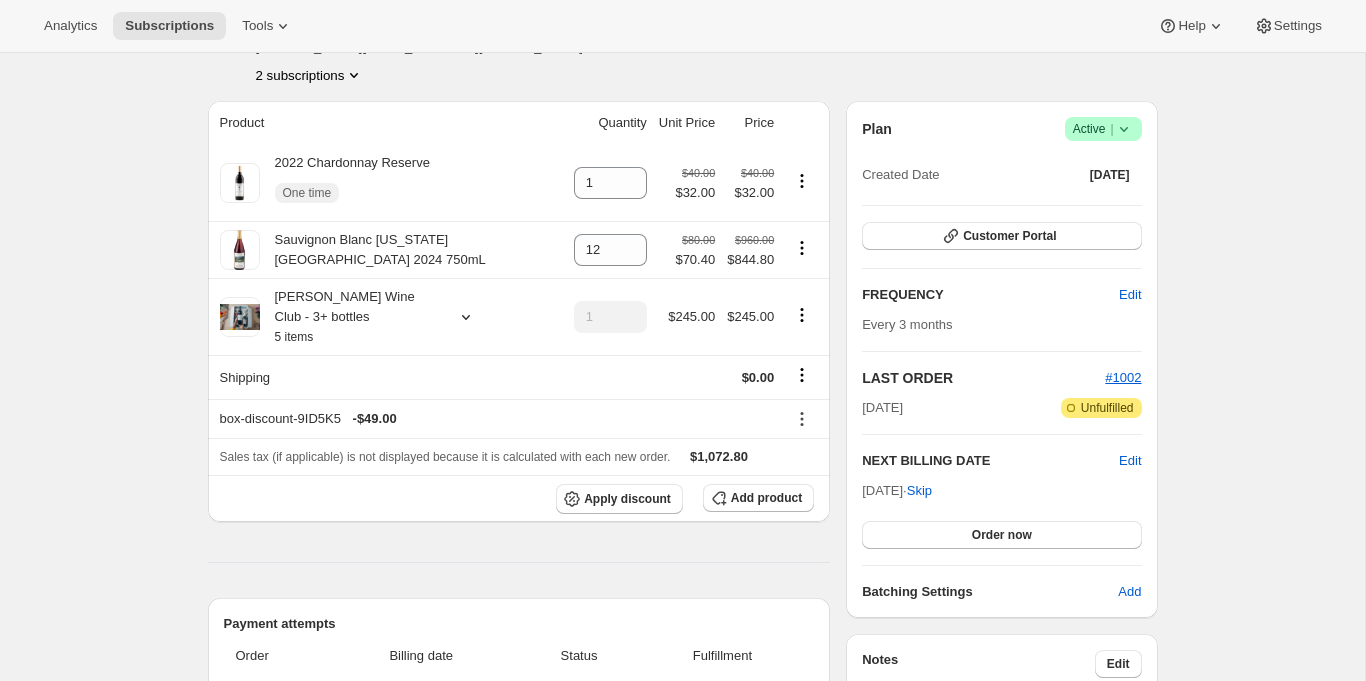 scroll, scrollTop: 239, scrollLeft: 0, axis: vertical 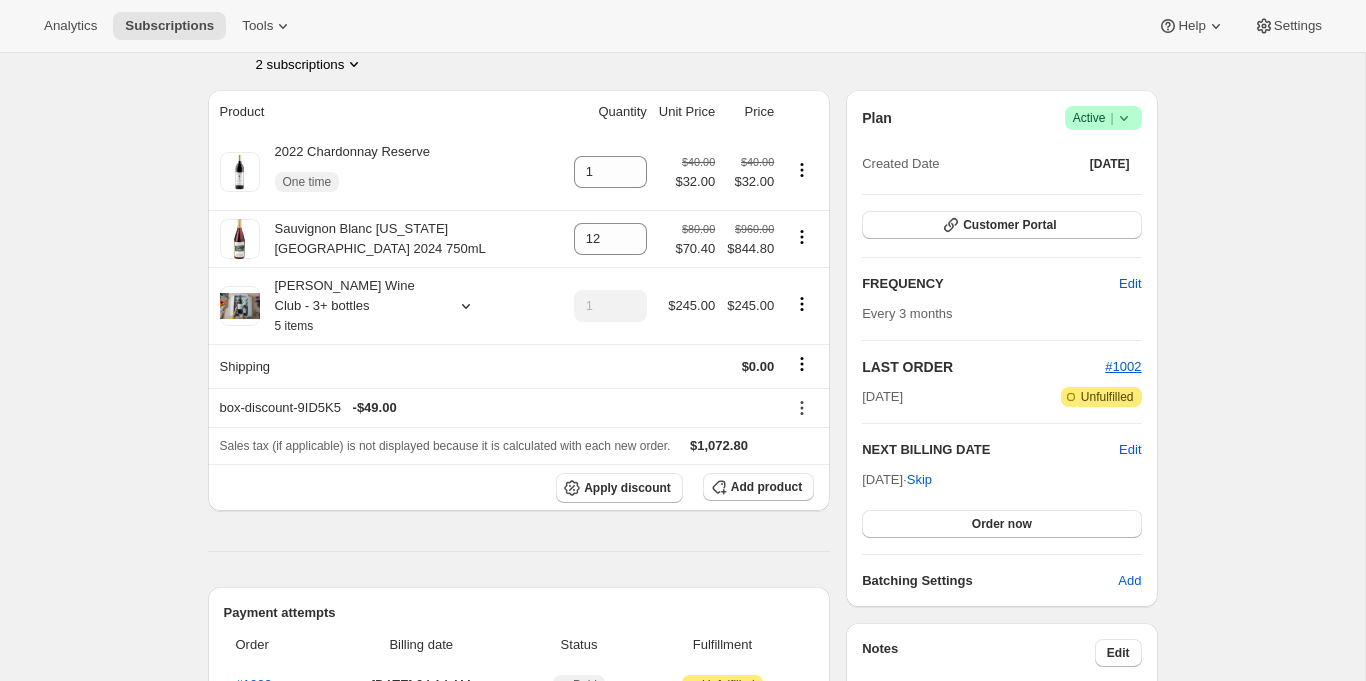click 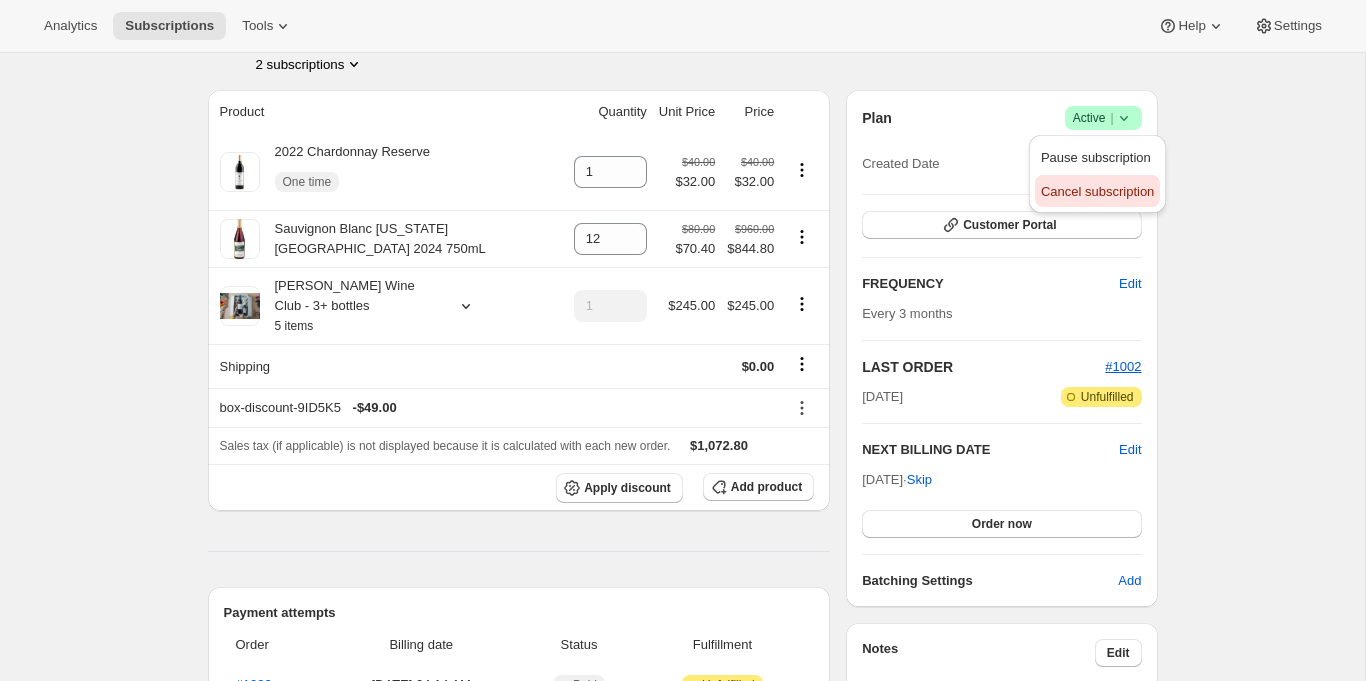 click on "Cancel subscription" at bounding box center [1097, 191] 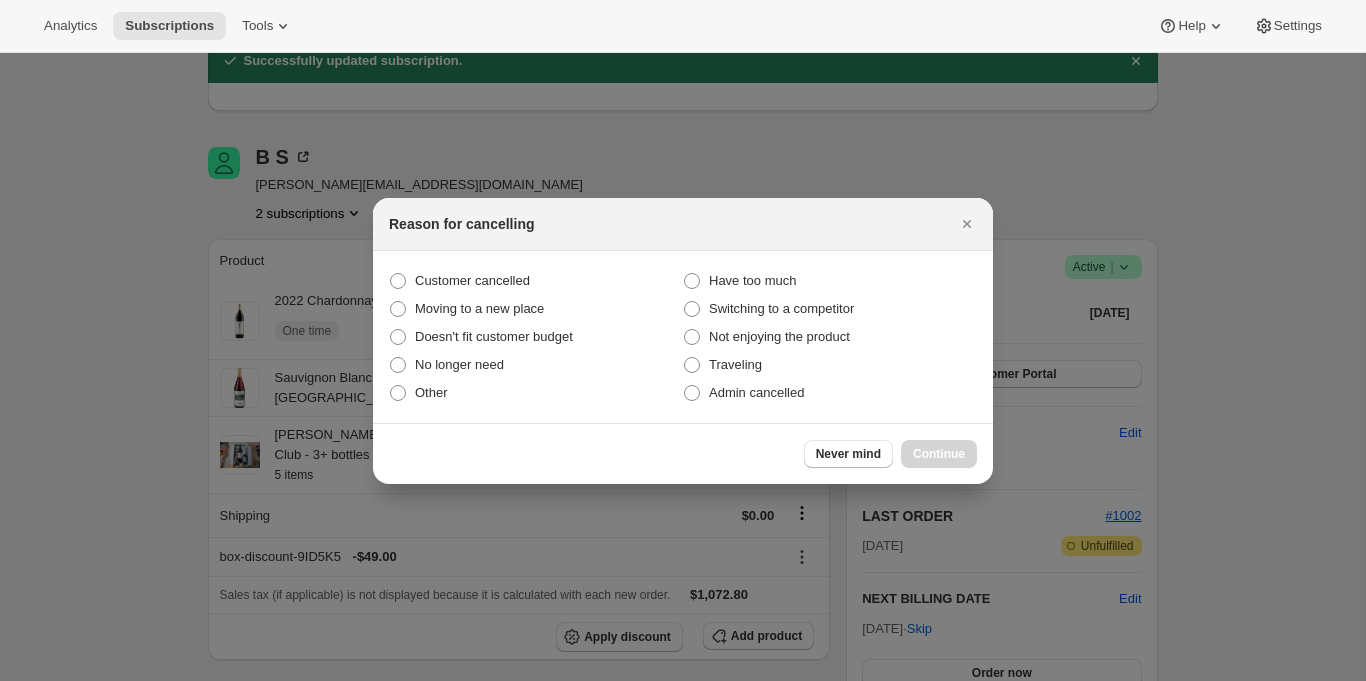 scroll, scrollTop: 239, scrollLeft: 0, axis: vertical 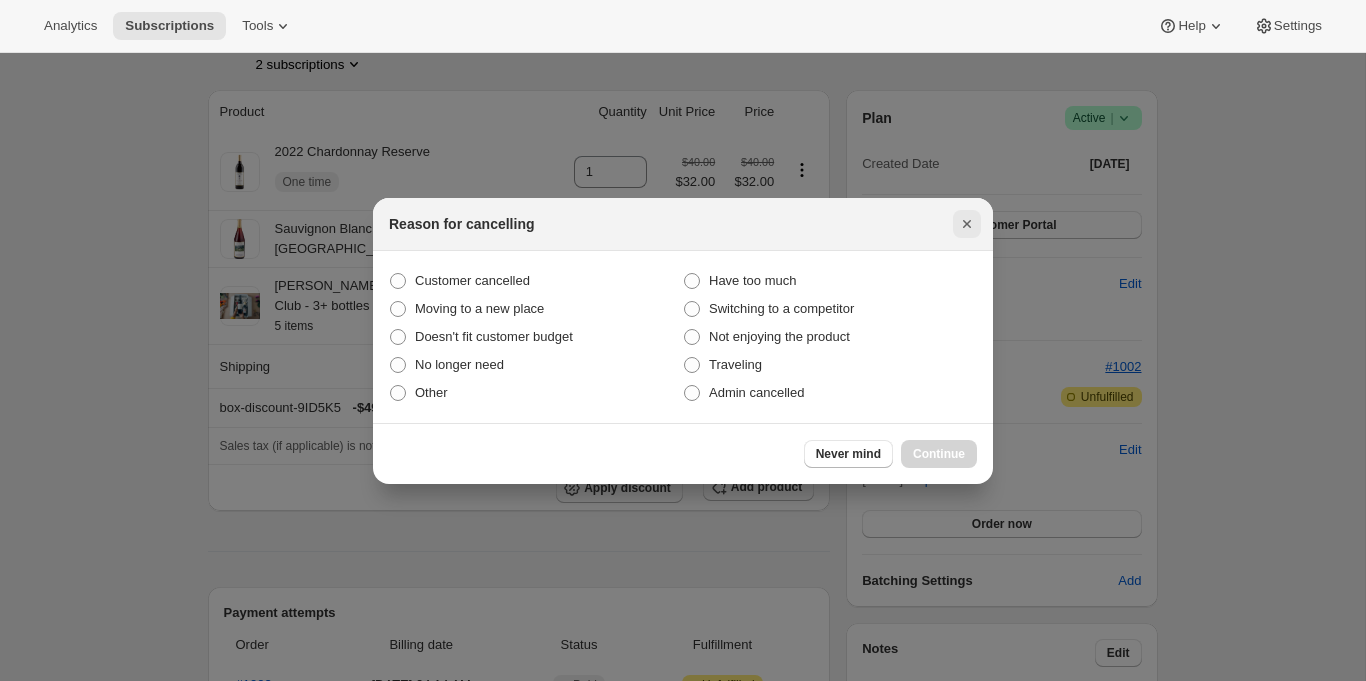 click 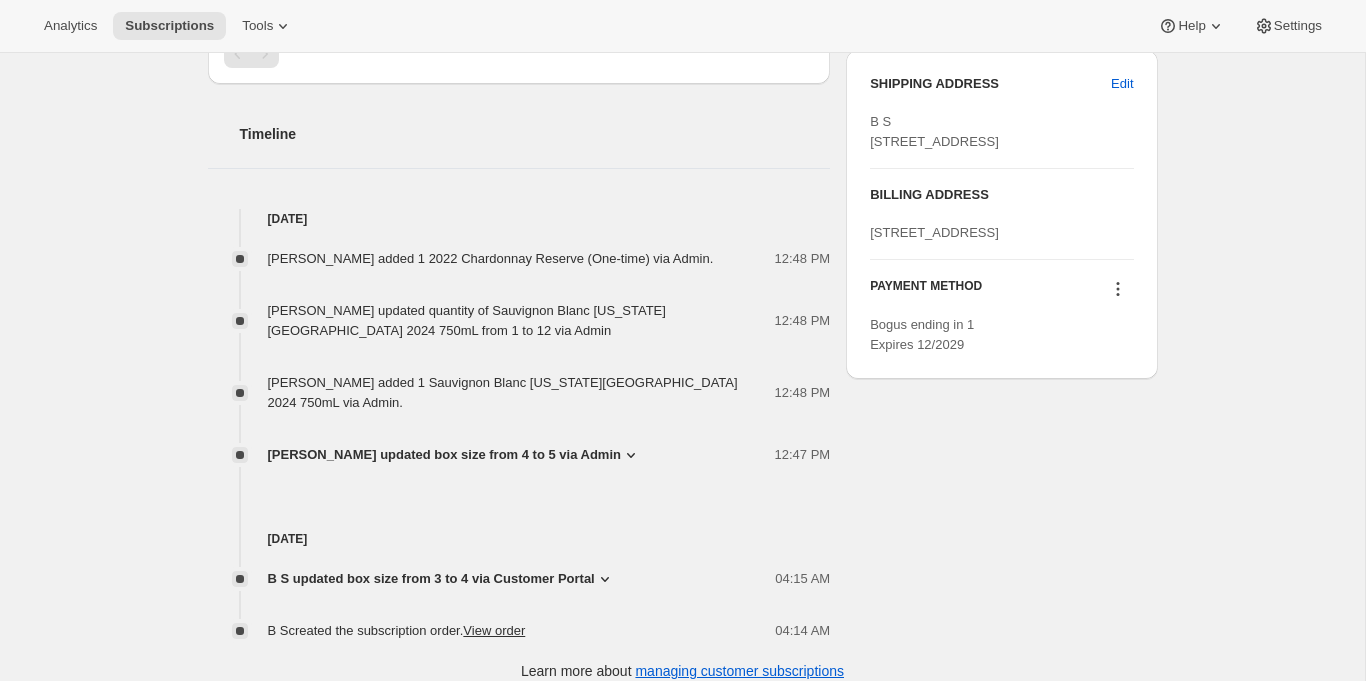 scroll, scrollTop: 773, scrollLeft: 0, axis: vertical 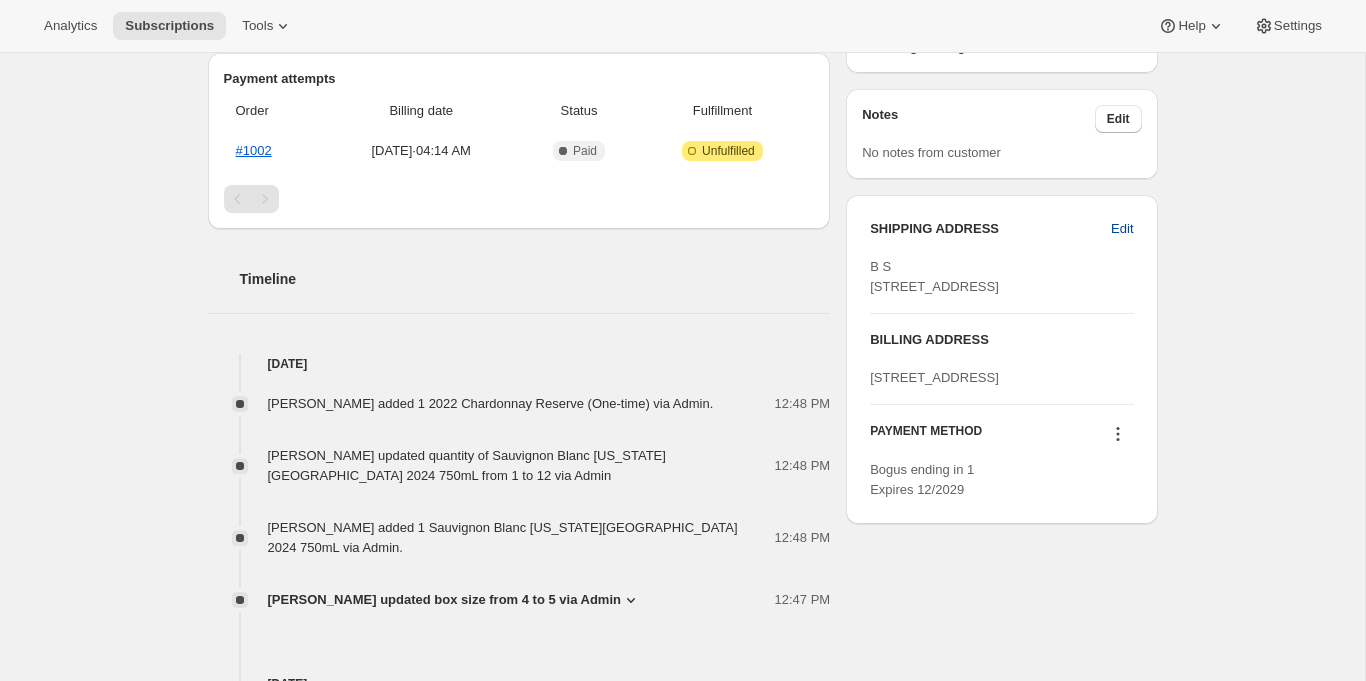 click on "Edit" at bounding box center [1122, 229] 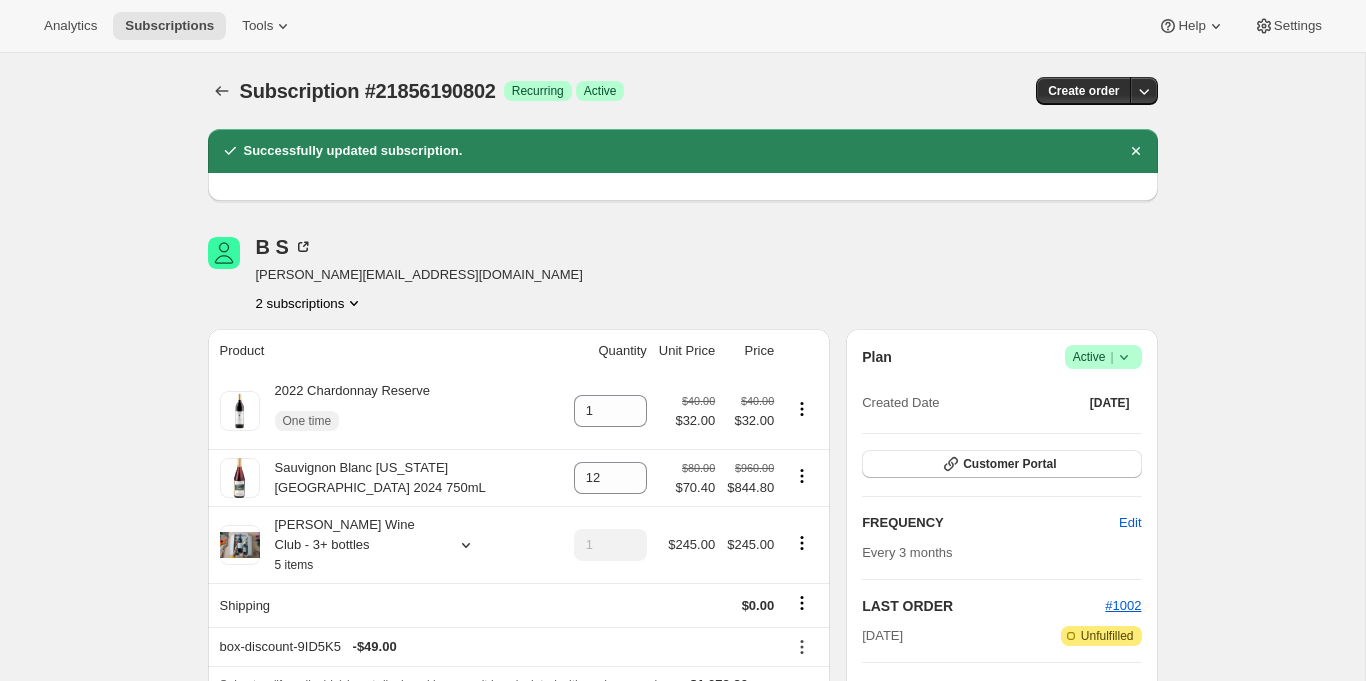 scroll, scrollTop: 773, scrollLeft: 0, axis: vertical 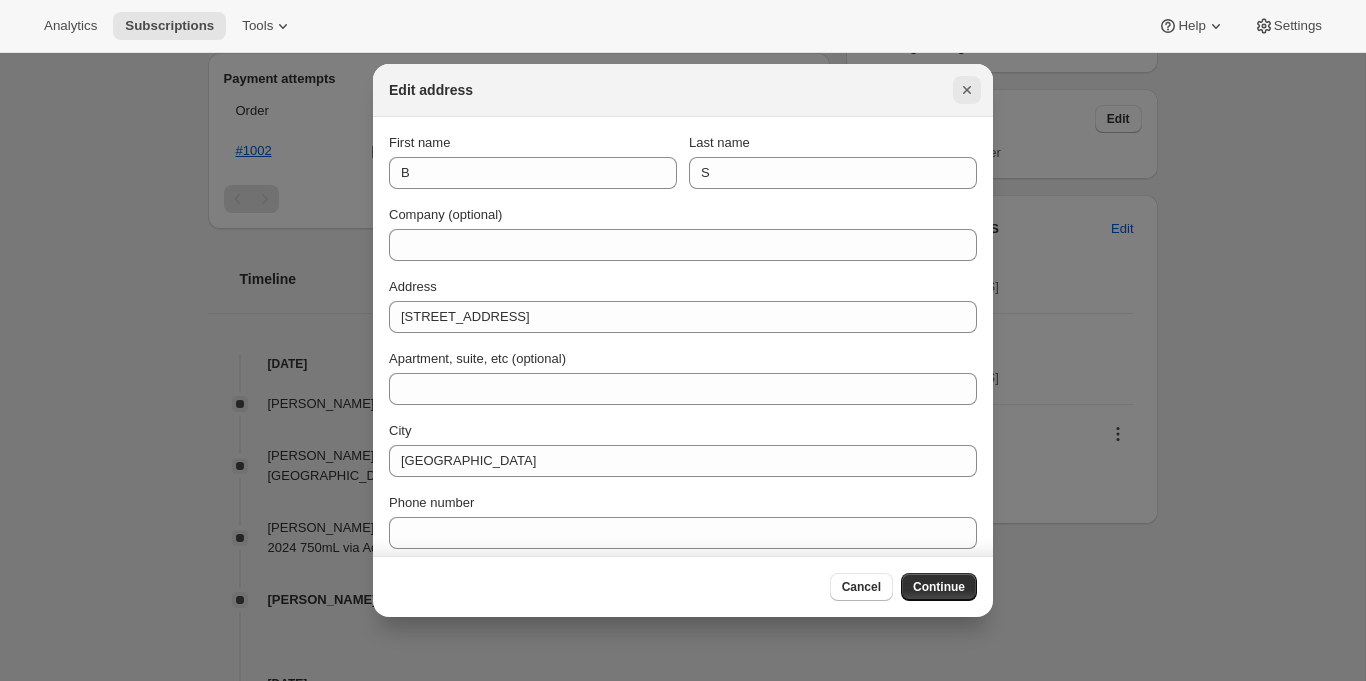 click at bounding box center [967, 90] 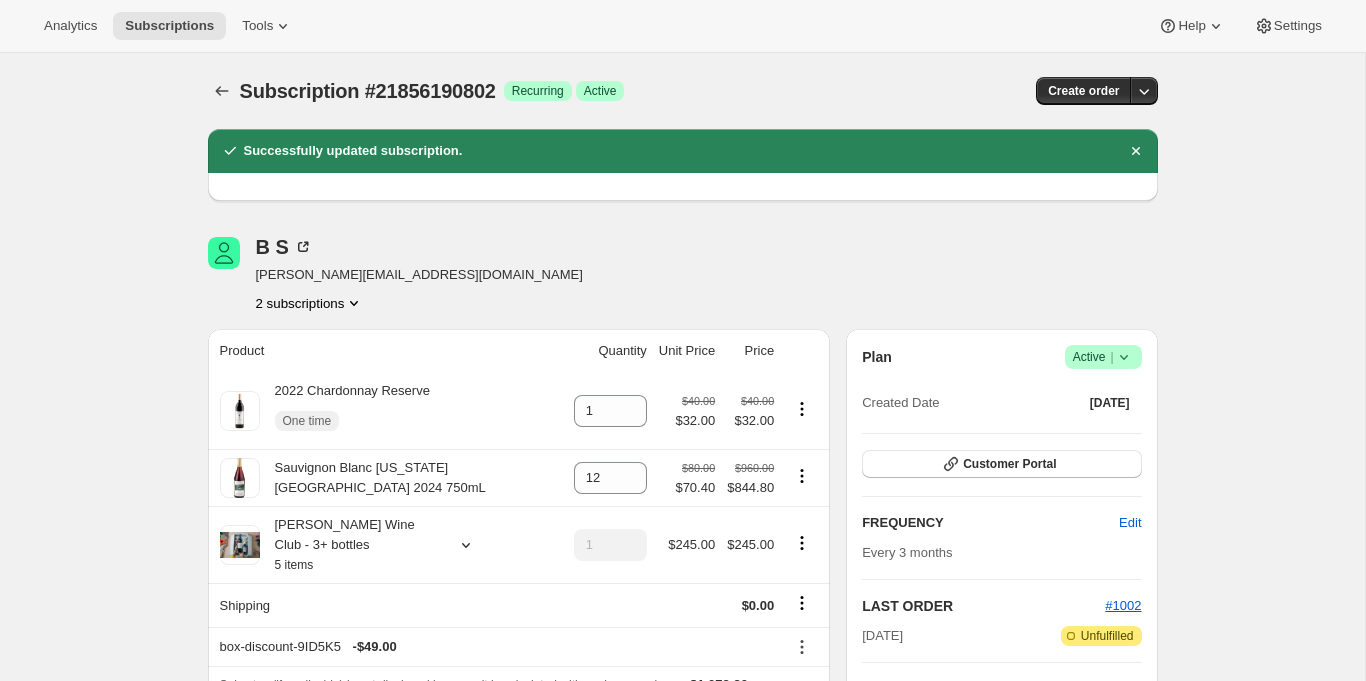 scroll, scrollTop: 773, scrollLeft: 0, axis: vertical 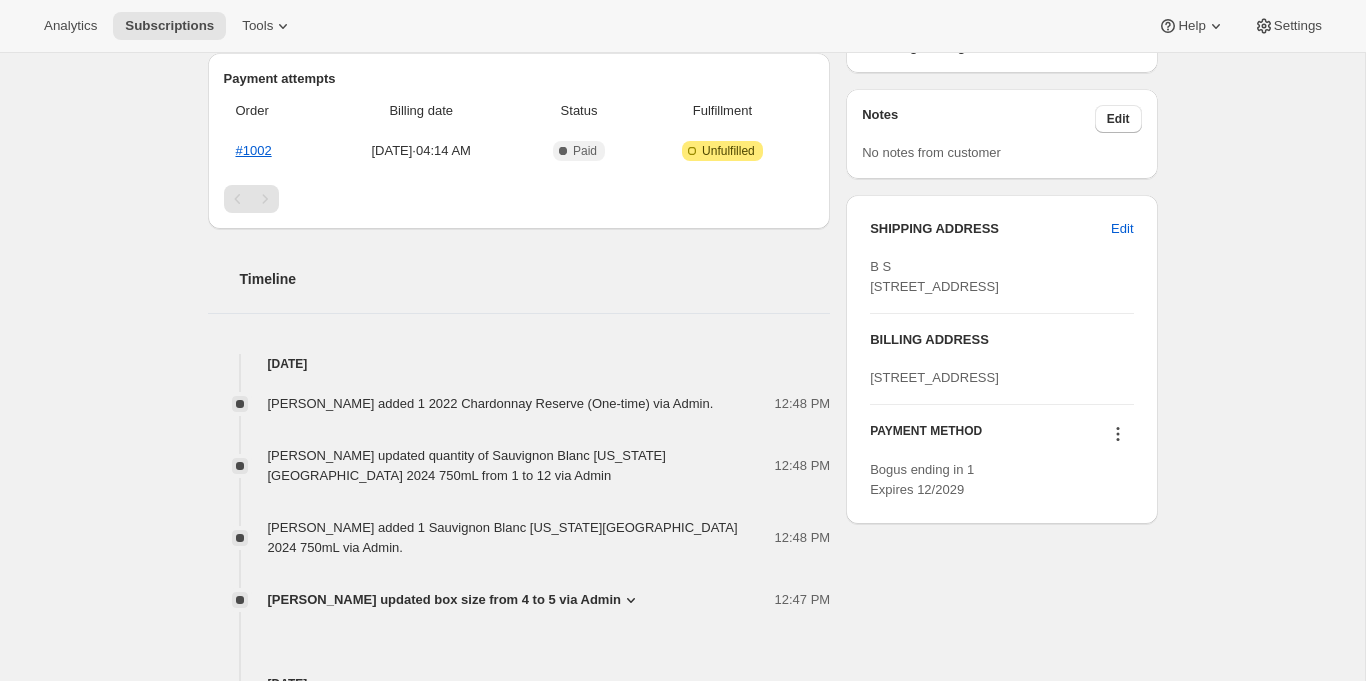 click 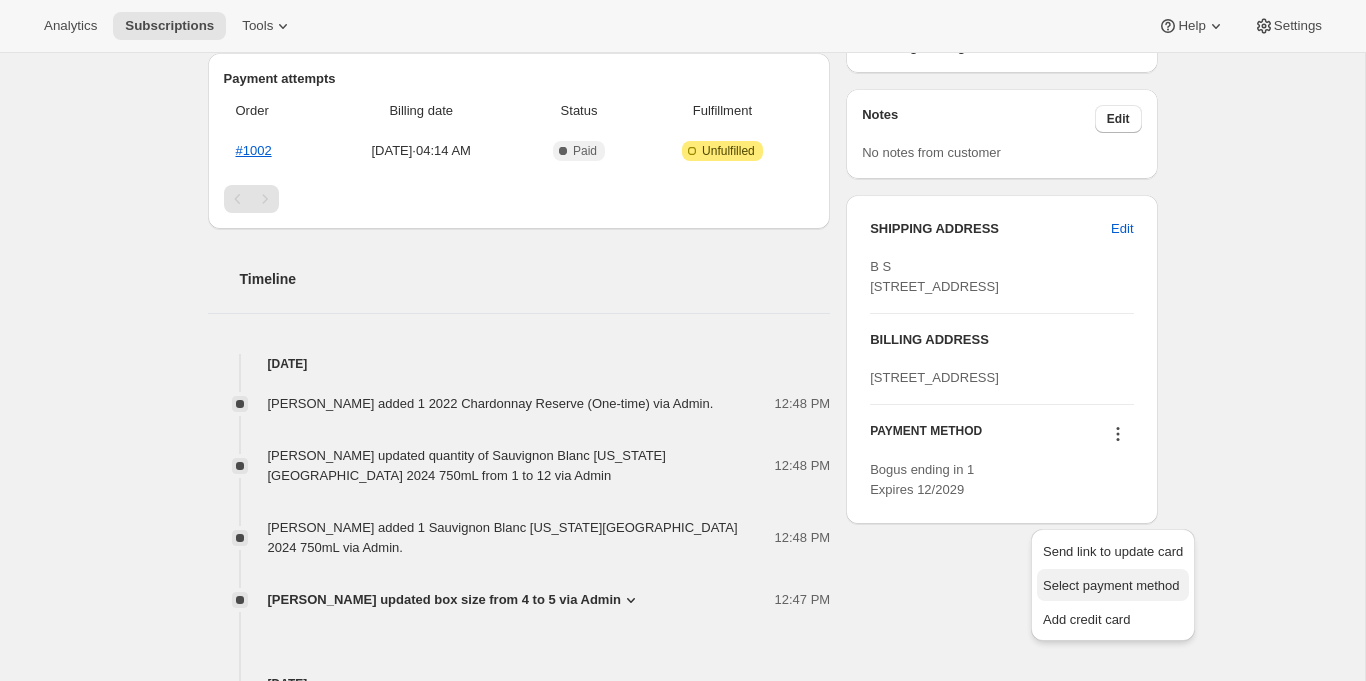 click on "Select payment method" at bounding box center (1111, 585) 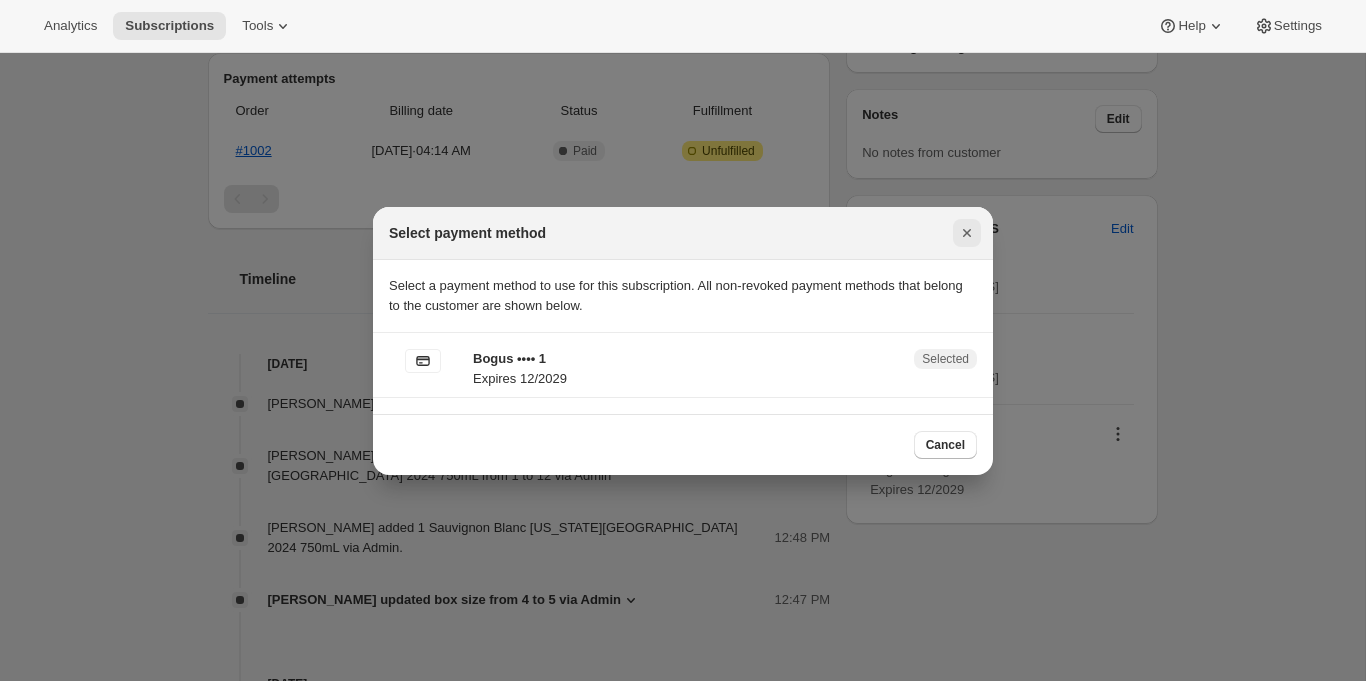 click 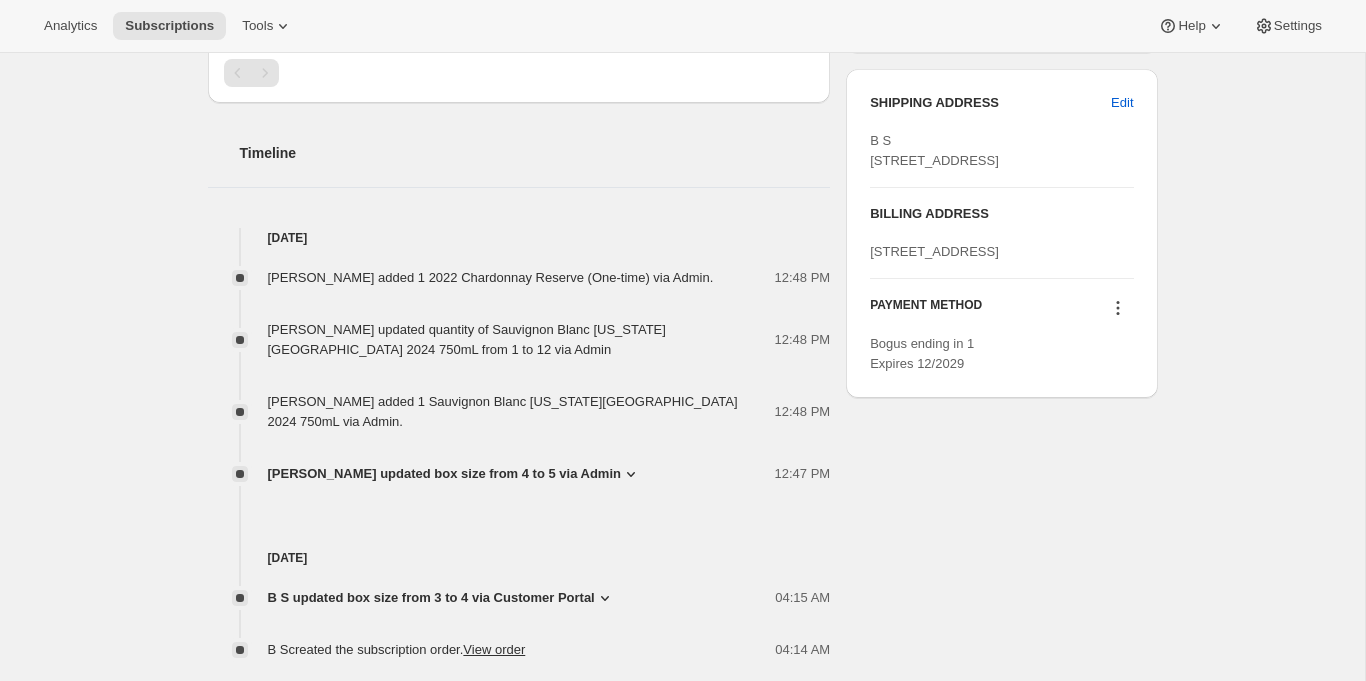 scroll, scrollTop: 918, scrollLeft: 0, axis: vertical 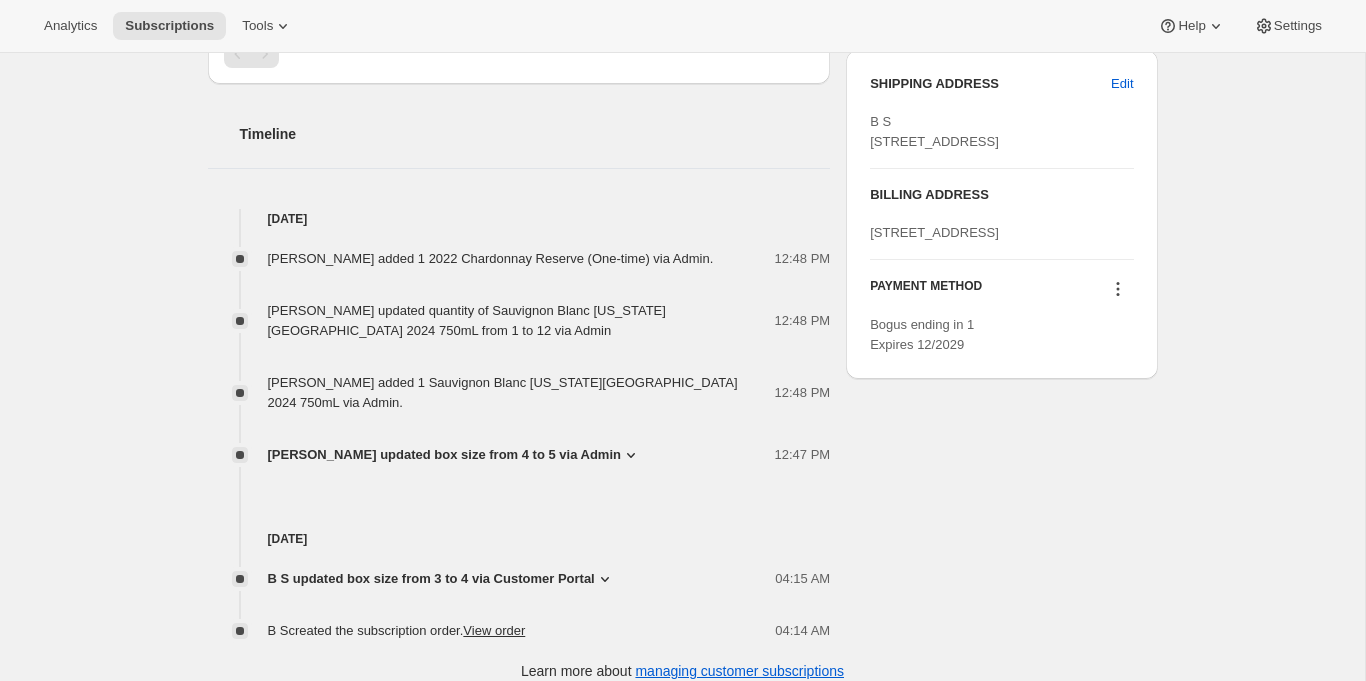 click 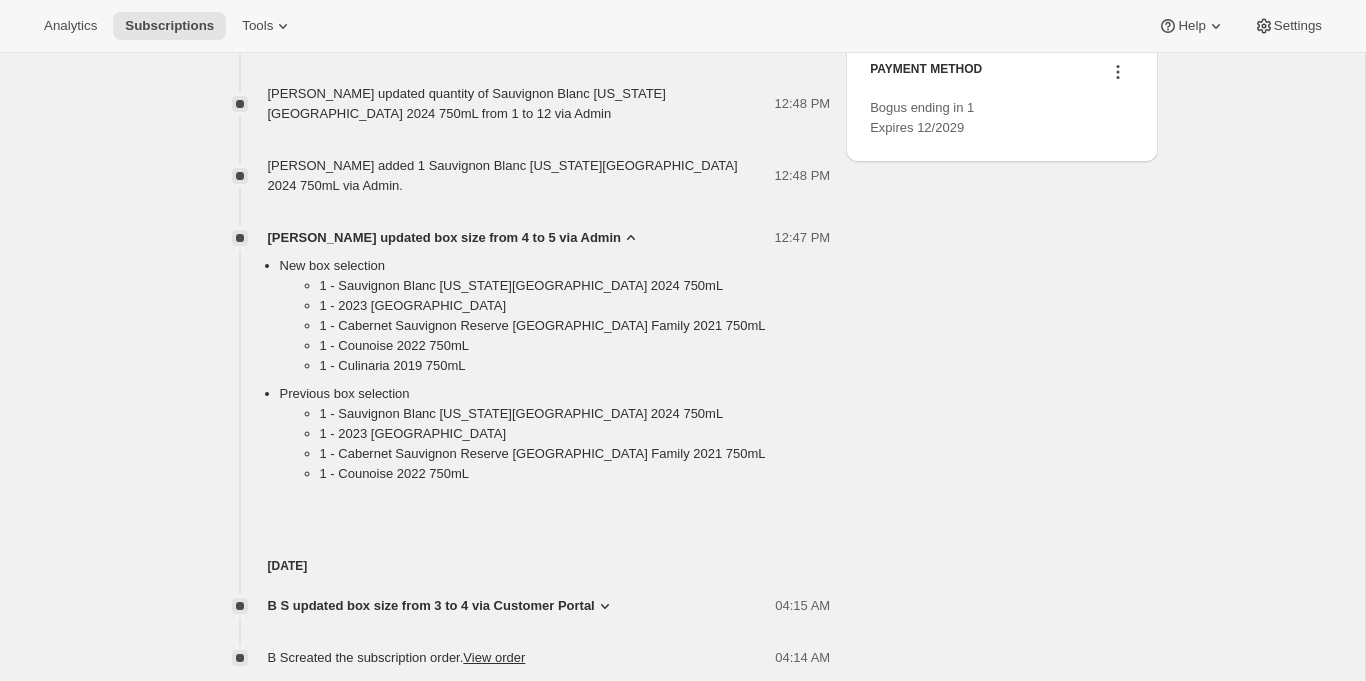 scroll, scrollTop: 1162, scrollLeft: 0, axis: vertical 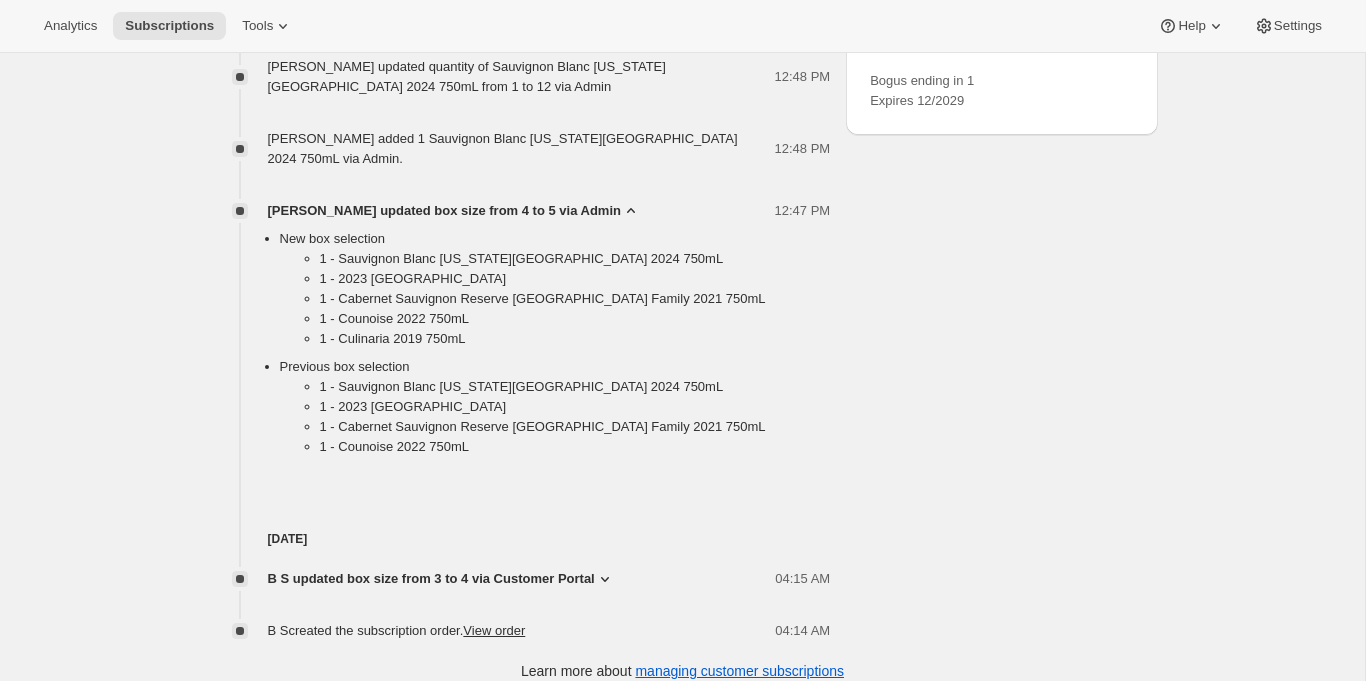 click 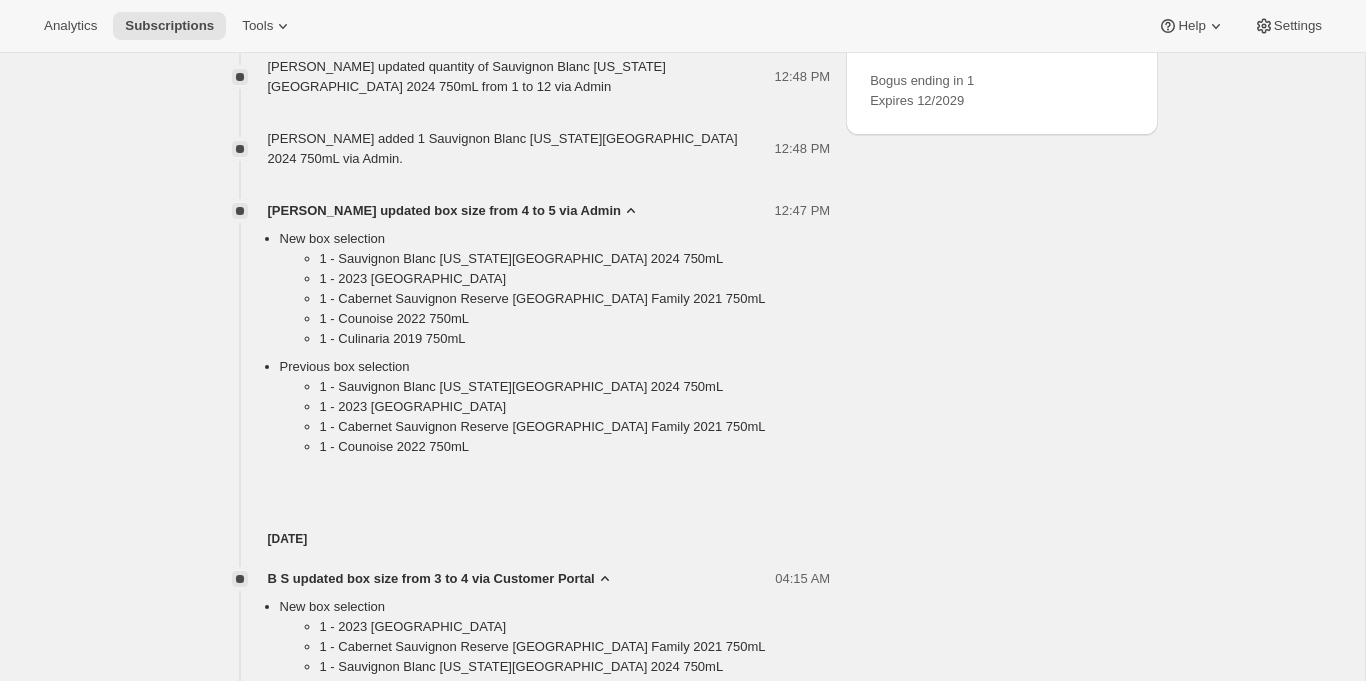 scroll, scrollTop: 1366, scrollLeft: 0, axis: vertical 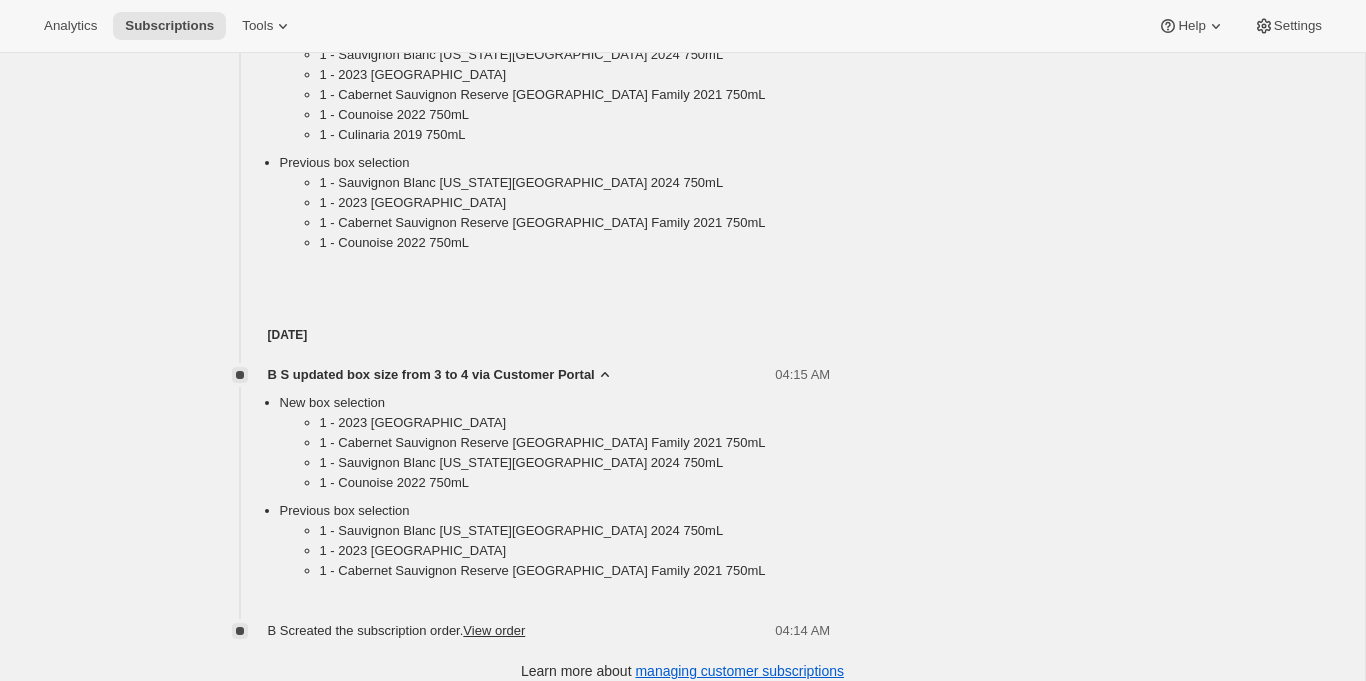click 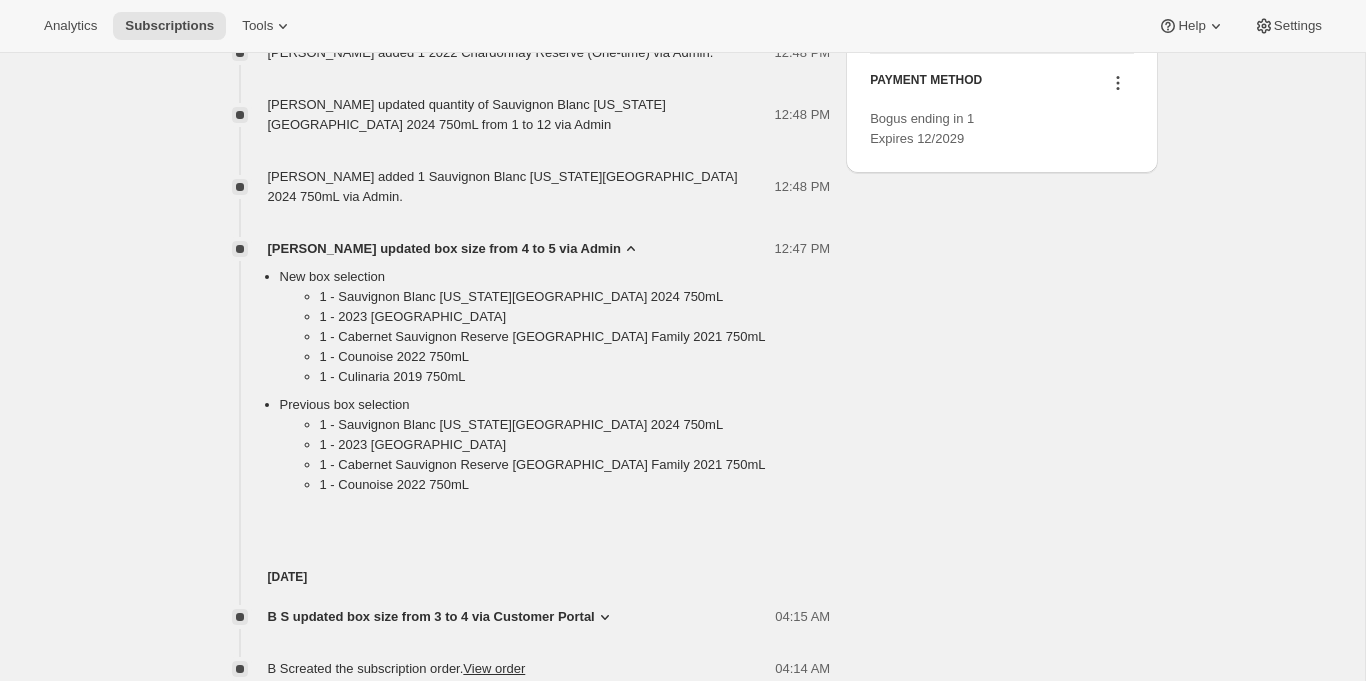 scroll, scrollTop: 1116, scrollLeft: 0, axis: vertical 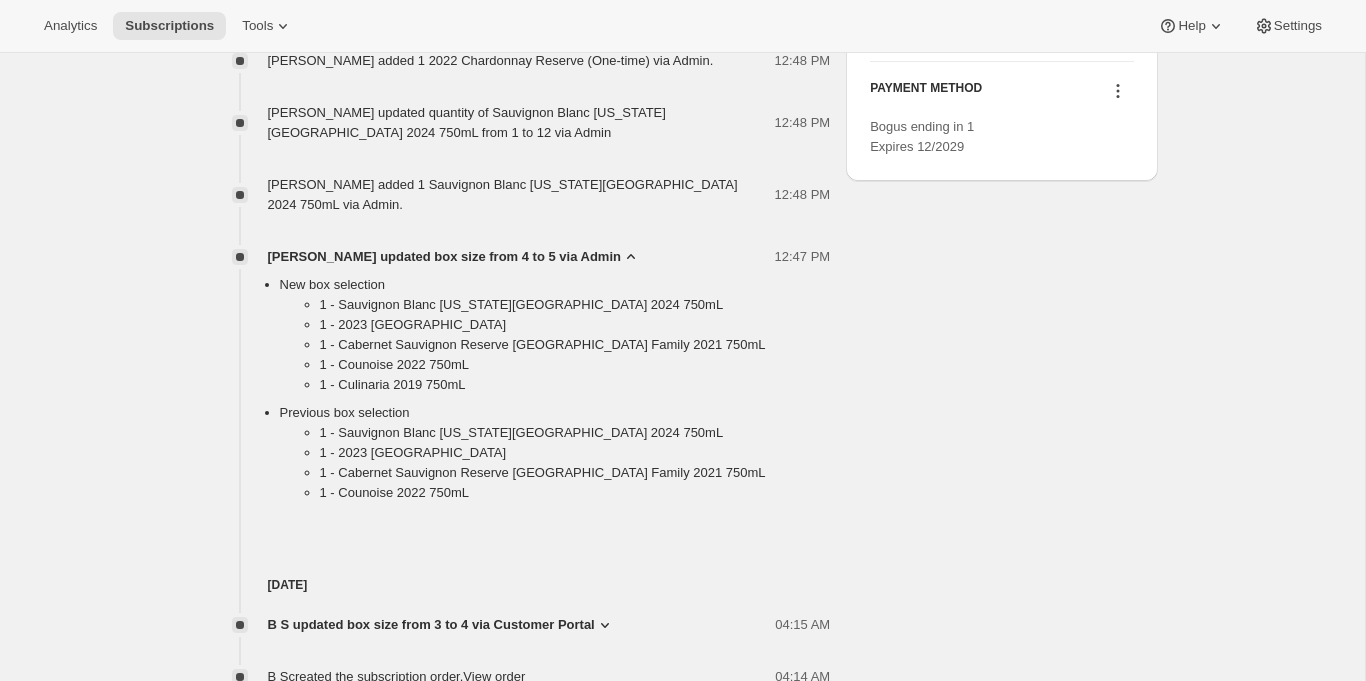 click 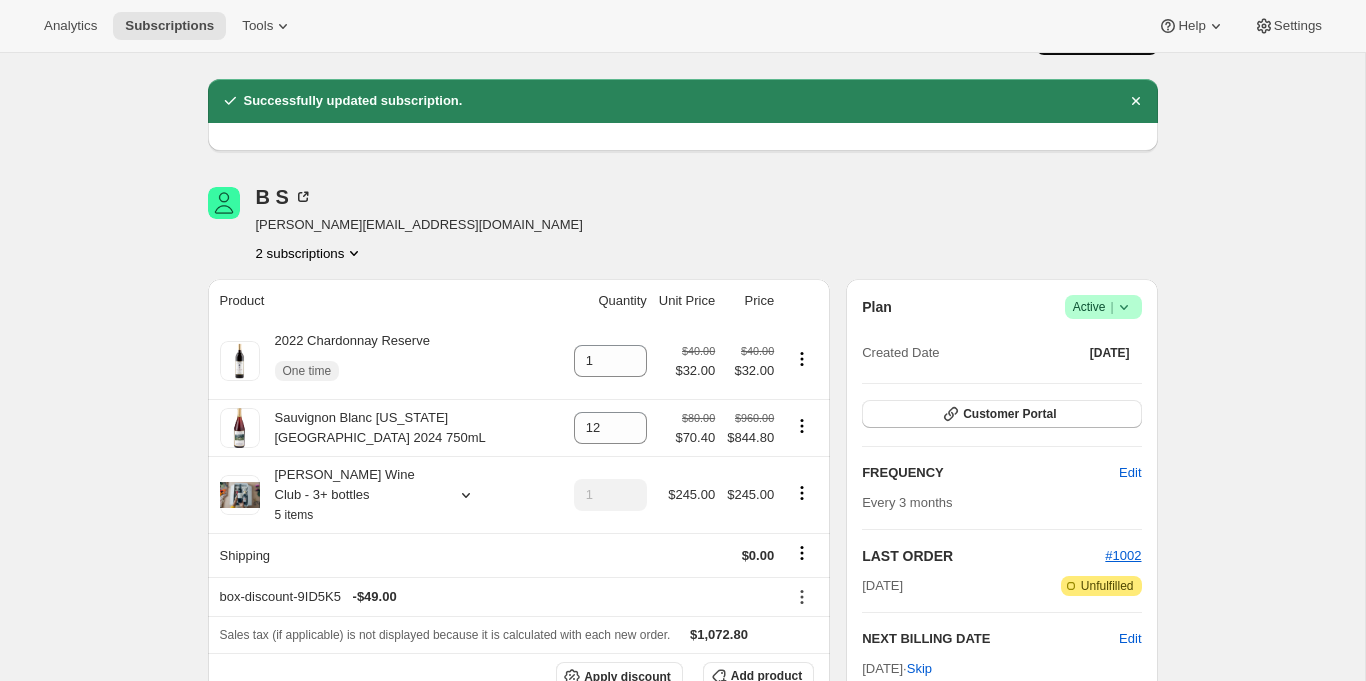scroll, scrollTop: 0, scrollLeft: 0, axis: both 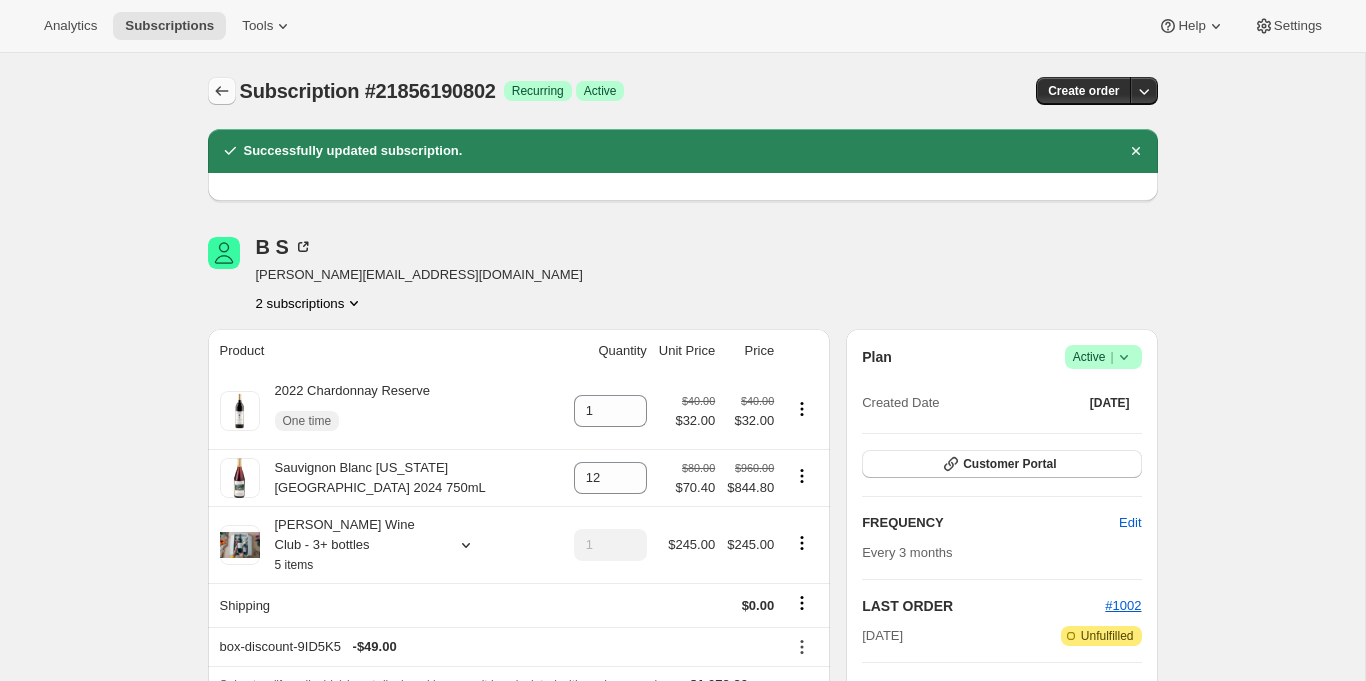 click 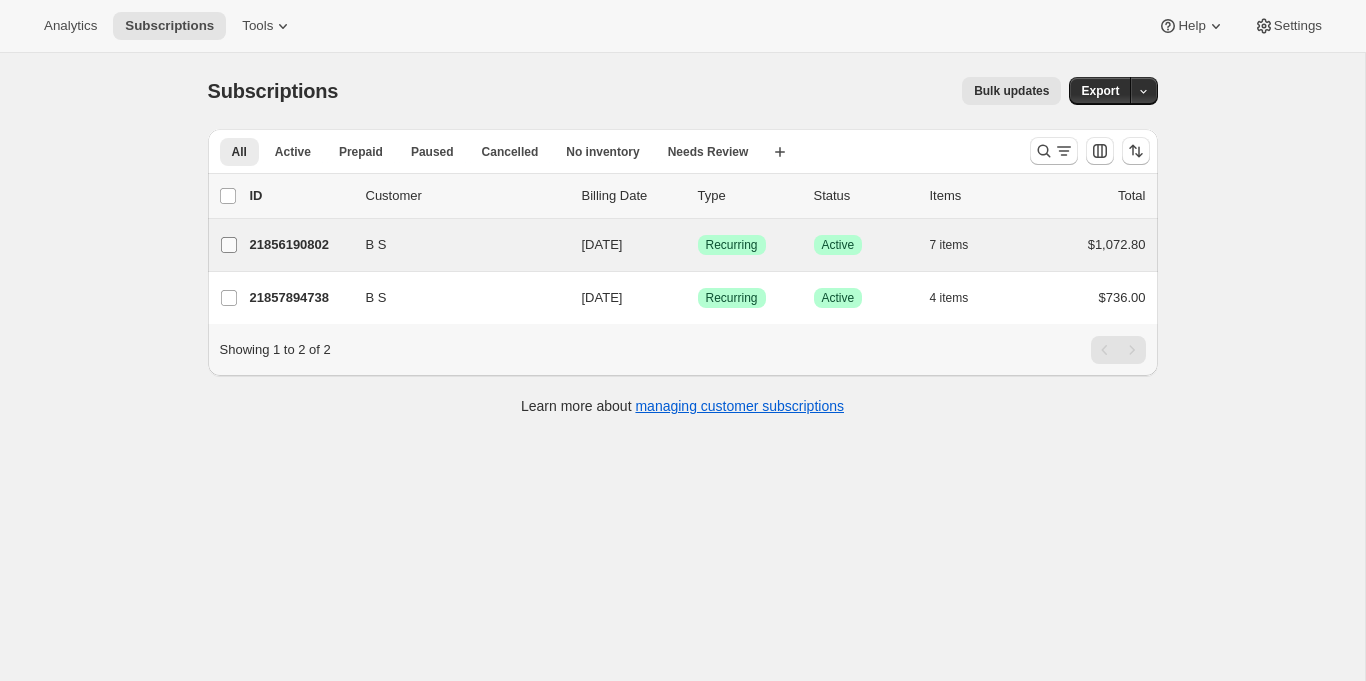 click on "B S" at bounding box center [229, 245] 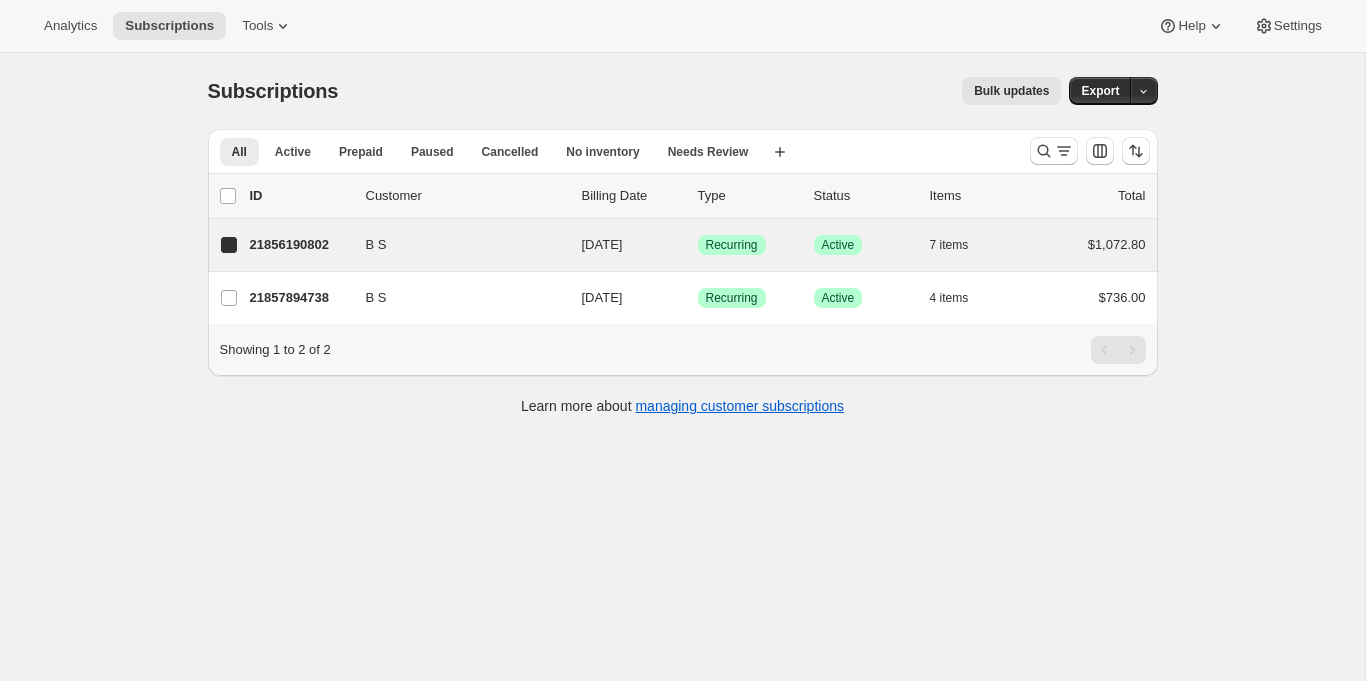checkbox on "true" 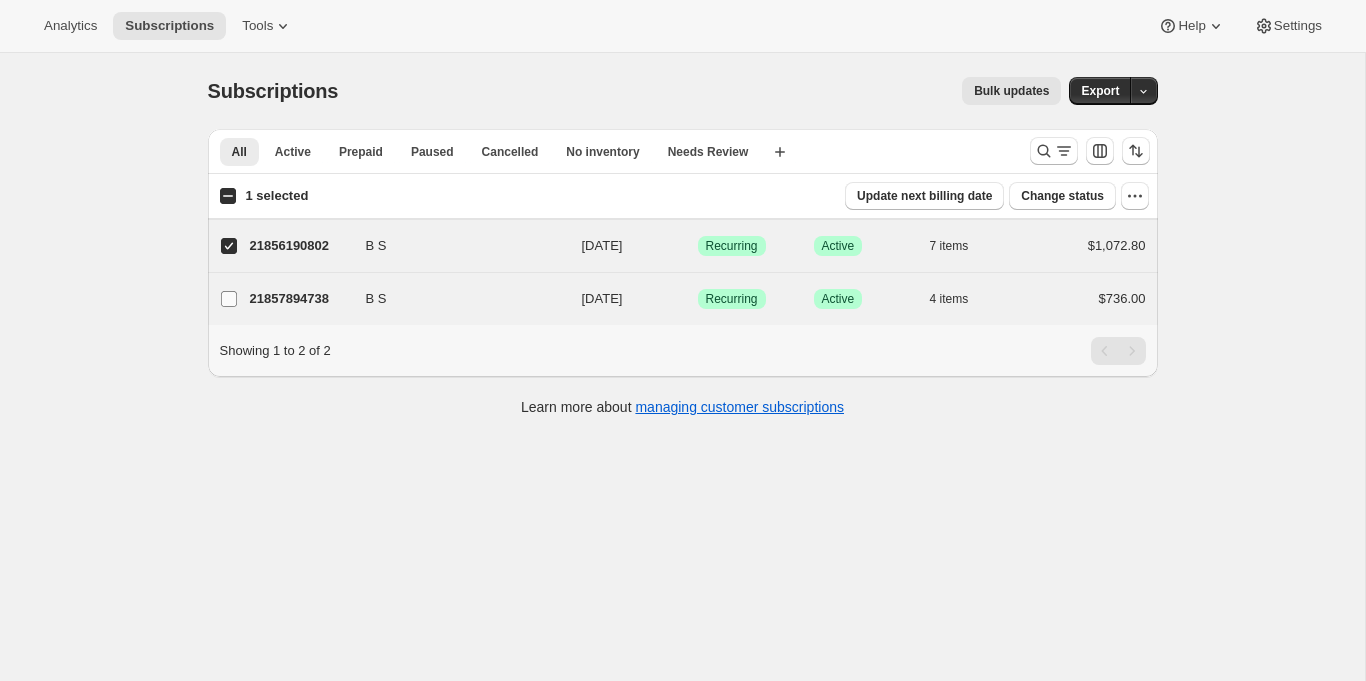 click on "B S" at bounding box center (229, 299) 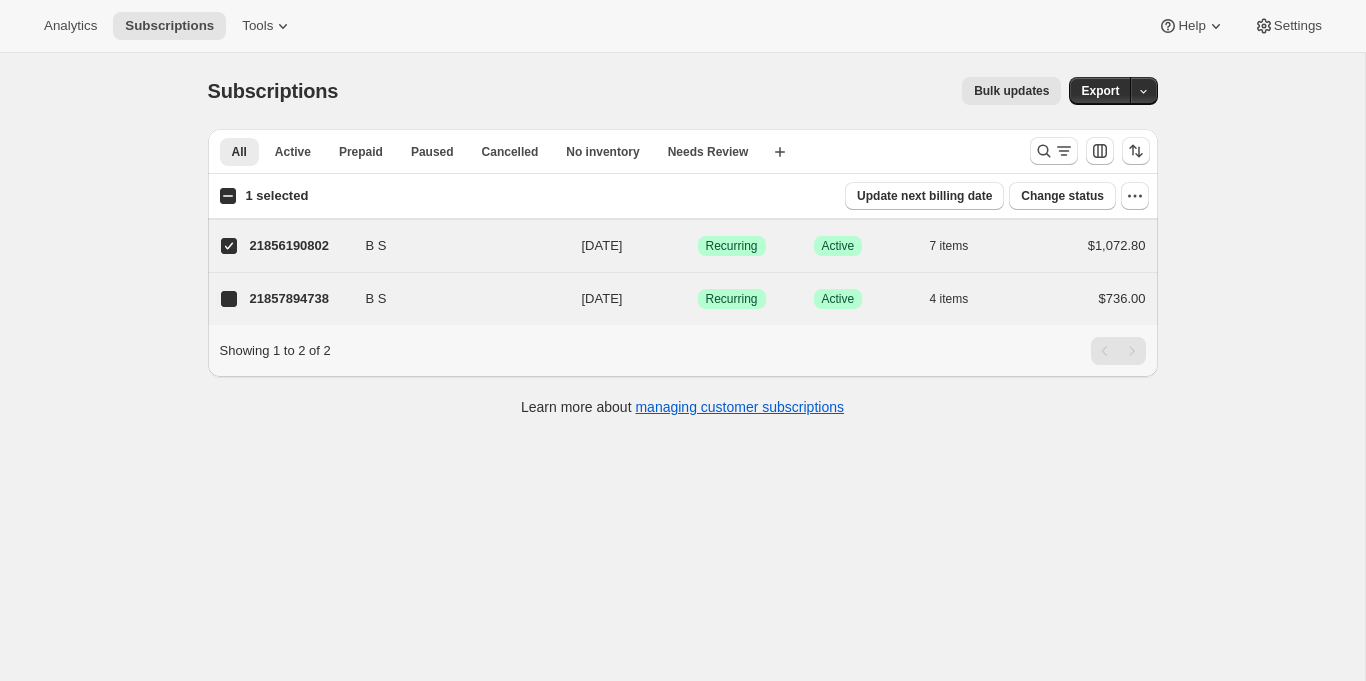 checkbox on "true" 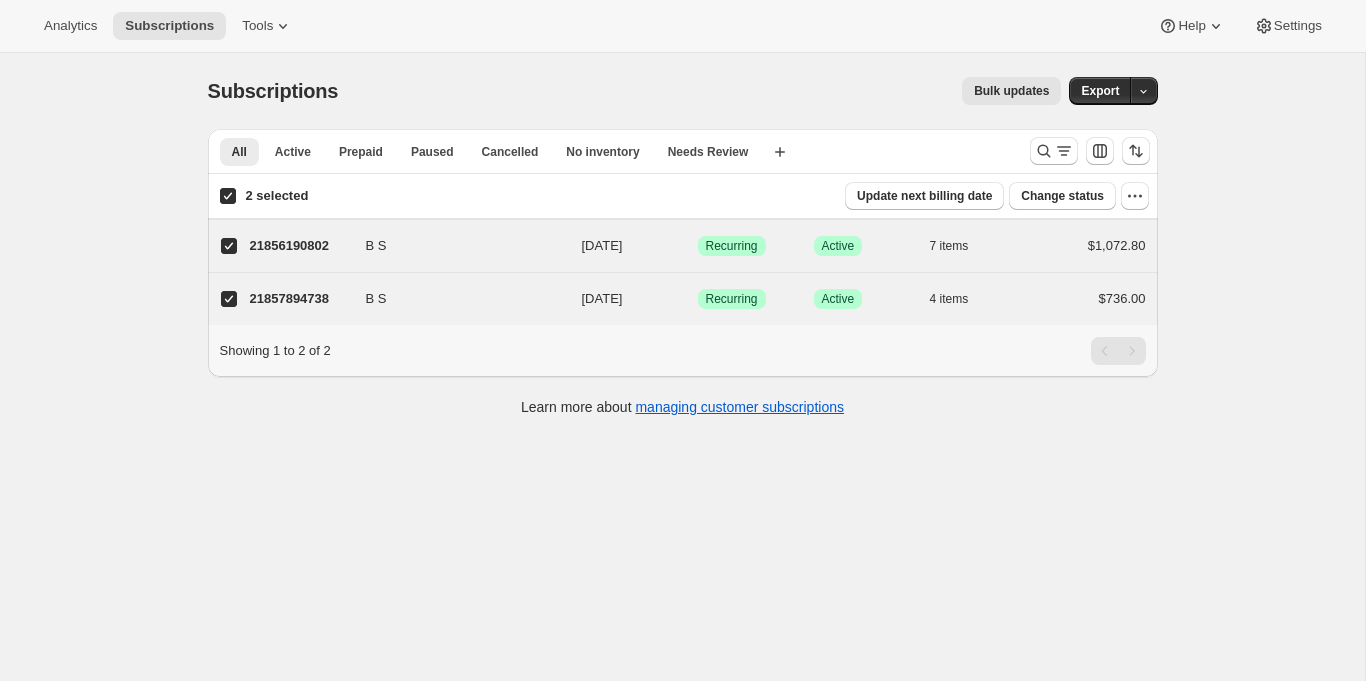 click on "2 selected" at bounding box center (228, 196) 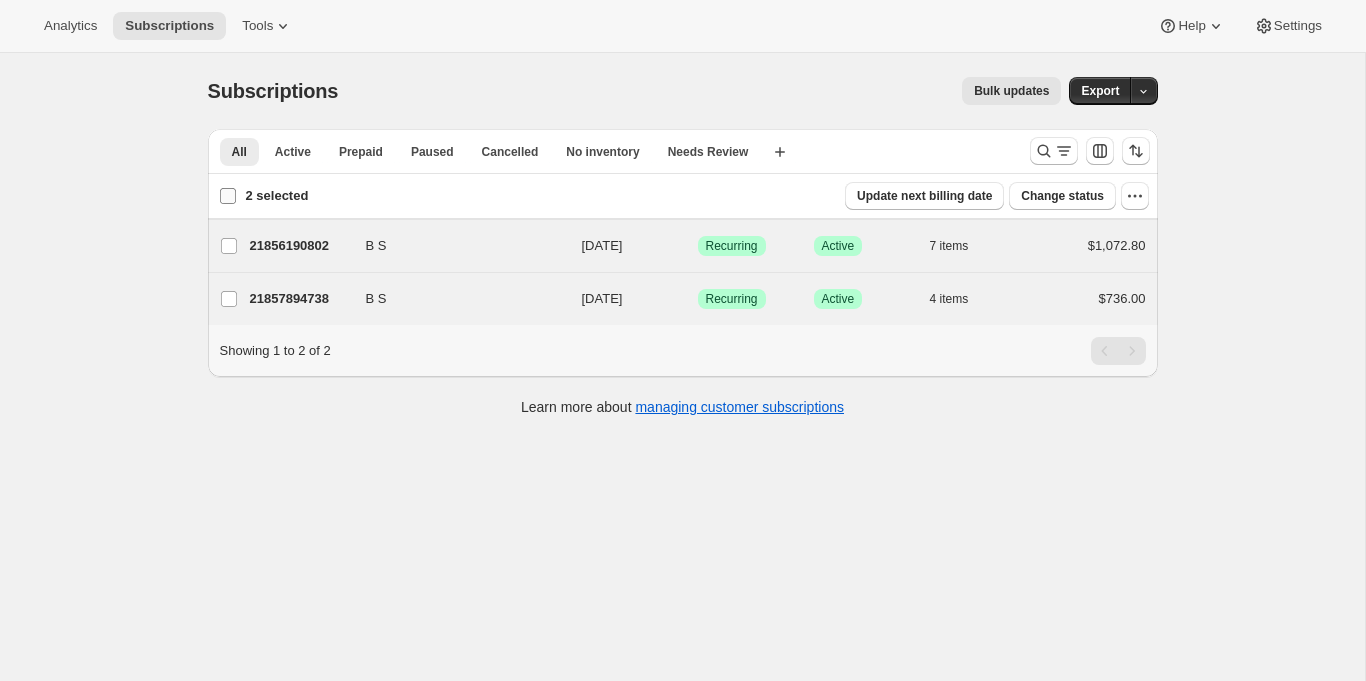 checkbox on "false" 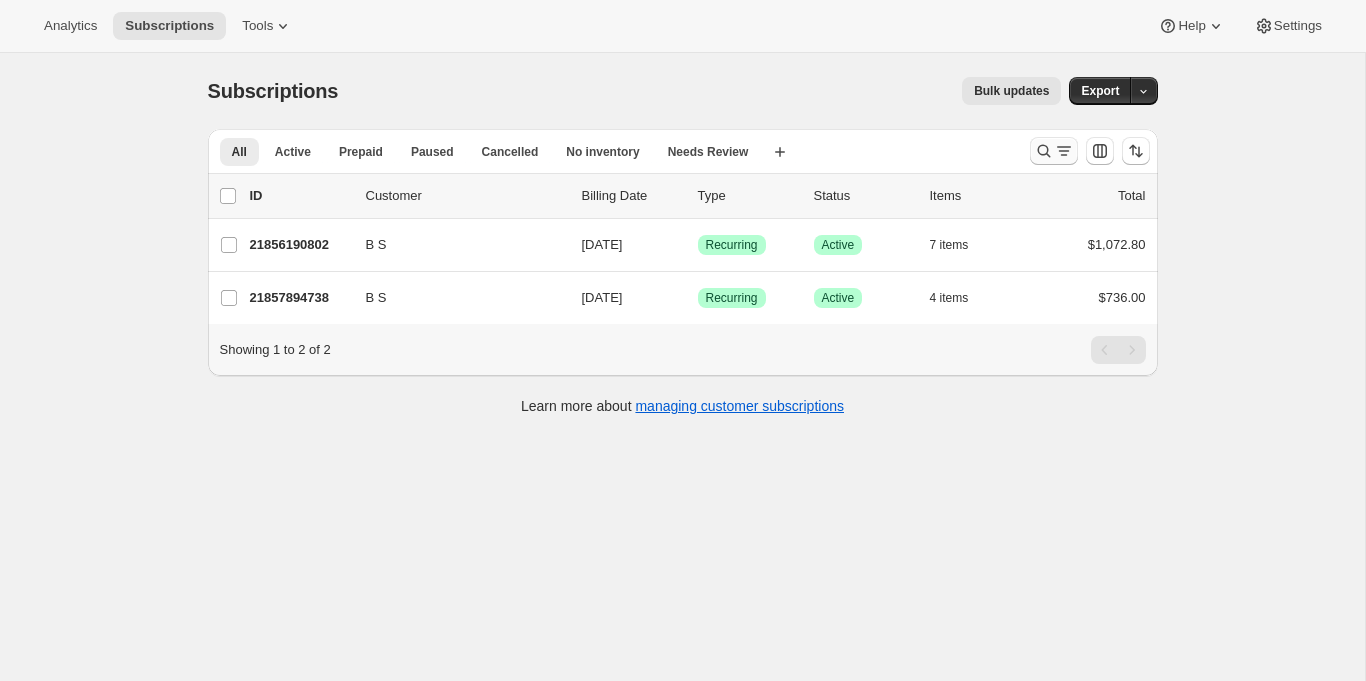 click 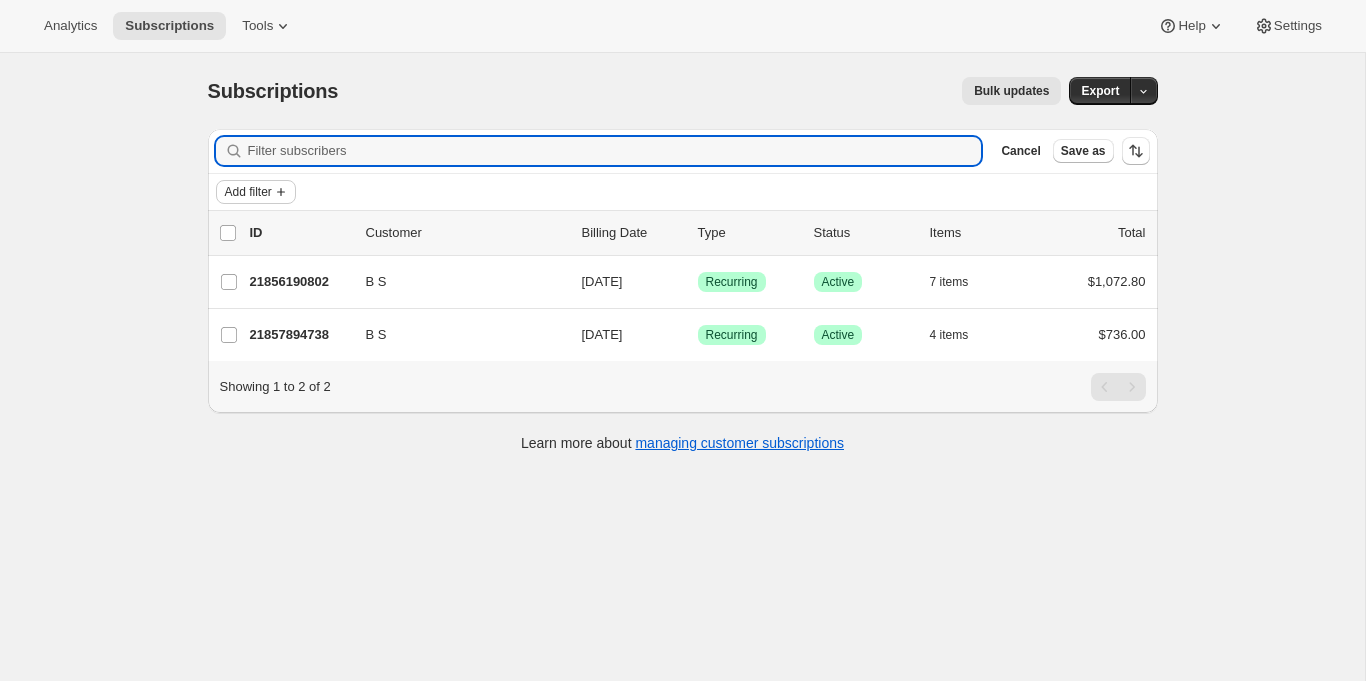 click on "Add filter" at bounding box center [248, 192] 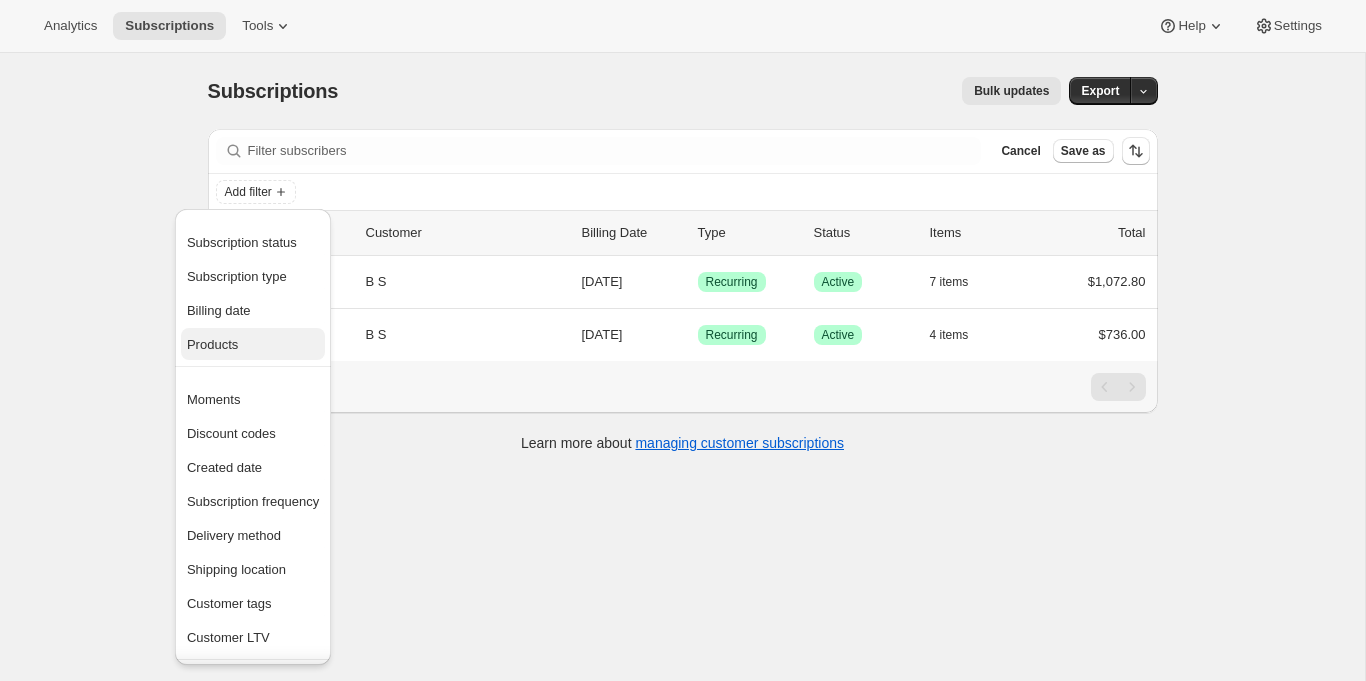 click on "Products" at bounding box center [212, 344] 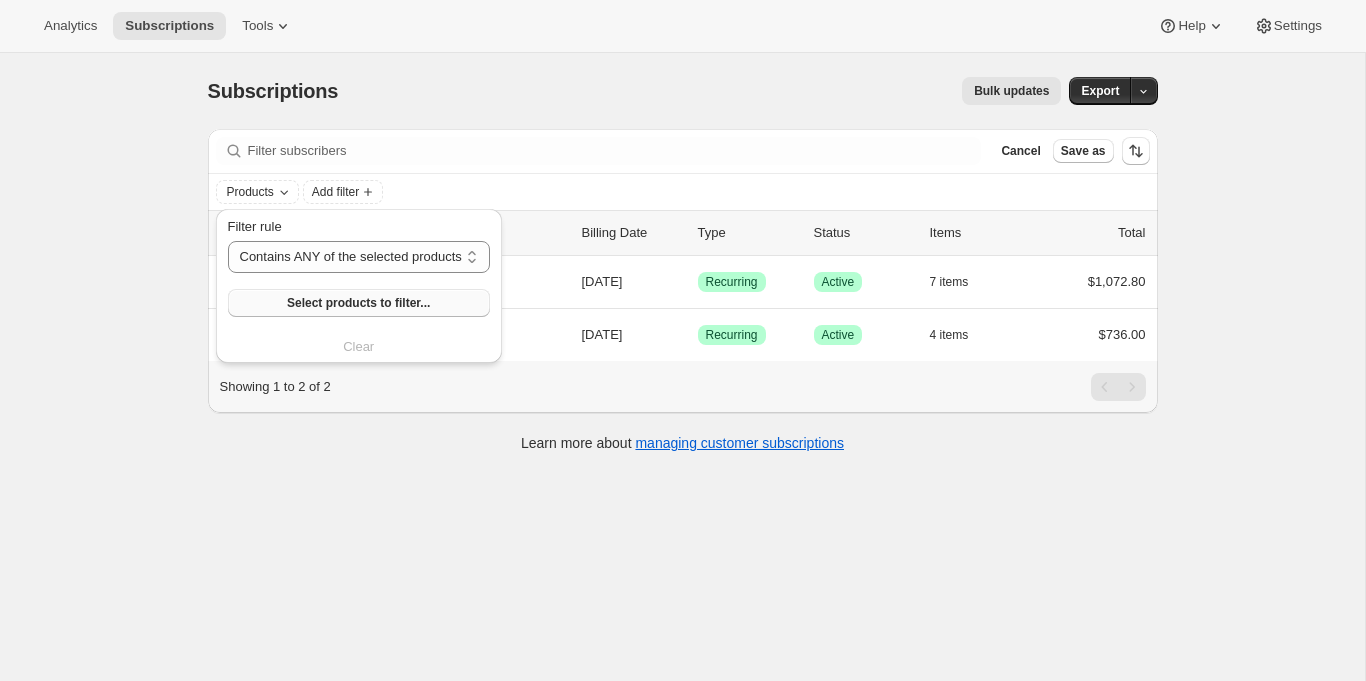 click on "Select products to filter..." at bounding box center (358, 303) 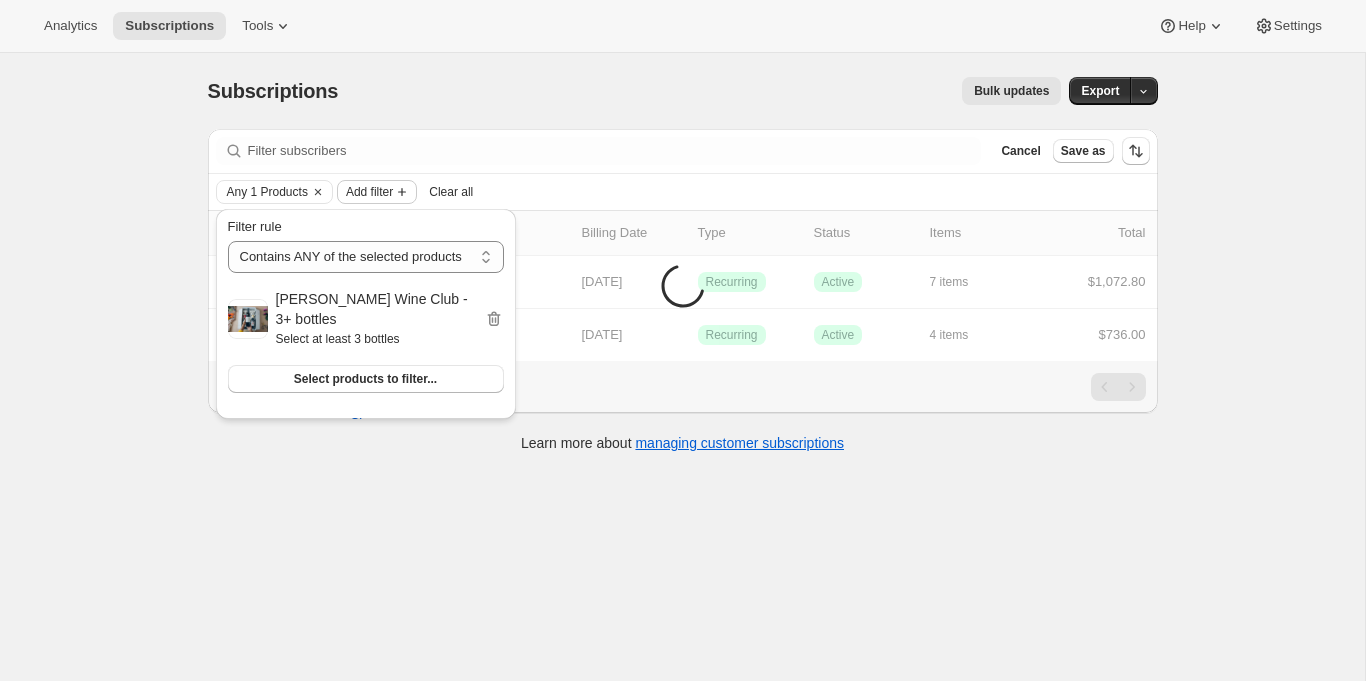 click on "Add filter" at bounding box center (369, 192) 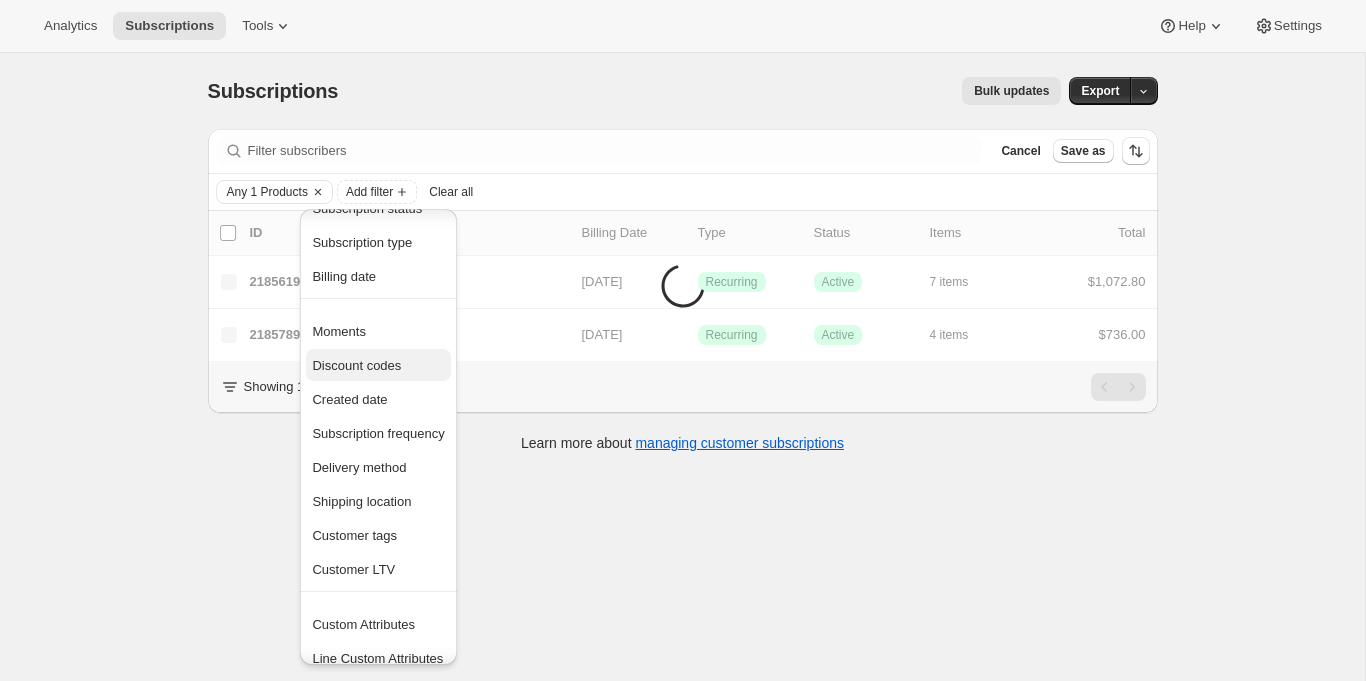 scroll, scrollTop: 47, scrollLeft: 0, axis: vertical 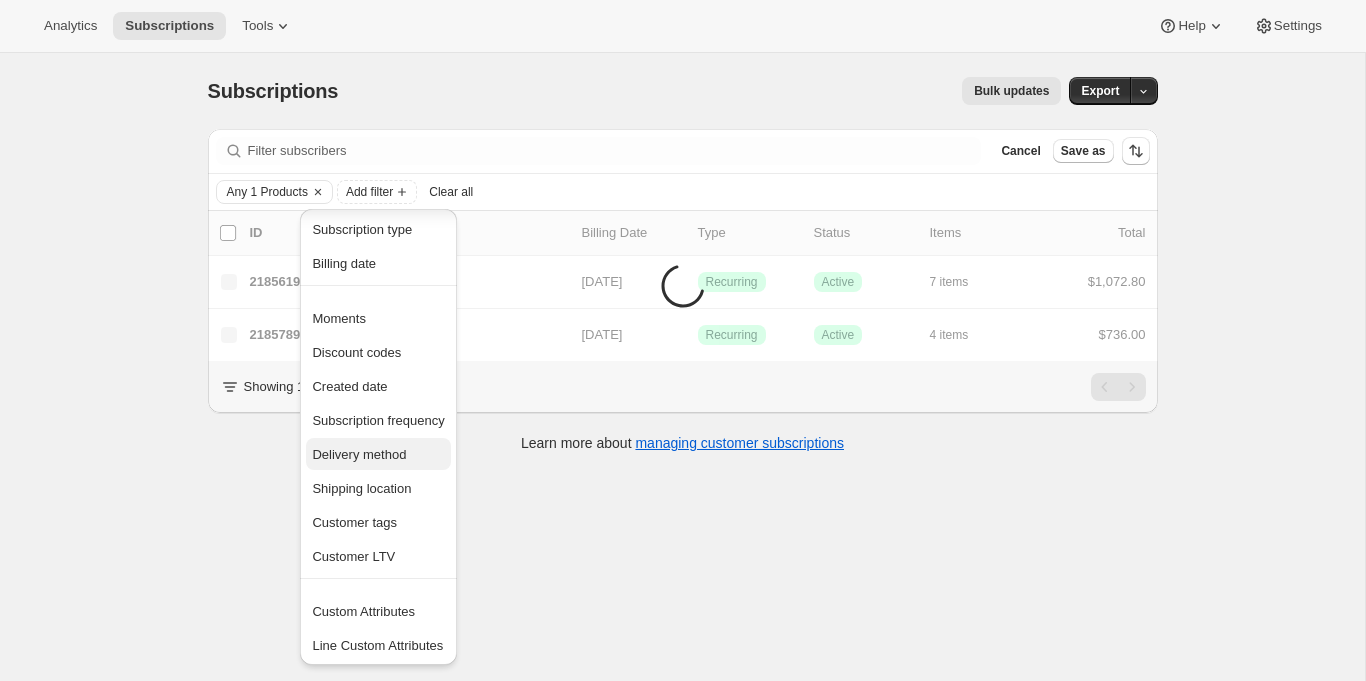 click on "Delivery method" at bounding box center [359, 454] 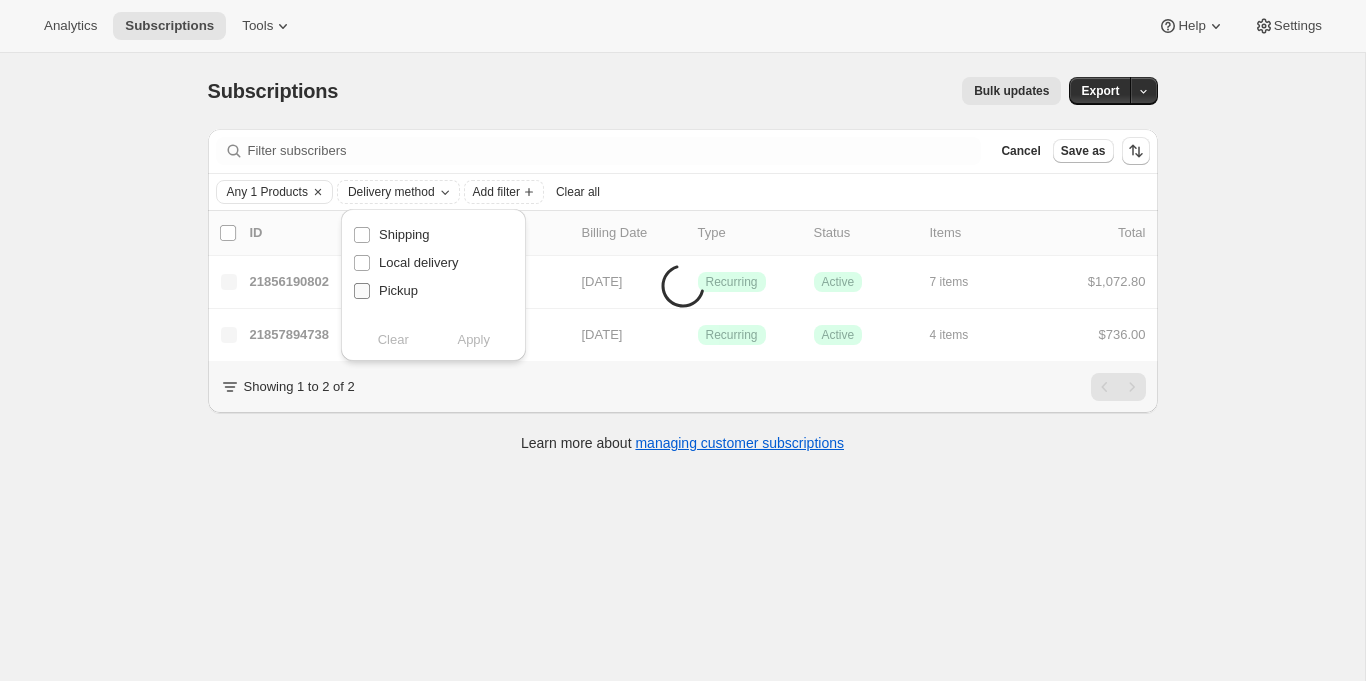 click on "Pickup" at bounding box center [398, 290] 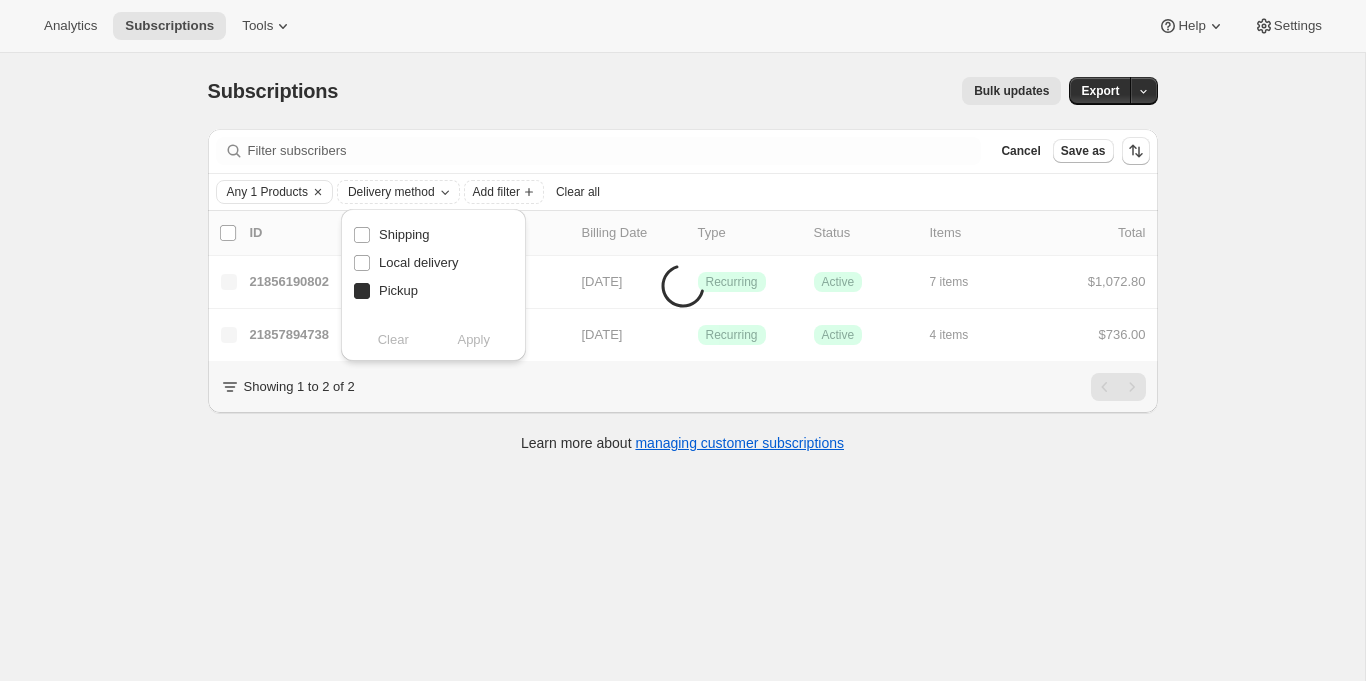 checkbox on "true" 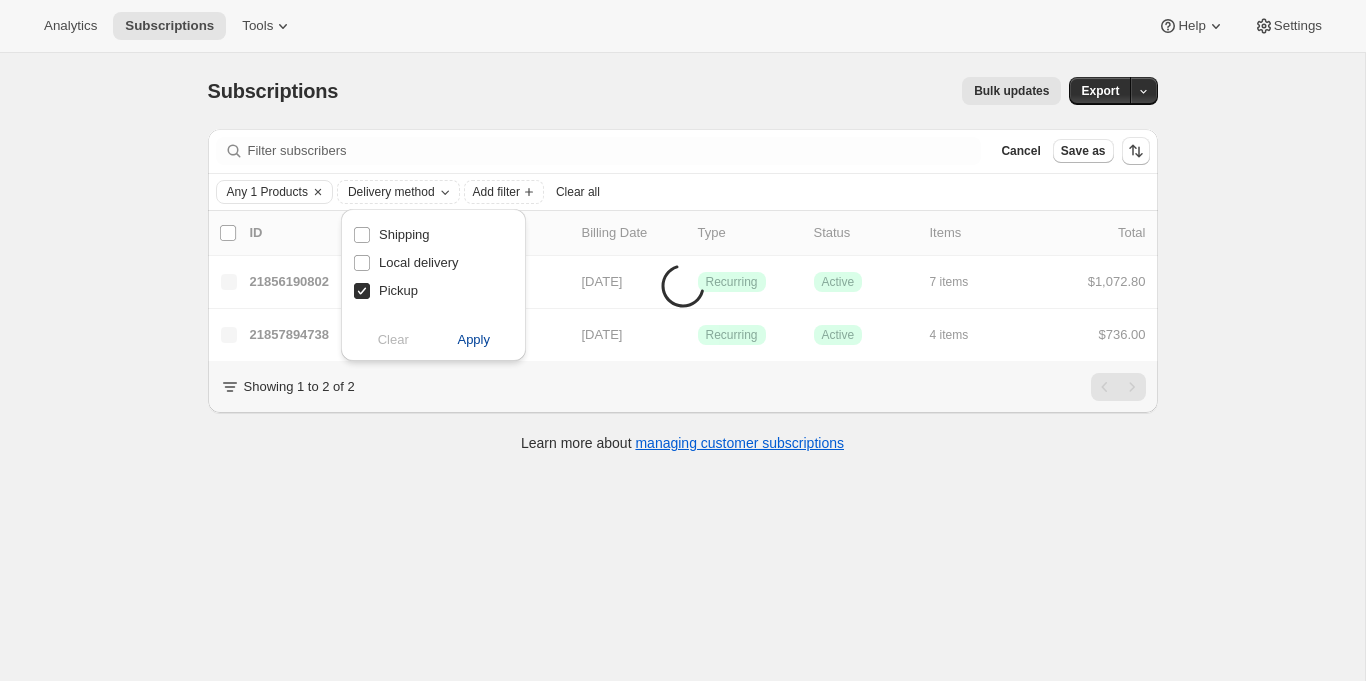 click on "Apply" at bounding box center (473, 340) 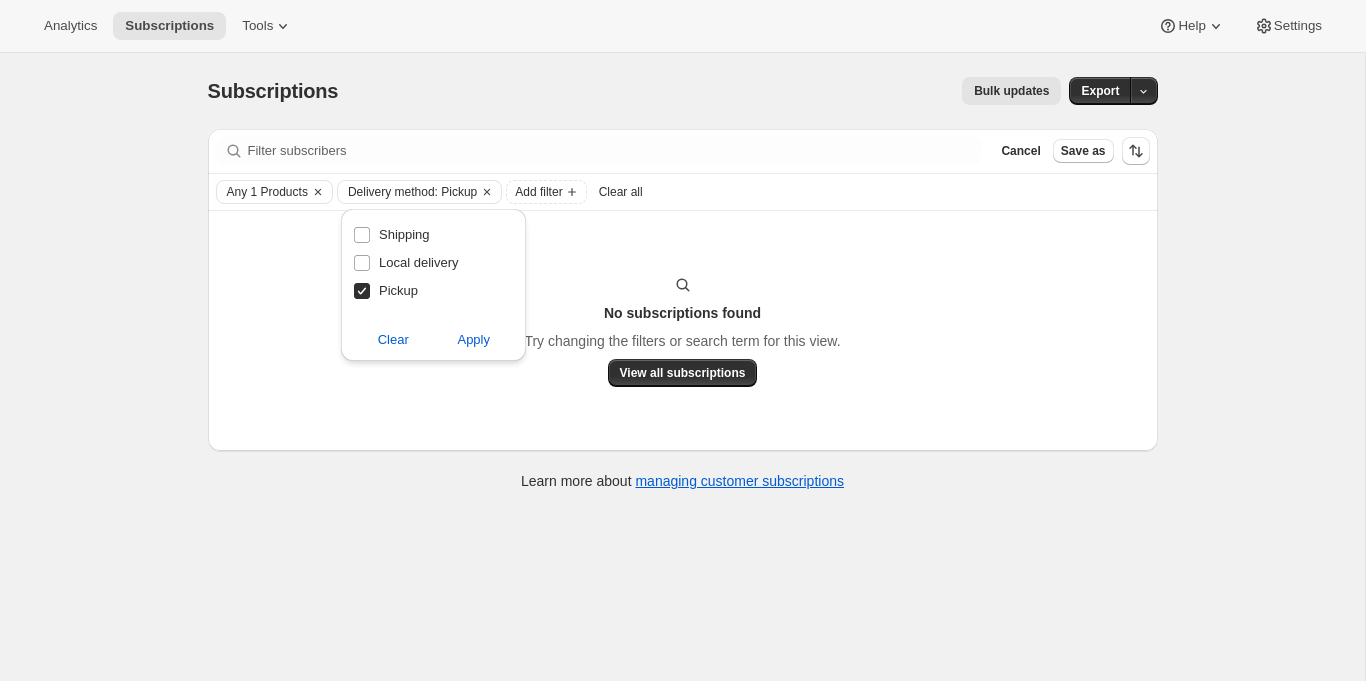 click on "Bulk updates" at bounding box center [711, 91] 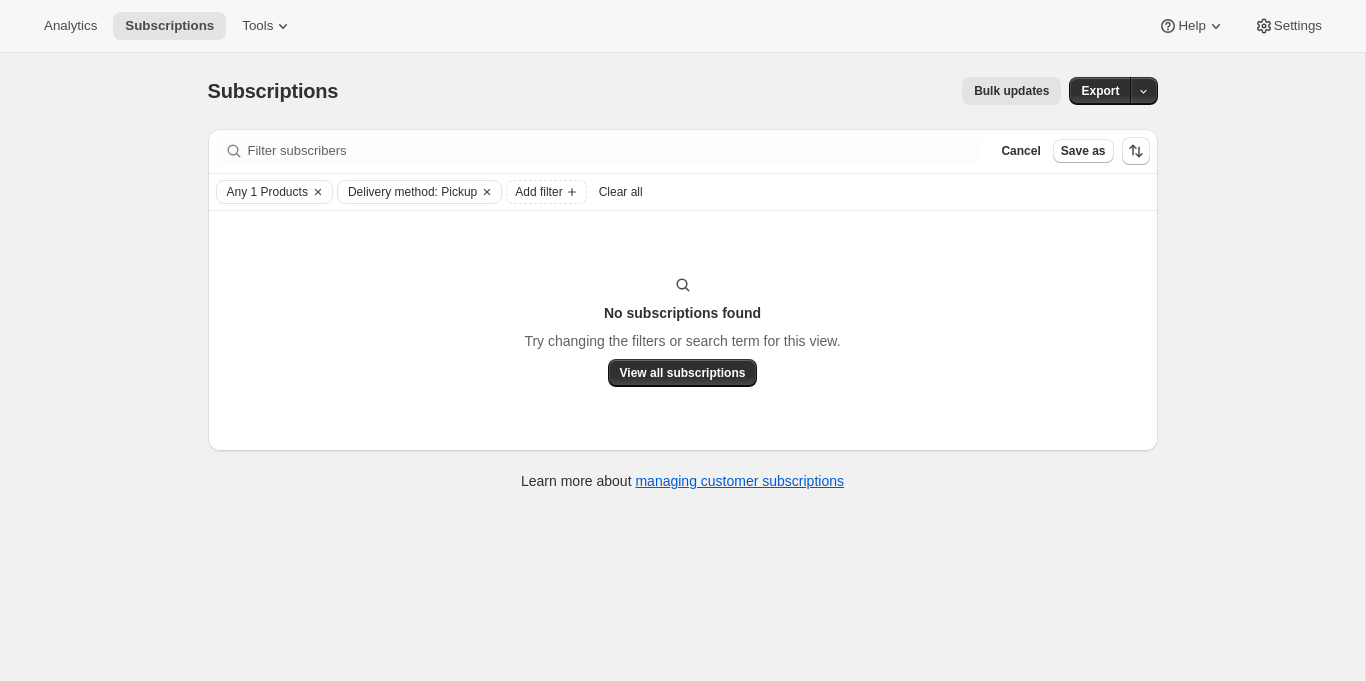 click on "Bulk updates" at bounding box center [1011, 91] 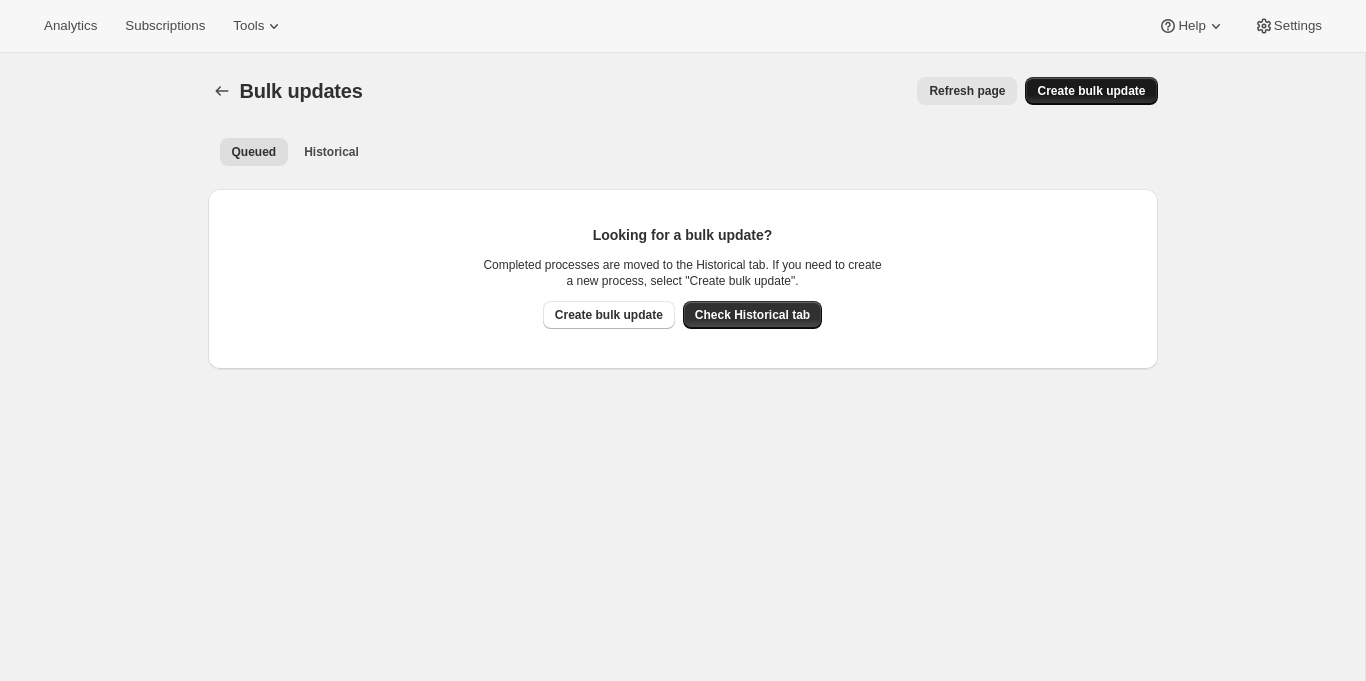 click on "Create bulk update" at bounding box center [1091, 91] 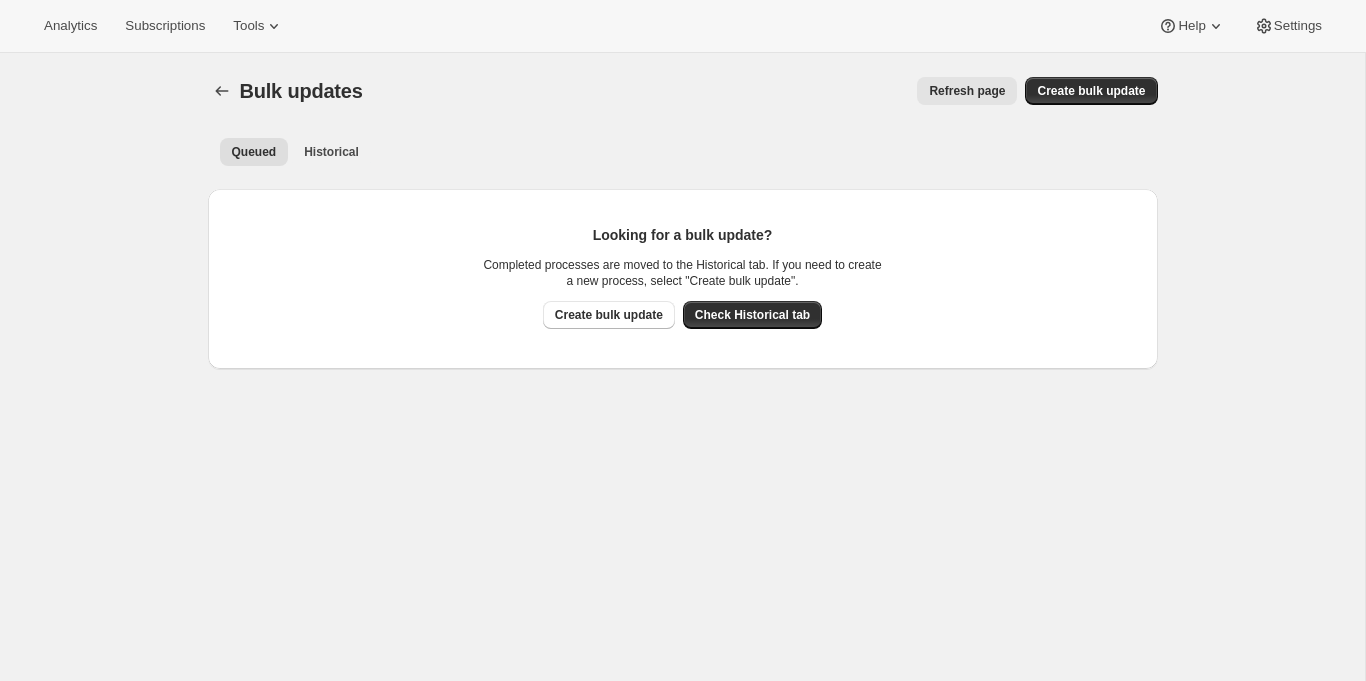 select on "13" 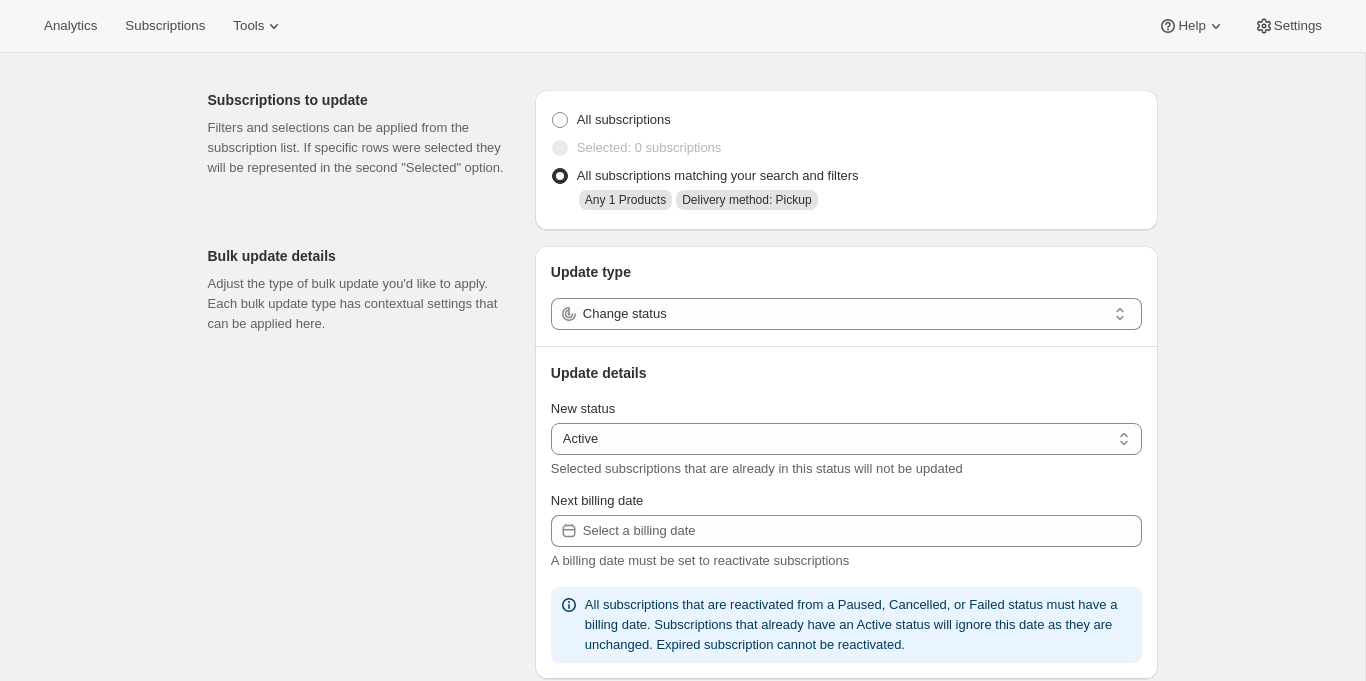 scroll, scrollTop: 59, scrollLeft: 0, axis: vertical 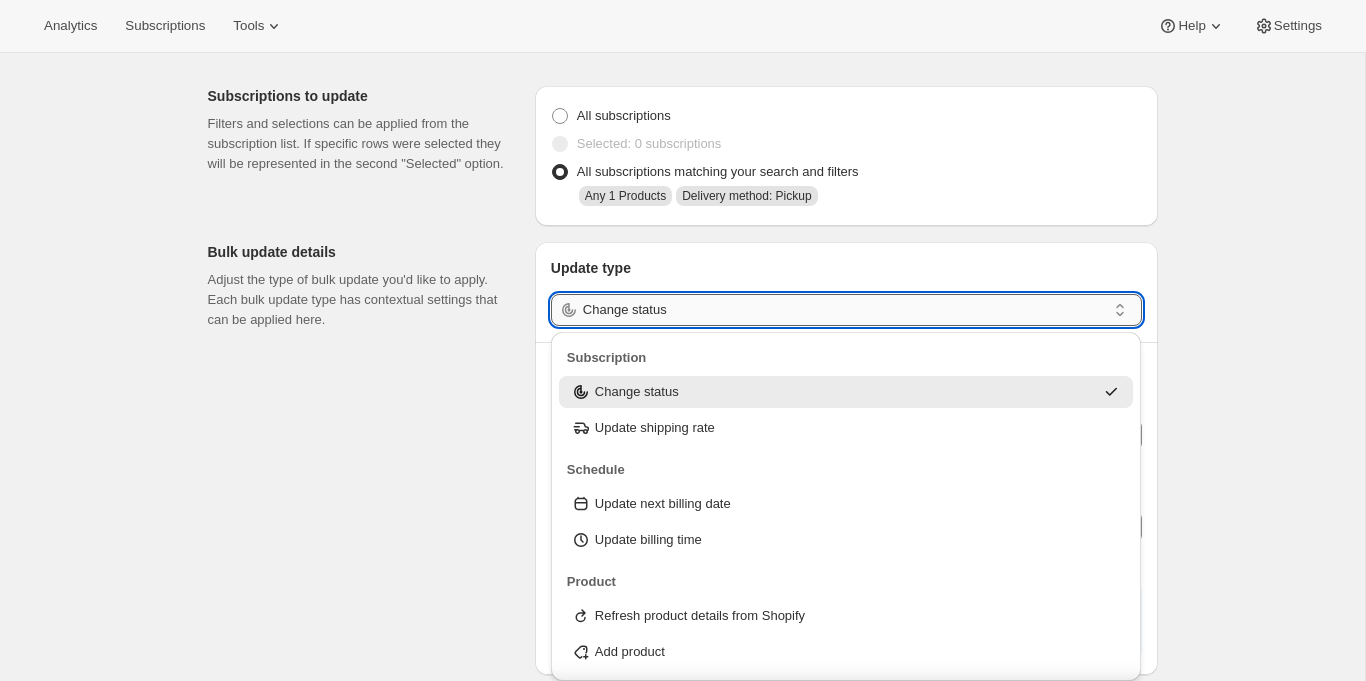 click on "Change status" at bounding box center (844, 310) 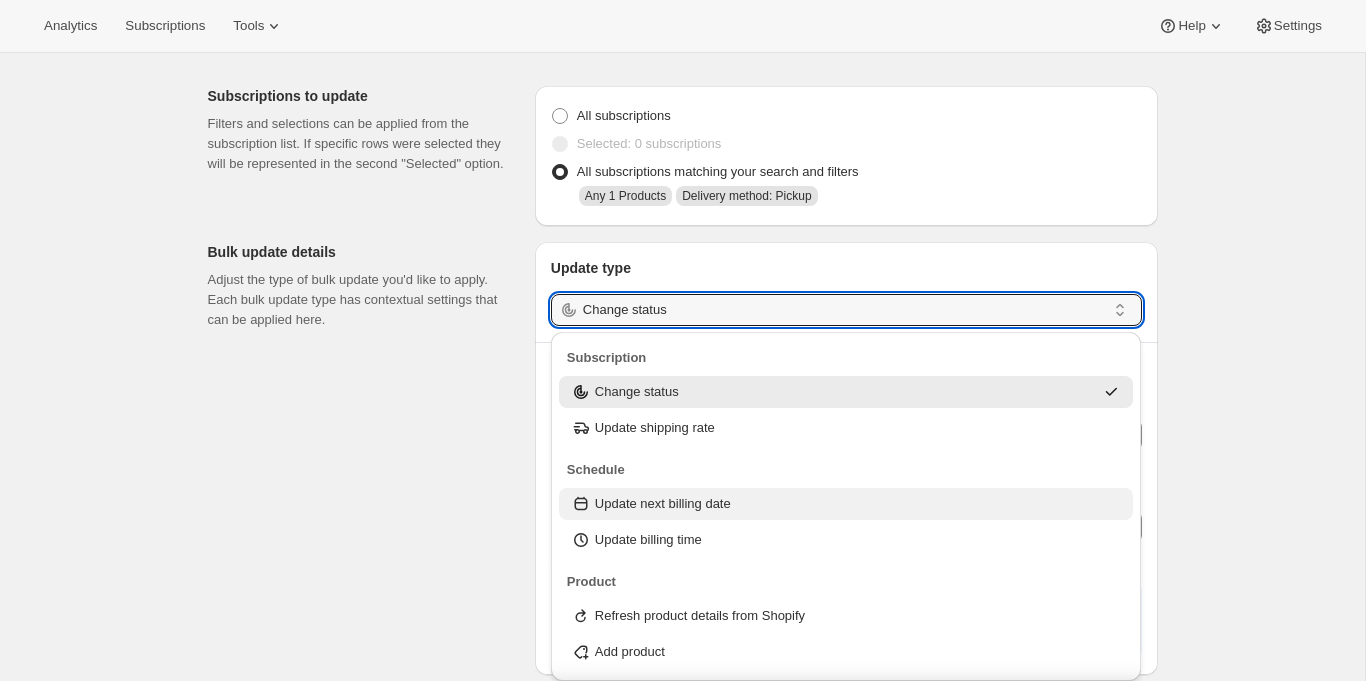 click on "Update next billing date" at bounding box center (663, 504) 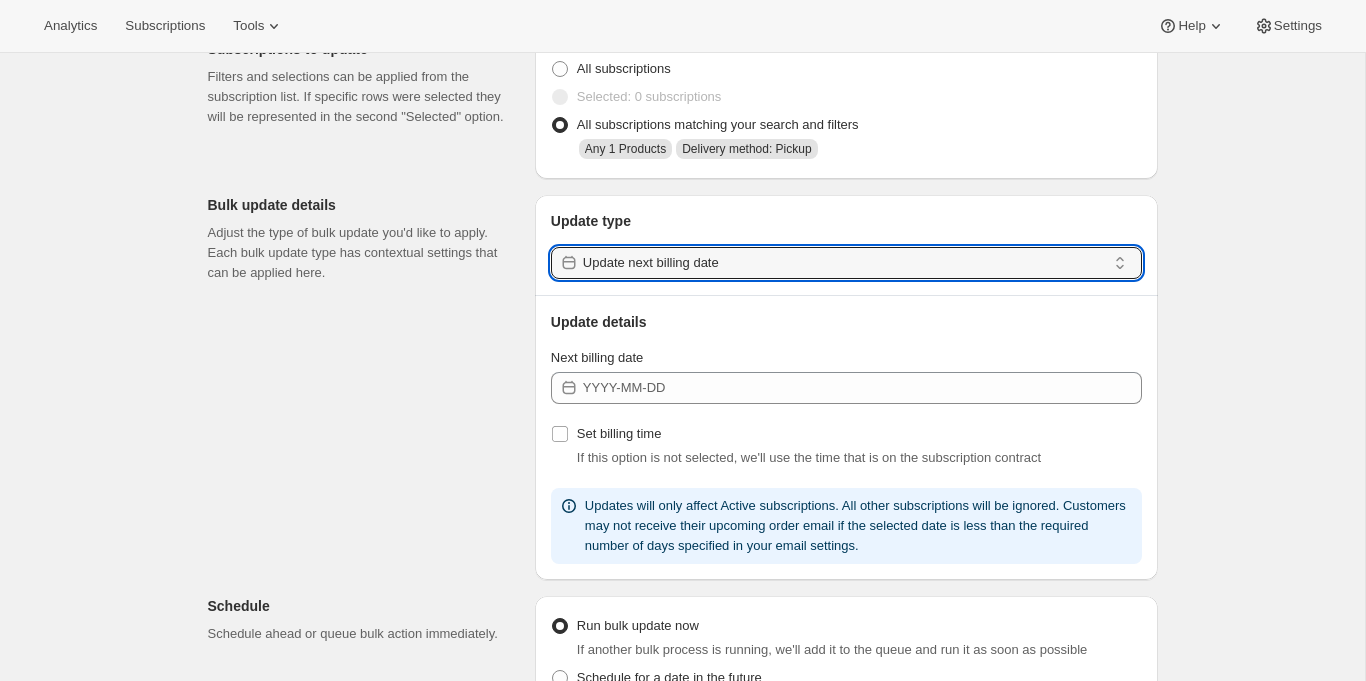 scroll, scrollTop: 110, scrollLeft: 0, axis: vertical 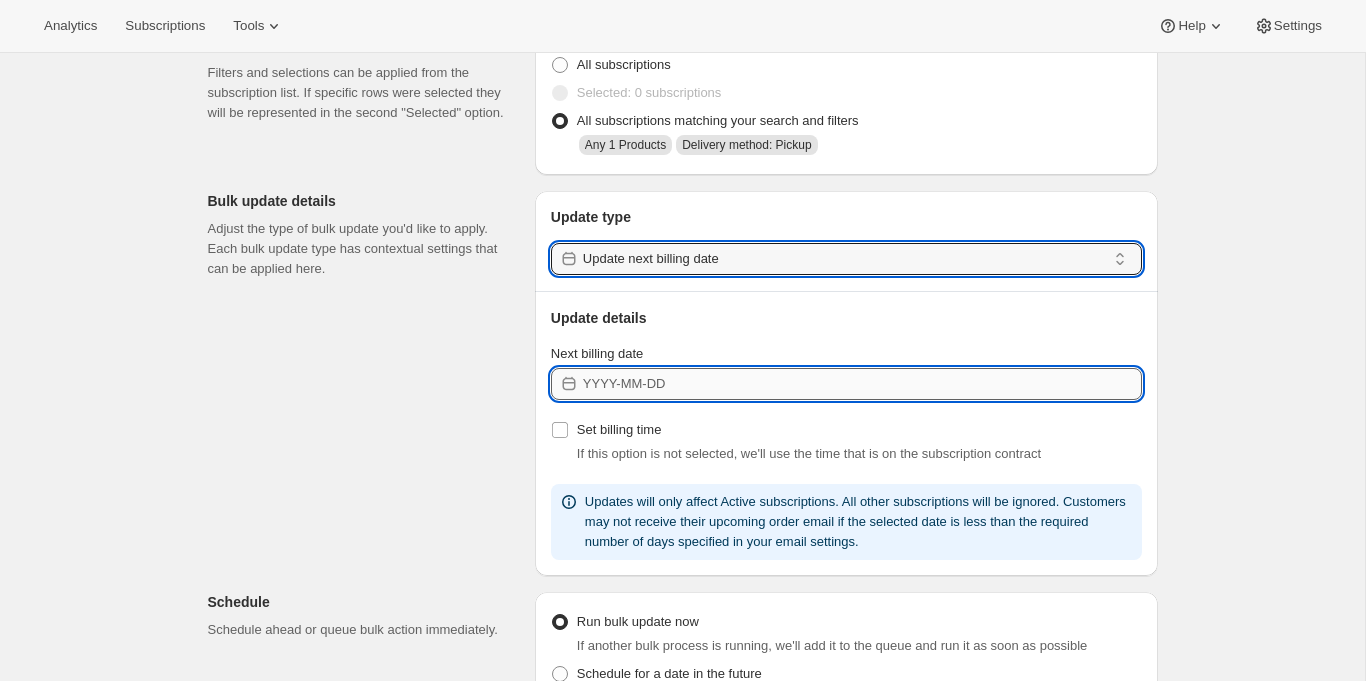 click on "Next billing date" at bounding box center (862, 384) 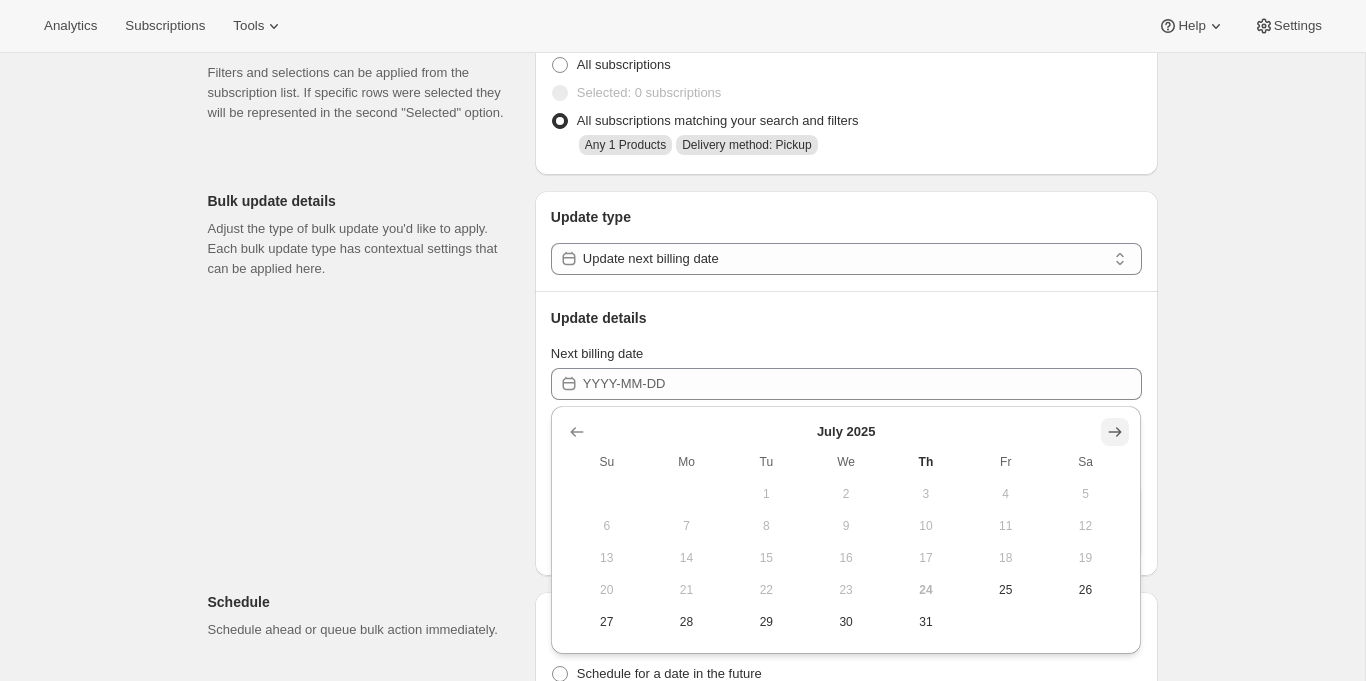 click 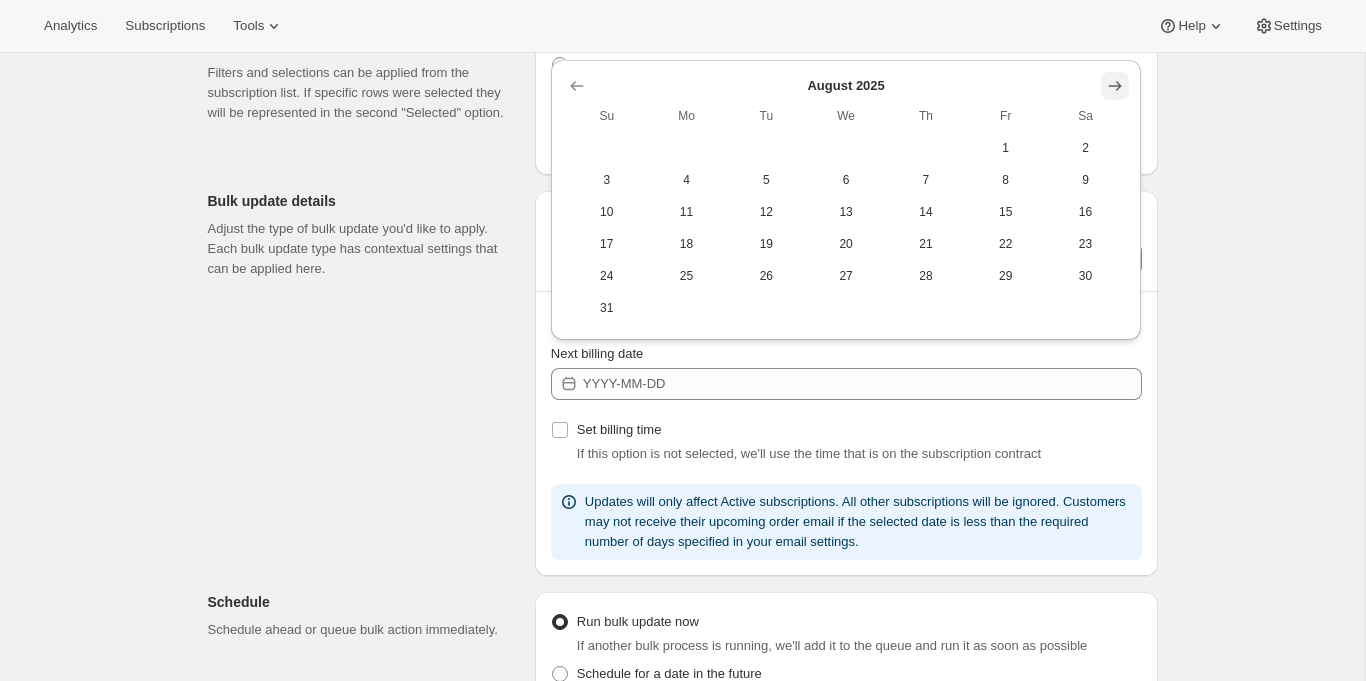 click on "Set billing time If this option is not selected, we'll use the time that is on the subscription contract" at bounding box center (846, 440) 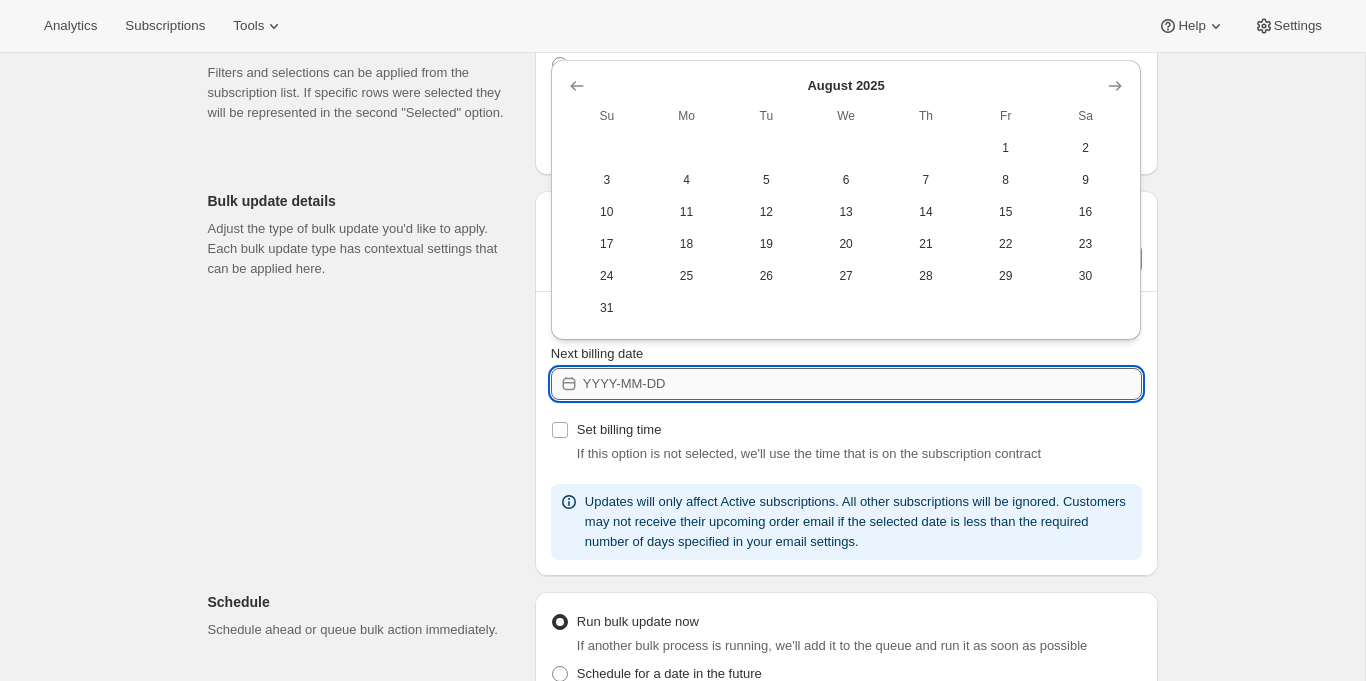 click on "Next billing date" at bounding box center (862, 384) 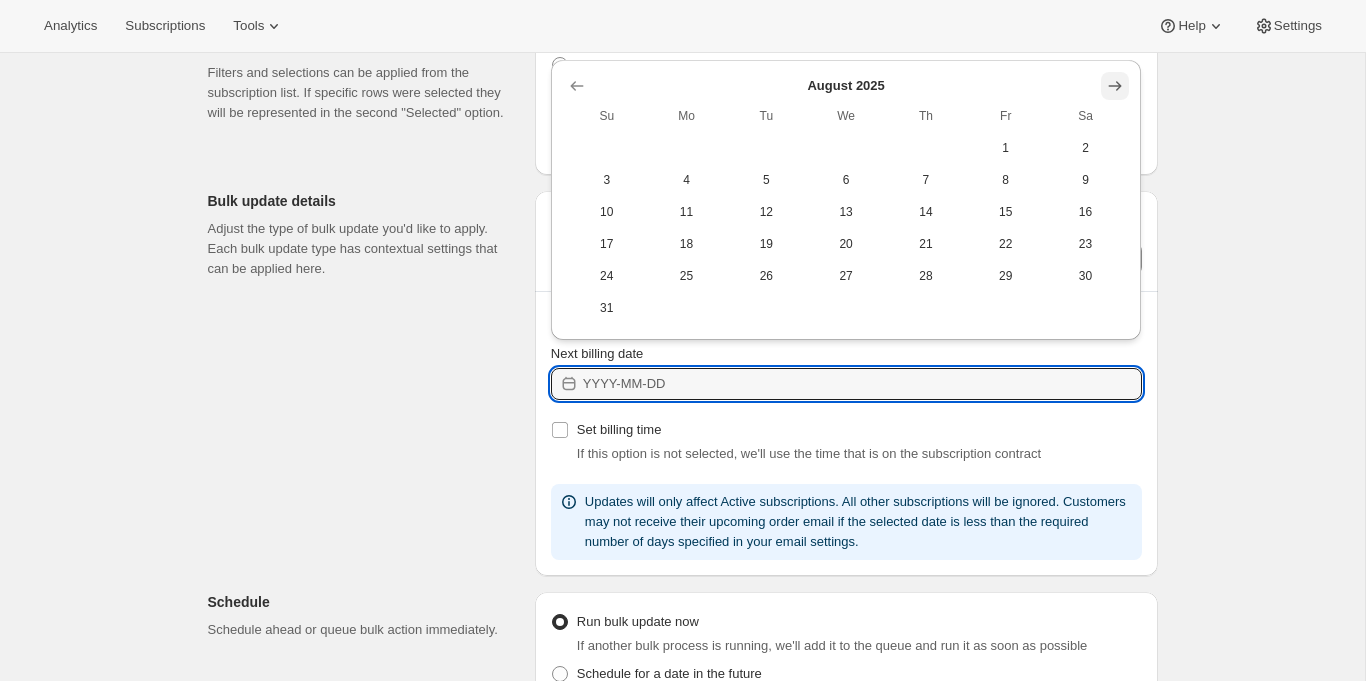 click 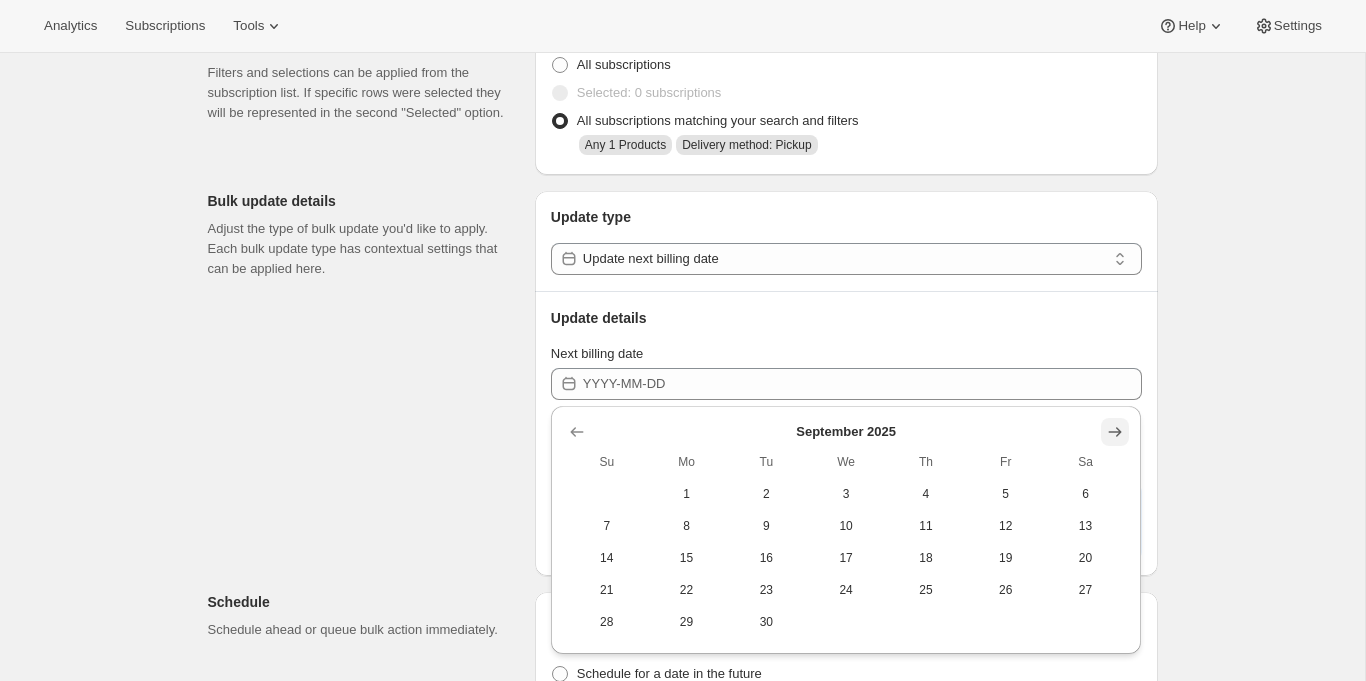 click 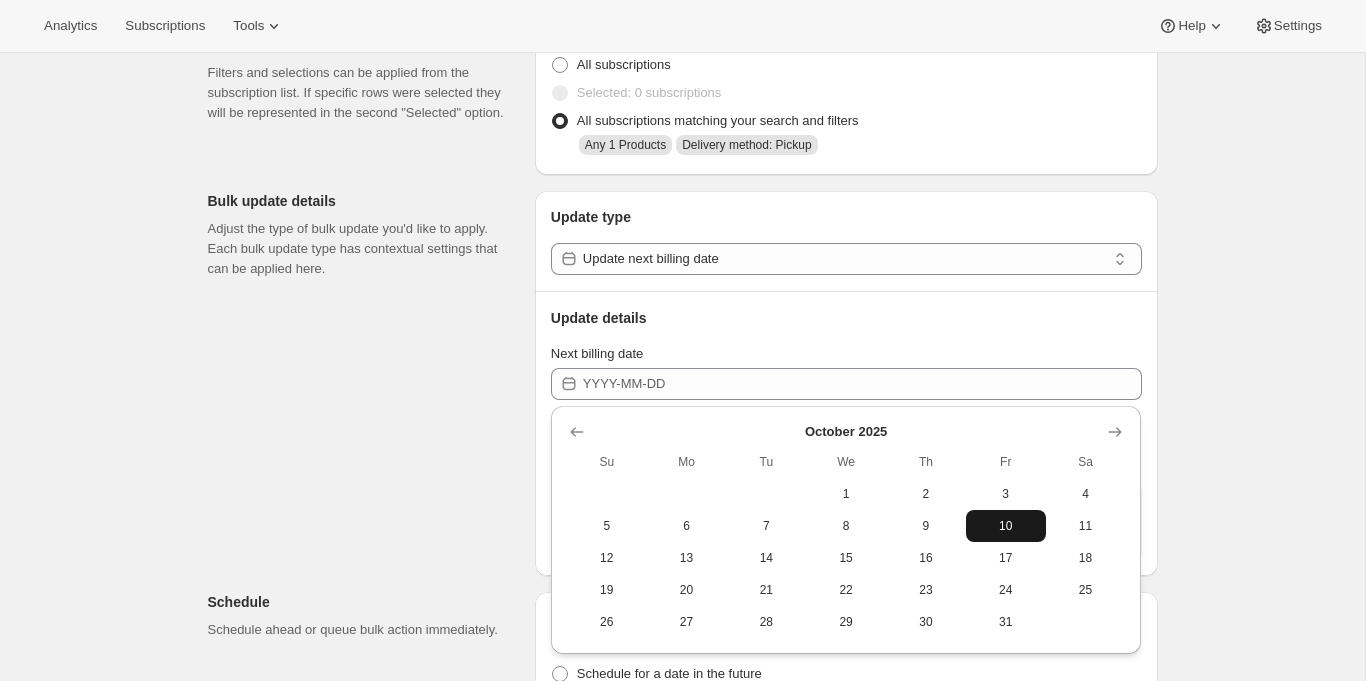 click on "10" at bounding box center (1006, 526) 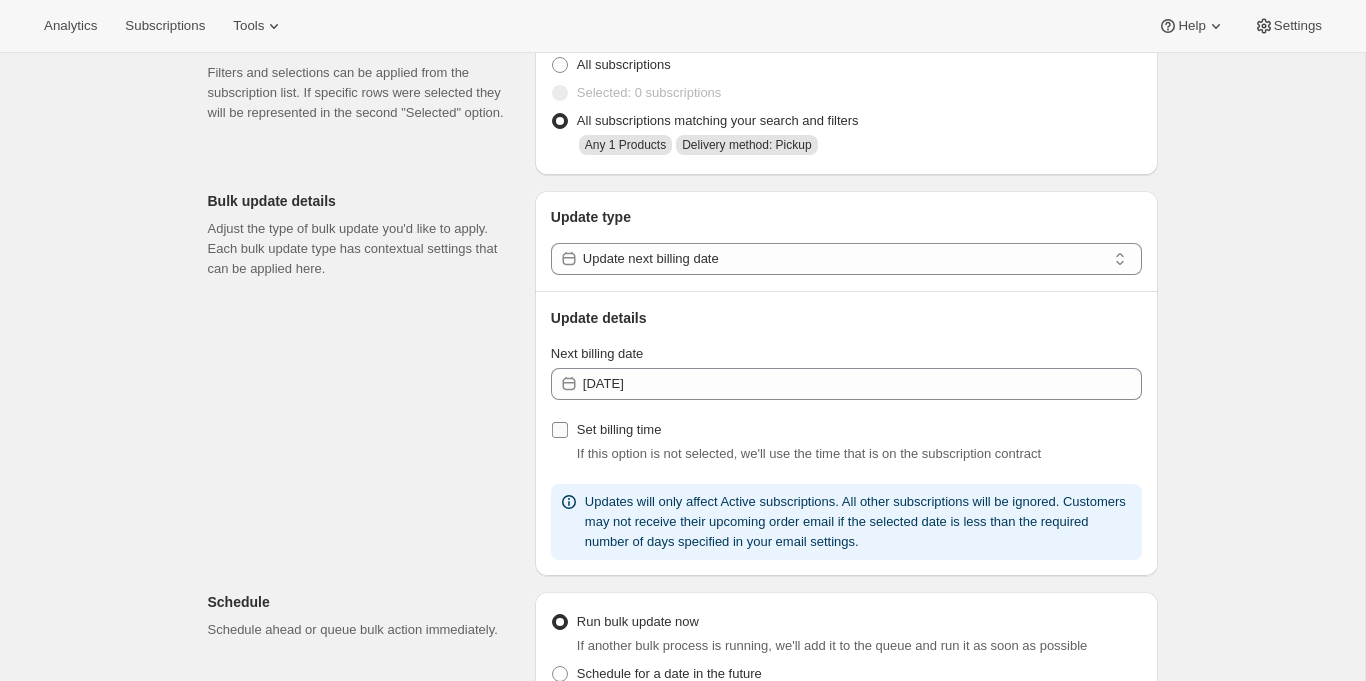 click on "Set billing time" at bounding box center (619, 430) 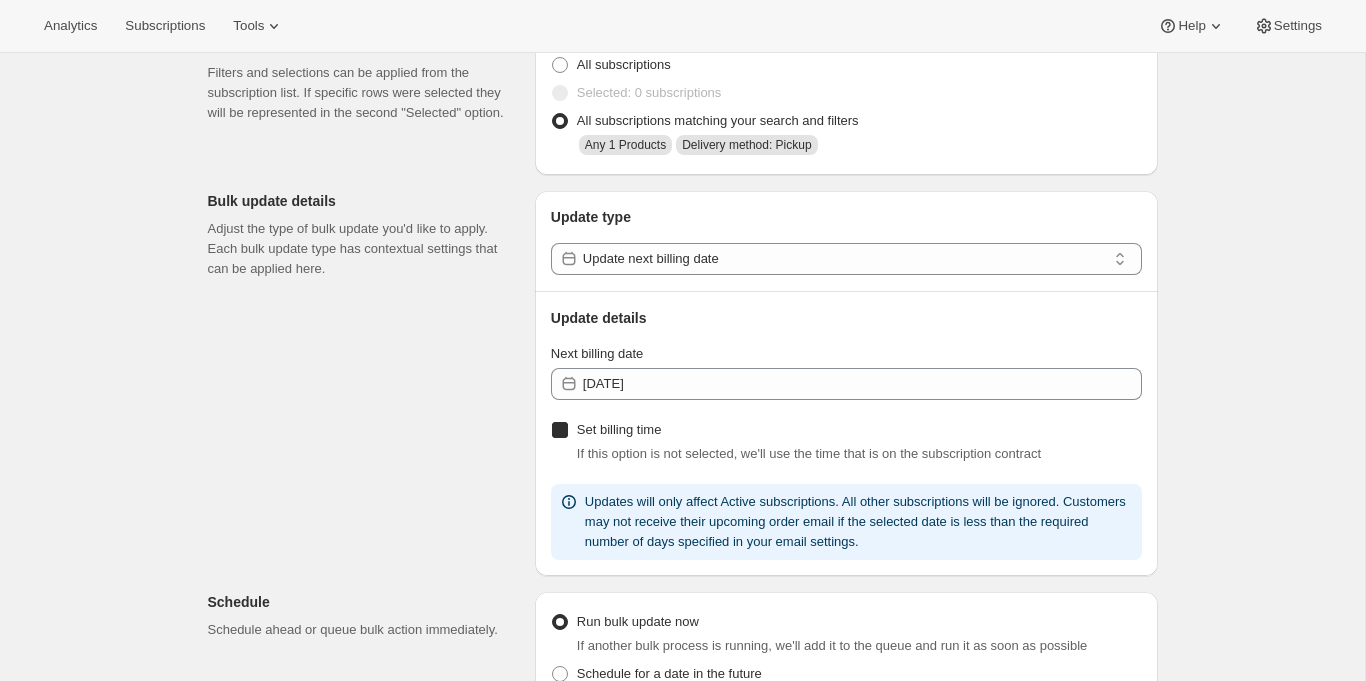 checkbox on "true" 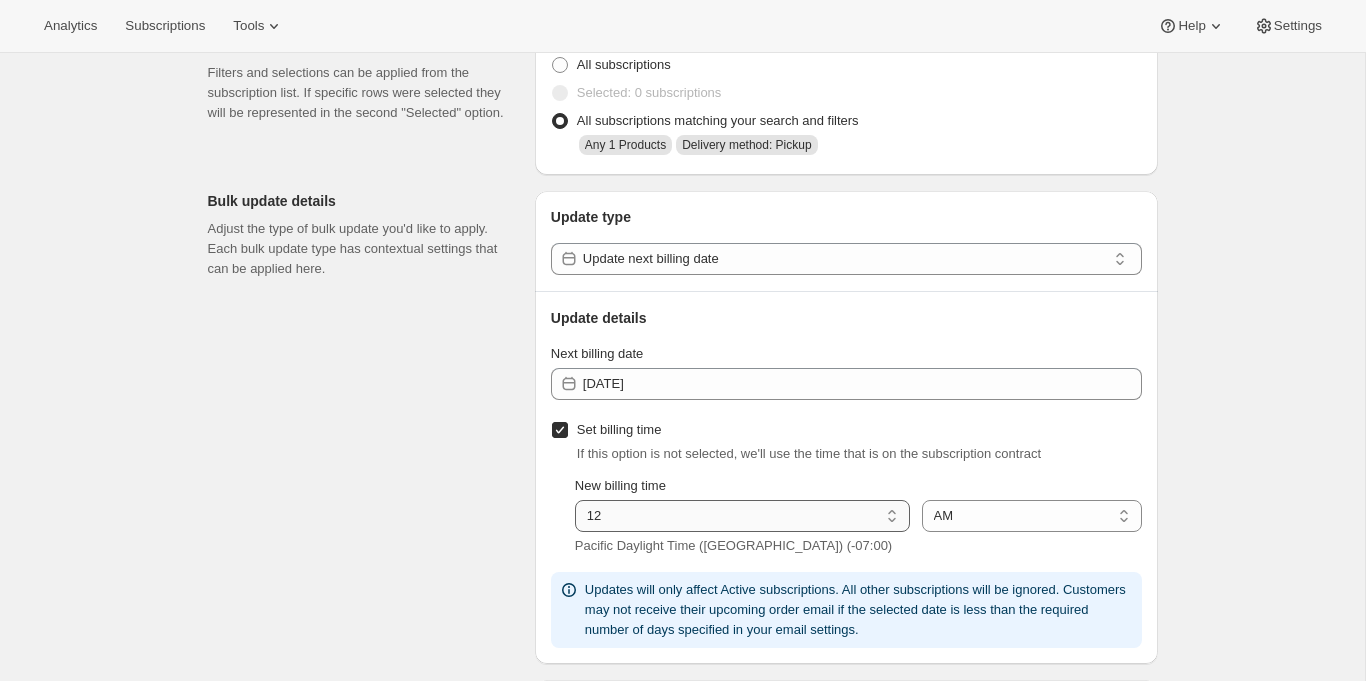 click on "01 02 03 04 05 06 07 08 09 10 11 12" at bounding box center [742, 516] 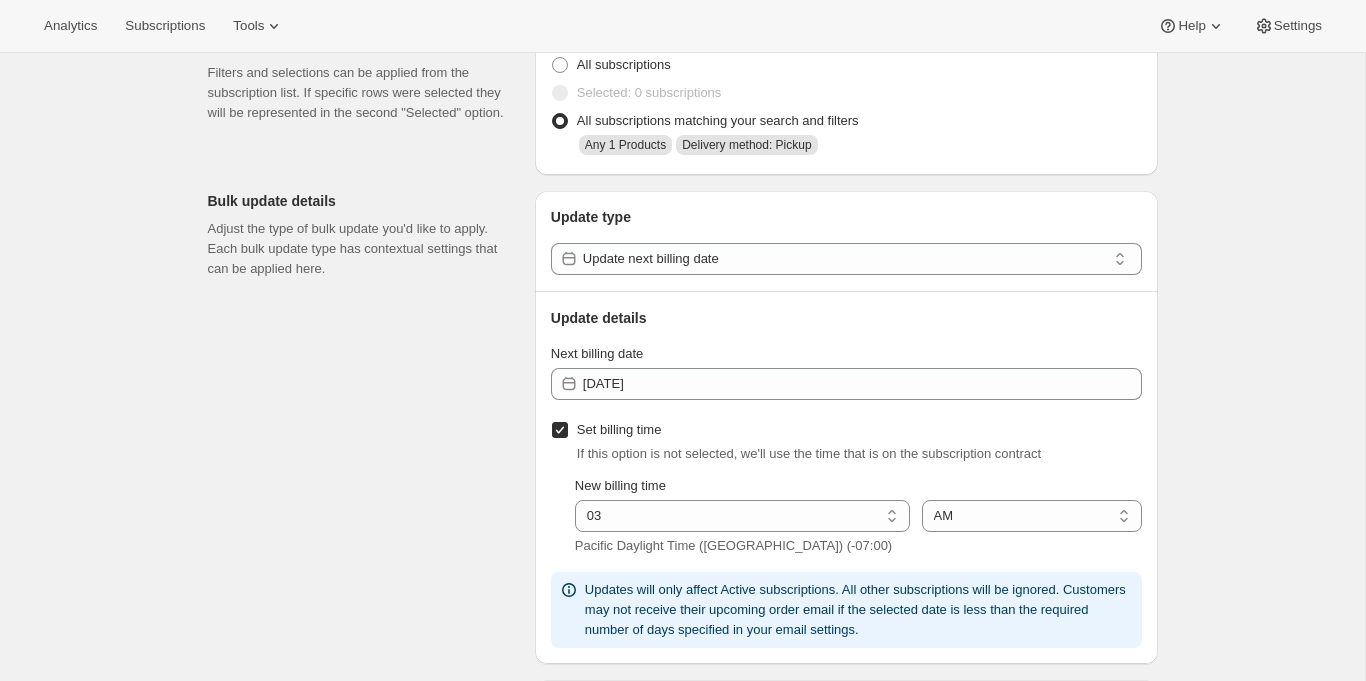 click on "Create bulk update. This page is ready Create bulk update Subscriptions to update Filters and selections can be applied from the subscription list. If specific rows were selected they will be represented in the second "Selected" option. All subscriptions Selected: 0 subscriptions All subscriptions matching your search and filters Any 1 Products Delivery method: Pickup Bulk update details Adjust the type of bulk update you'd like to apply. Each bulk update type has contextual settings that can be applied here. Update type Update next billing date Update details Next billing date [DATE] Set billing time If this option is not selected, we'll use the time that is on the subscription contract New billing time 01 02 03 04 05 06 07 08 09 10 11 12 03 Pacific Daylight Time ([GEOGRAPHIC_DATA]) (-07:00) AM PM AM Schedule Schedule ahead or queue bulk action immediately. Run bulk update now If another bulk process is running, we'll add it to the queue and run it as soon as possible Schedule for a date in the future Date :" at bounding box center (682, 650) 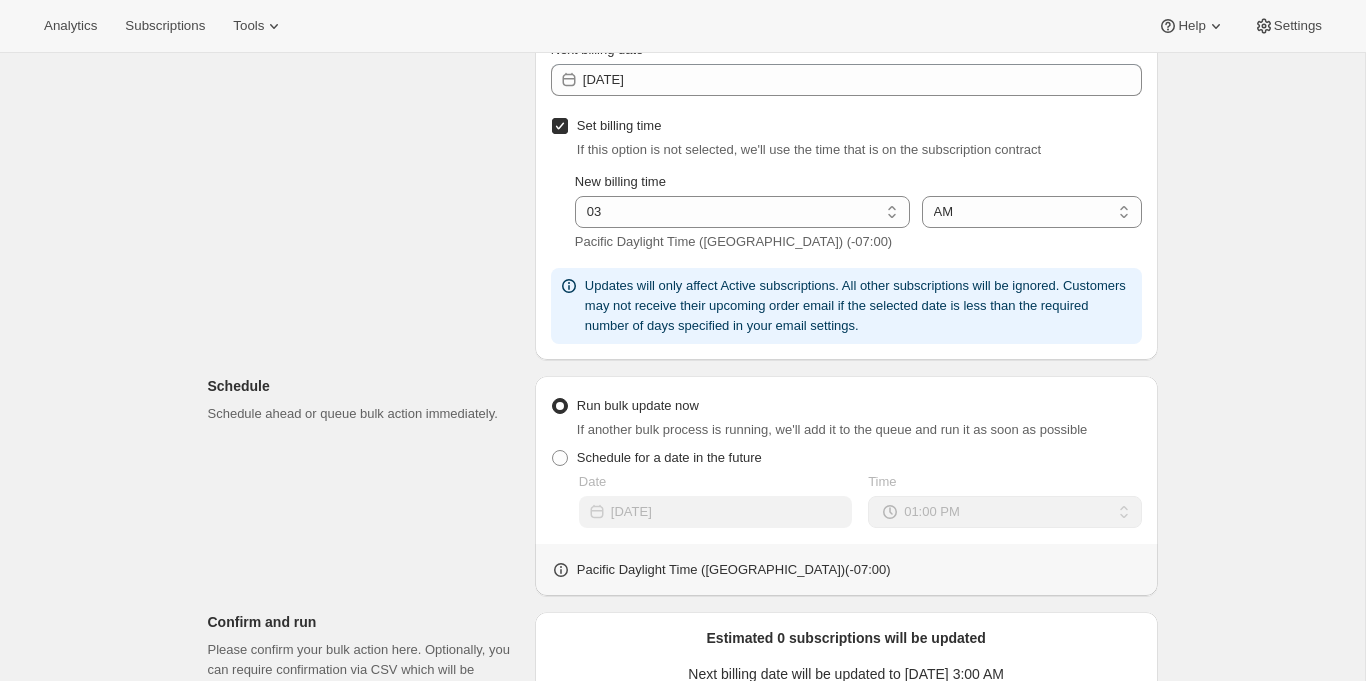 scroll, scrollTop: 0, scrollLeft: 0, axis: both 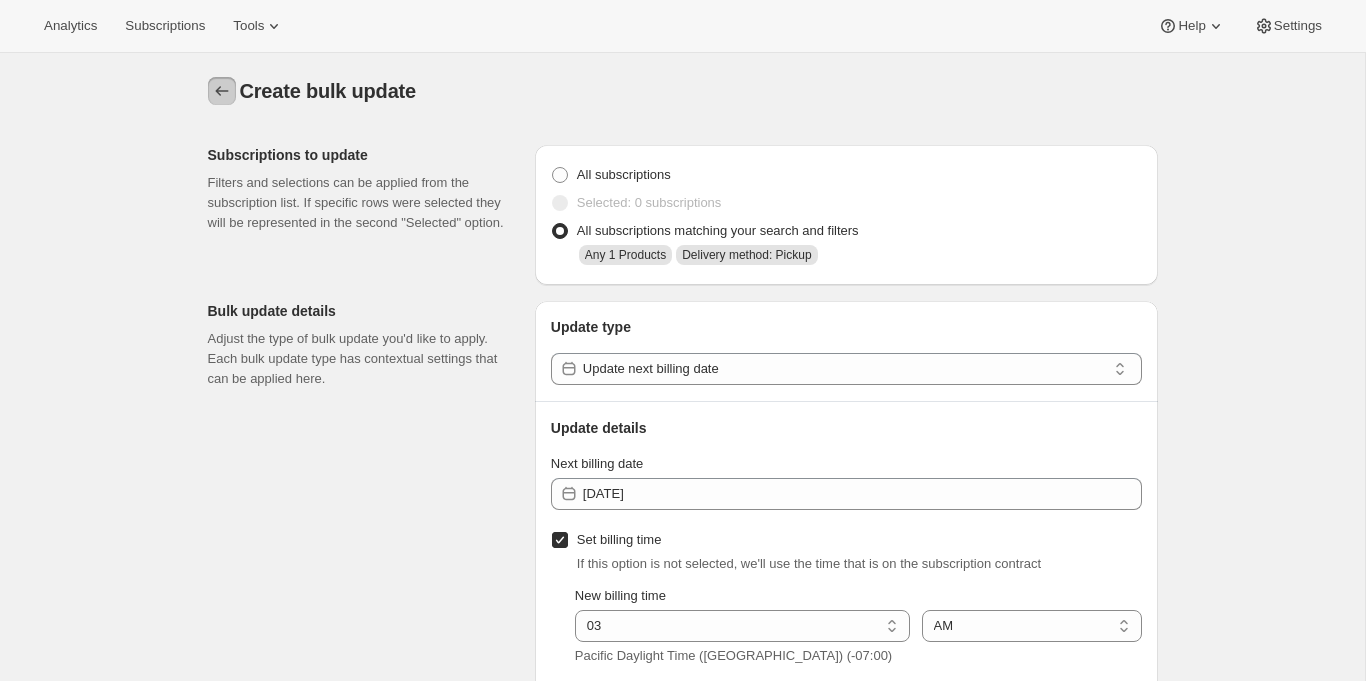 click 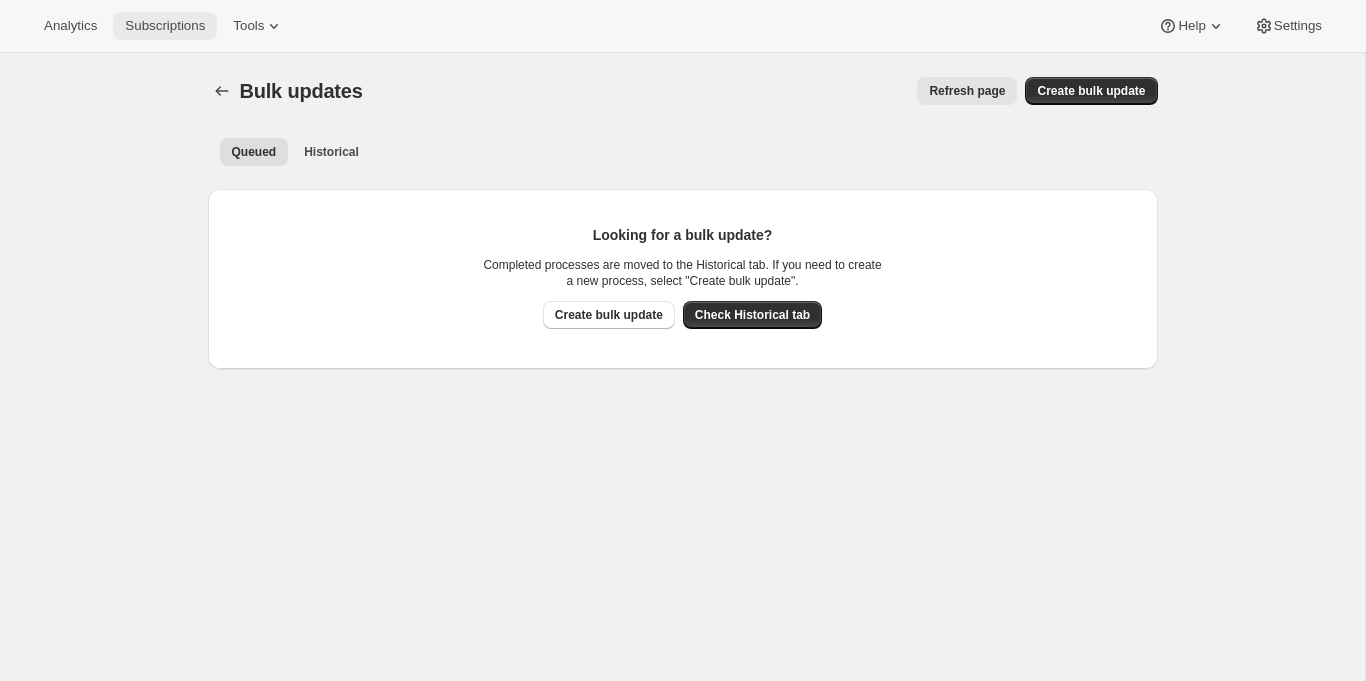 click on "Subscriptions" at bounding box center [165, 26] 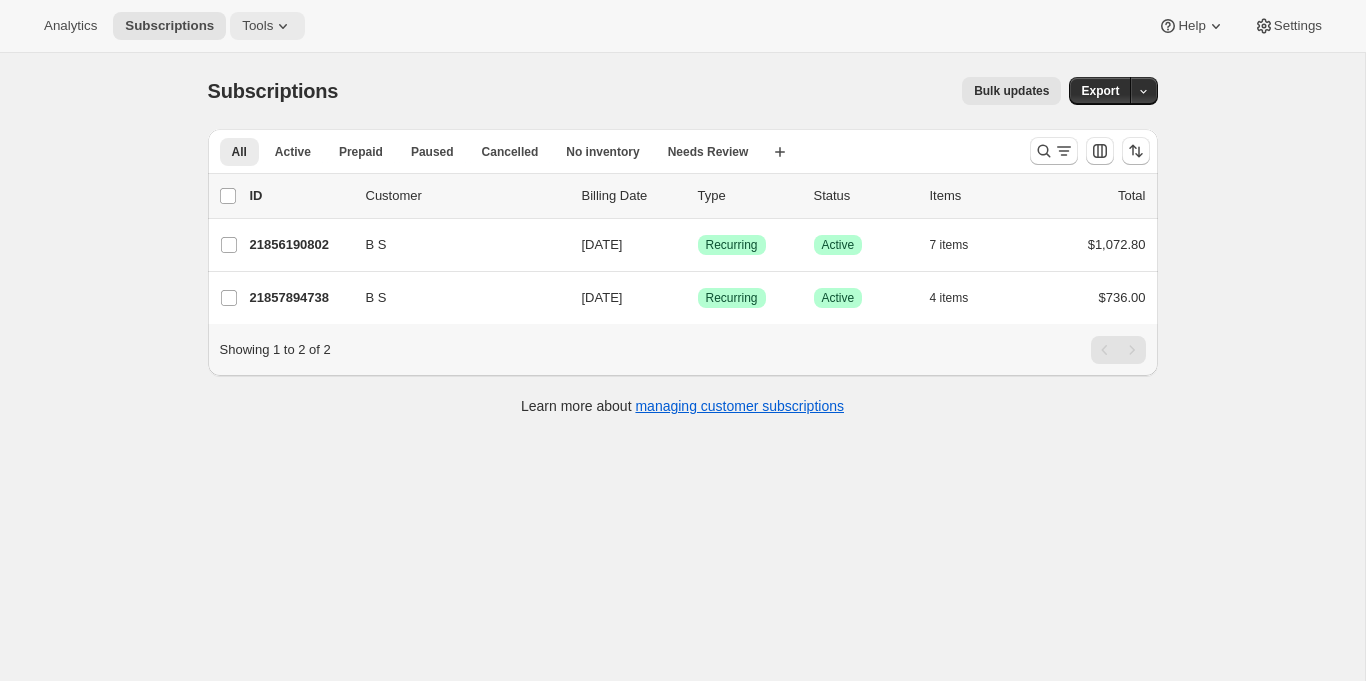 click 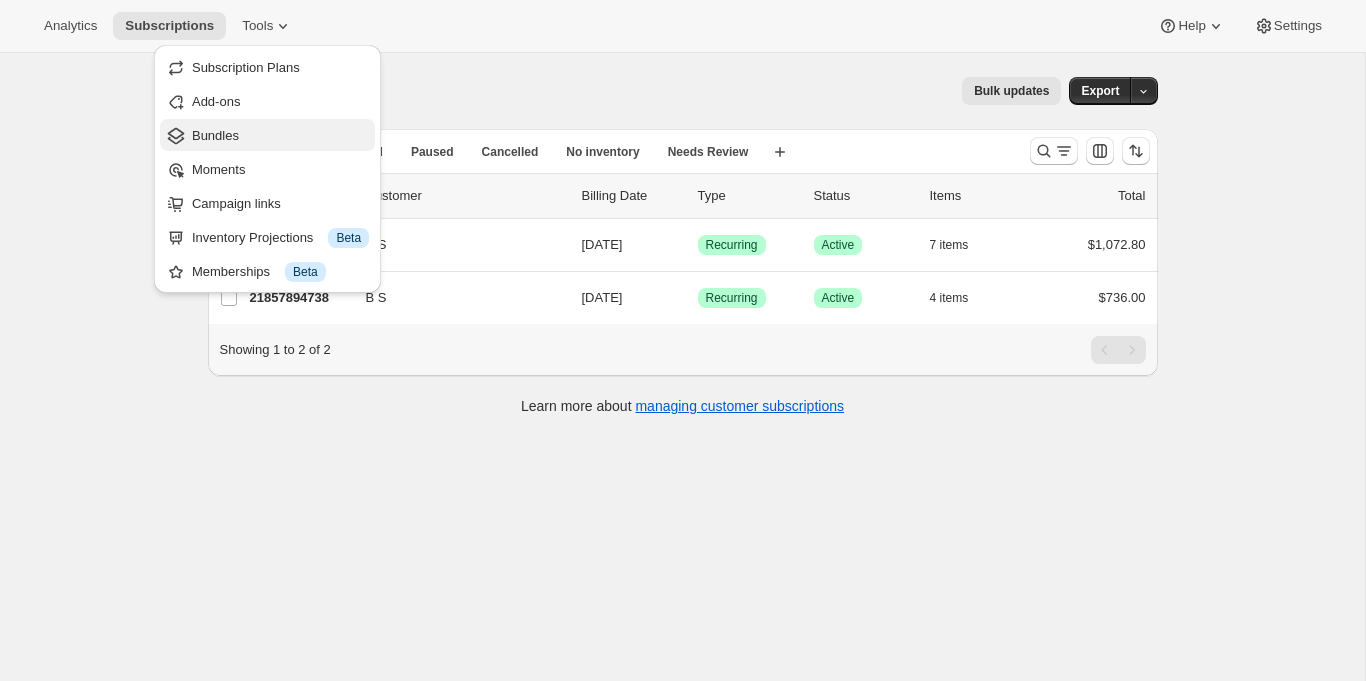 click on "Bundles" at bounding box center (280, 136) 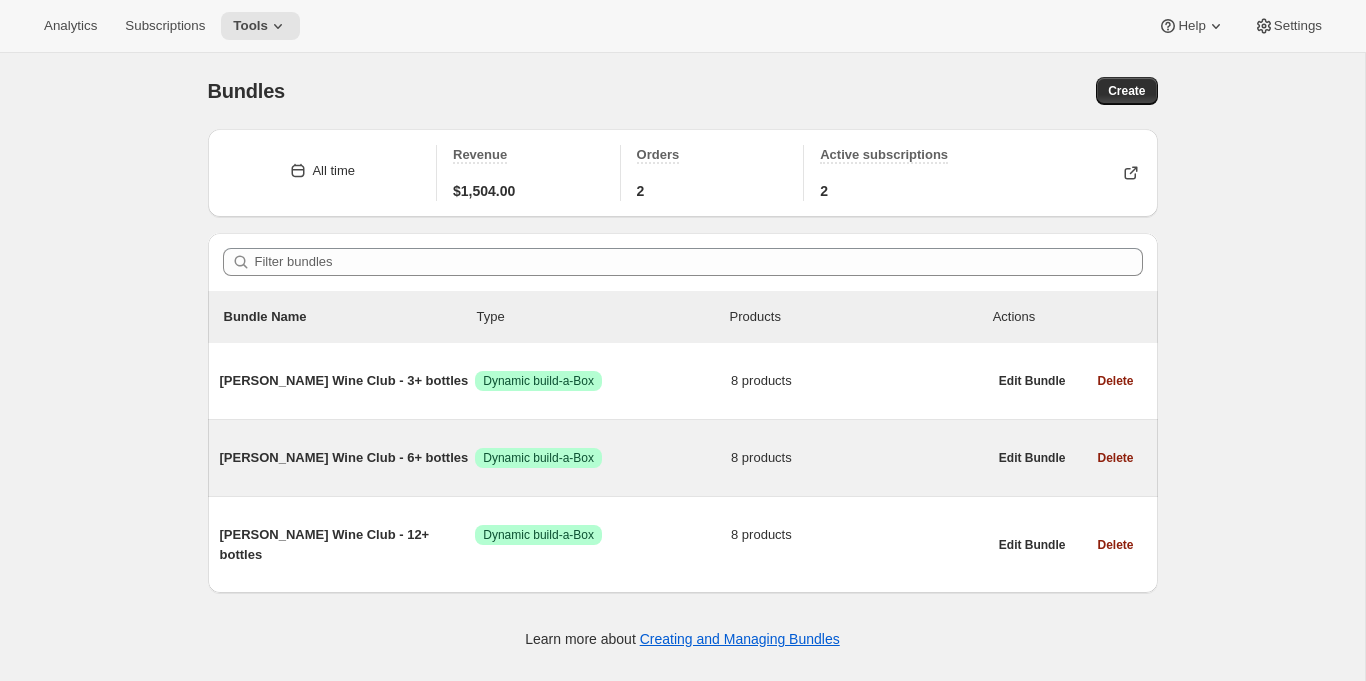 scroll, scrollTop: 53, scrollLeft: 0, axis: vertical 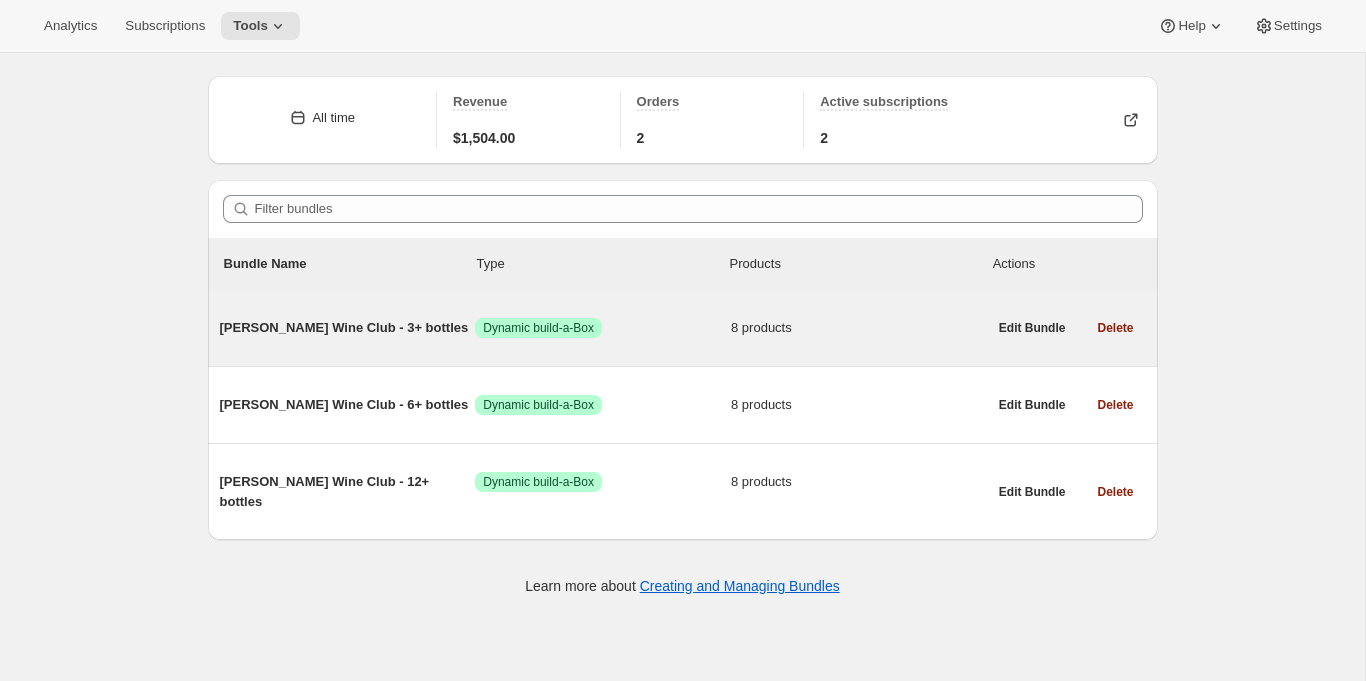 click on "Success Dynamic build-a-Box" at bounding box center [603, 328] 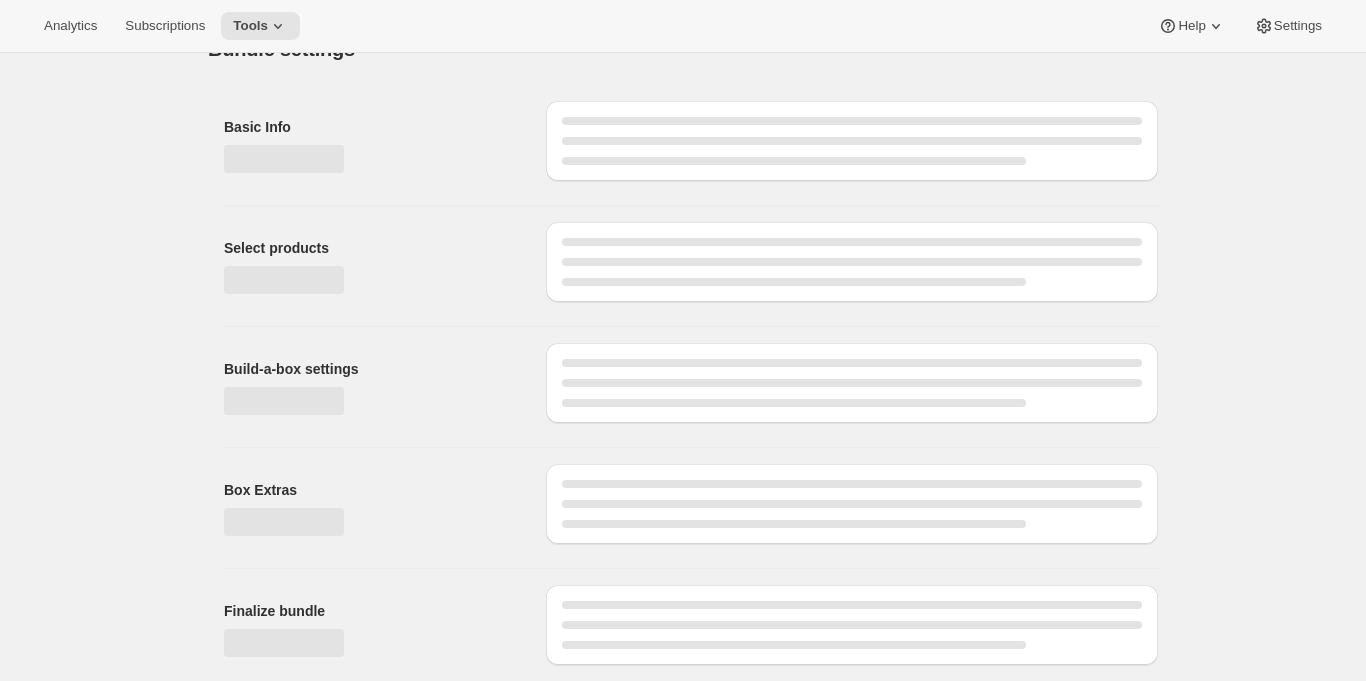 scroll, scrollTop: 0, scrollLeft: 0, axis: both 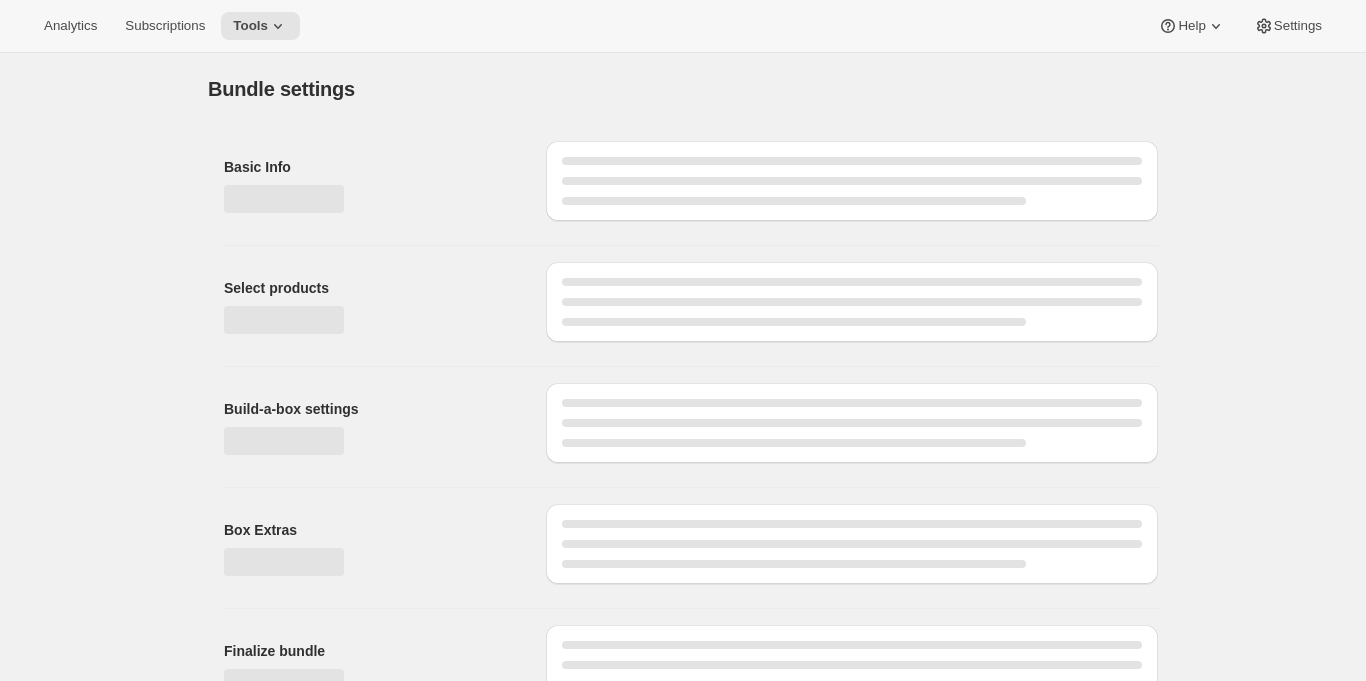 type on "[PERSON_NAME] Wine Club - 3+ bottles" 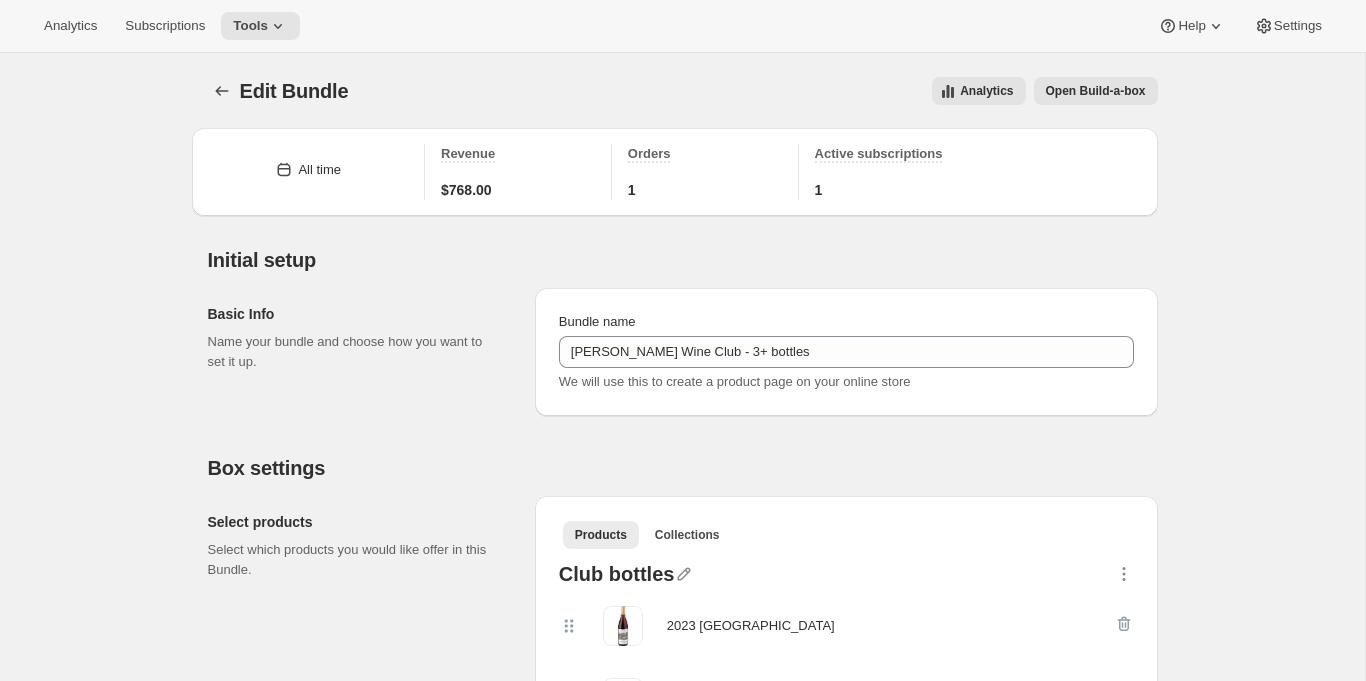 click on "Edit Bundle. This page is ready Edit Bundle Analytics Open Build-a-box More actions Analytics Open Build-a-box All time Revenue $768.00 Orders 1 Active subscriptions 1 Initial setup Basic Info Name your bundle and choose how you want to set it up. Bundle name [PERSON_NAME] Wine Club - 3+ bottles We will use this to create a product page on your online store Box settings Select products Select which products you would like offer in this Bundle. Products Collections More views Products Collections More views Club bottles 2023 Montepulciano Cabernet Sauvignon Reserve [GEOGRAPHIC_DATA] Family 2021 750mL Sauvignon Blanc [US_STATE][GEOGRAPHIC_DATA] 2024 750mL Manage products Additional bottles 2022 Chardonnay Reserve Culinaria 2019 750mL Counoise 2022 750mL Manage products Add section Display Basic attributes of how the build-a-box is presented. Variant display Collapse variants into a single card The shopper will still get to choose which variant they would like to add to the box when selecting the product Split variants into separate cards" at bounding box center (682, 1394) 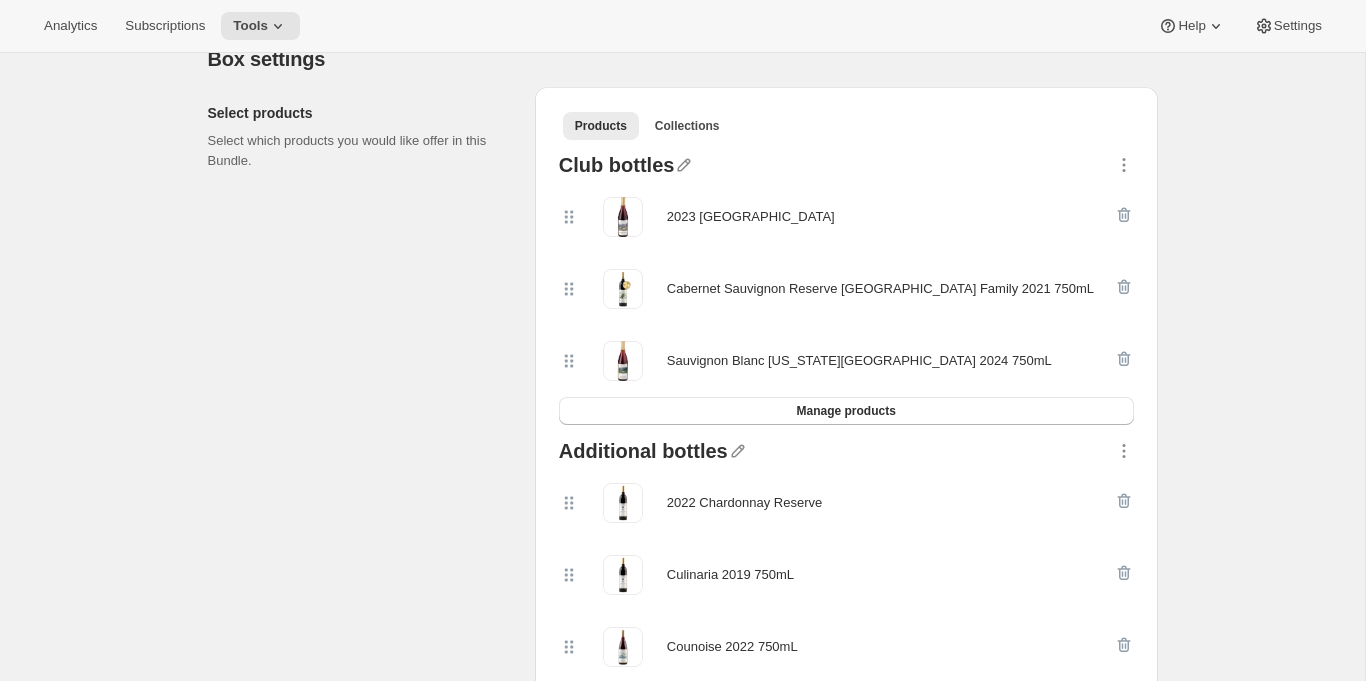 scroll, scrollTop: 417, scrollLeft: 0, axis: vertical 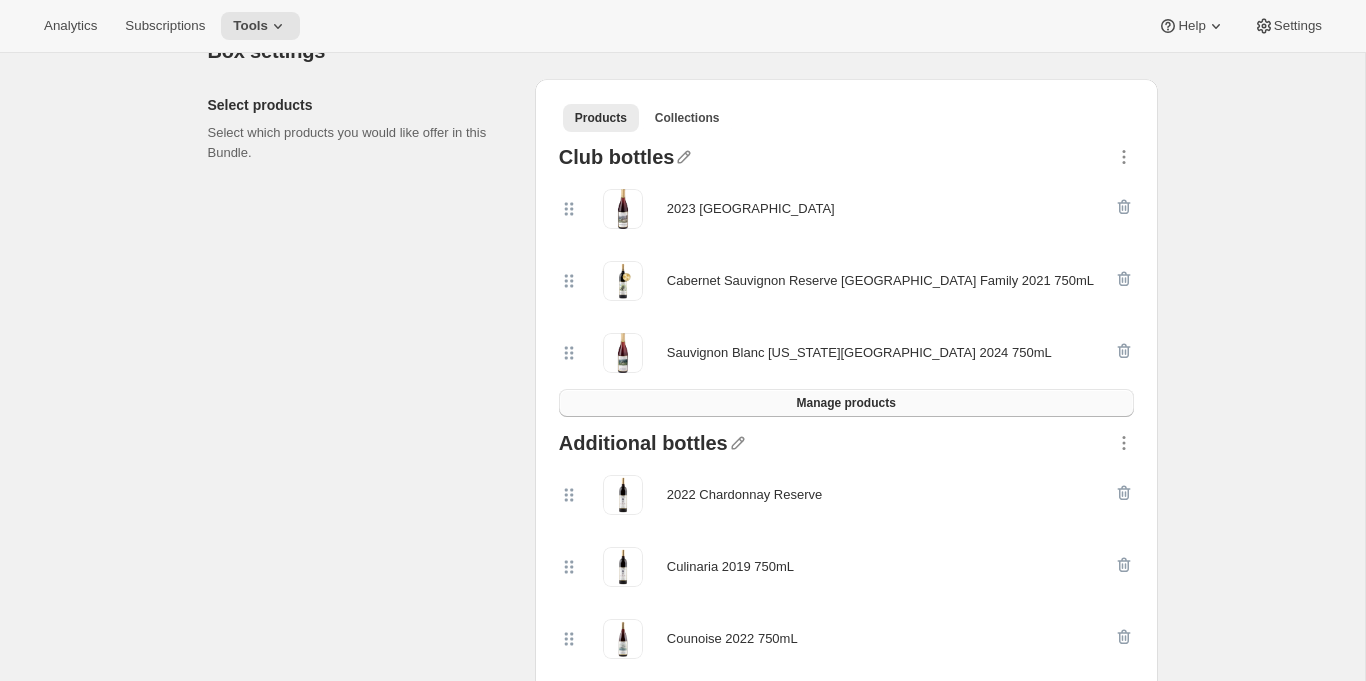 click on "Manage products" at bounding box center (846, 403) 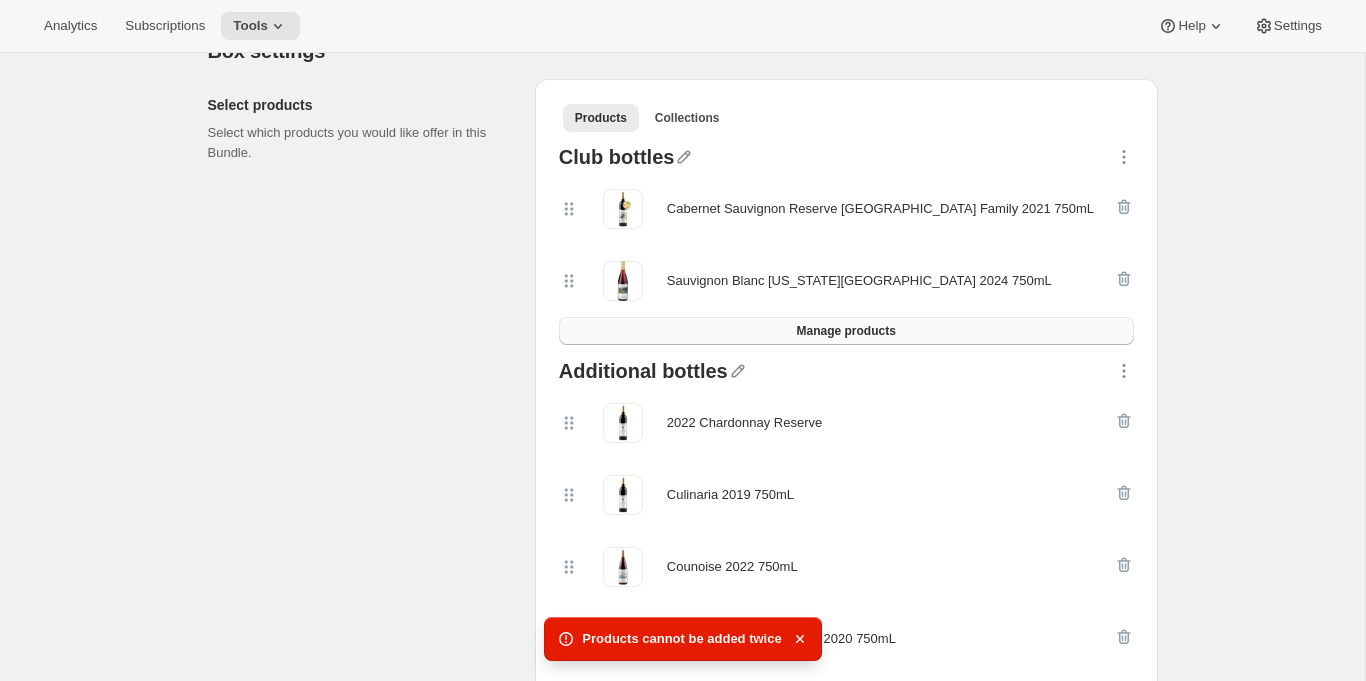 click on "Manage products" at bounding box center [846, 331] 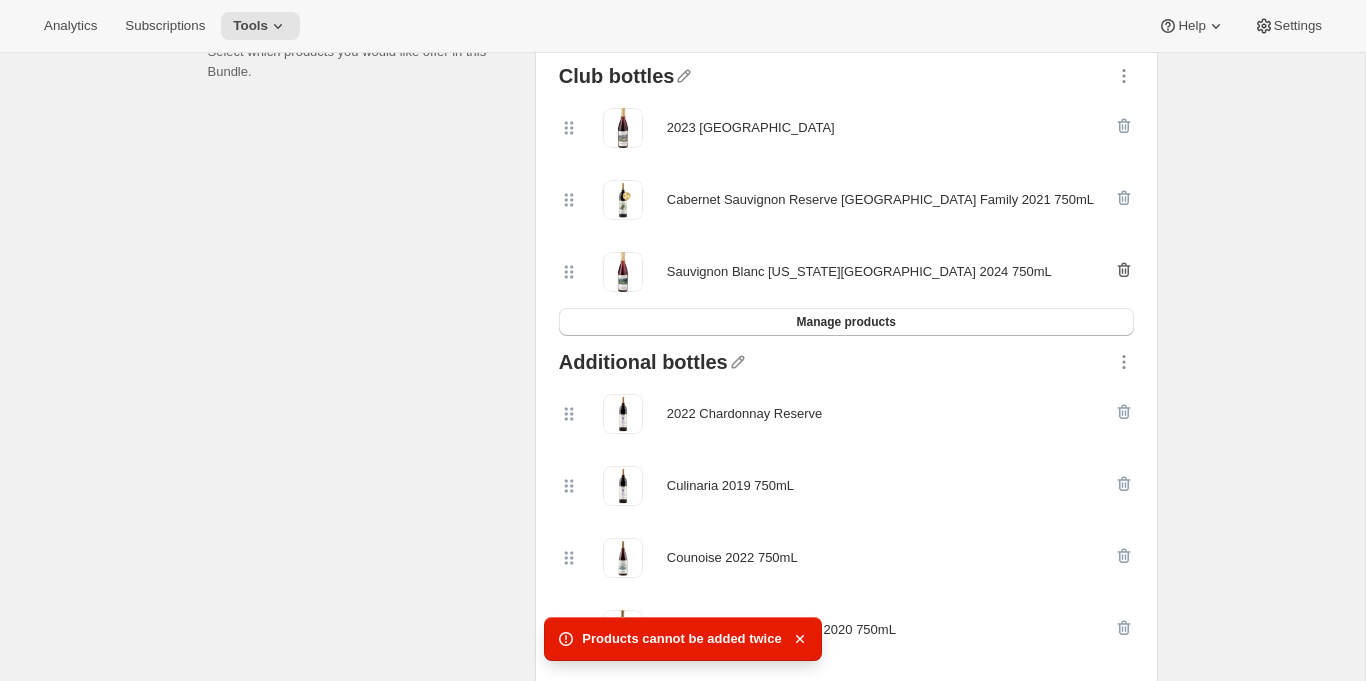 scroll, scrollTop: 499, scrollLeft: 0, axis: vertical 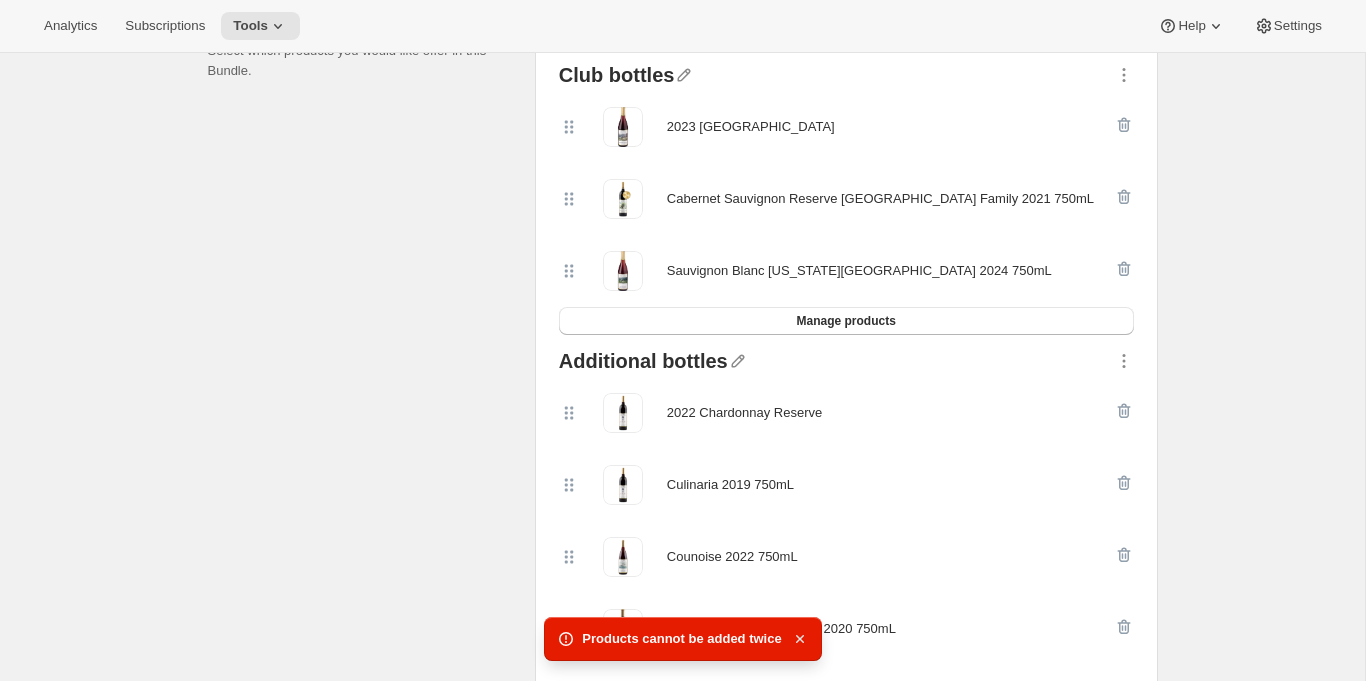 click 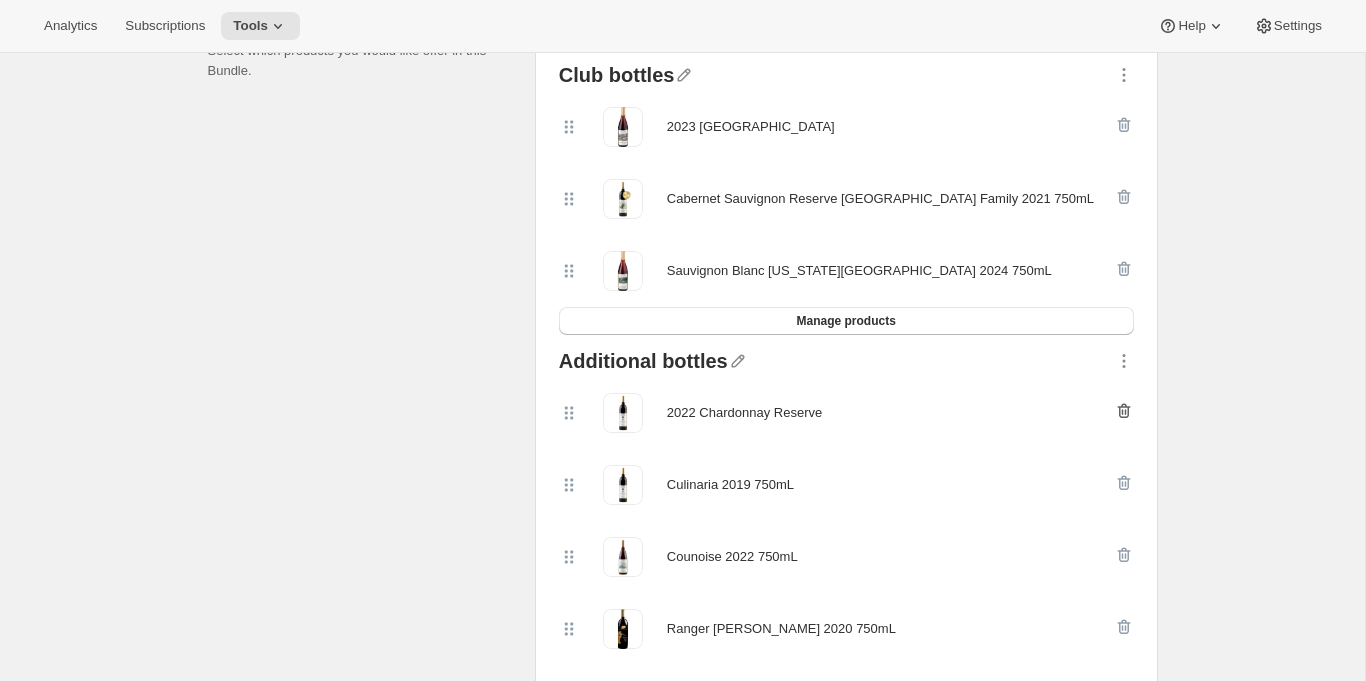 click at bounding box center [1124, 406] 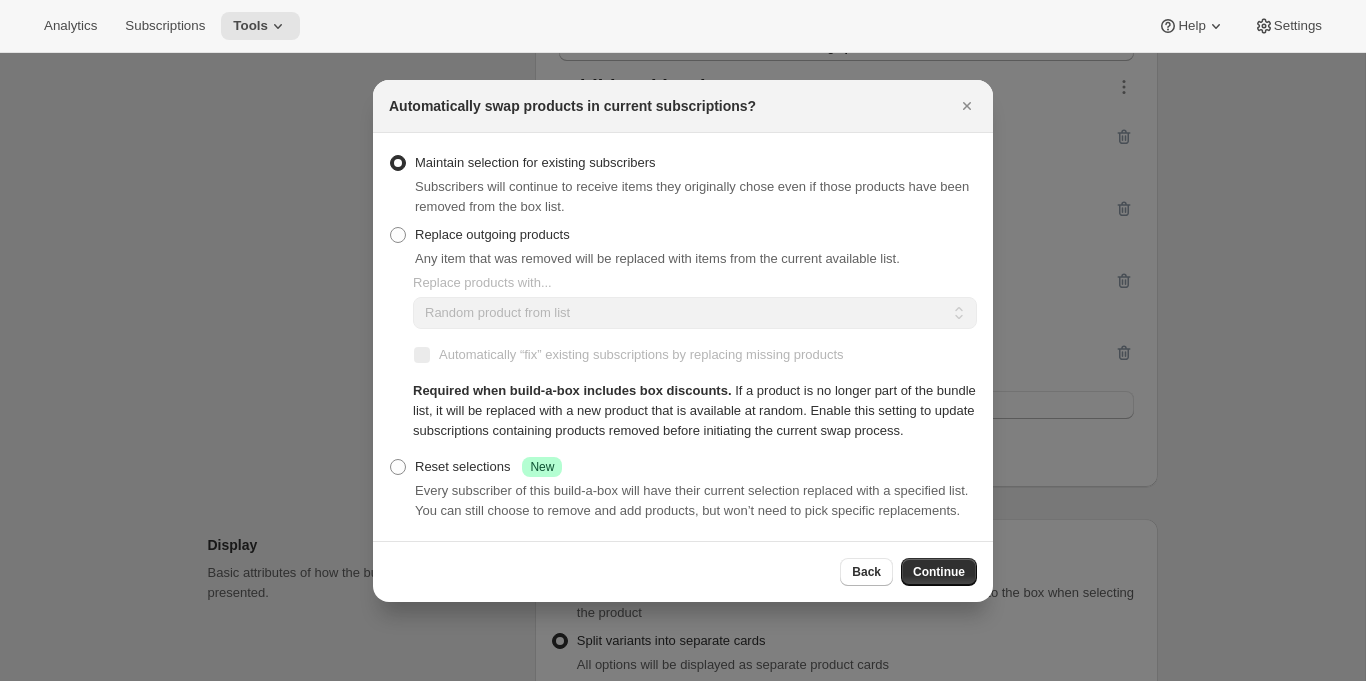 scroll, scrollTop: 0, scrollLeft: 0, axis: both 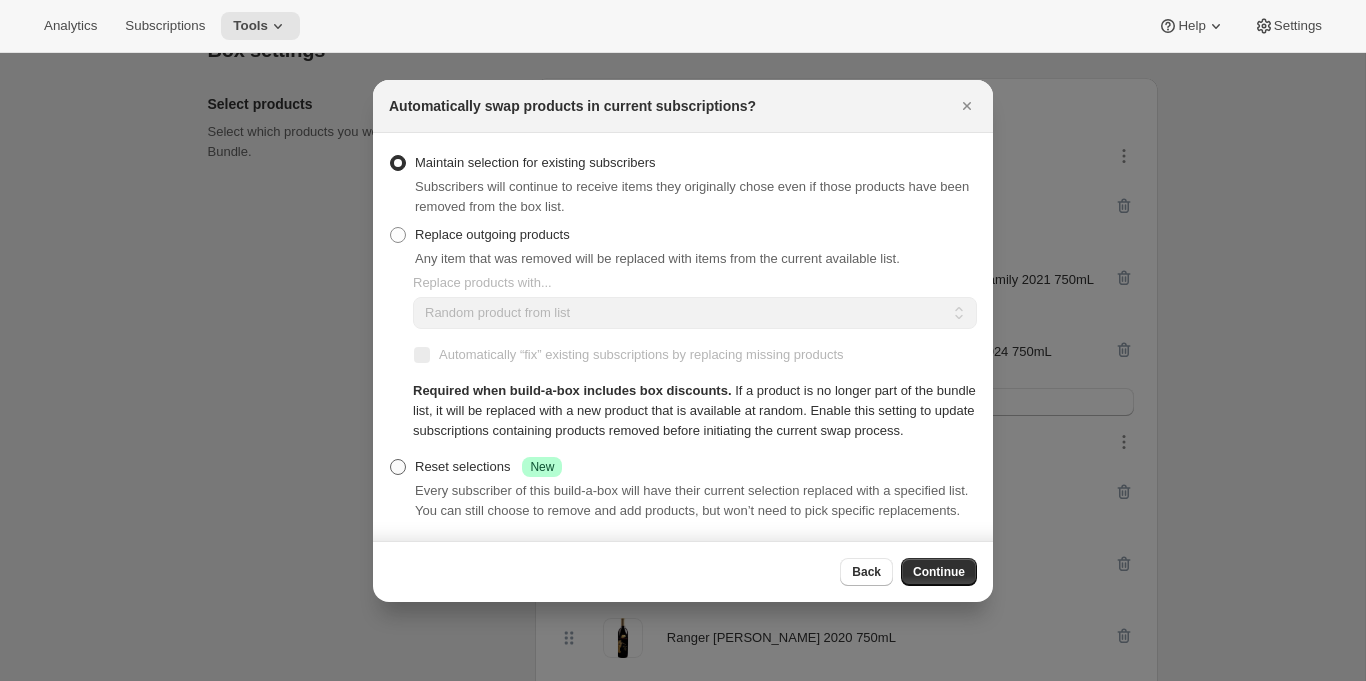 click on "Reset selections Success New" at bounding box center (488, 467) 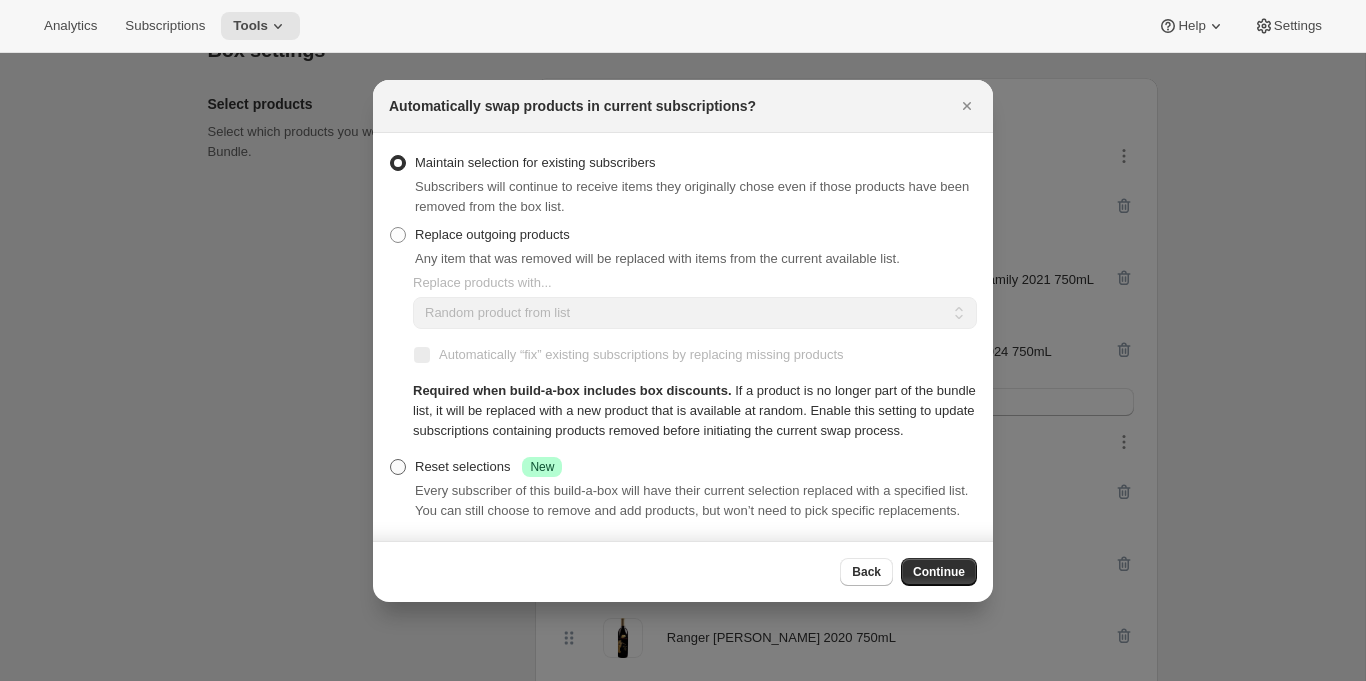 radio on "true" 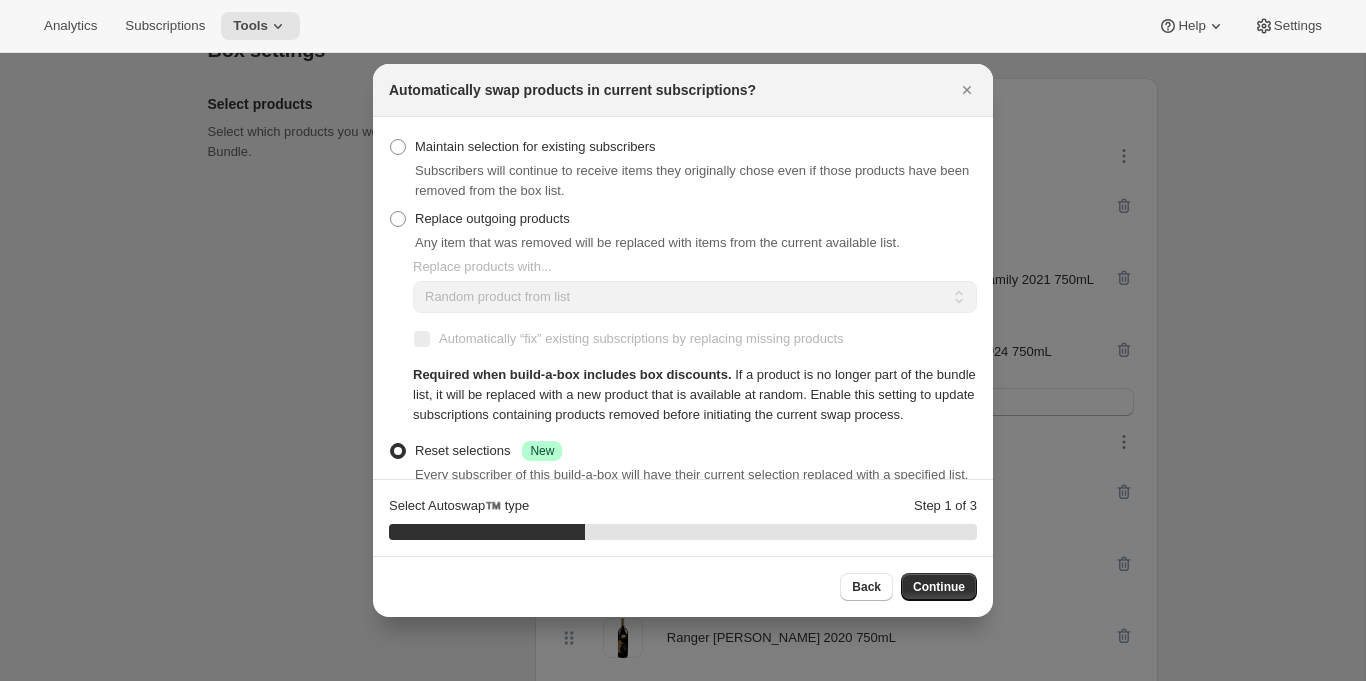 scroll, scrollTop: 87, scrollLeft: 0, axis: vertical 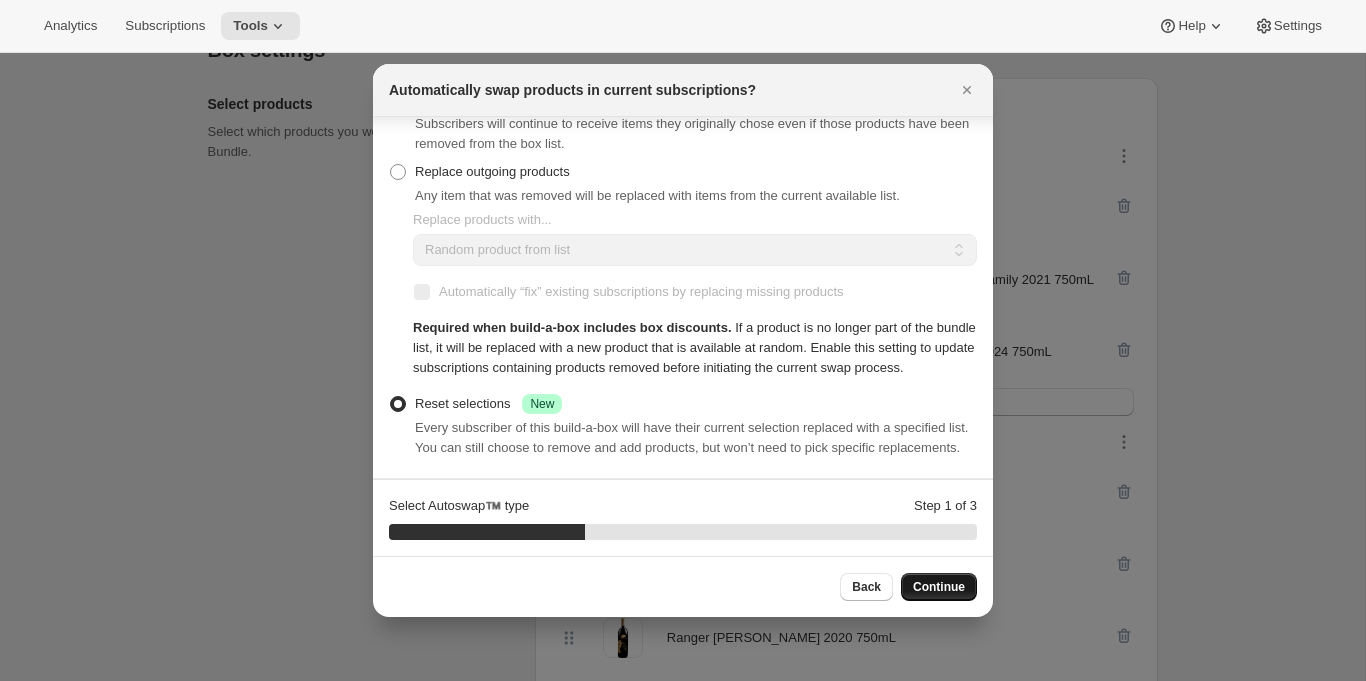 click on "Continue" at bounding box center (939, 587) 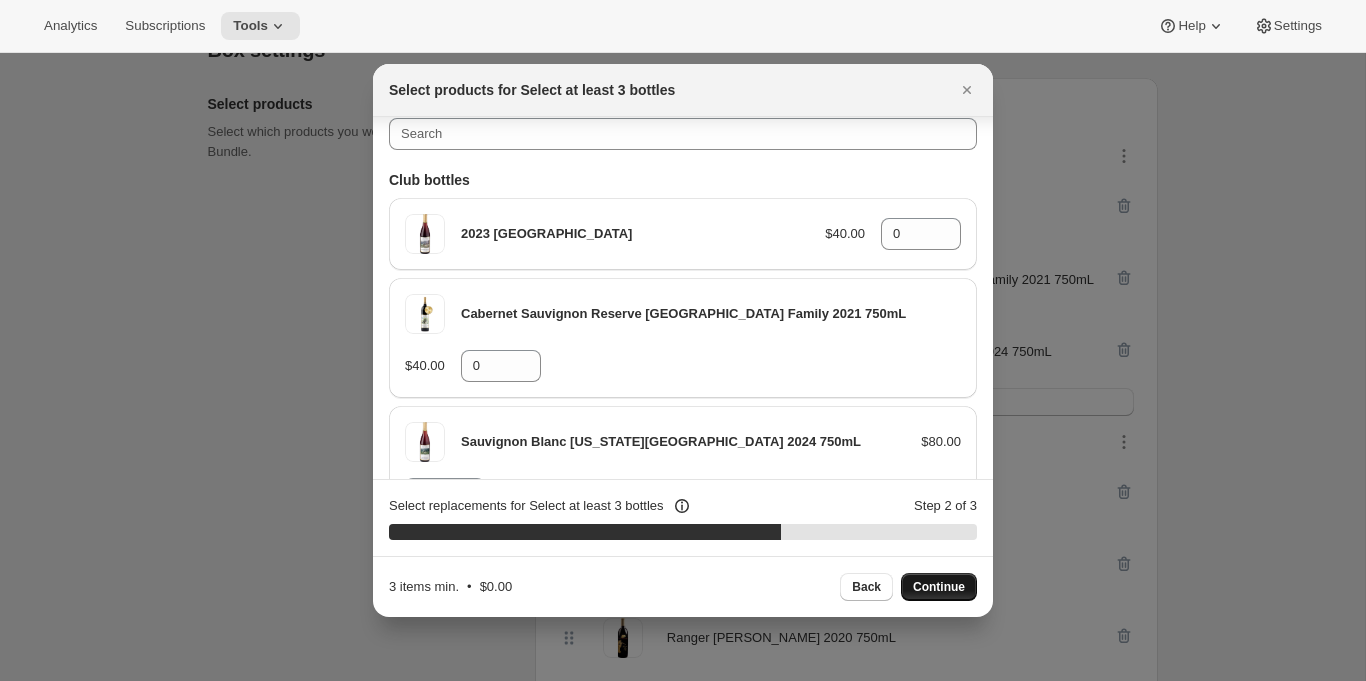 scroll, scrollTop: 0, scrollLeft: 0, axis: both 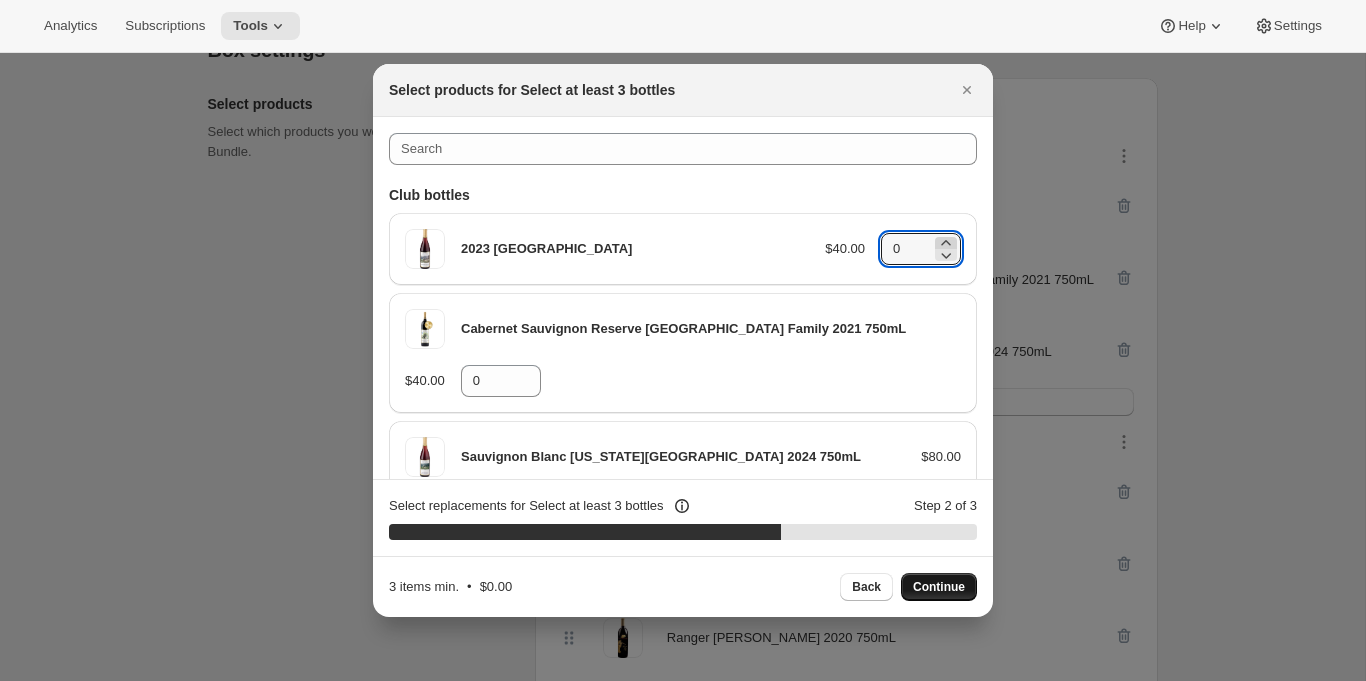 click 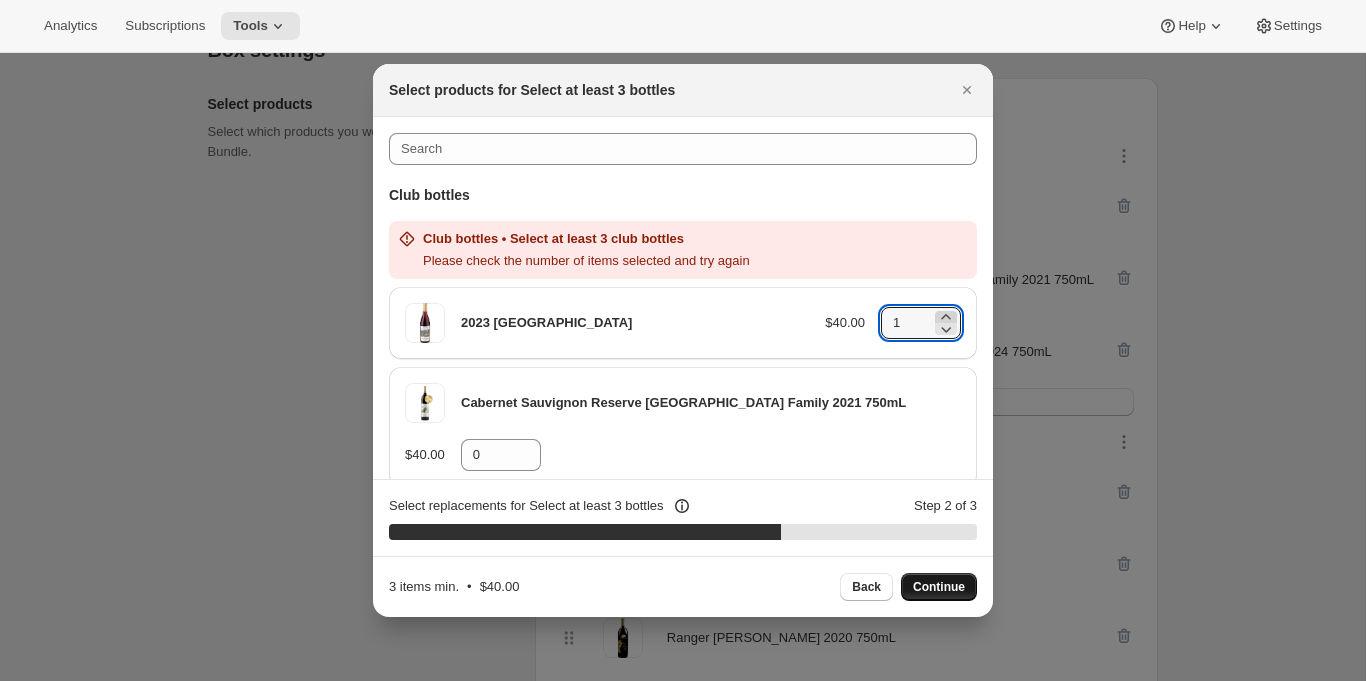 click 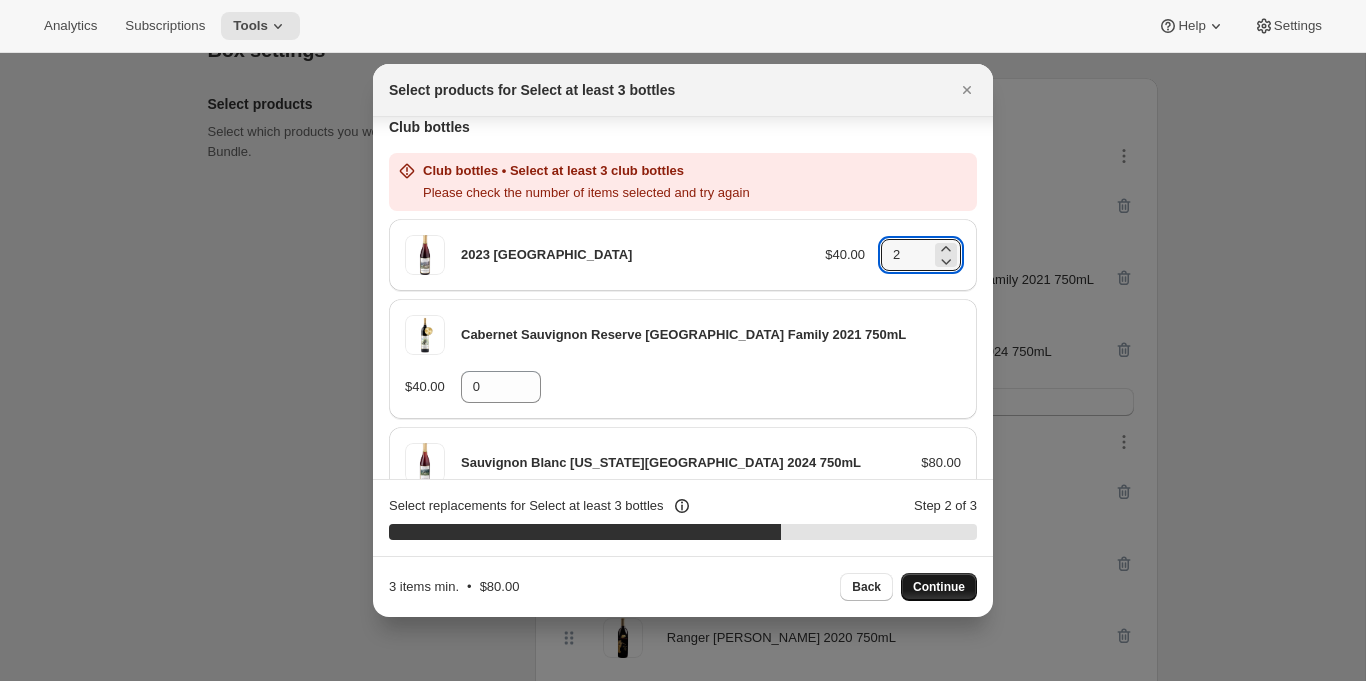 scroll, scrollTop: 75, scrollLeft: 0, axis: vertical 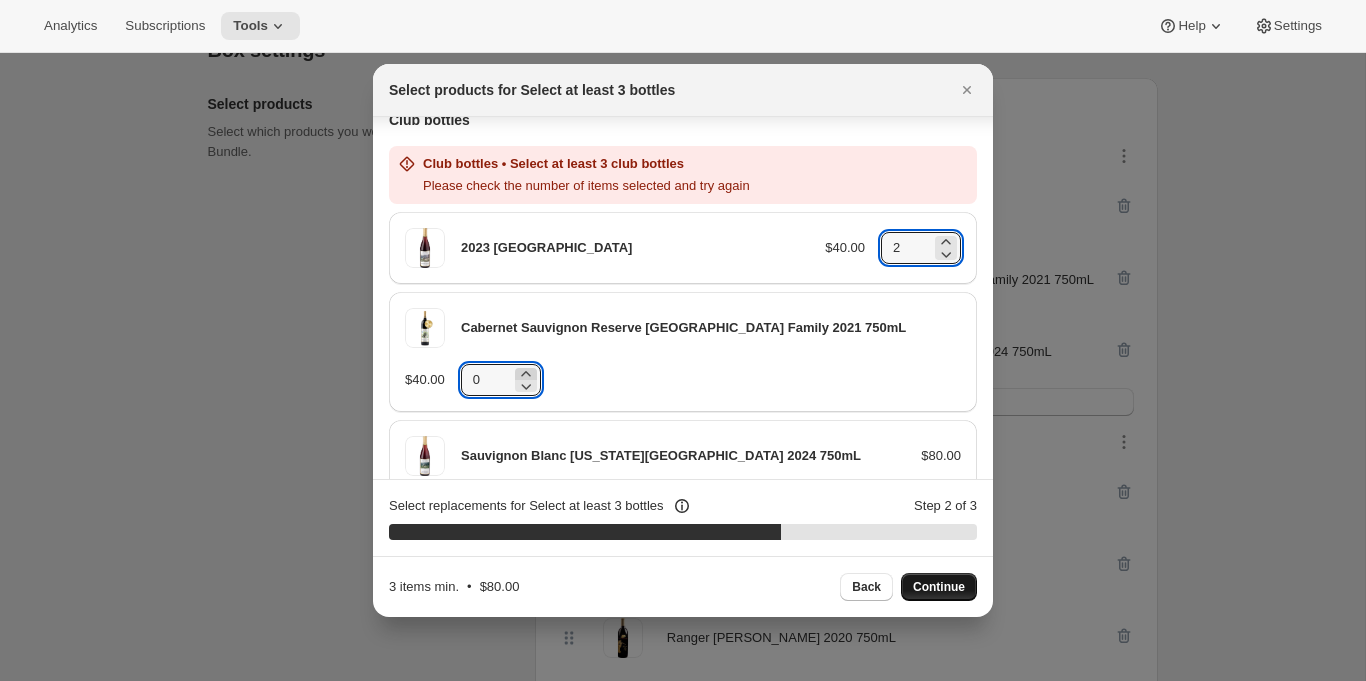 click 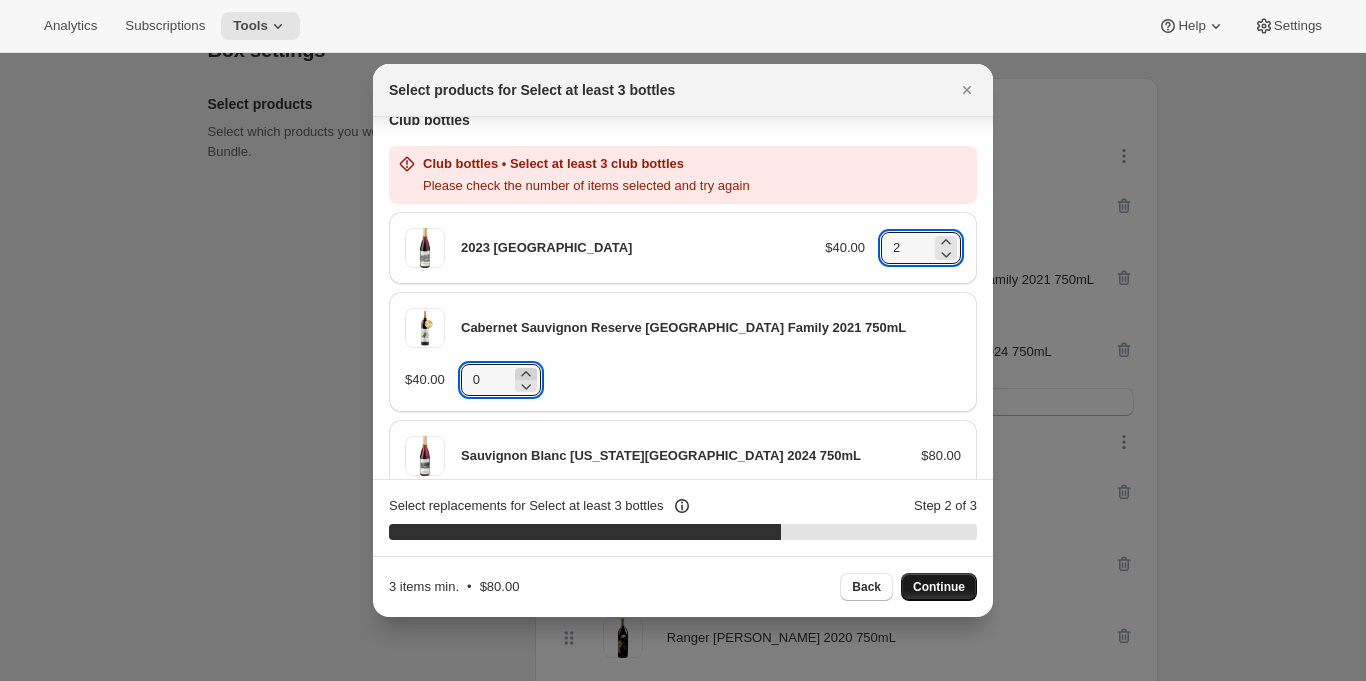 type on "1" 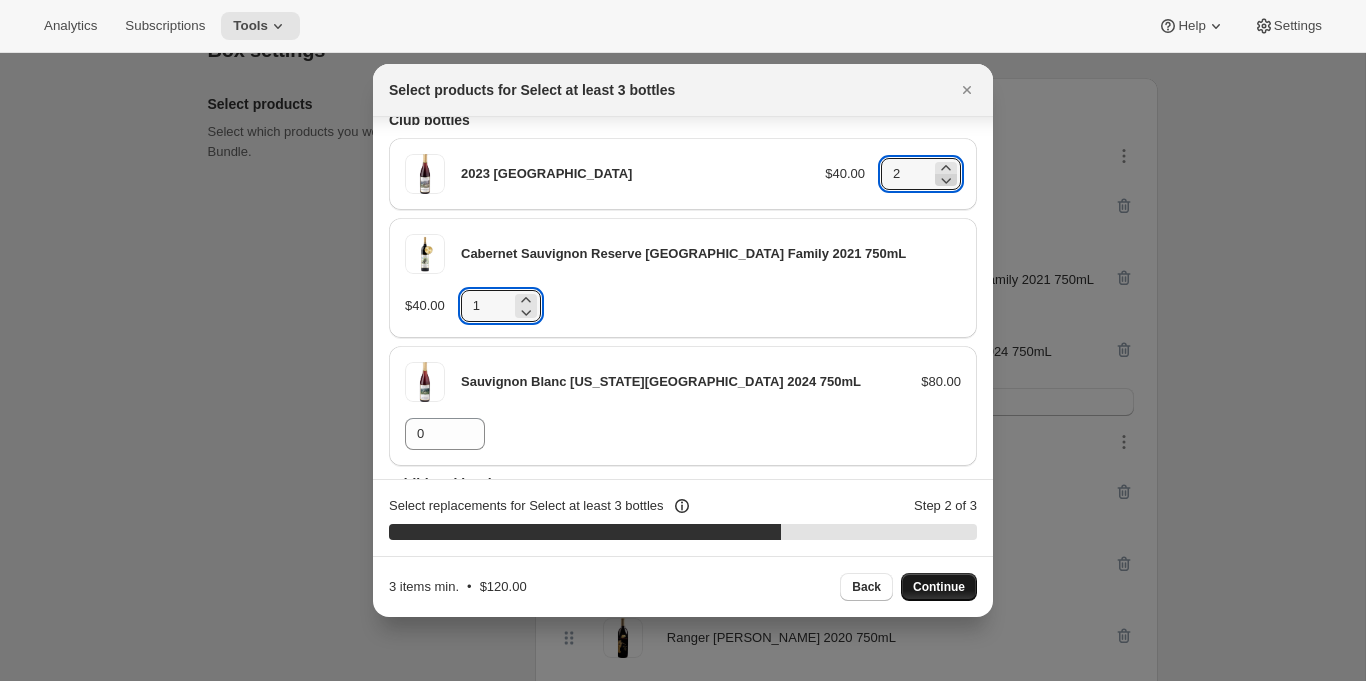 click 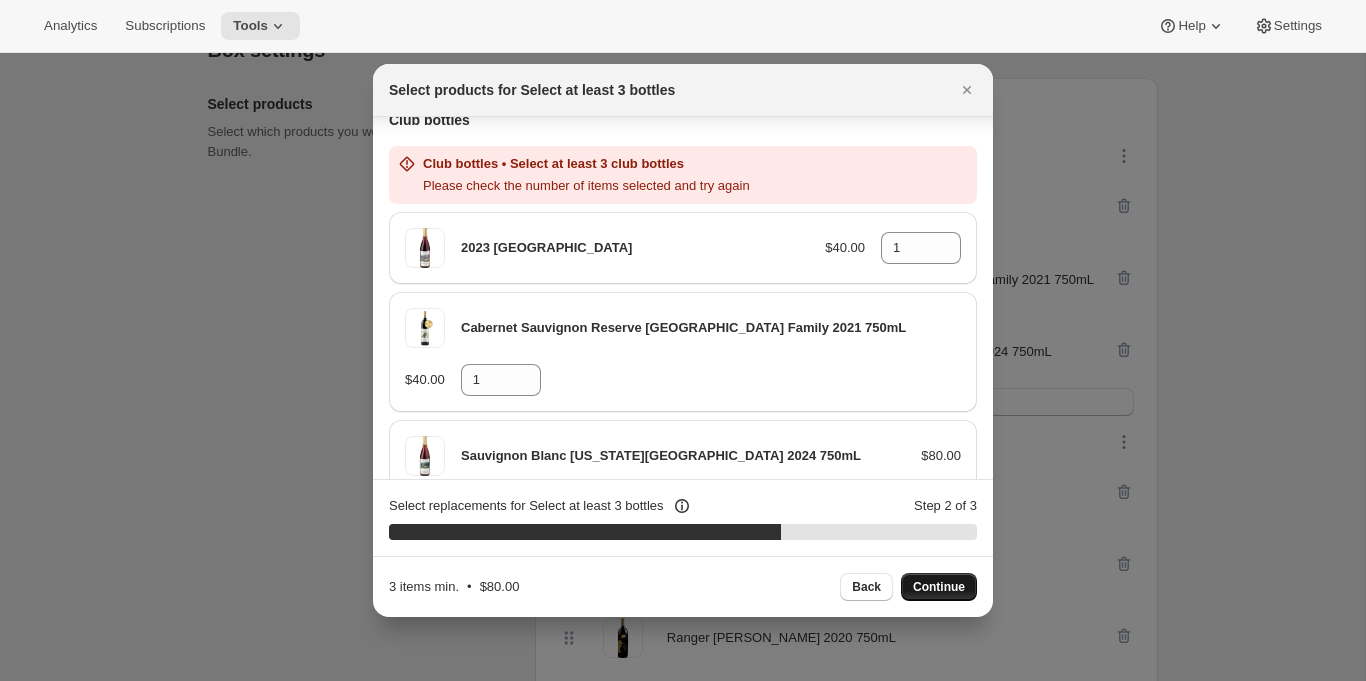 click 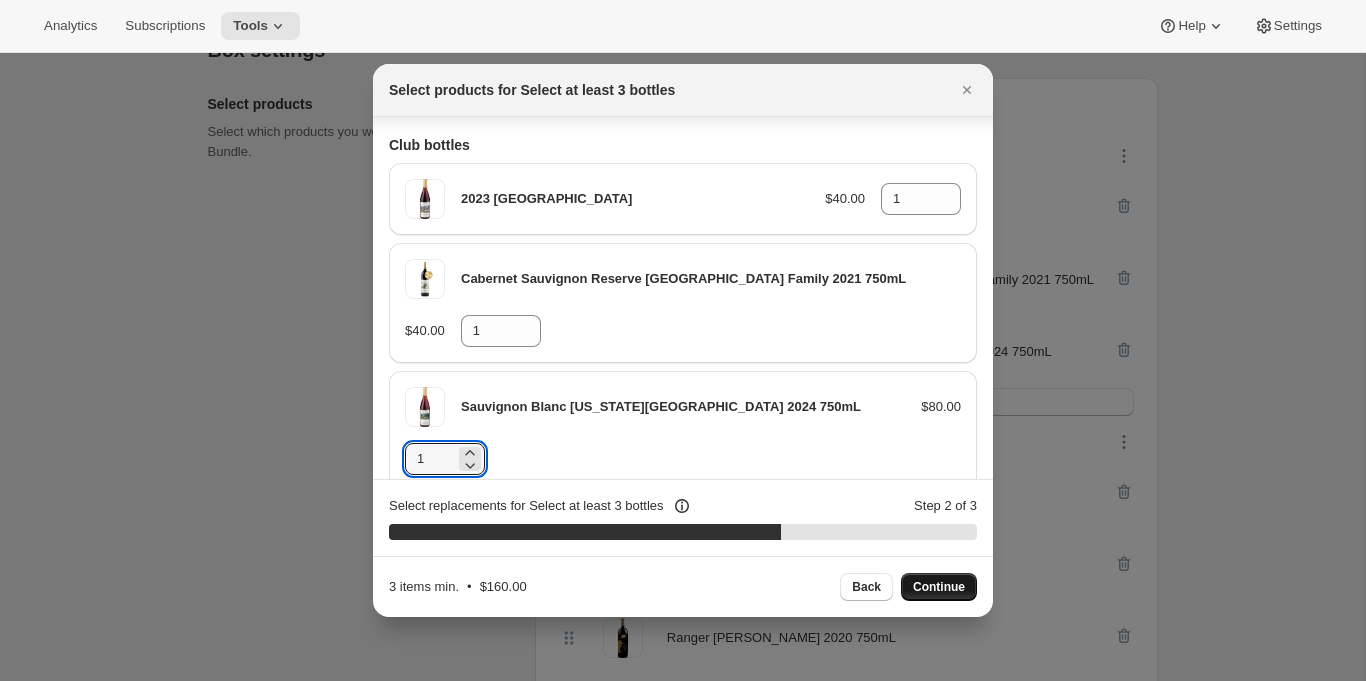 scroll, scrollTop: 42, scrollLeft: 0, axis: vertical 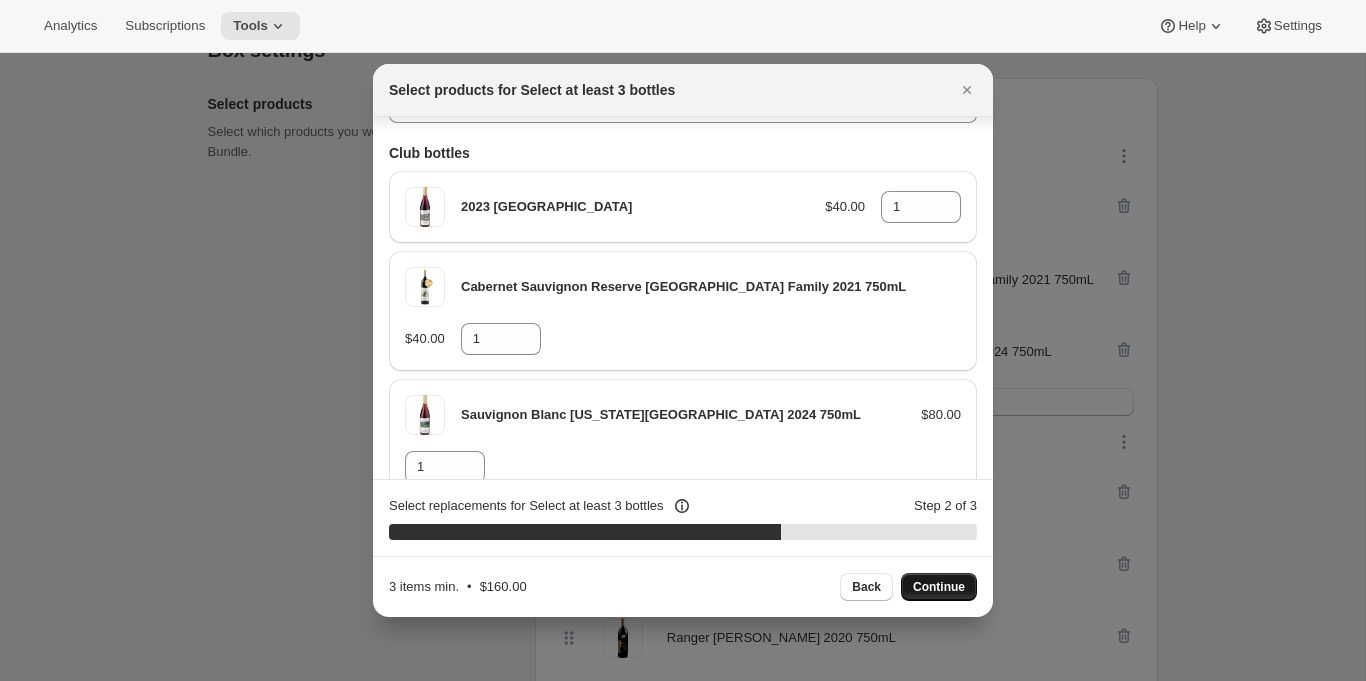 click on "Continue" at bounding box center (939, 587) 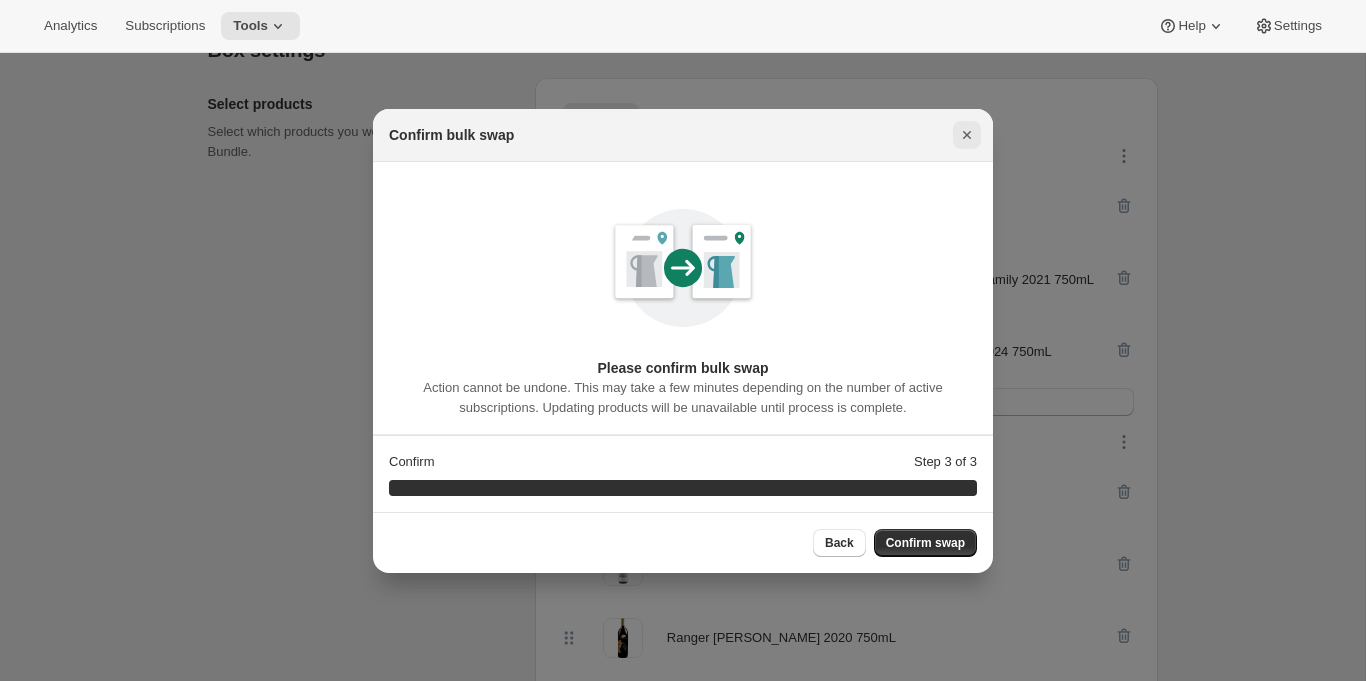 click at bounding box center (967, 135) 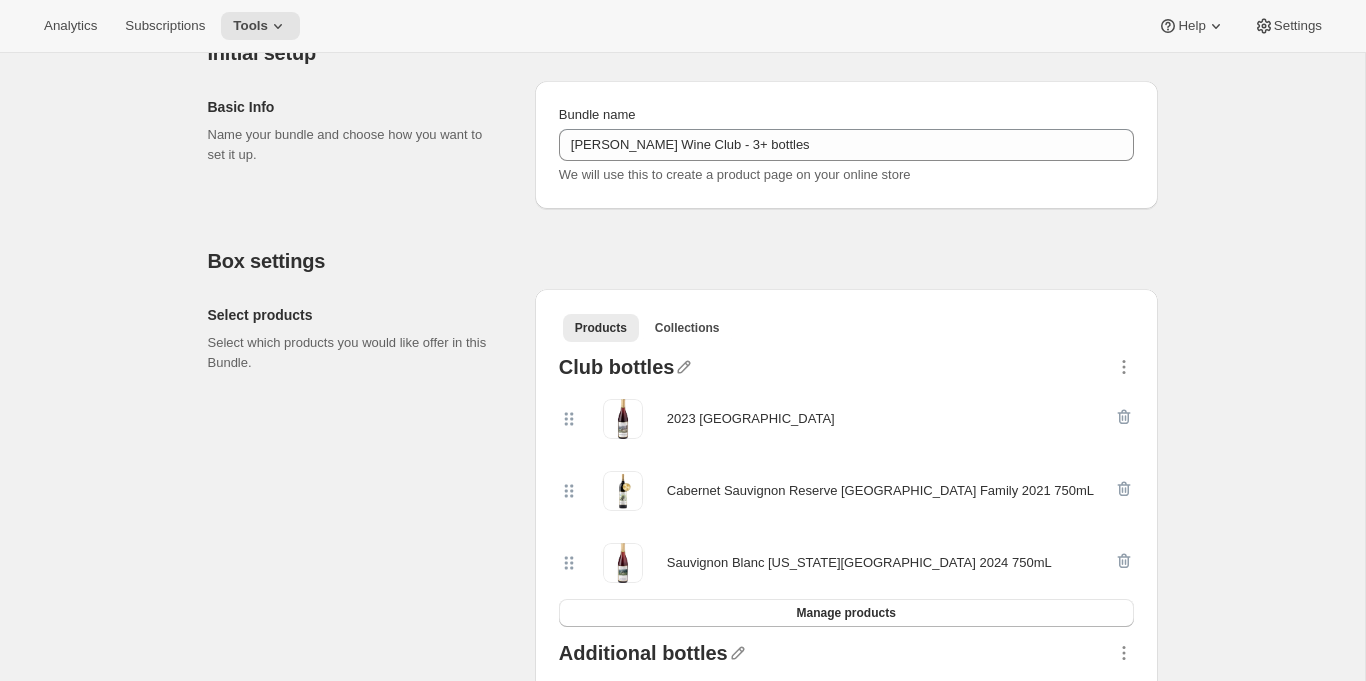scroll, scrollTop: 0, scrollLeft: 0, axis: both 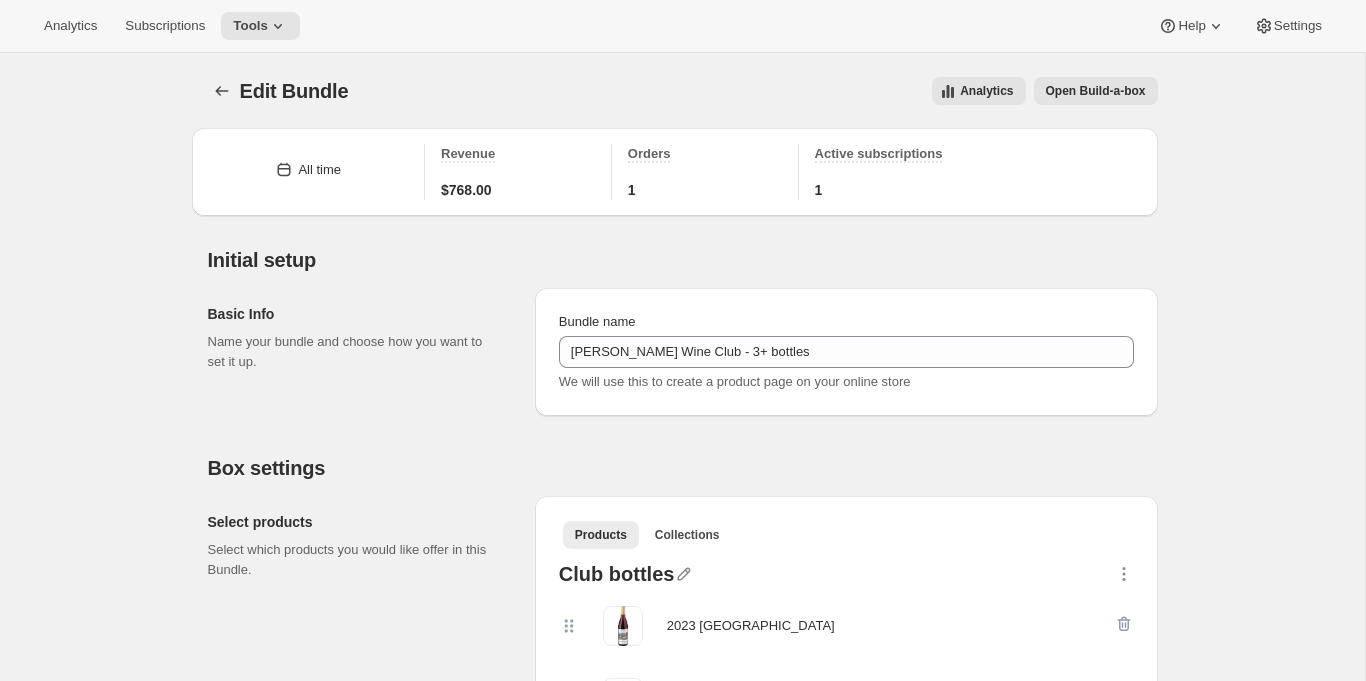 click on "Analytics Subscriptions Tools Help Settings" at bounding box center [683, 26] 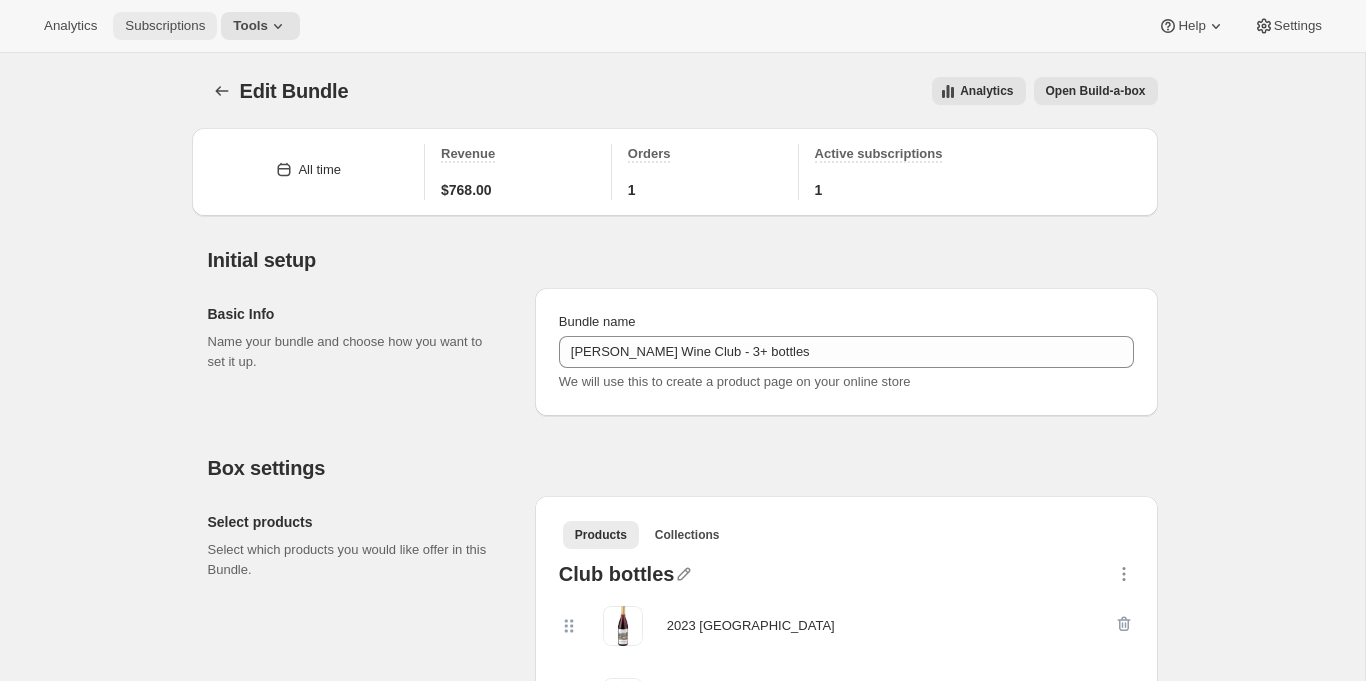 click on "Subscriptions" at bounding box center [165, 26] 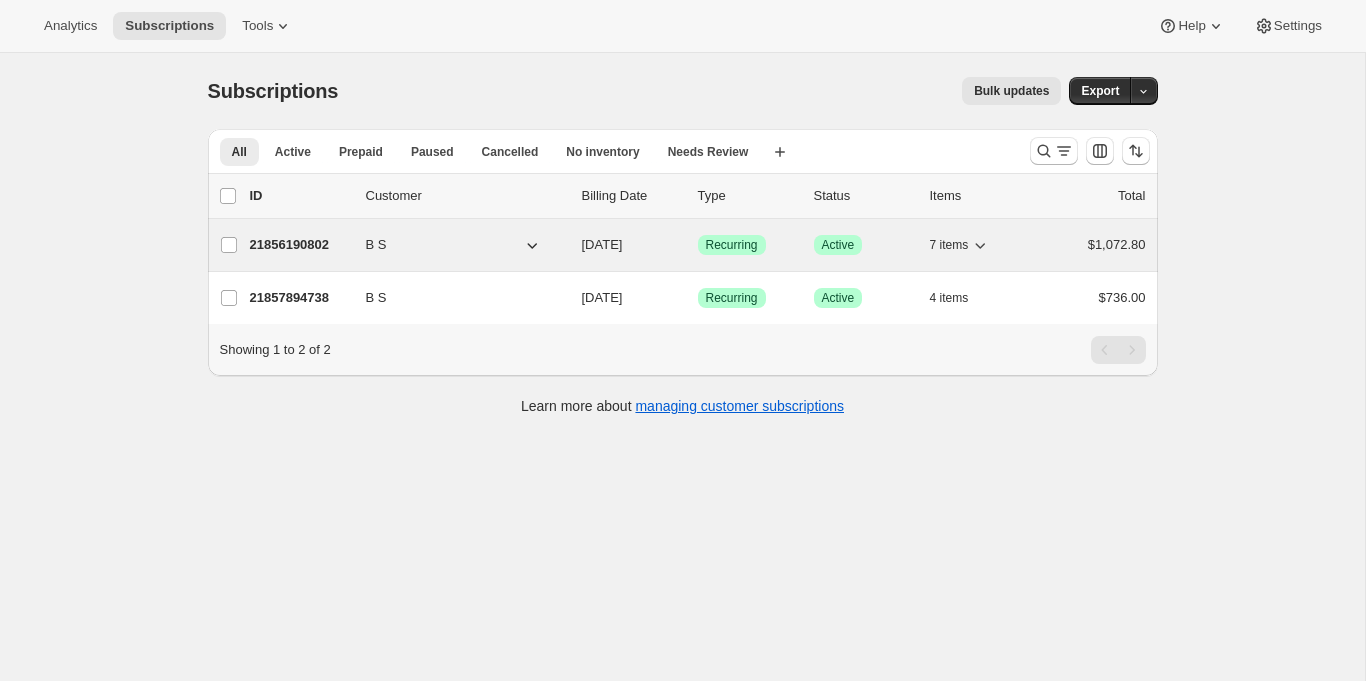 click on "21856190802" at bounding box center (300, 245) 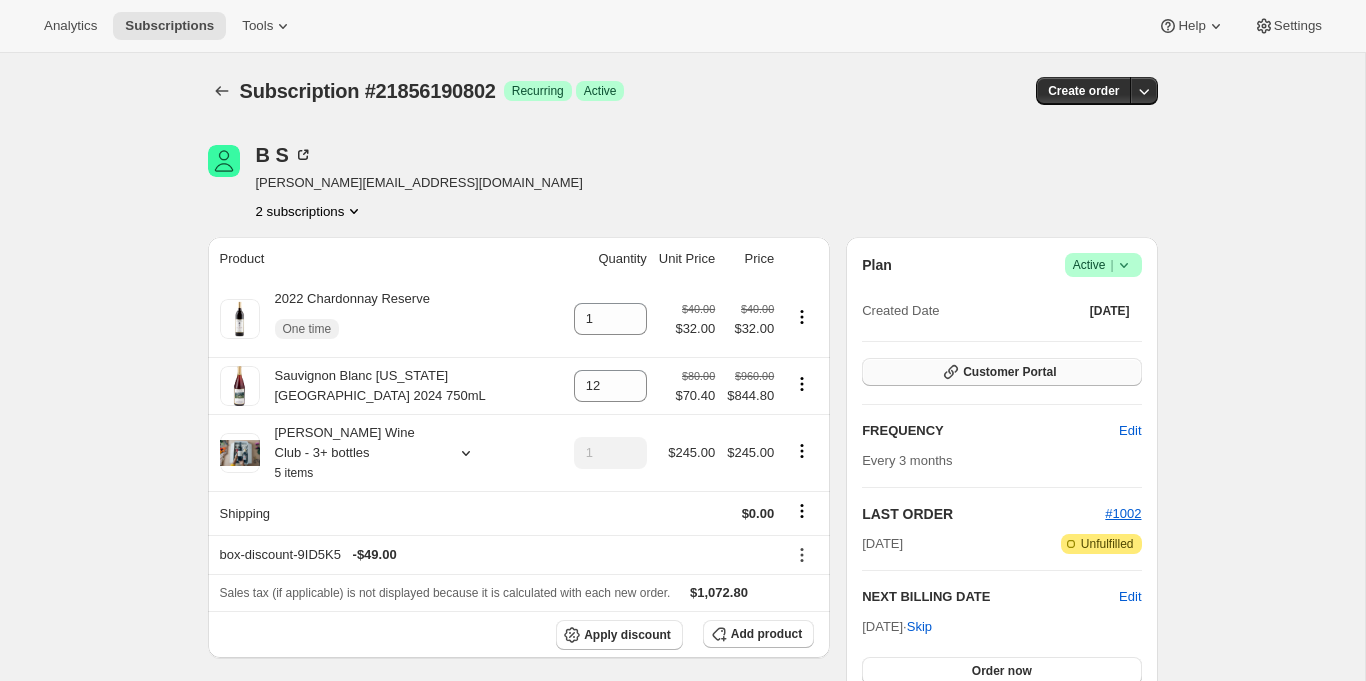 click on "Customer Portal" at bounding box center (1009, 372) 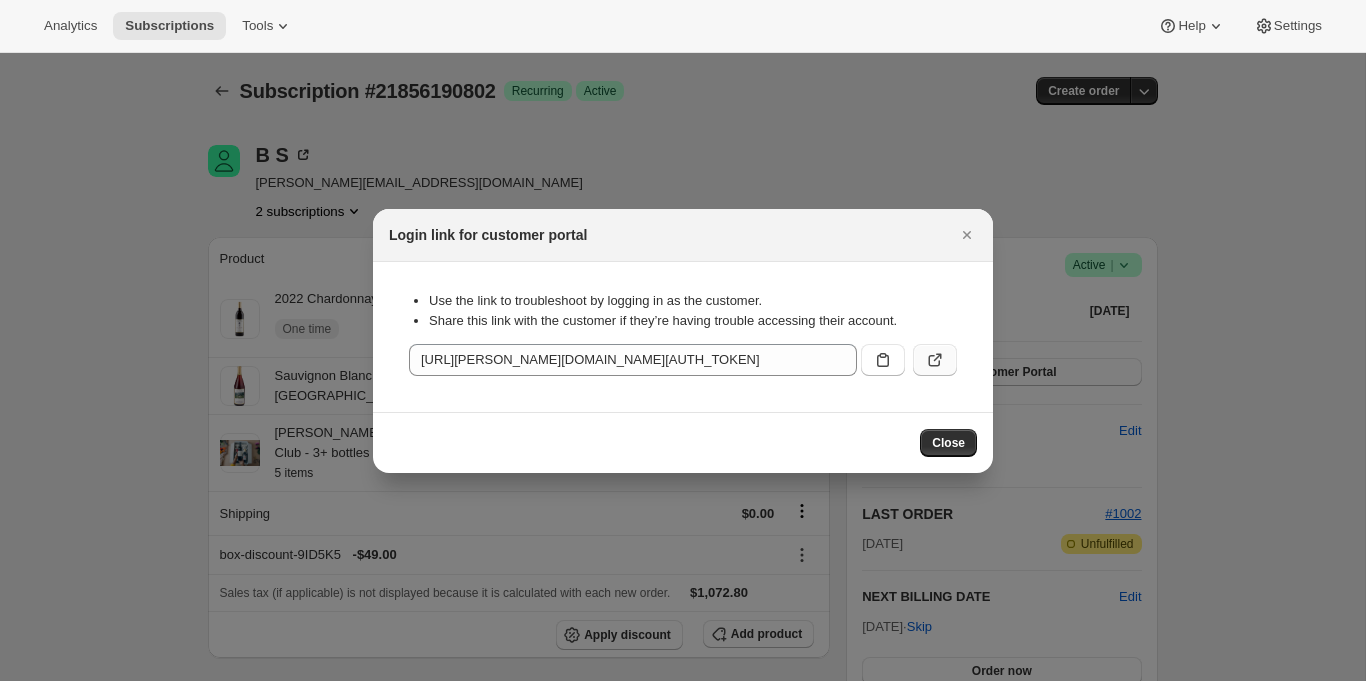 click 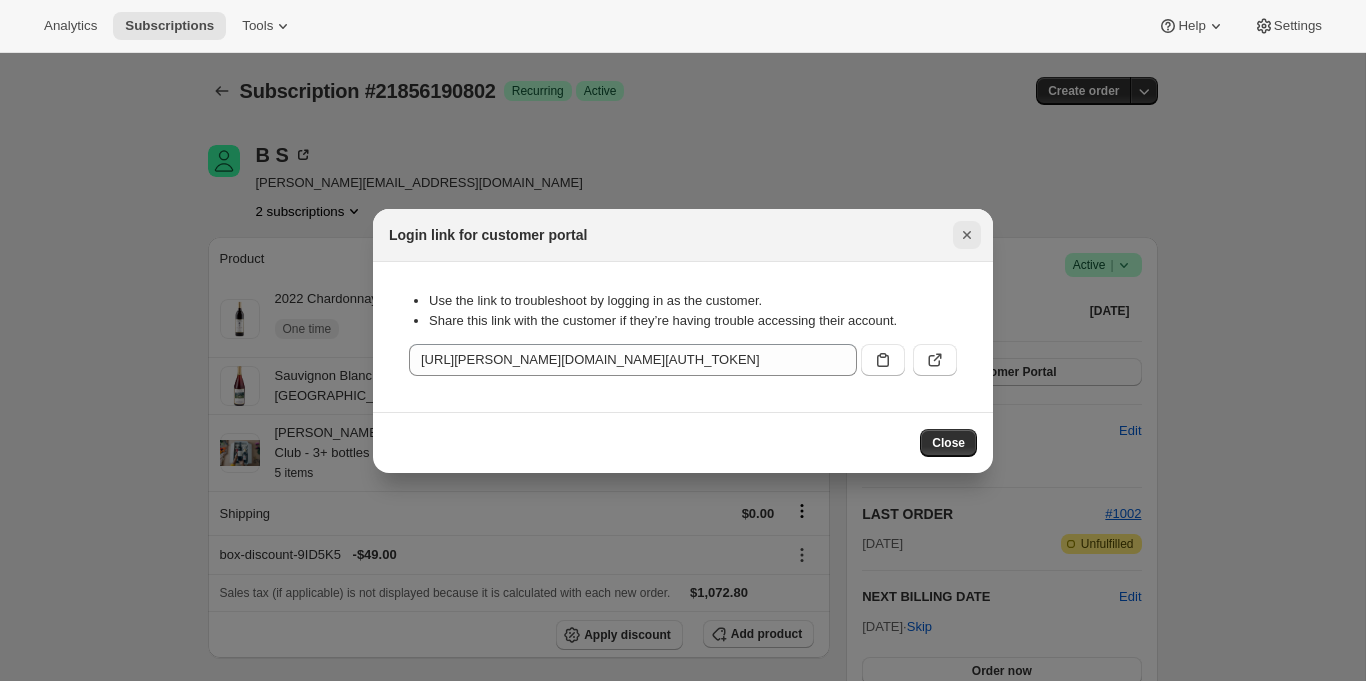 click 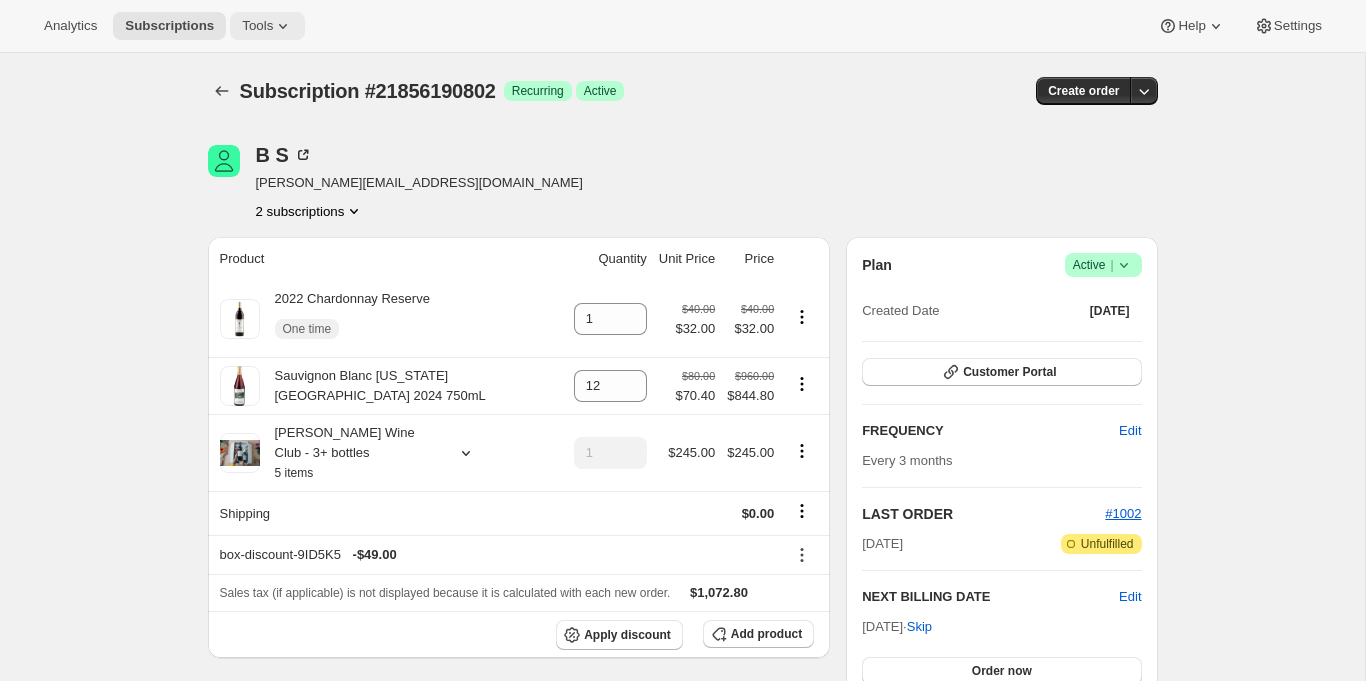 click 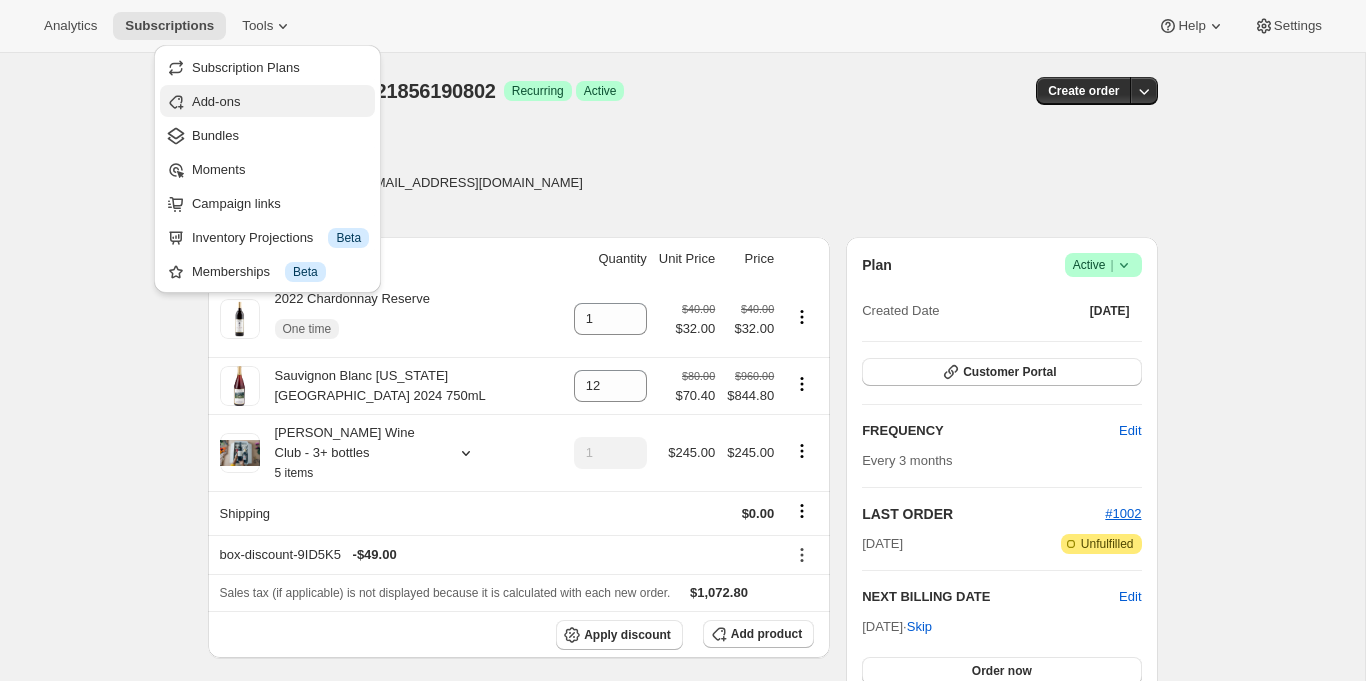click on "Add-ons" at bounding box center (280, 102) 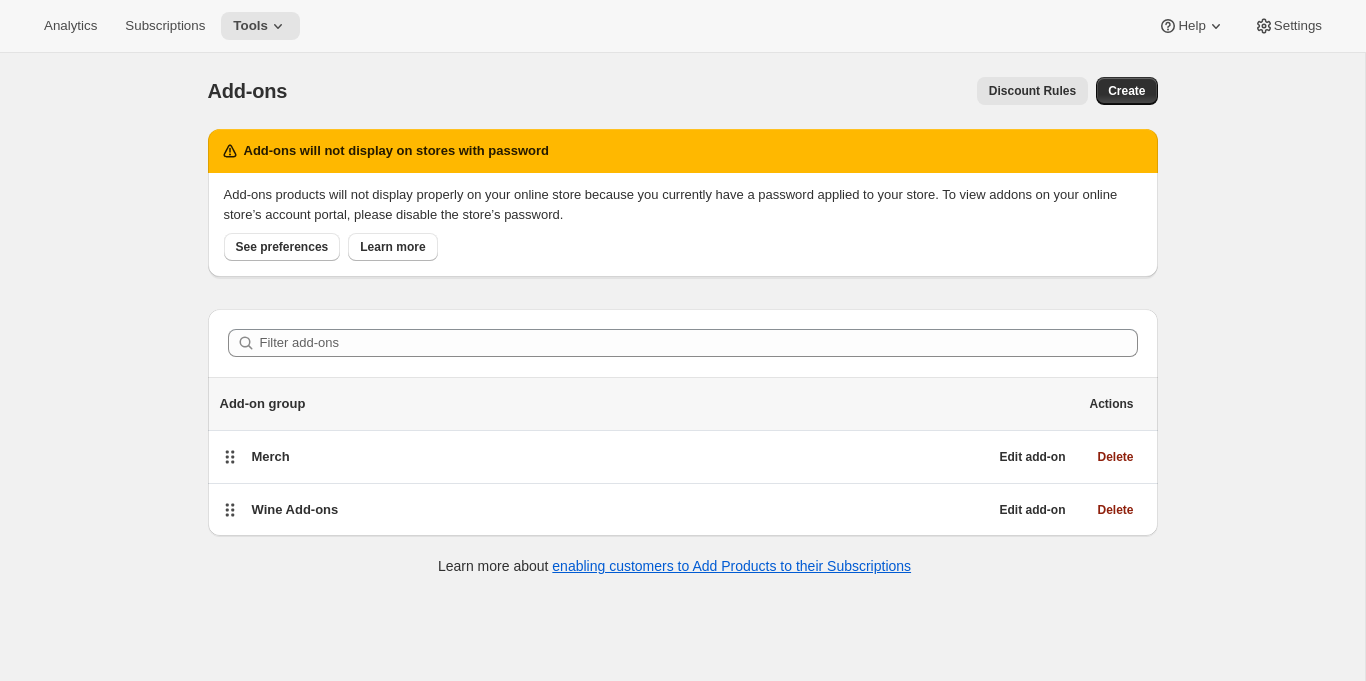 scroll, scrollTop: 53, scrollLeft: 0, axis: vertical 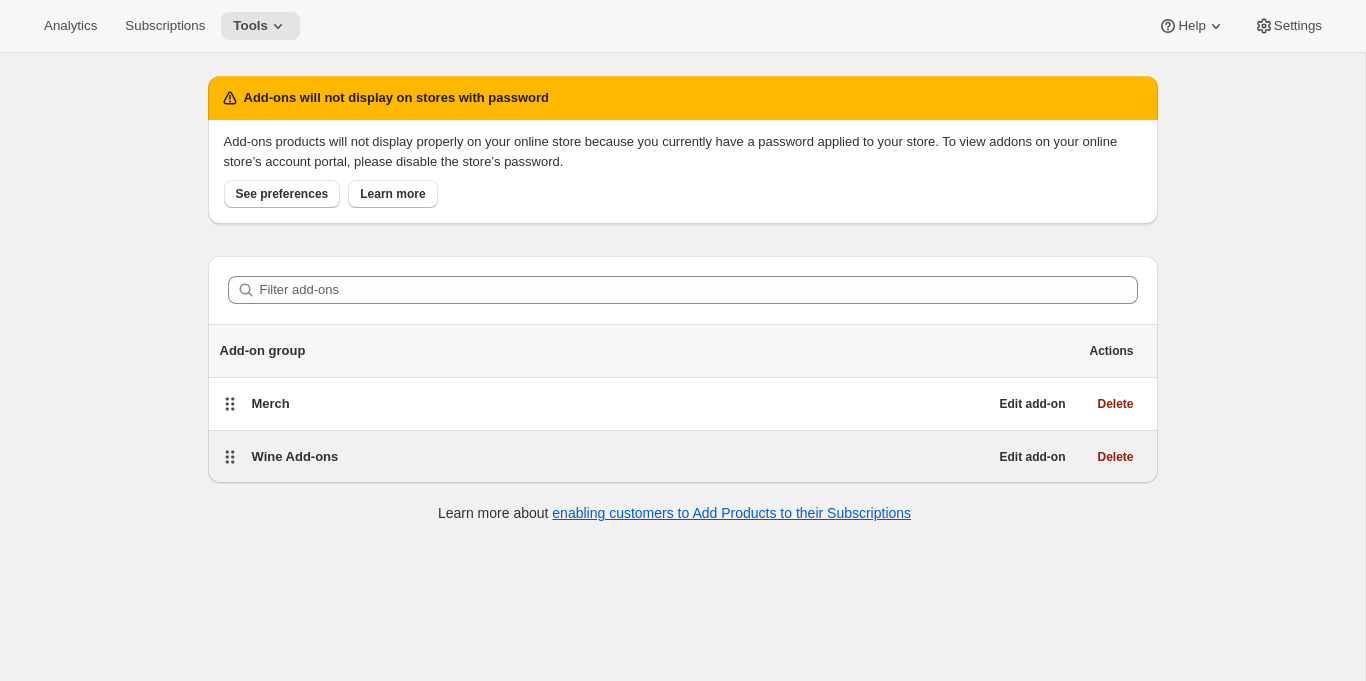 click on "Wine Add-ons" at bounding box center (620, 457) 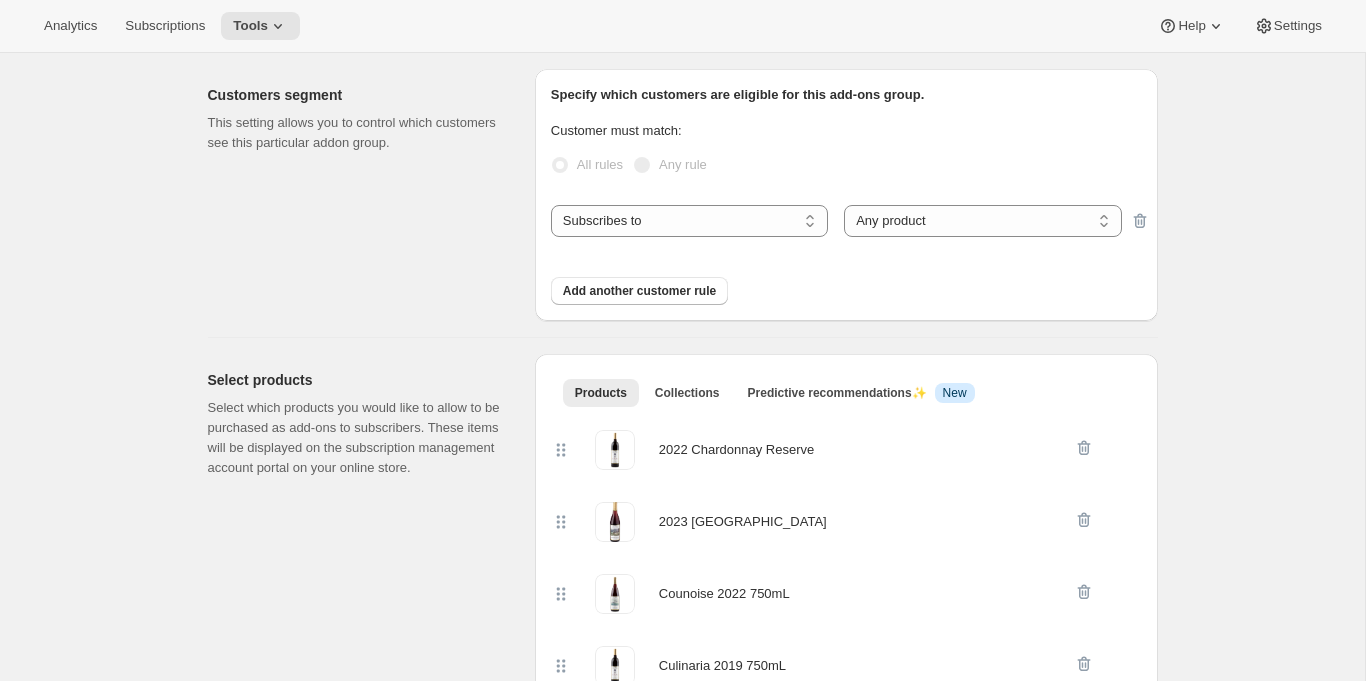 scroll, scrollTop: 0, scrollLeft: 0, axis: both 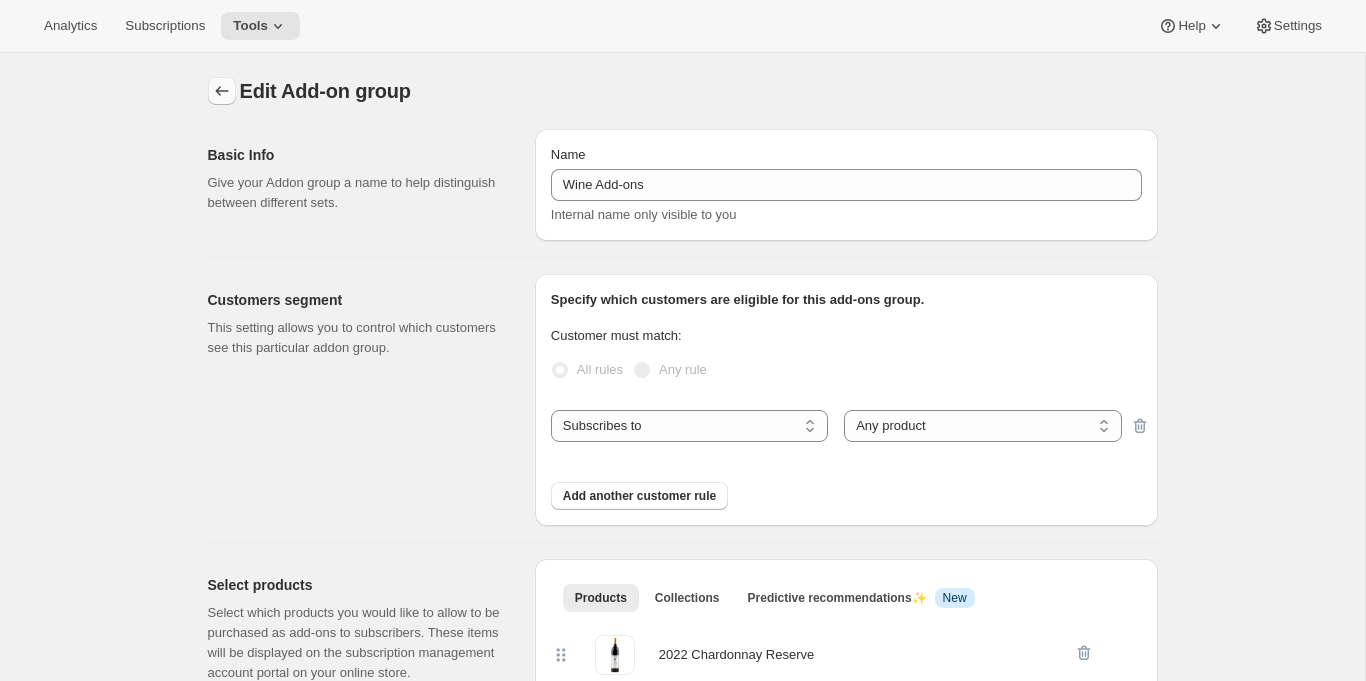 click 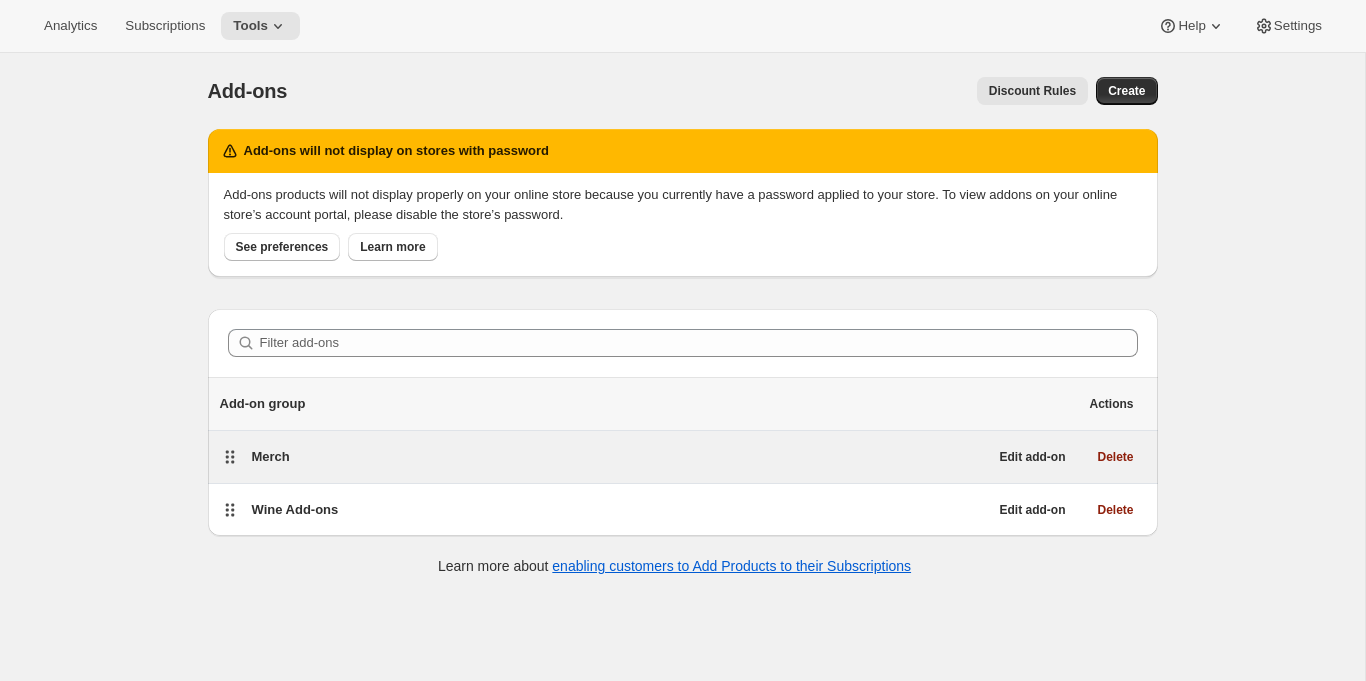 click on "Merch" at bounding box center [620, 457] 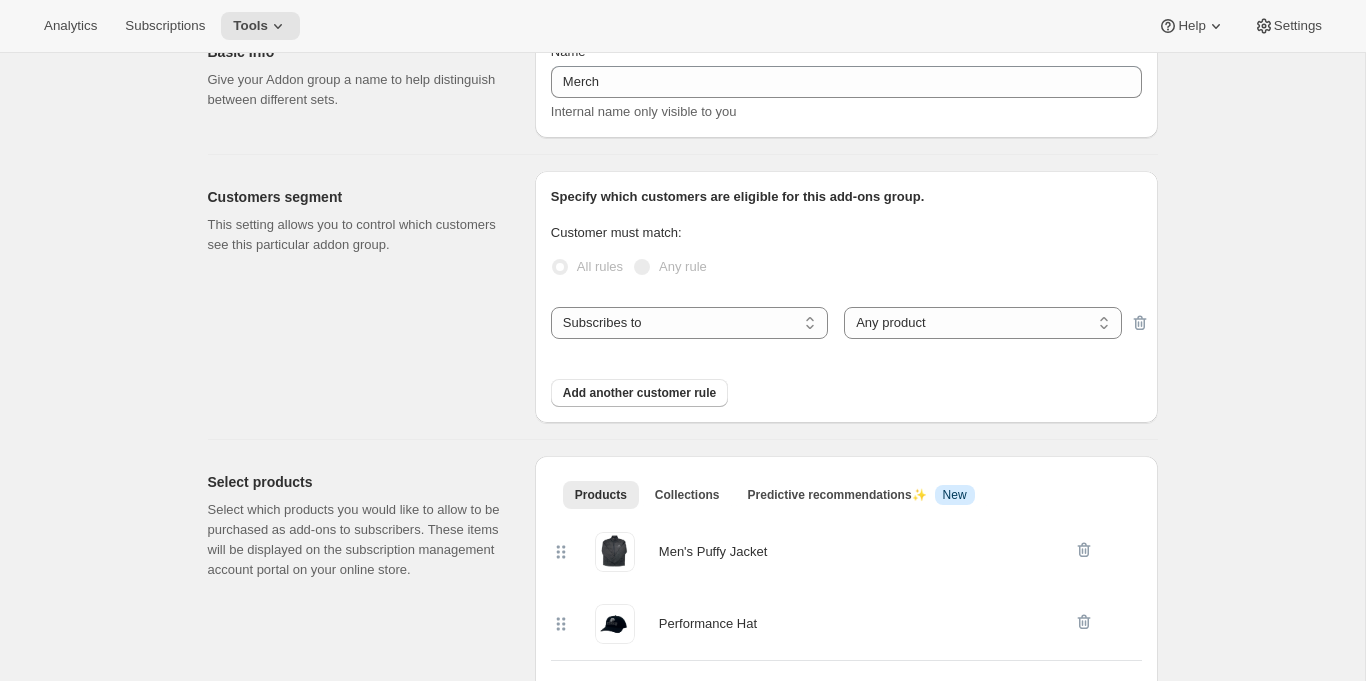 scroll, scrollTop: 0, scrollLeft: 0, axis: both 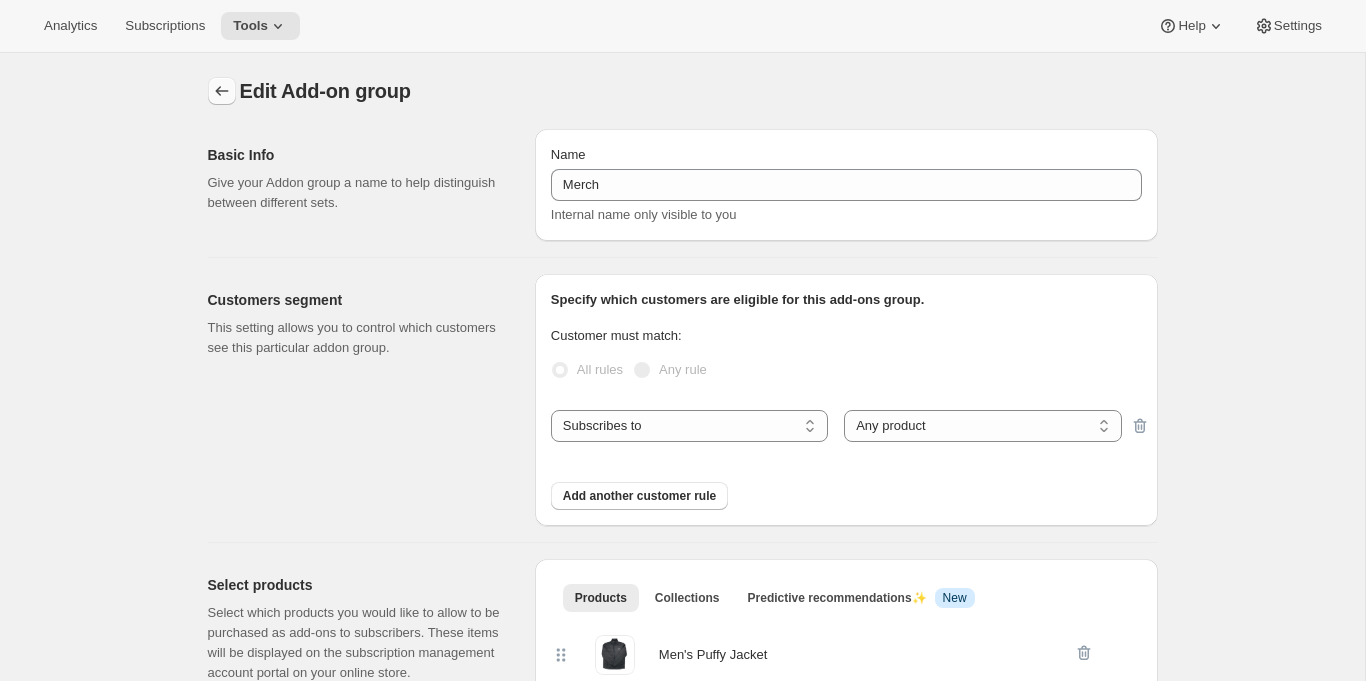 click 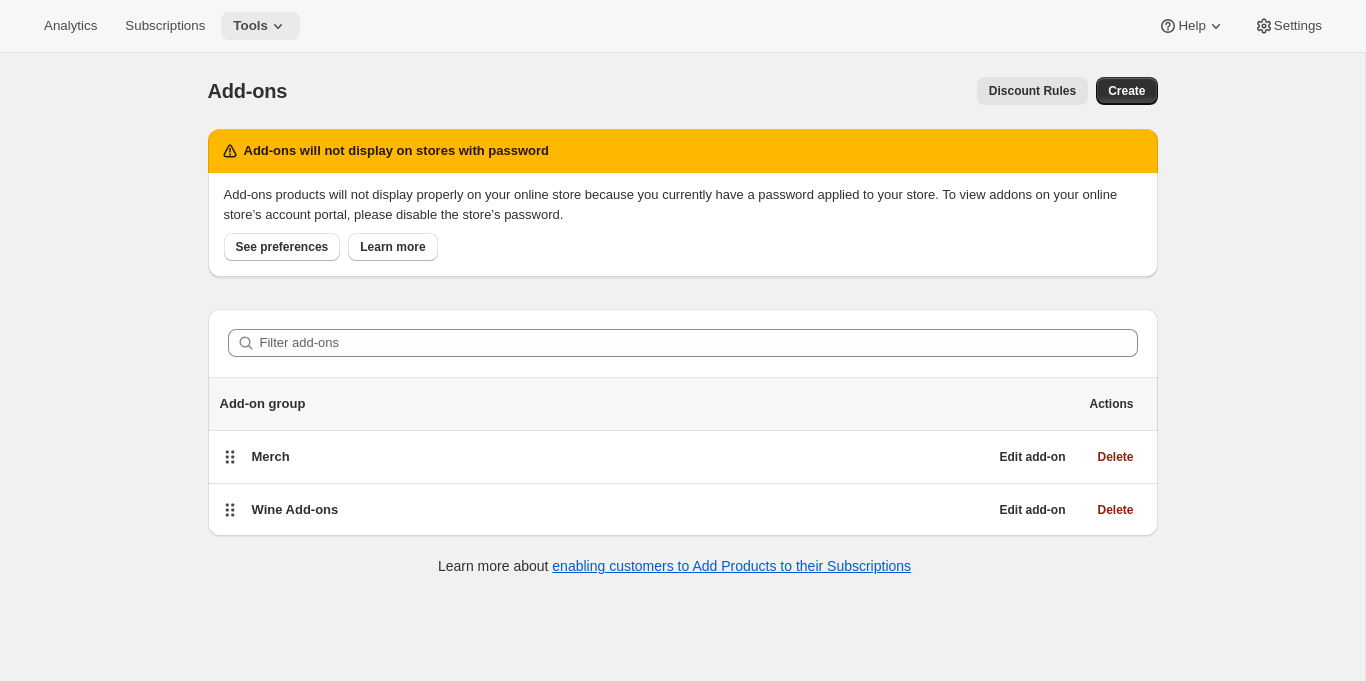 click 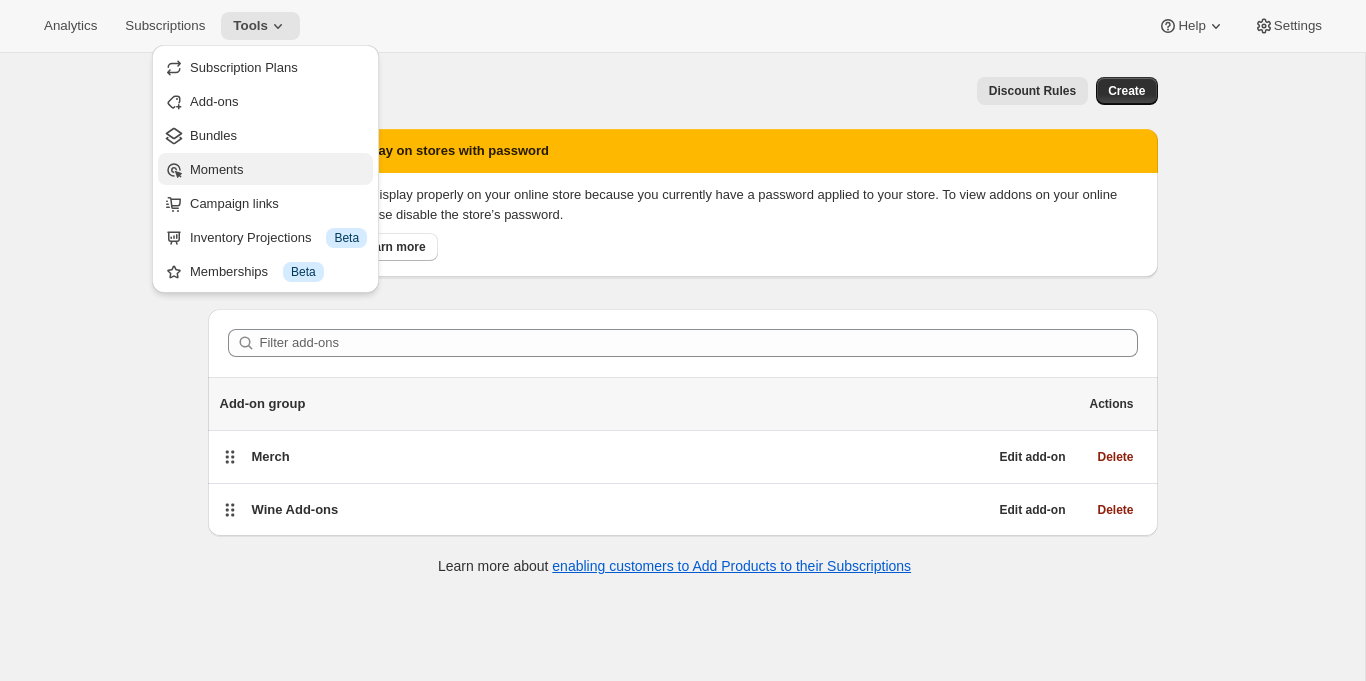 click on "Moments" at bounding box center (278, 170) 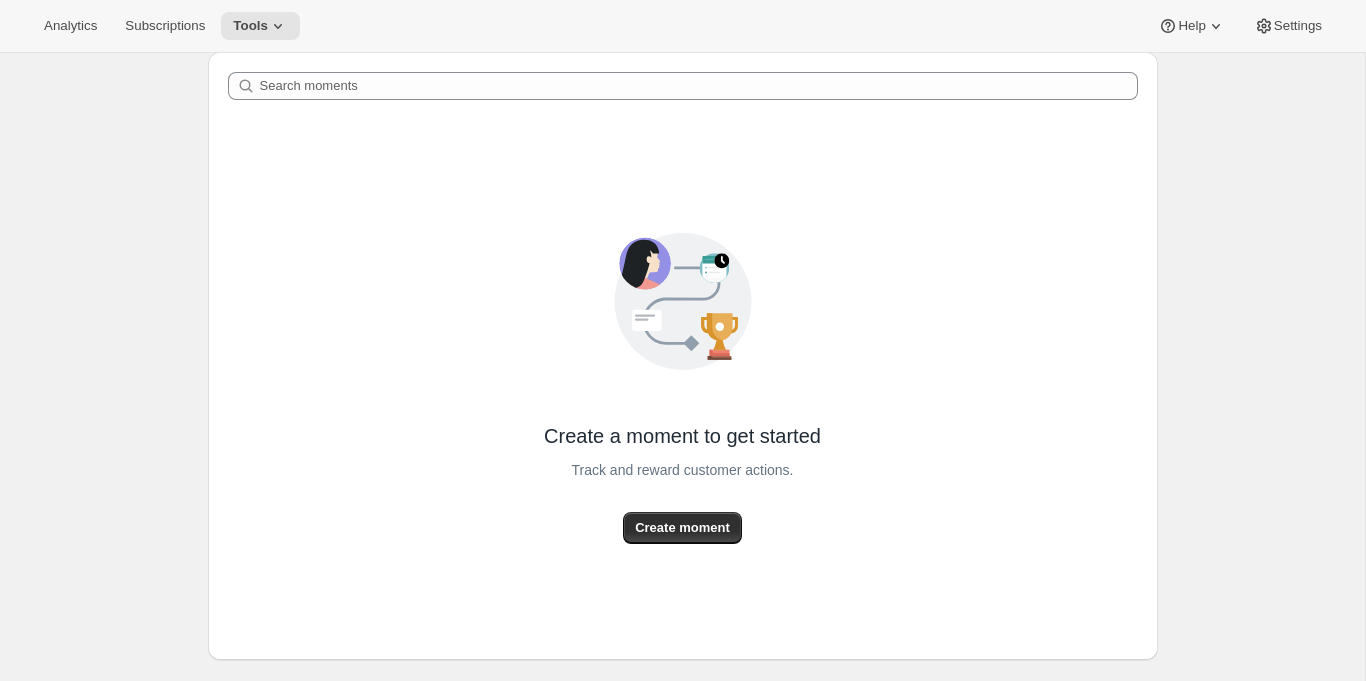scroll, scrollTop: 80, scrollLeft: 0, axis: vertical 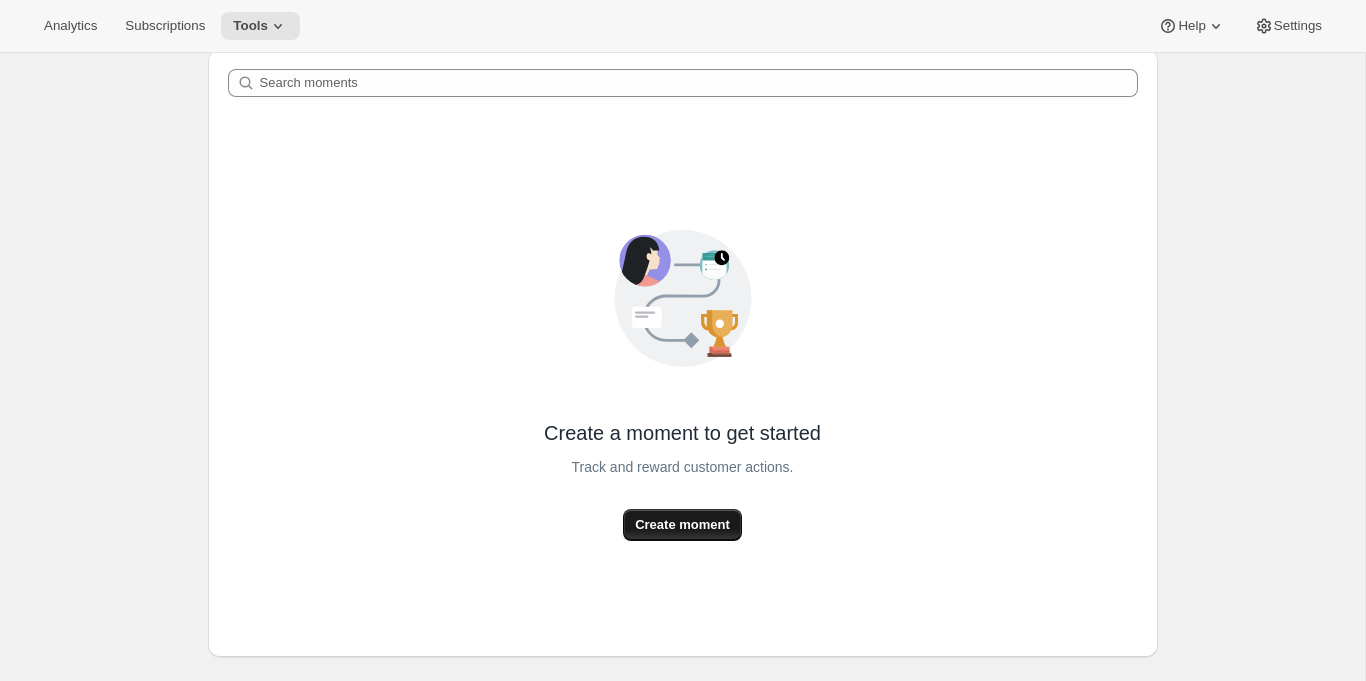 click on "Create moment" at bounding box center [682, 525] 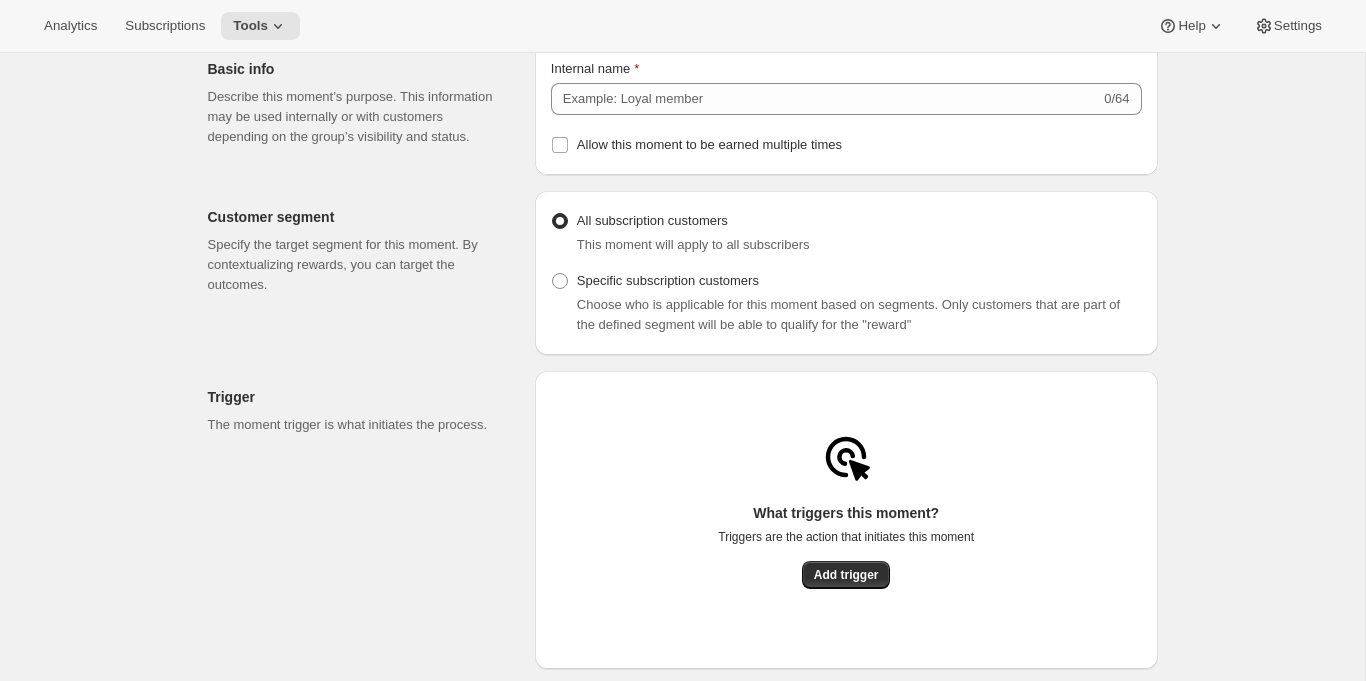scroll, scrollTop: 111, scrollLeft: 0, axis: vertical 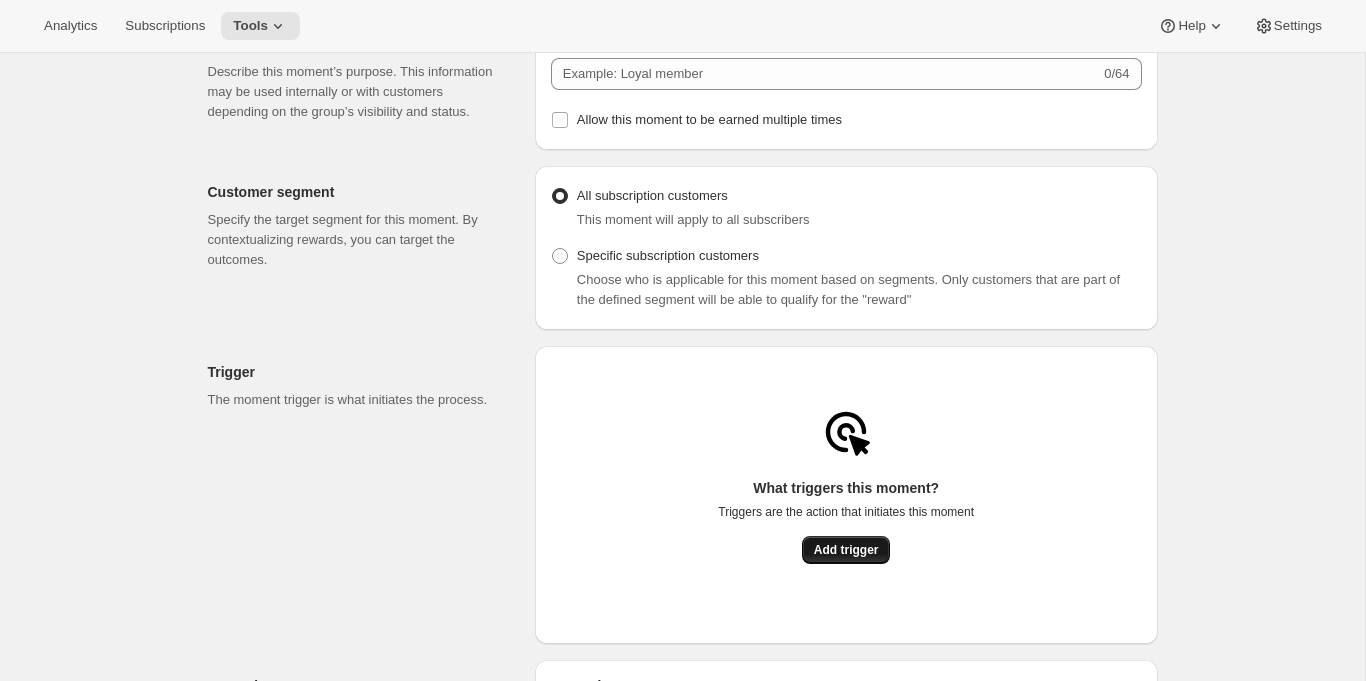 click on "Add trigger" at bounding box center [846, 550] 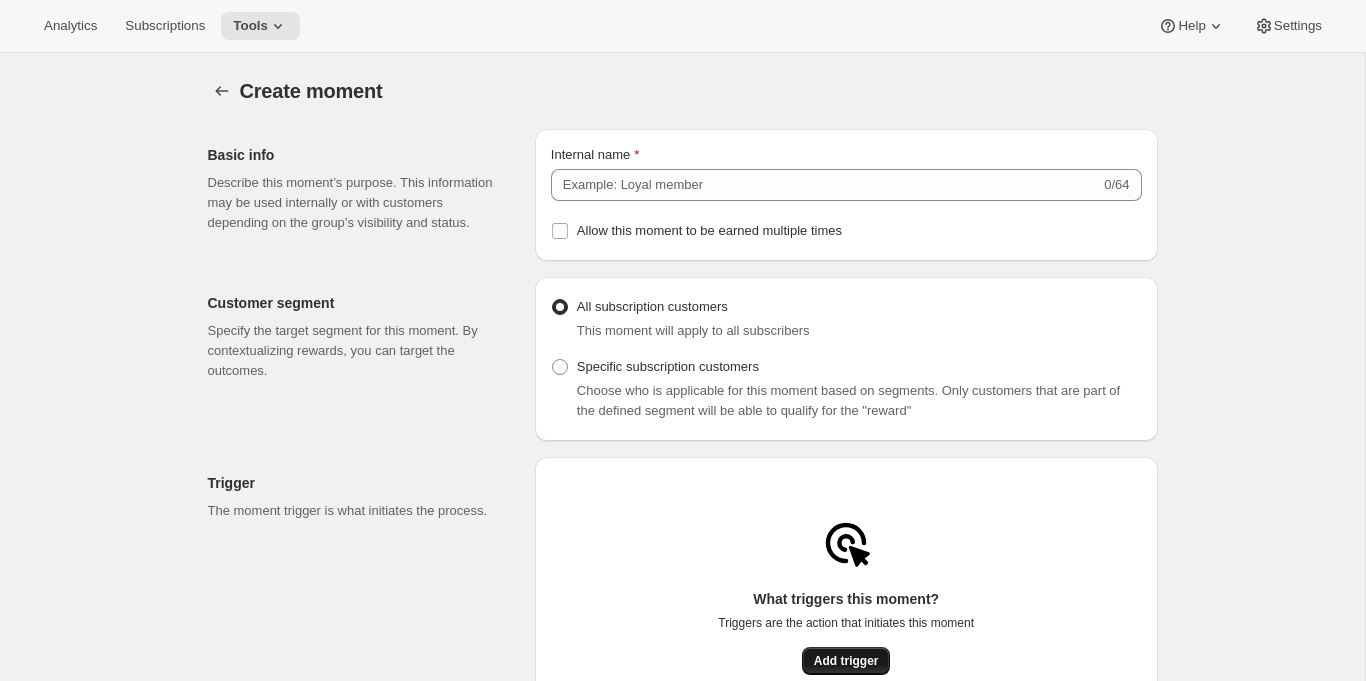 scroll, scrollTop: 111, scrollLeft: 0, axis: vertical 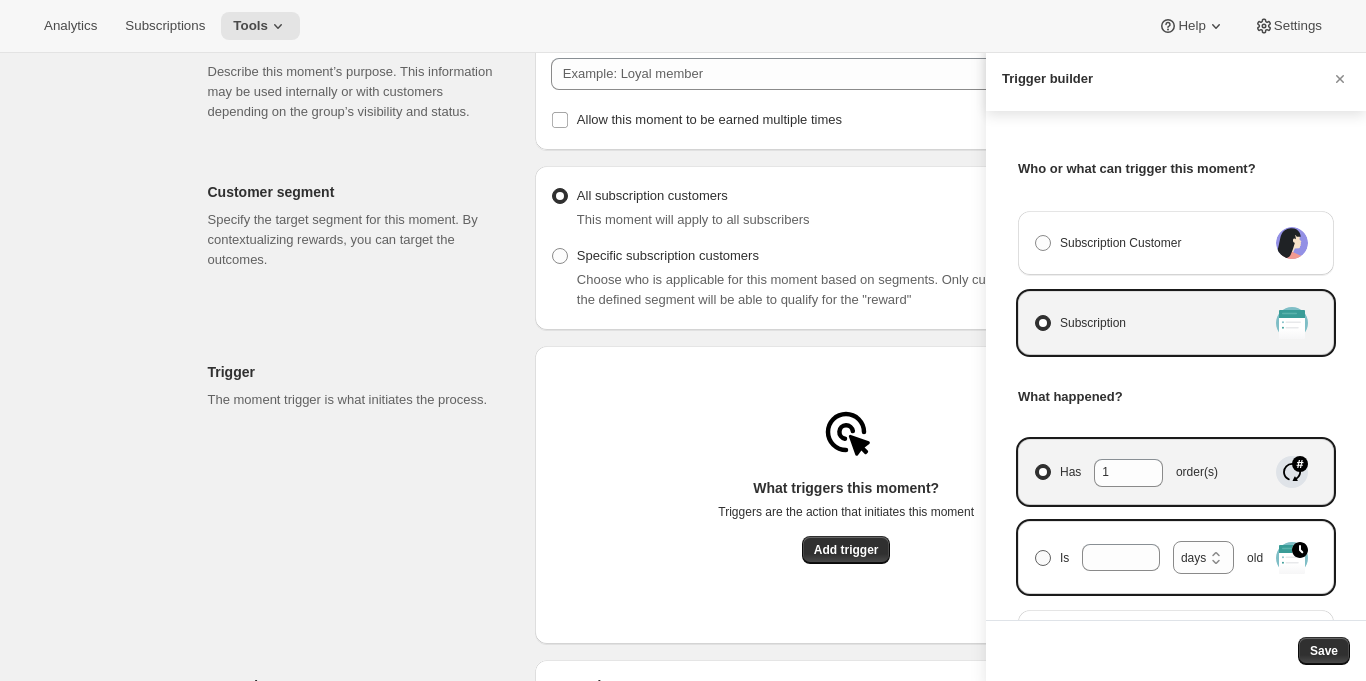 click at bounding box center [1043, 558] 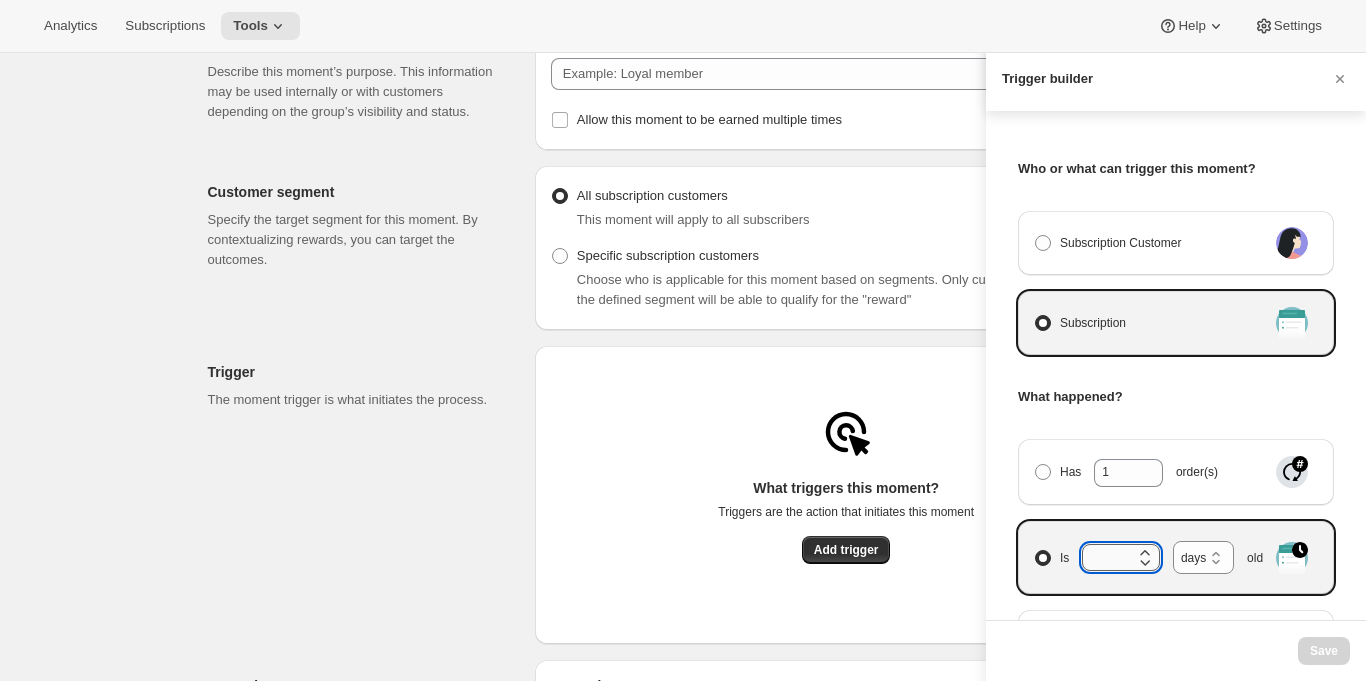click on "Is    days weeks months years days  old" at bounding box center [1106, 557] 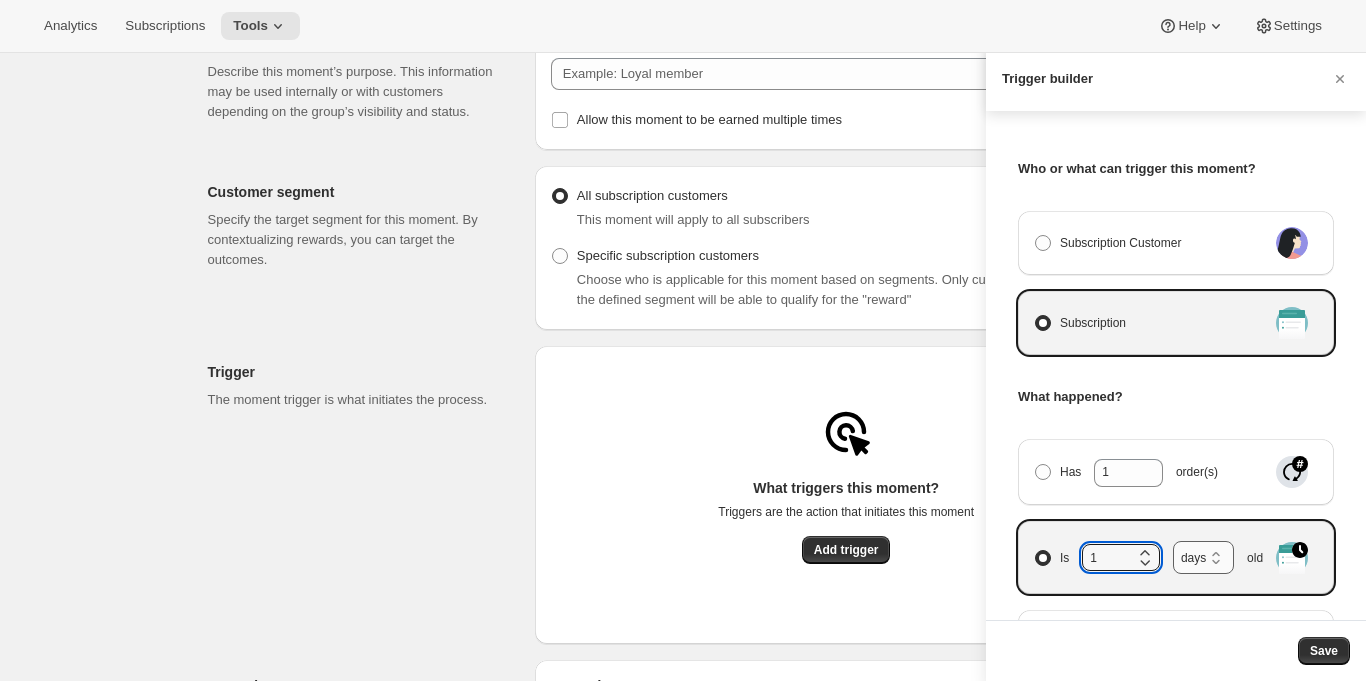 type on "1" 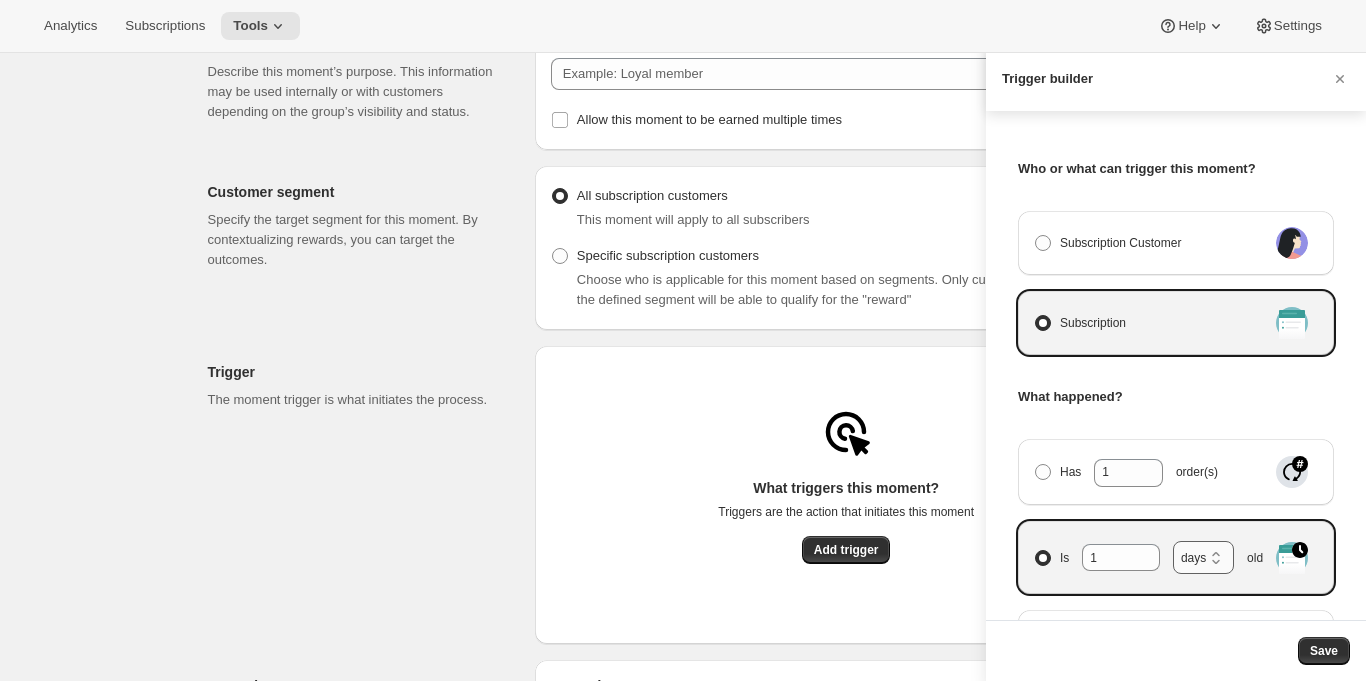 select on "years" 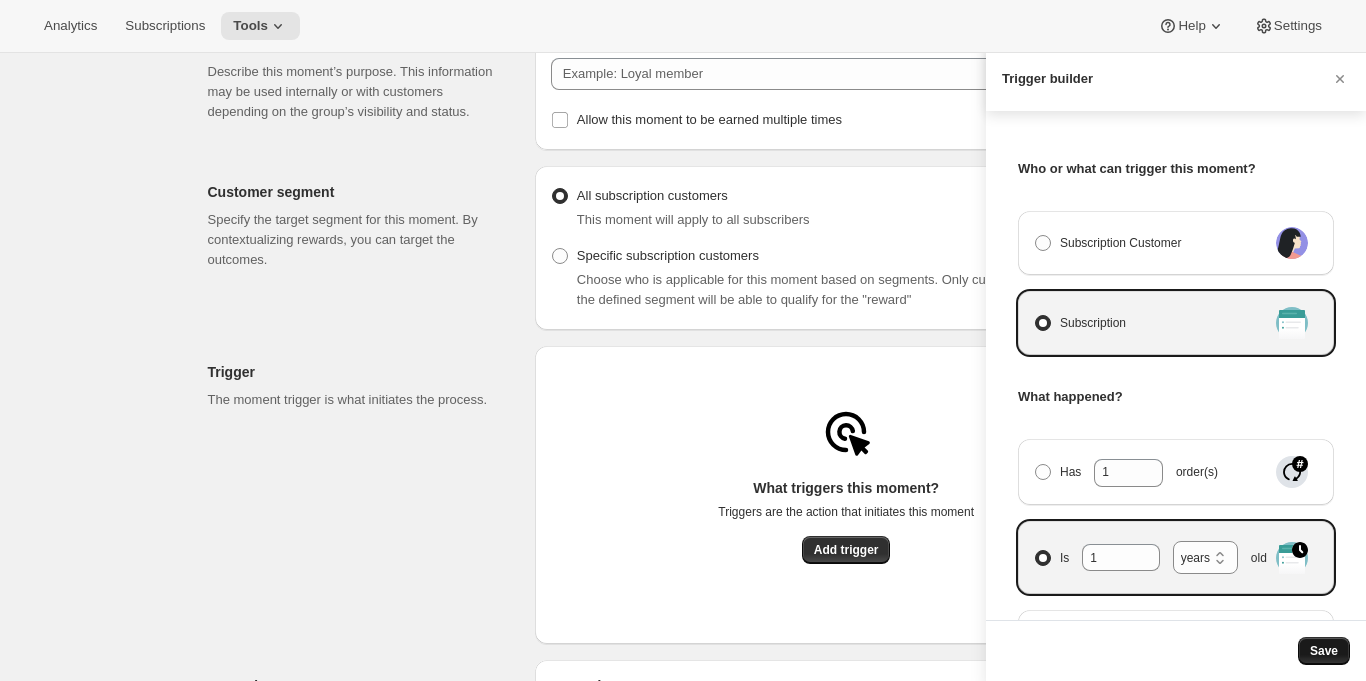 click on "Save" at bounding box center [1324, 651] 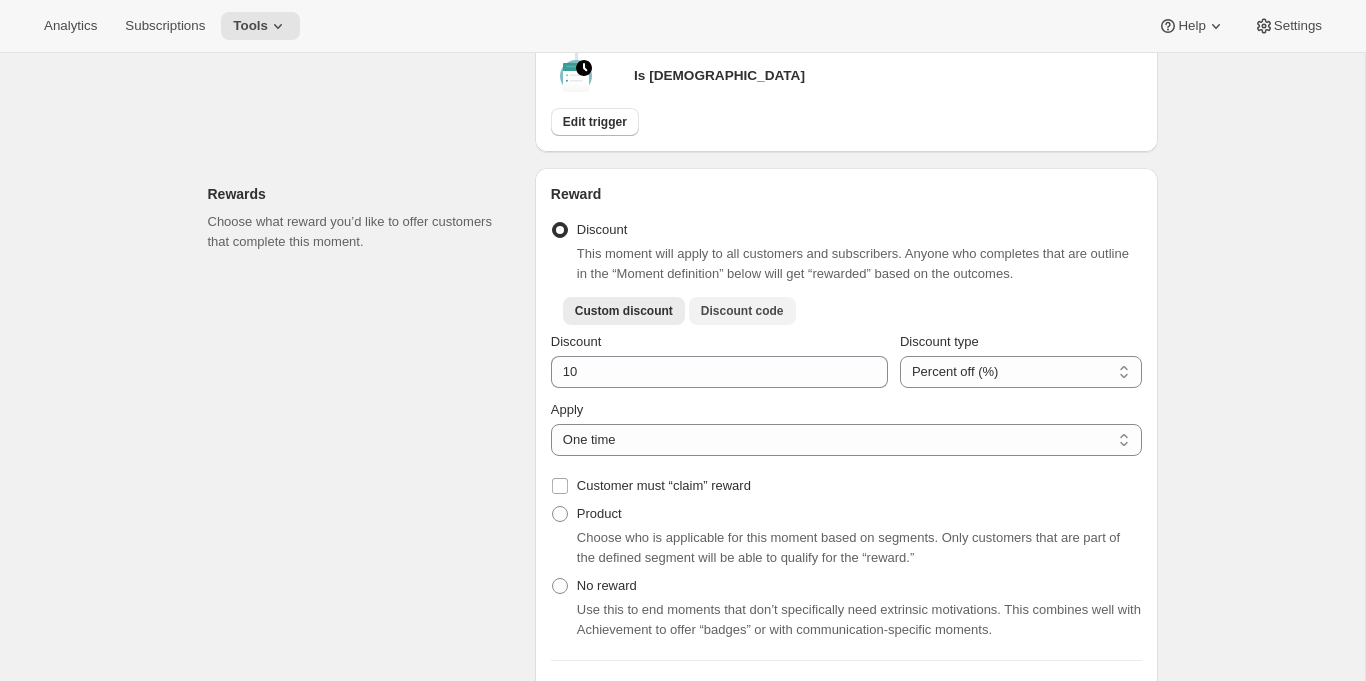 scroll, scrollTop: 646, scrollLeft: 0, axis: vertical 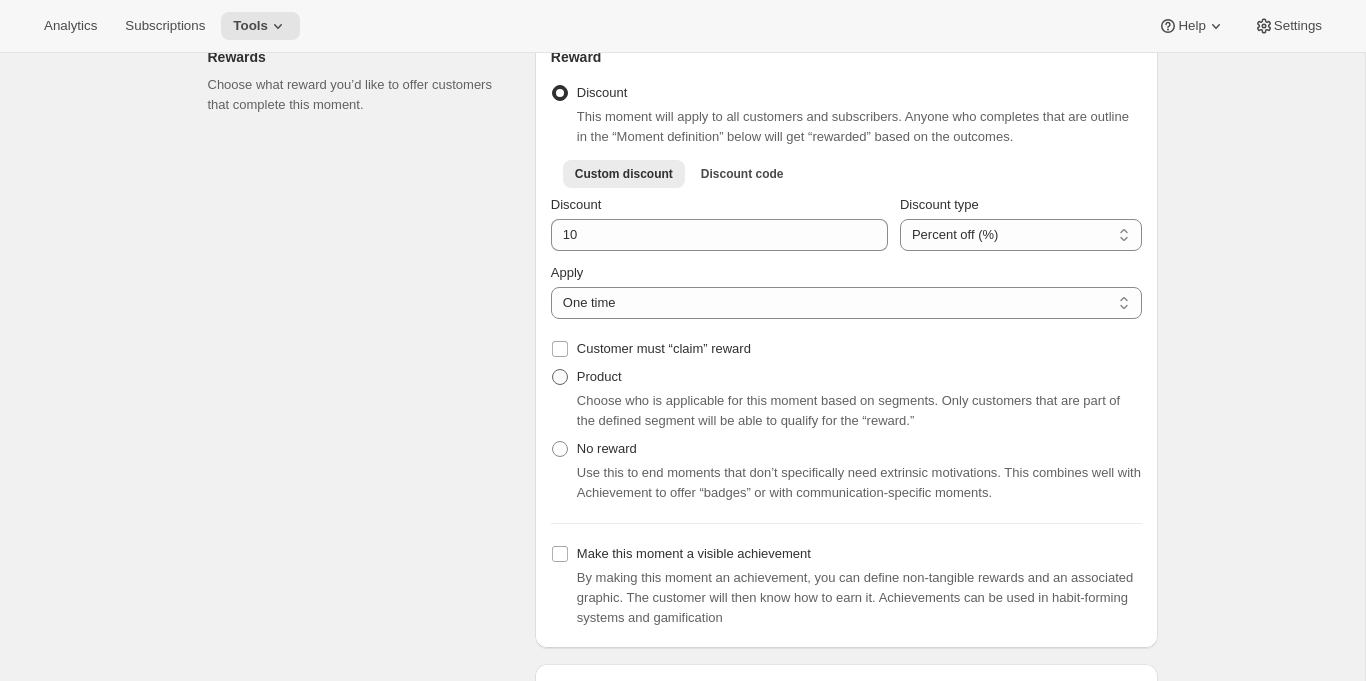 click on "Product" at bounding box center [599, 377] 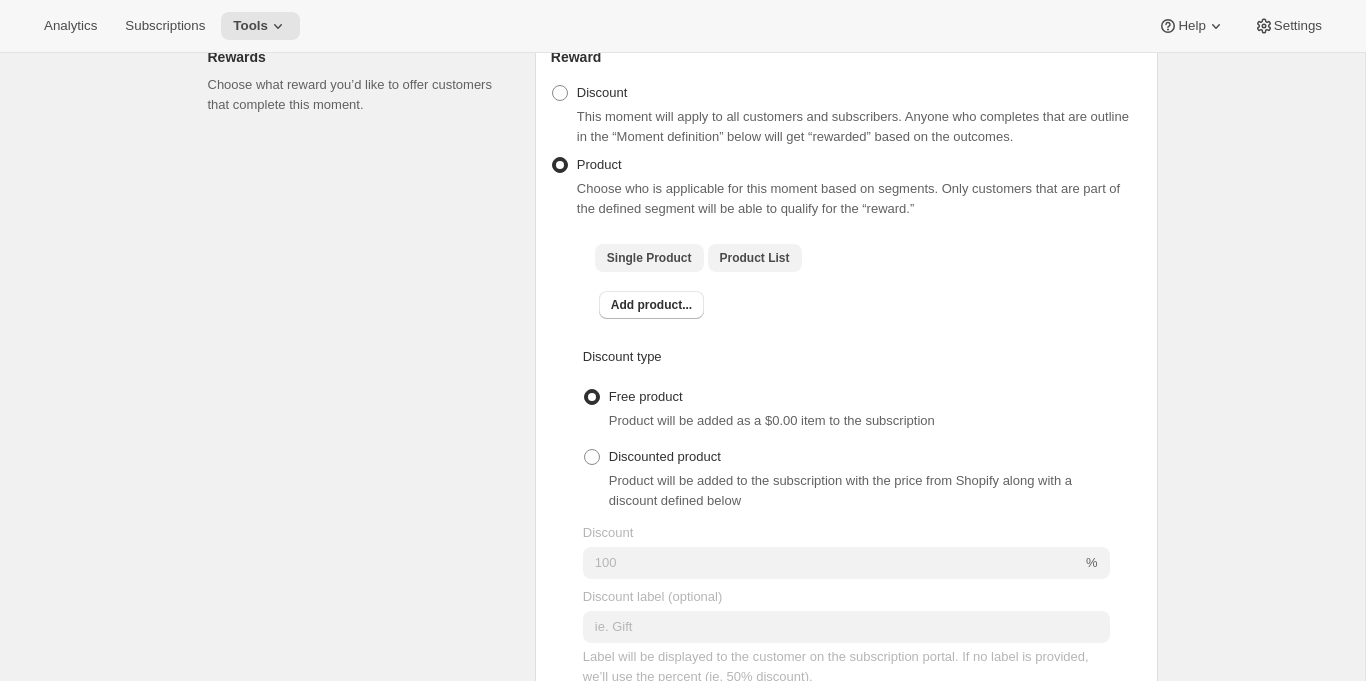 click on "Product List" at bounding box center [755, 258] 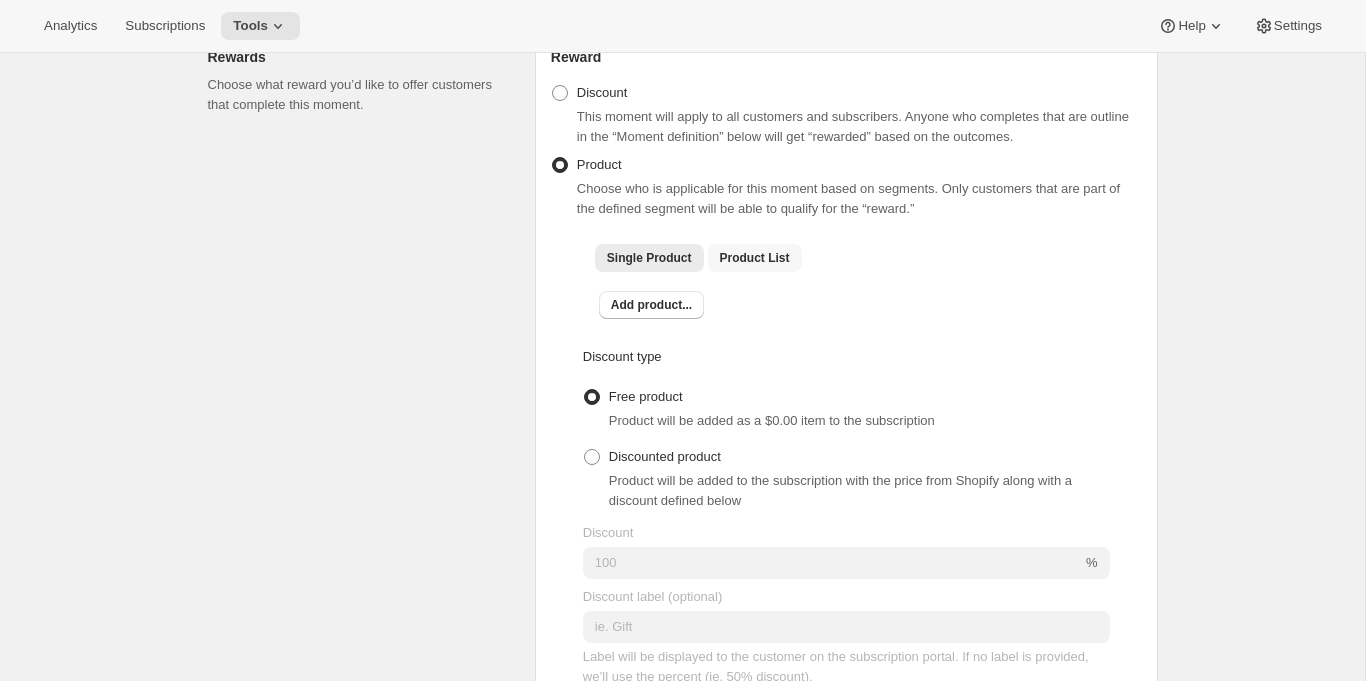 checkbox on "true" 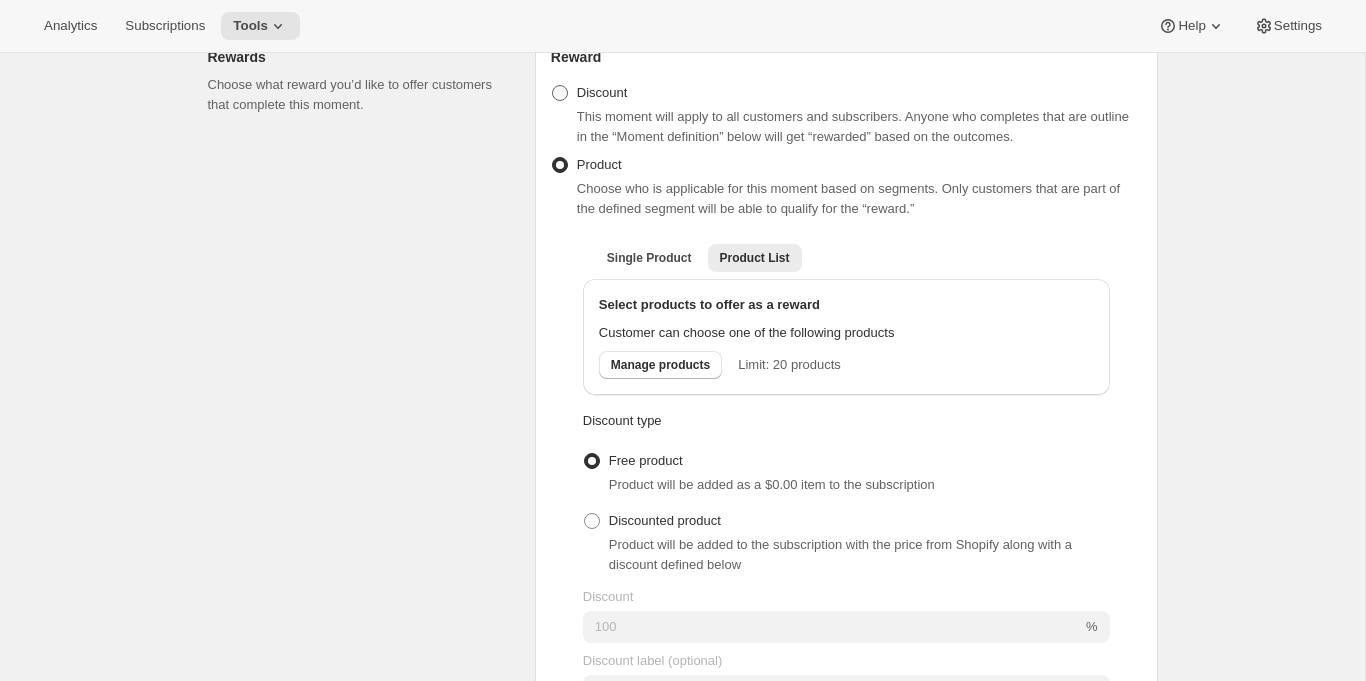 click on "Discount" at bounding box center [602, 92] 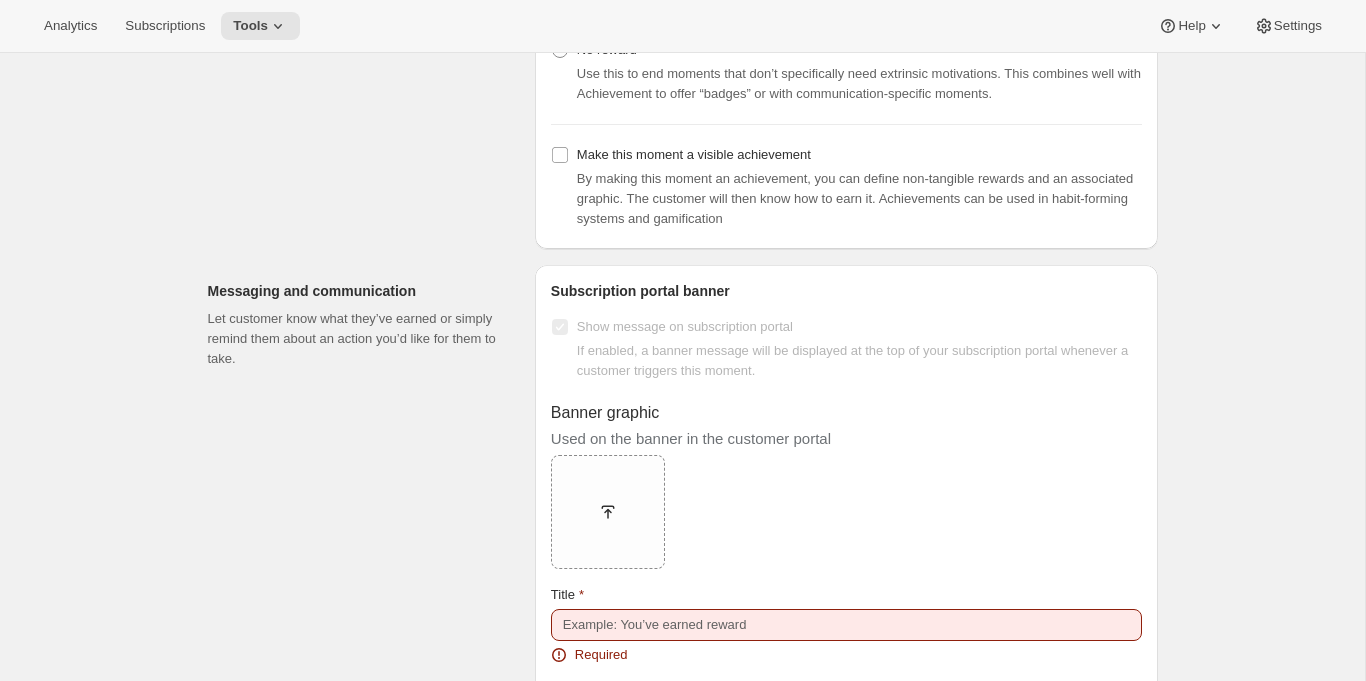 scroll, scrollTop: 1040, scrollLeft: 0, axis: vertical 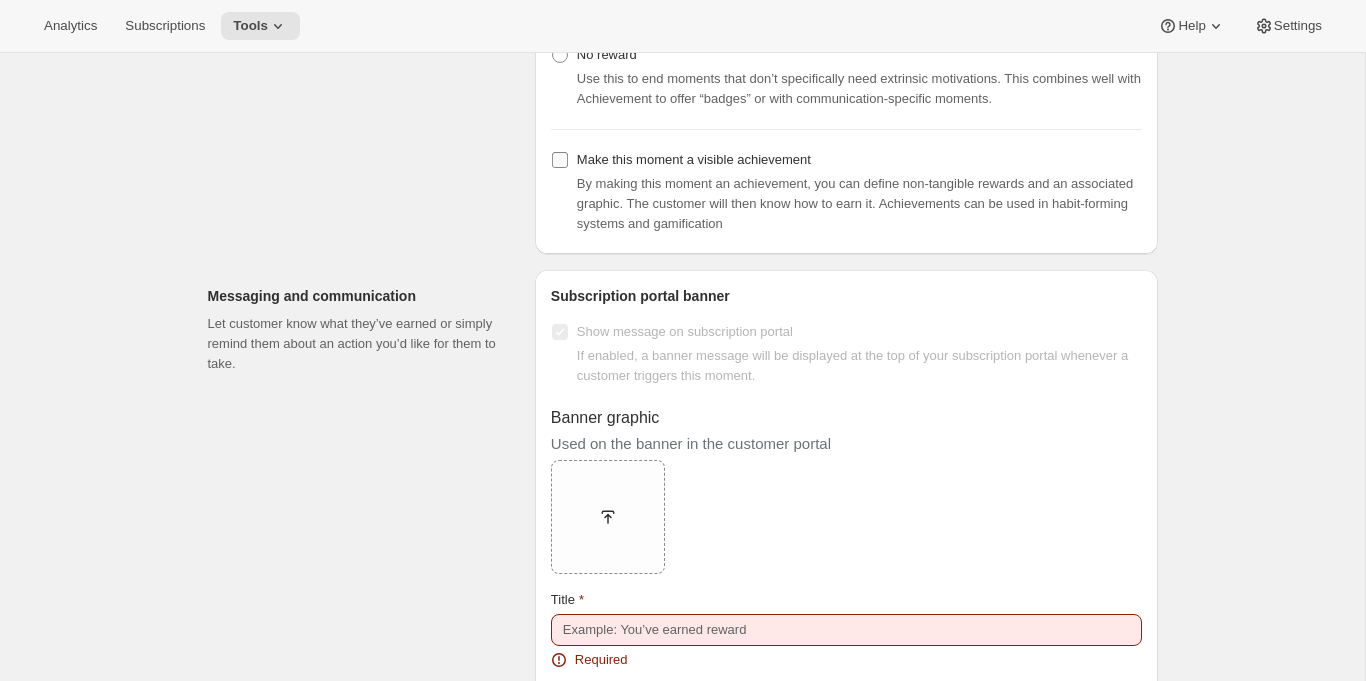 click on "Make this moment a visible achievement" at bounding box center [694, 159] 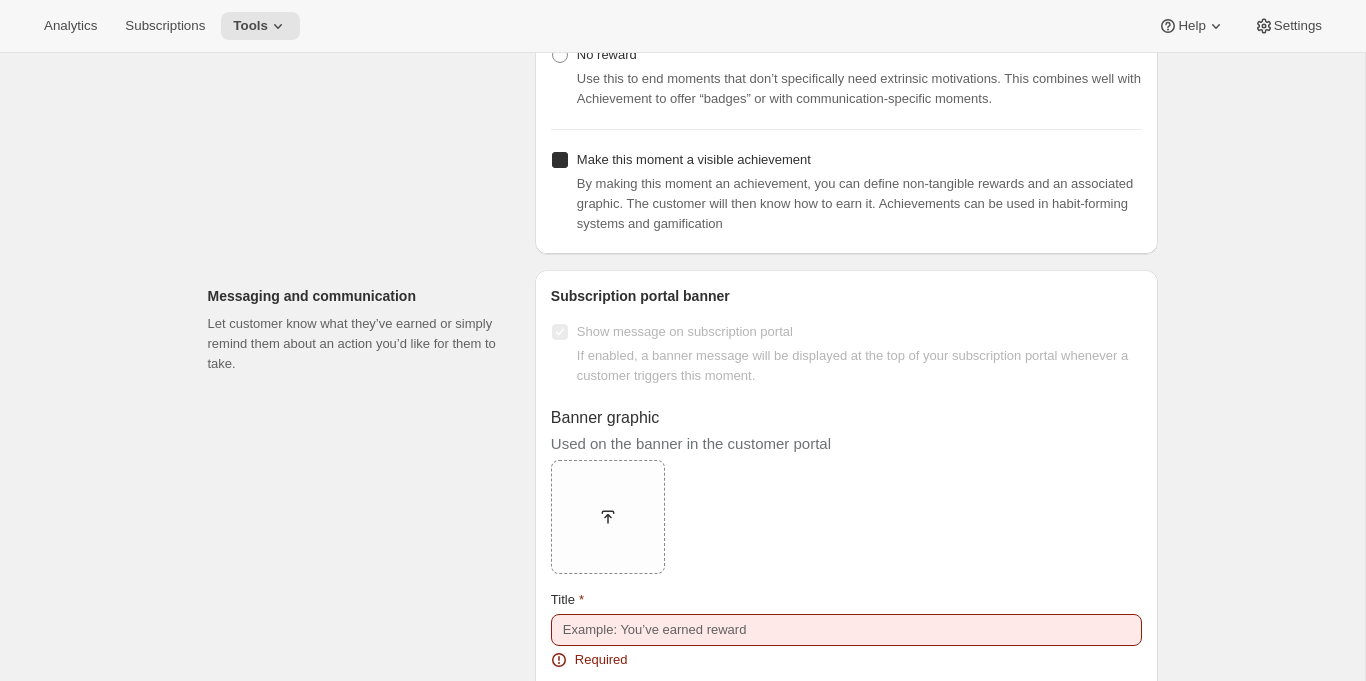 checkbox on "true" 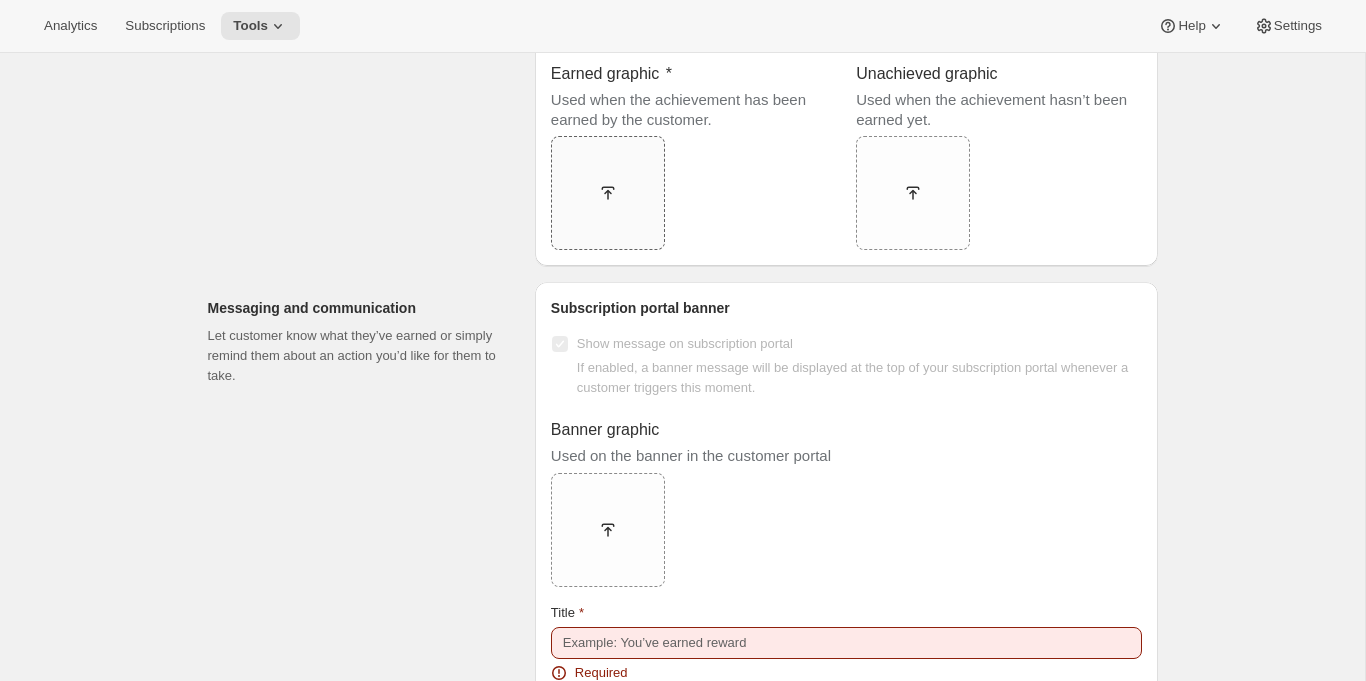 scroll, scrollTop: 1370, scrollLeft: 0, axis: vertical 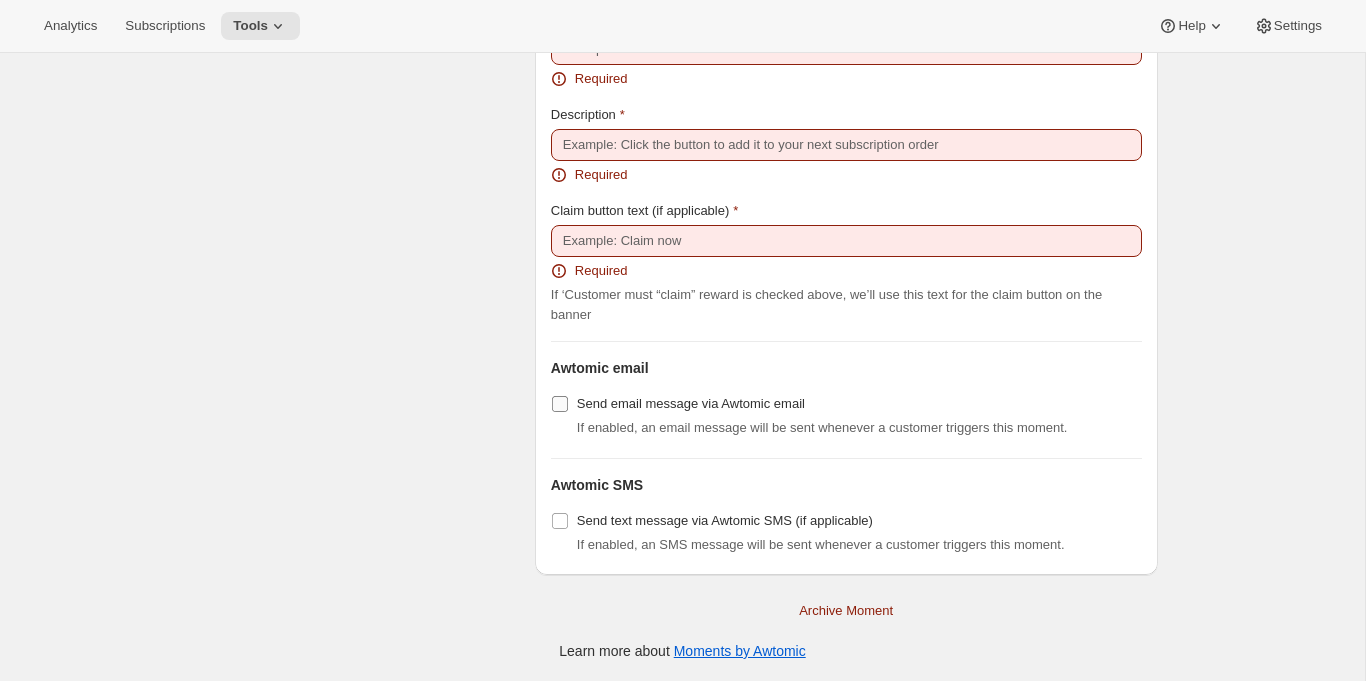 click on "Send email message via Awtomic email" at bounding box center (691, 403) 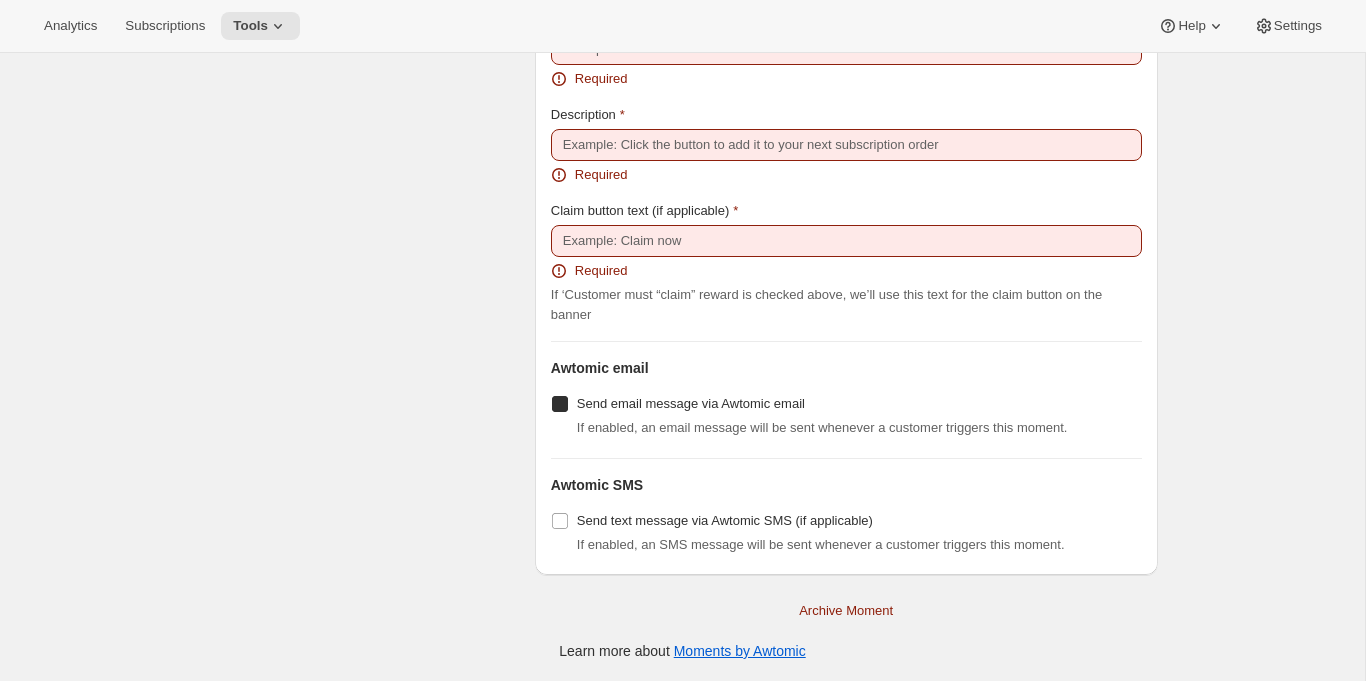 checkbox on "true" 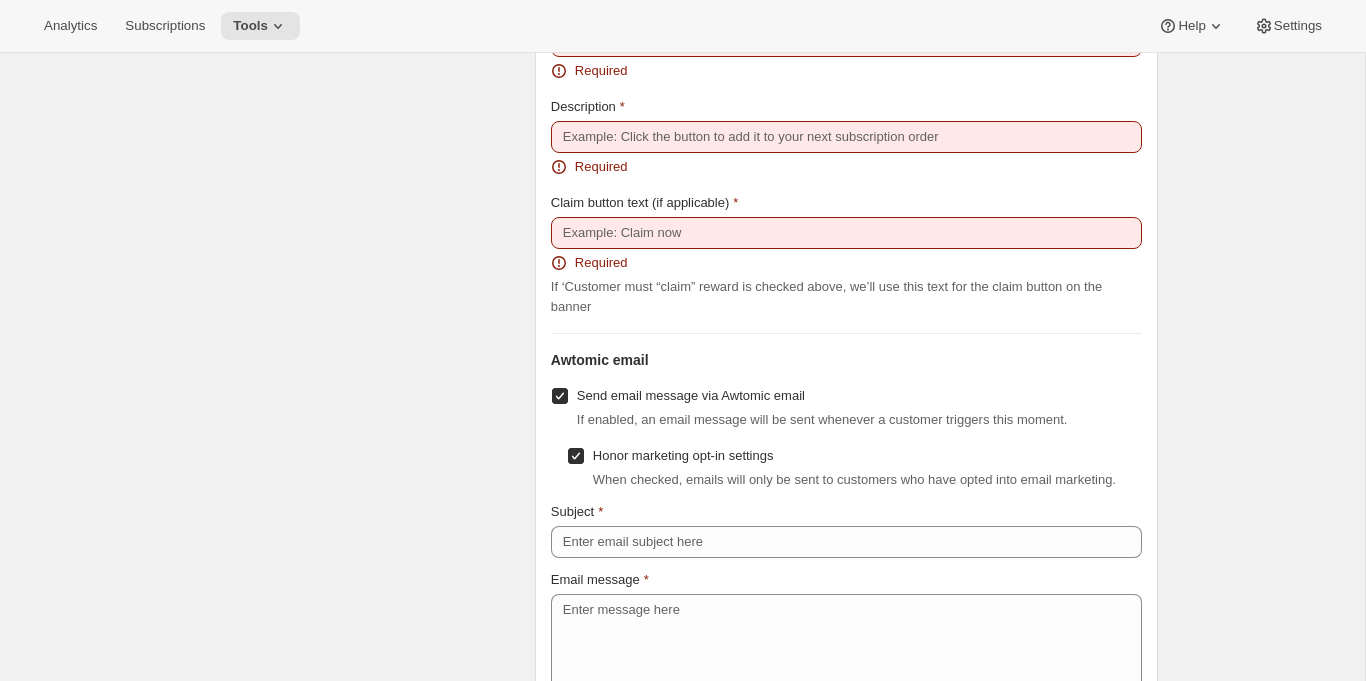 scroll, scrollTop: 2068, scrollLeft: 0, axis: vertical 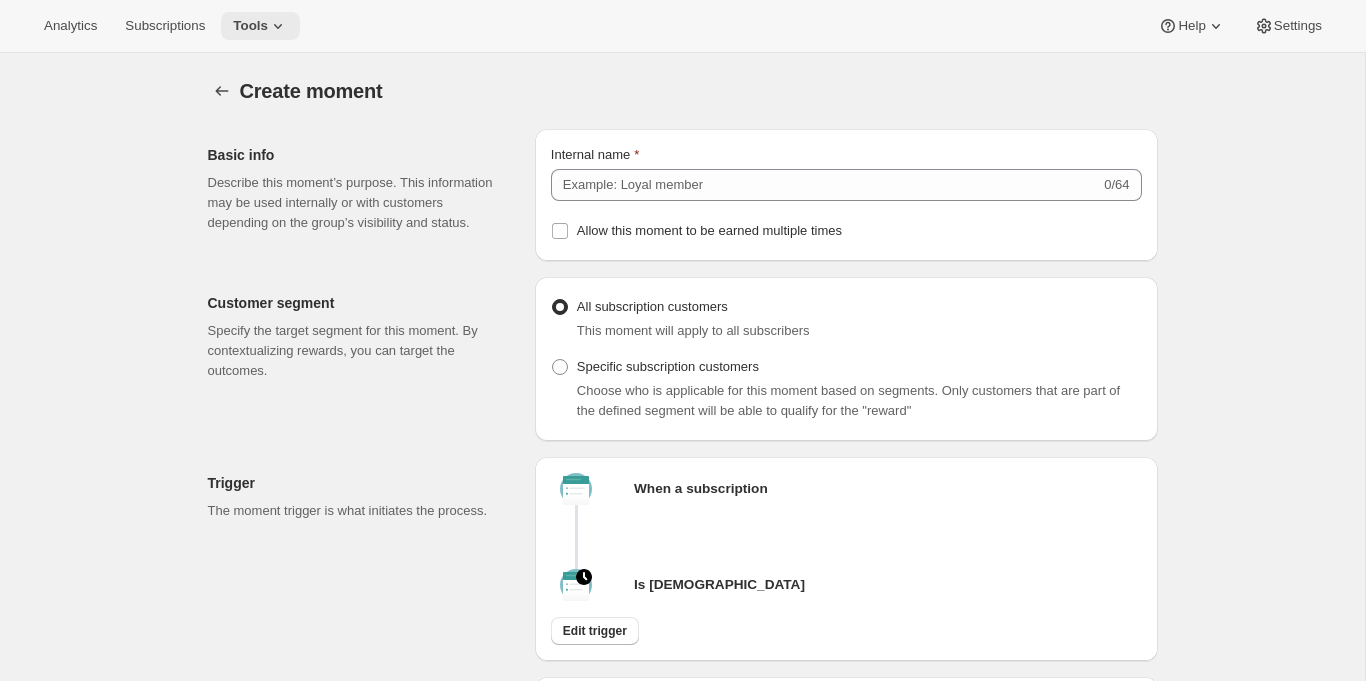 click on "Tools" at bounding box center (260, 26) 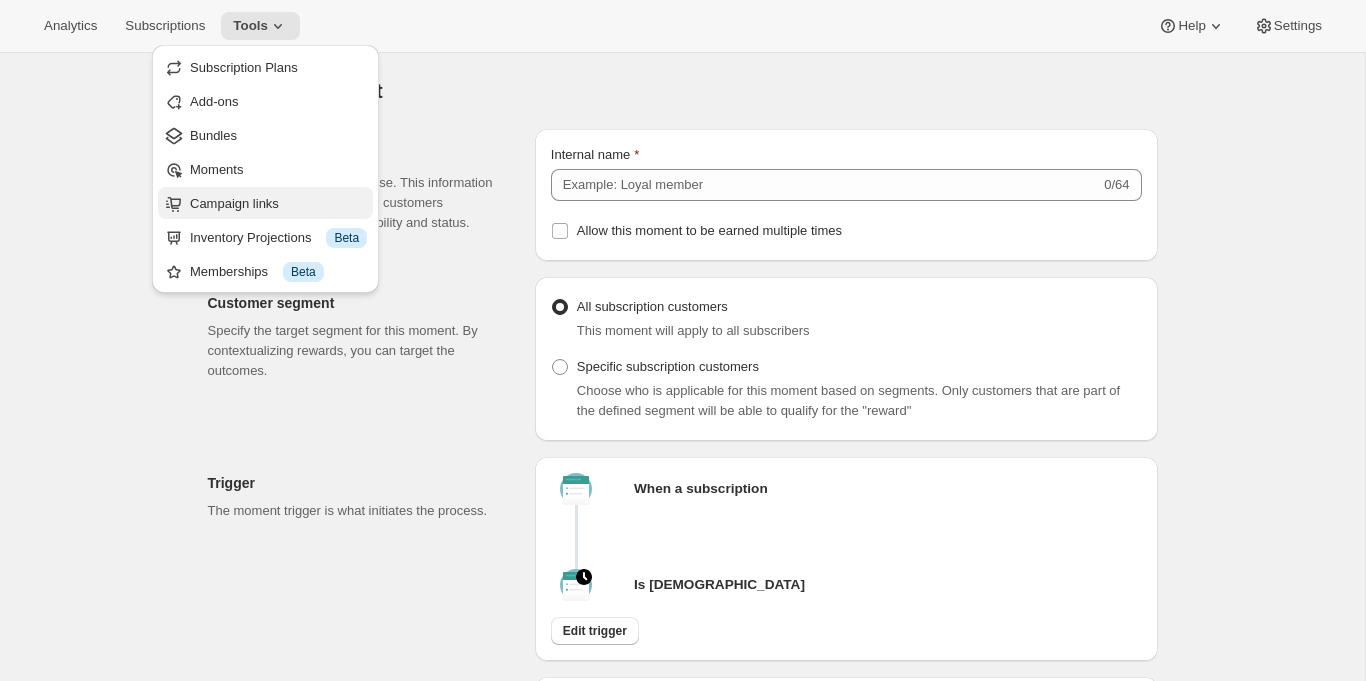click on "Campaign links" at bounding box center [234, 203] 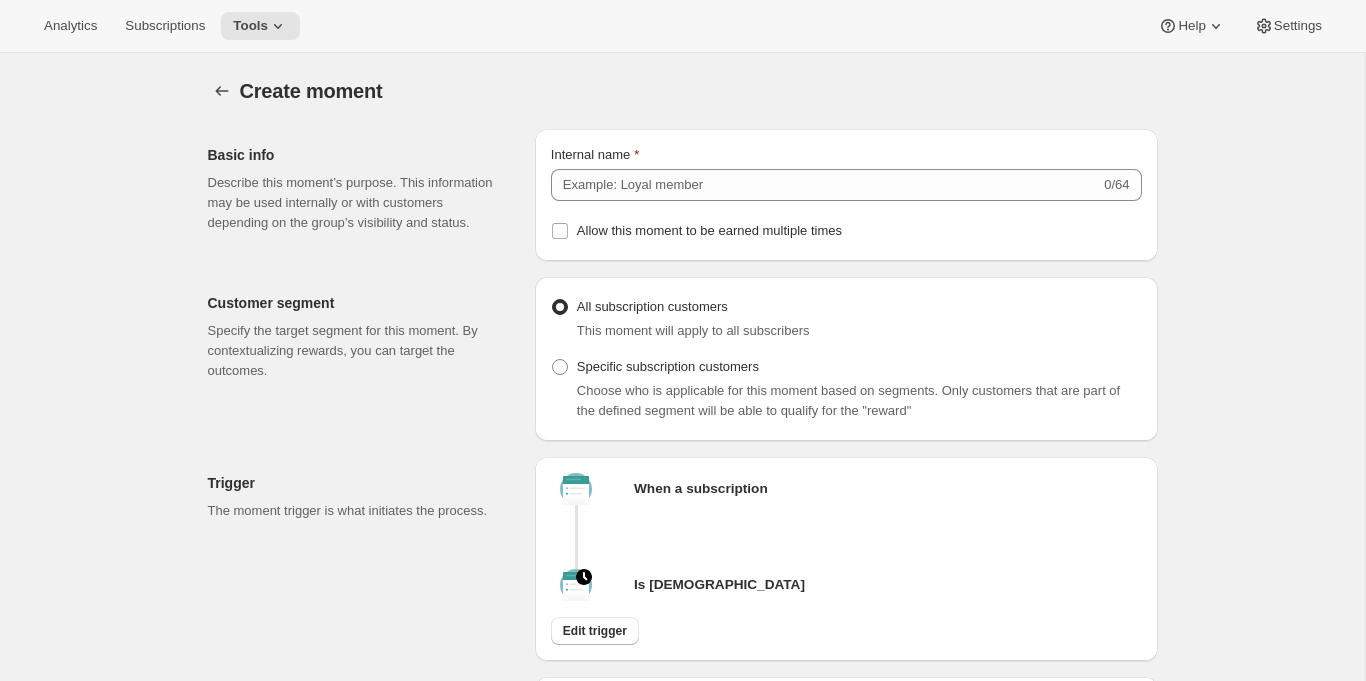 checkbox on "false" 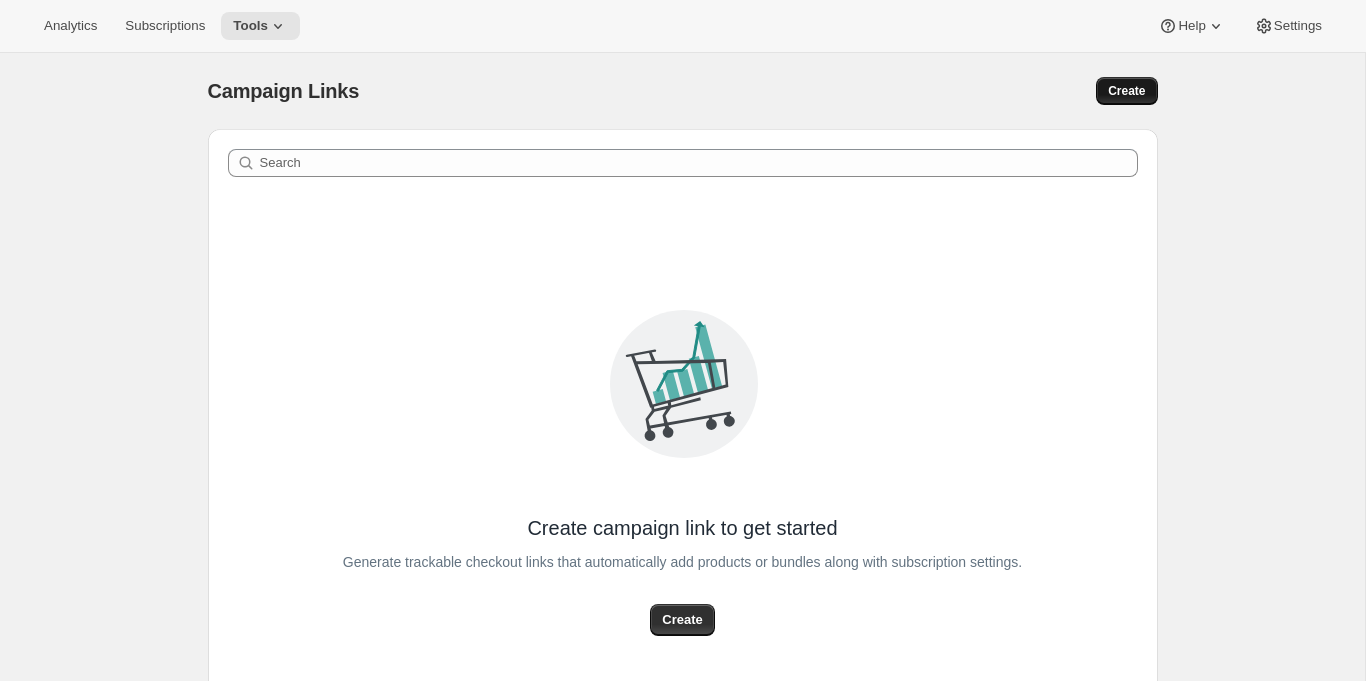 click on "Create" at bounding box center [1126, 91] 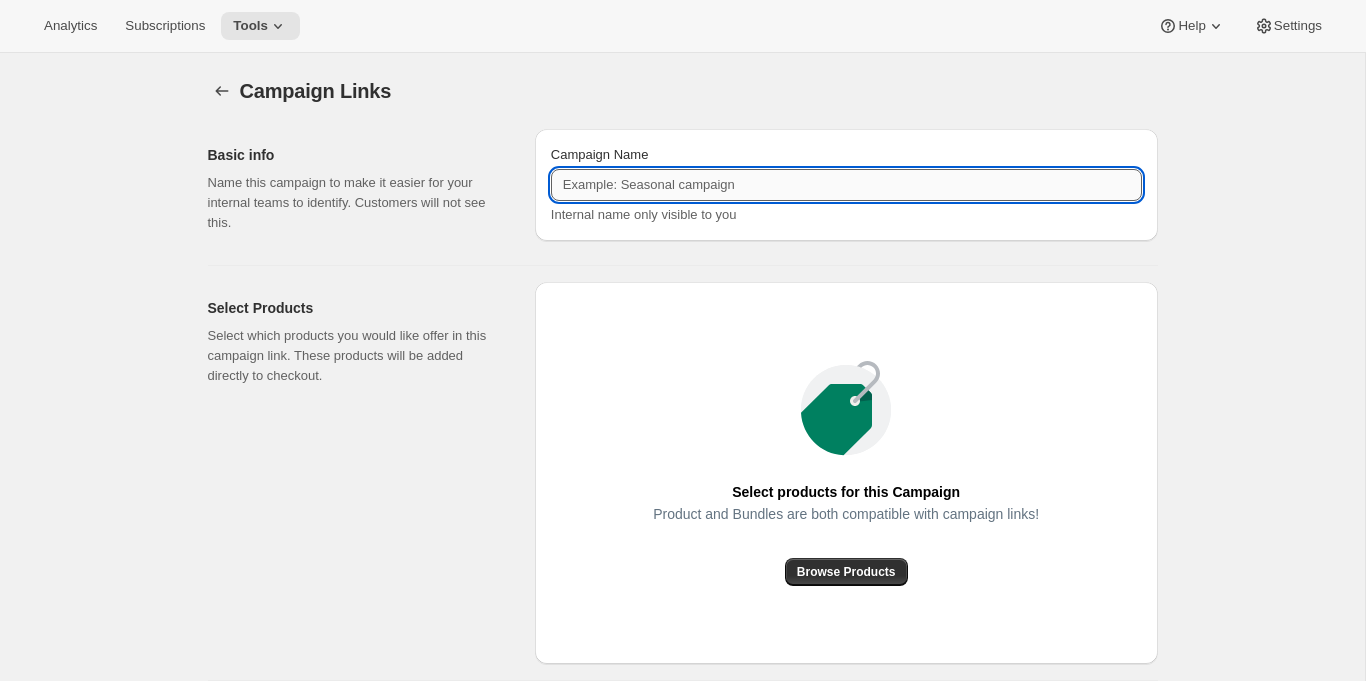 click on "Campaign Name" at bounding box center (846, 185) 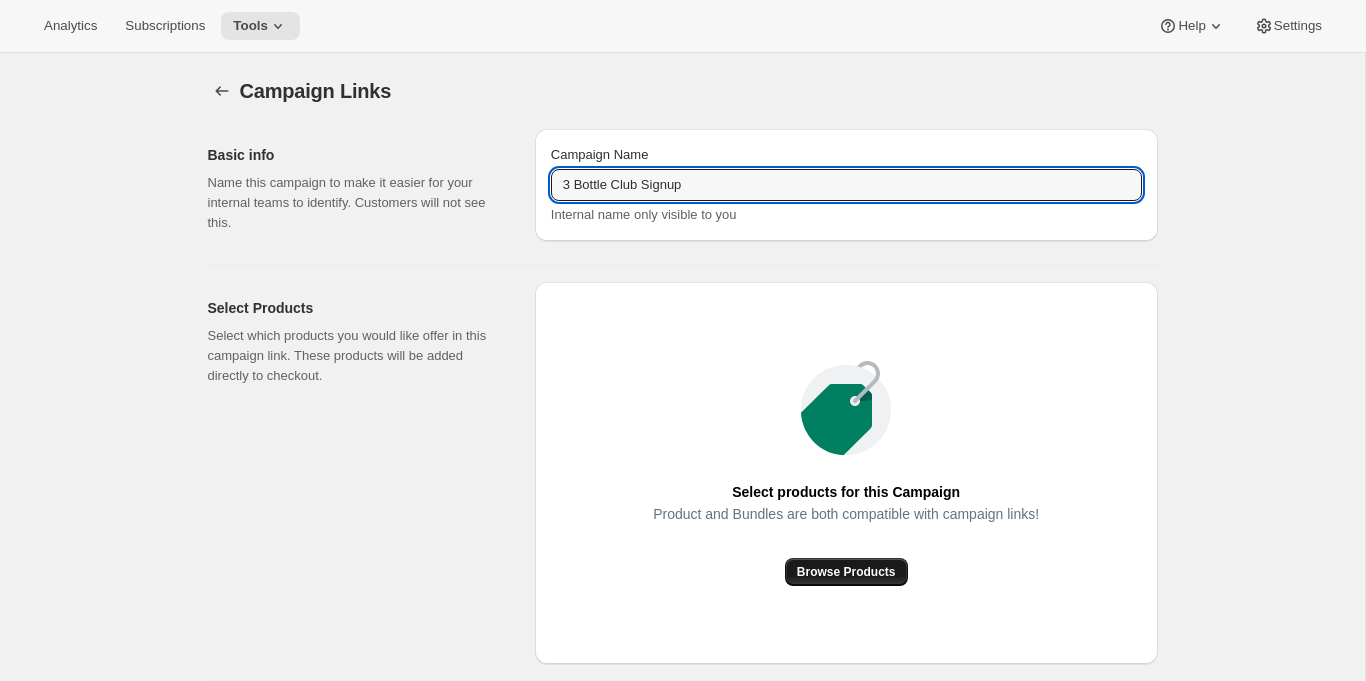 type on "3 Bottle Club Signup" 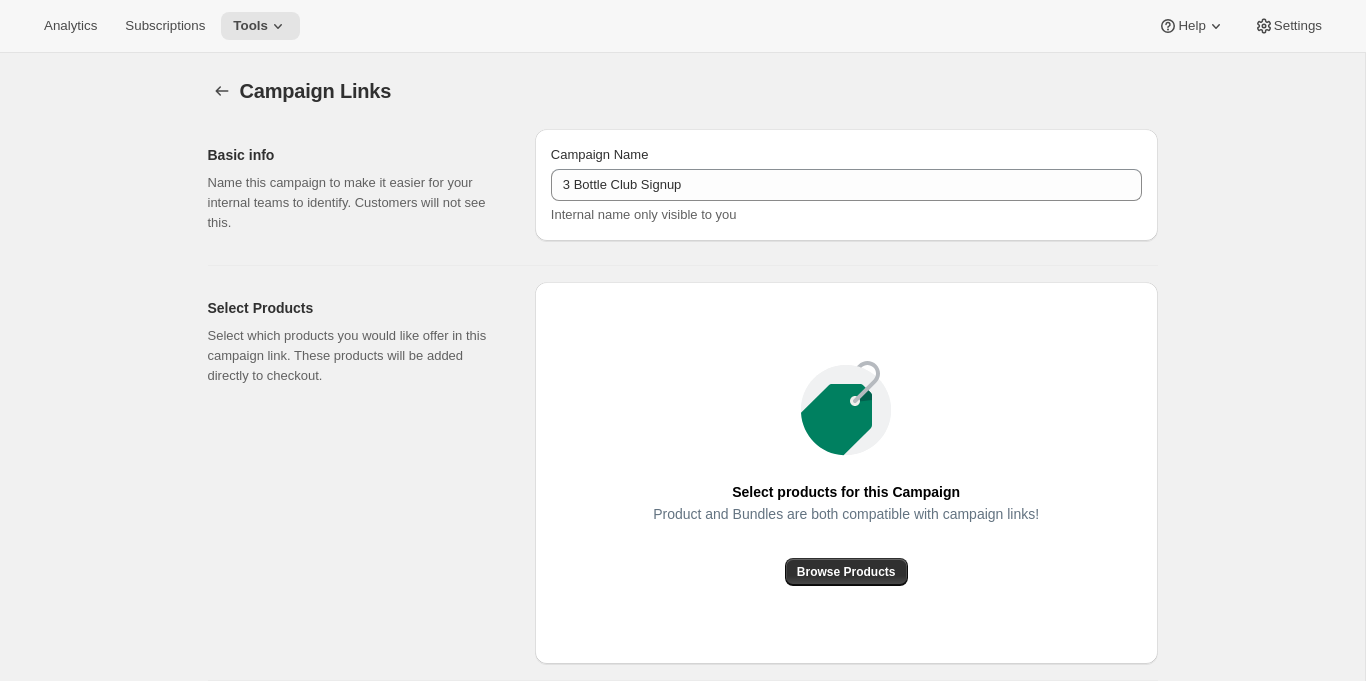 scroll, scrollTop: 0, scrollLeft: 0, axis: both 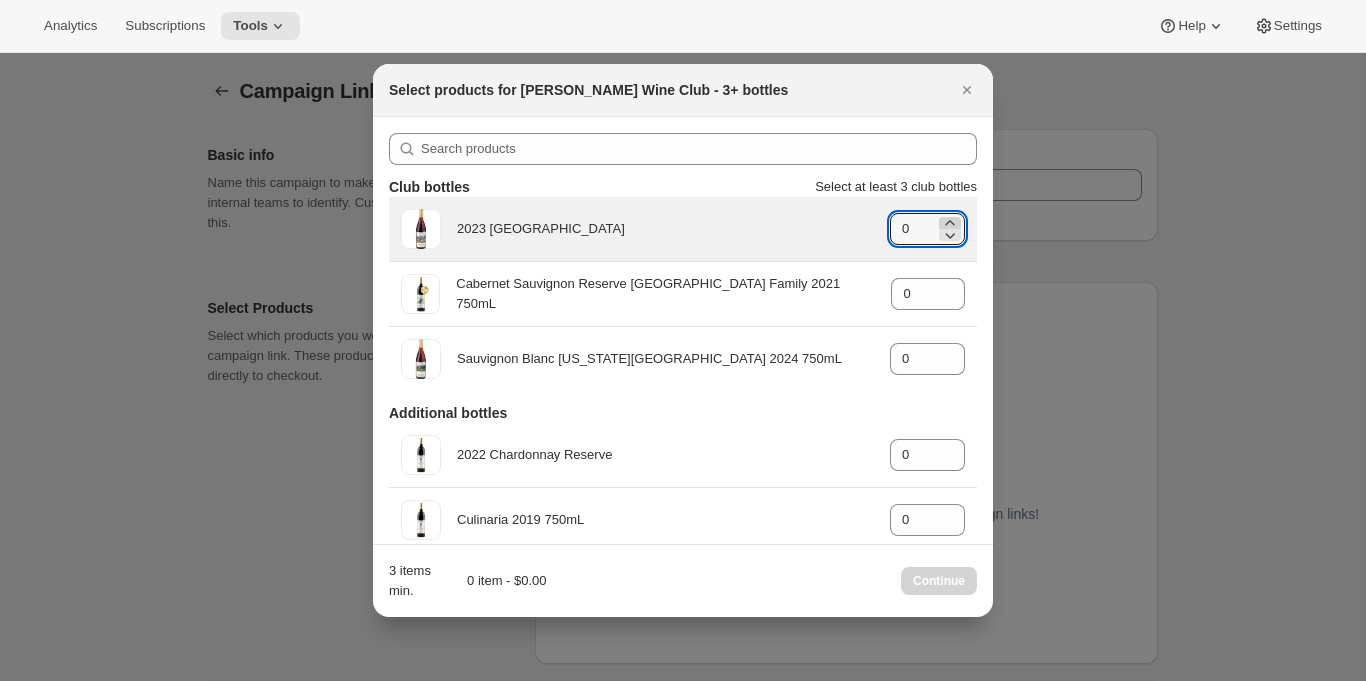 click 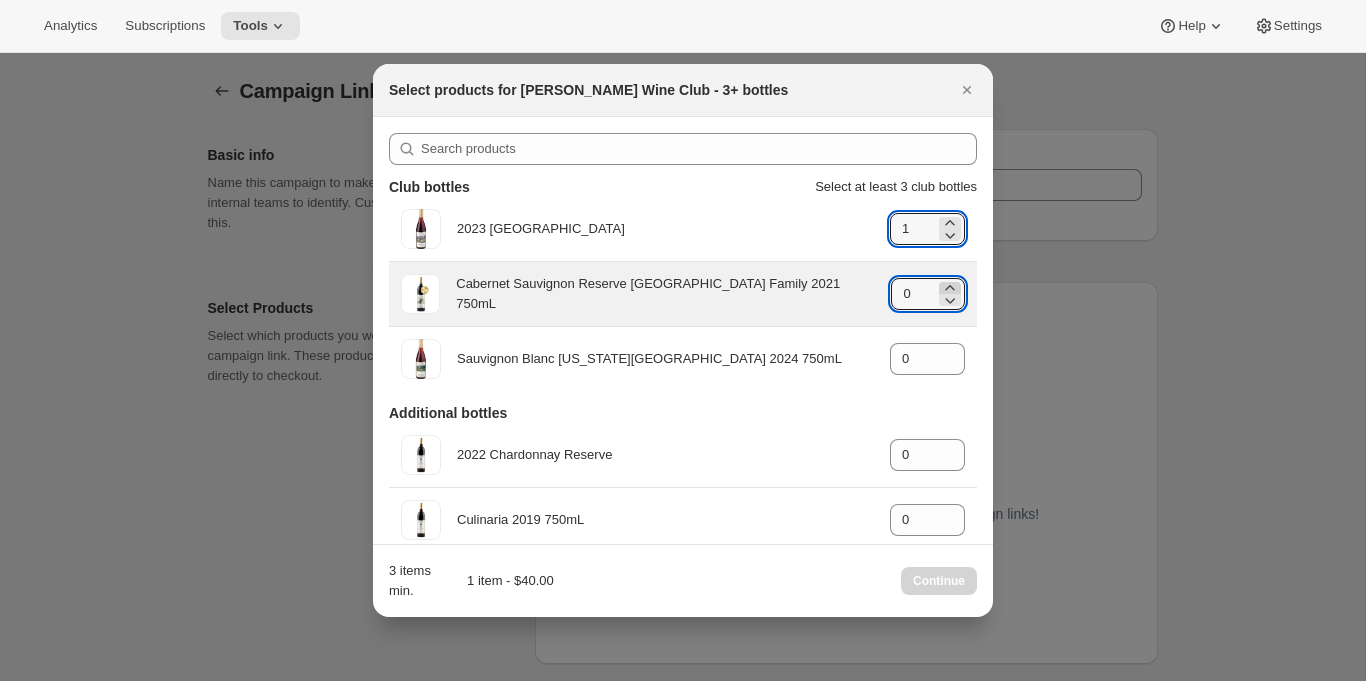 click 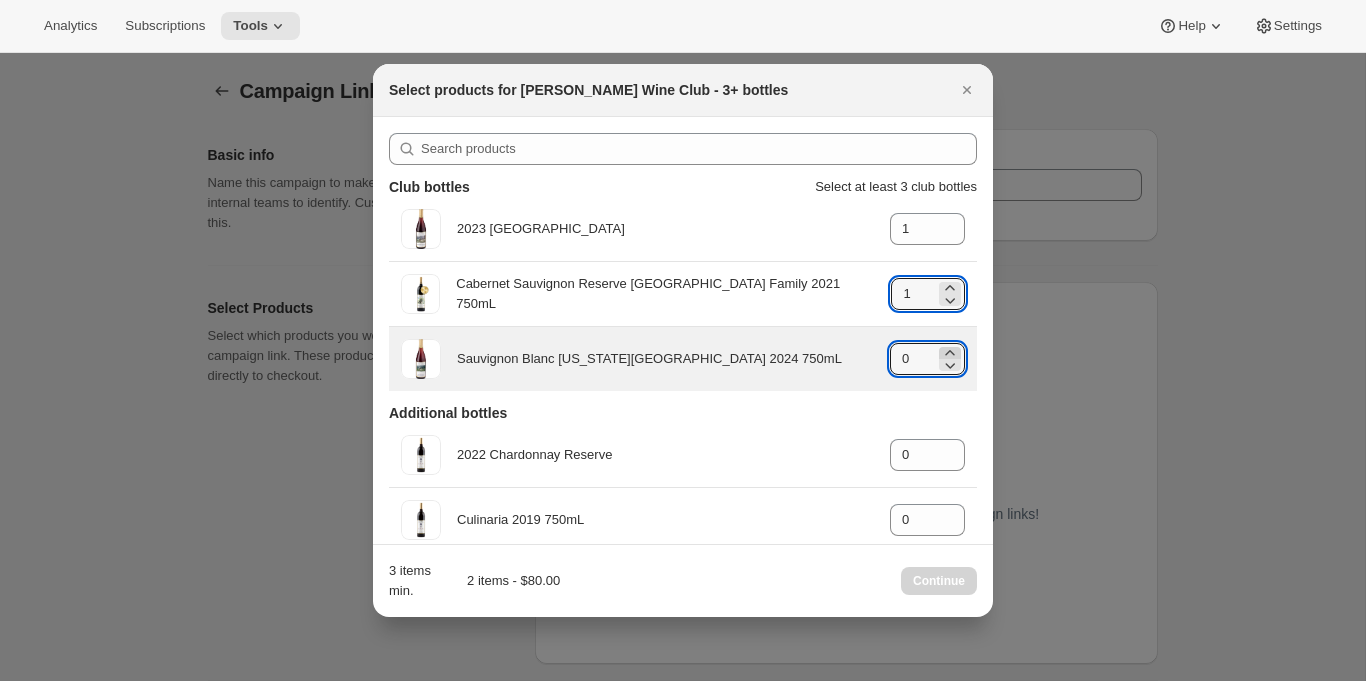 click 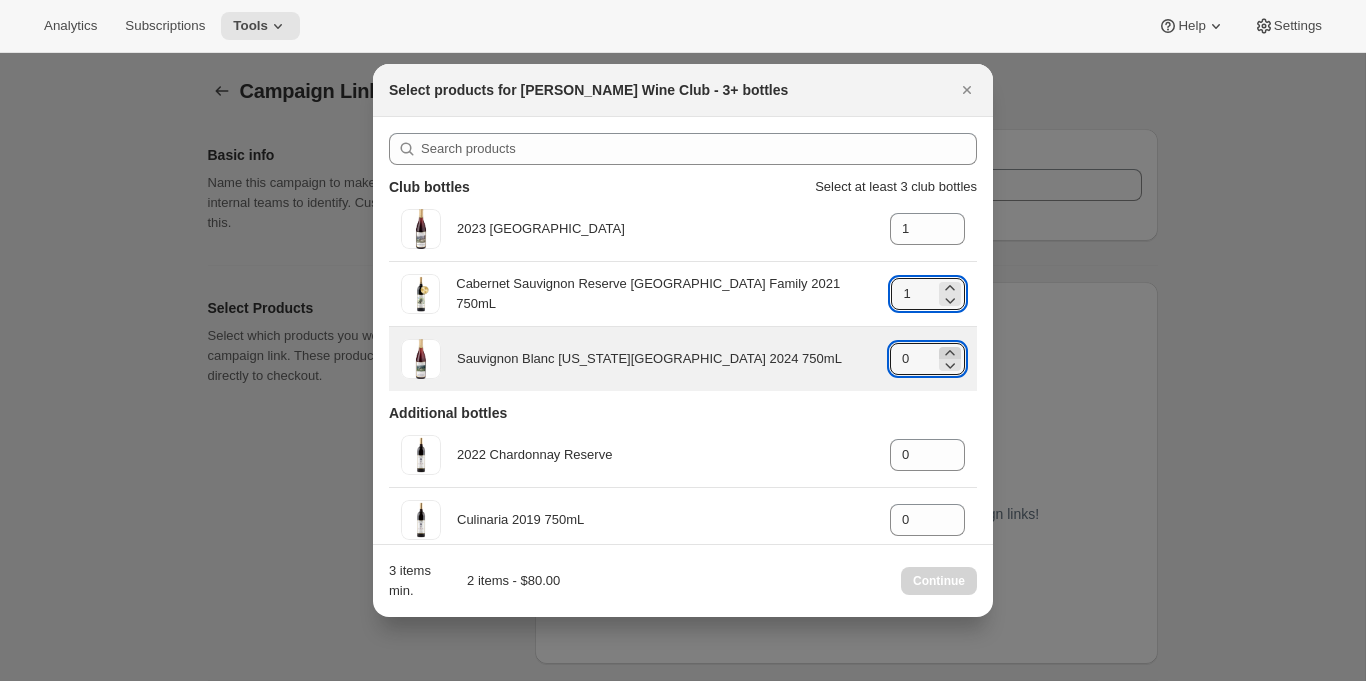 type on "1" 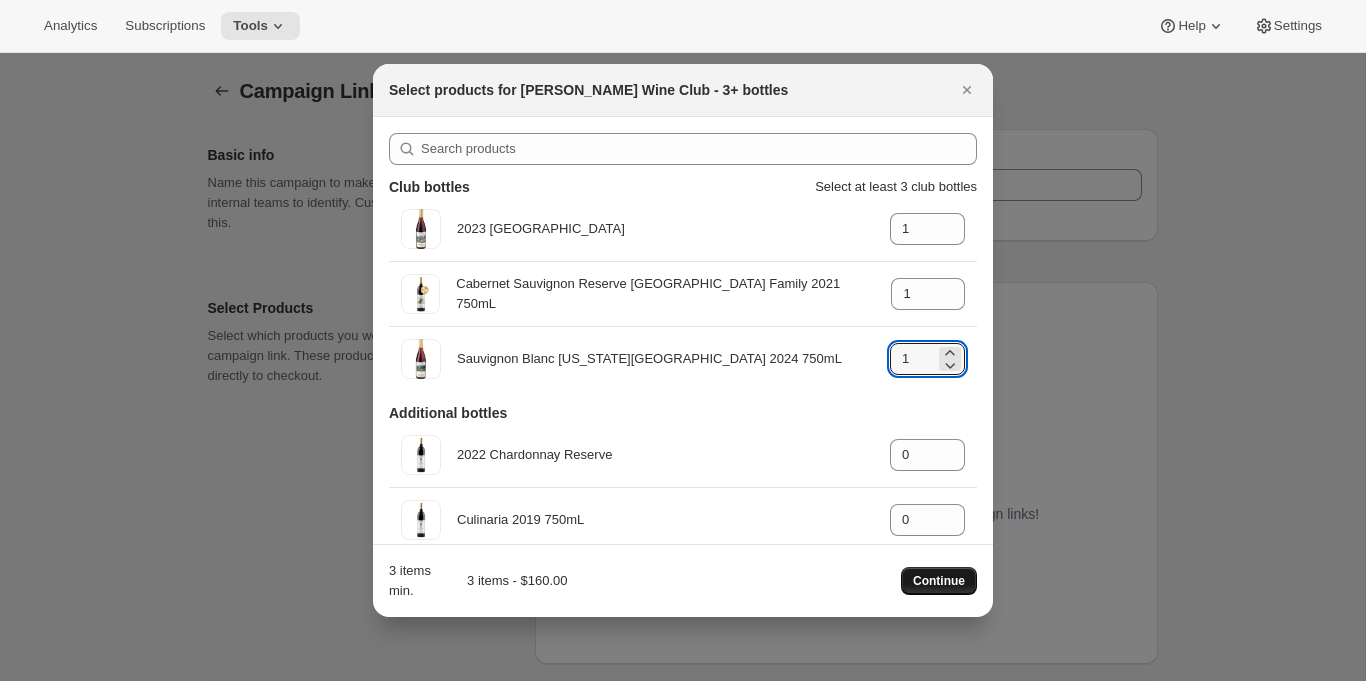 click on "Continue" at bounding box center [939, 581] 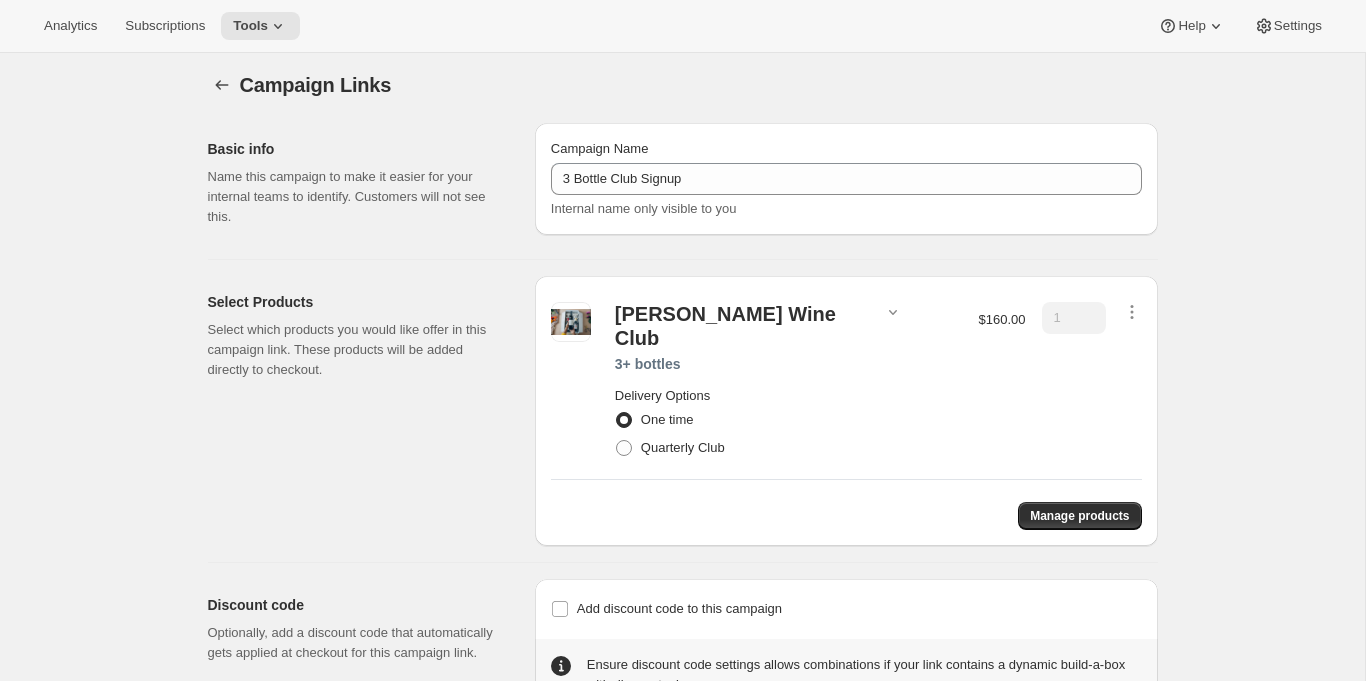 scroll, scrollTop: 76, scrollLeft: 0, axis: vertical 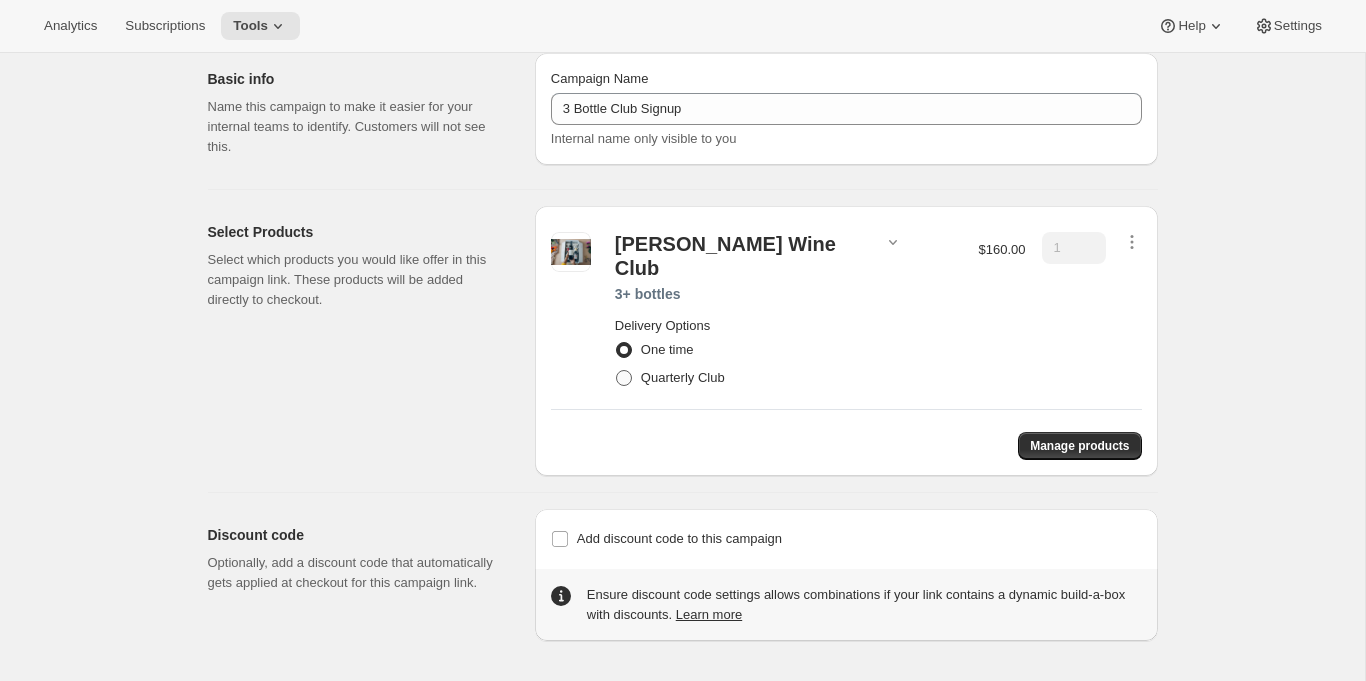 click on "Quarterly Club" at bounding box center (683, 377) 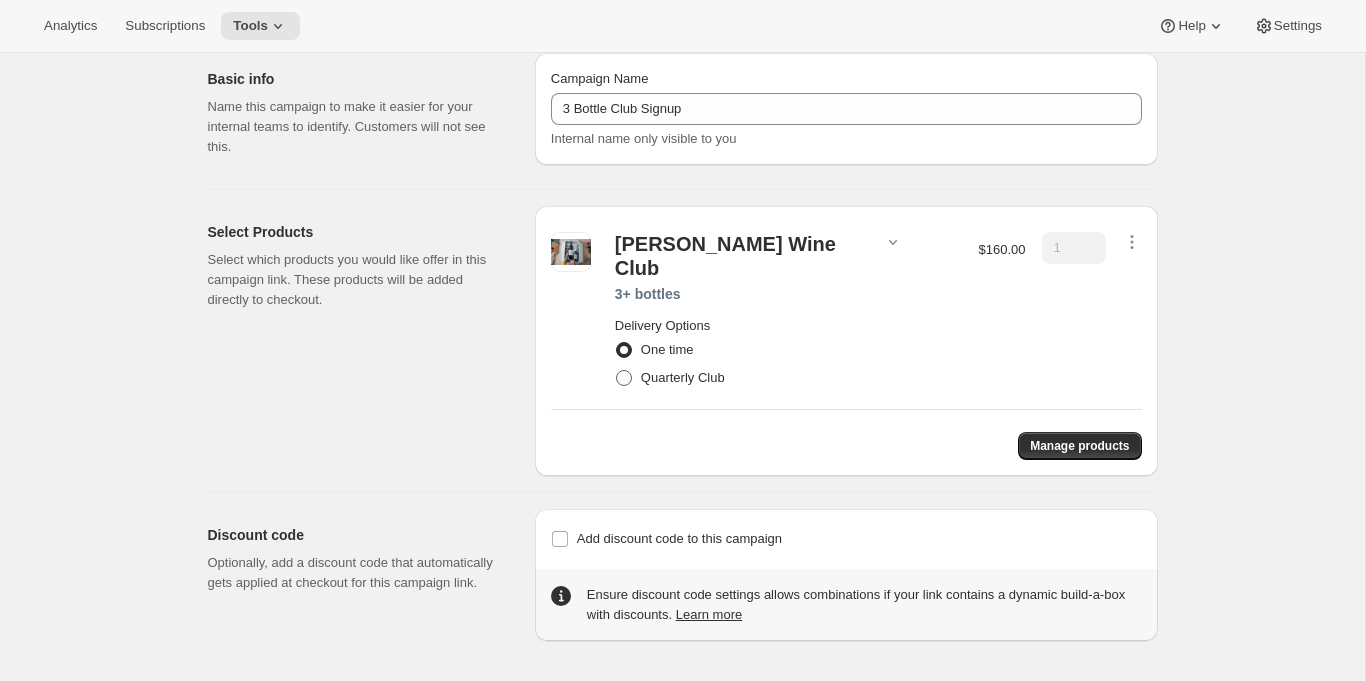 radio on "true" 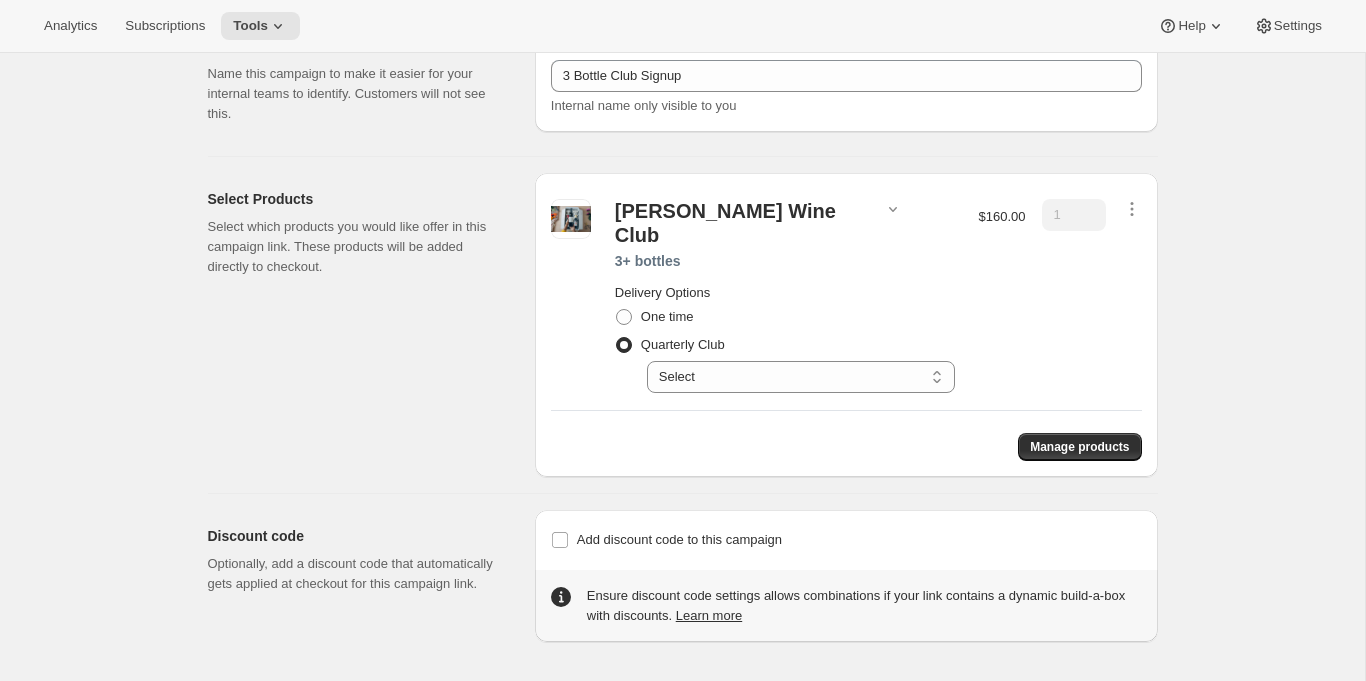 scroll, scrollTop: 110, scrollLeft: 0, axis: vertical 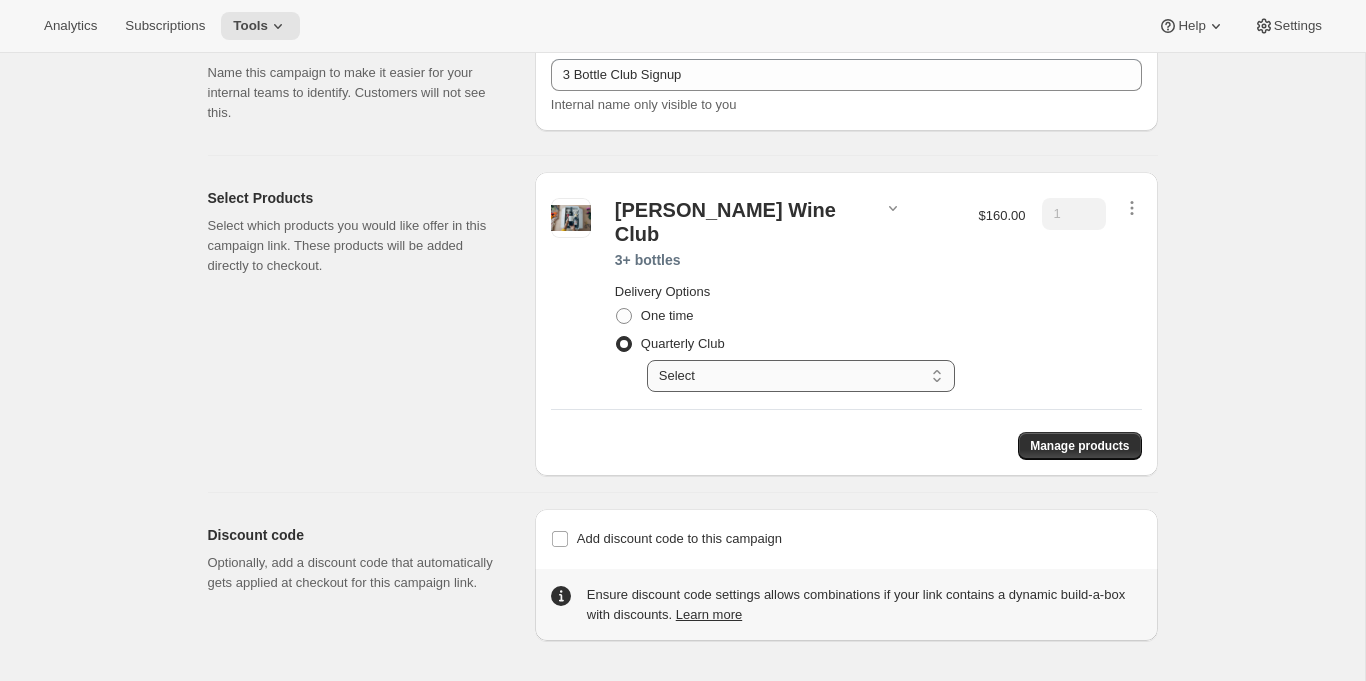 click on "Select Delivered quarterly" at bounding box center (801, 376) 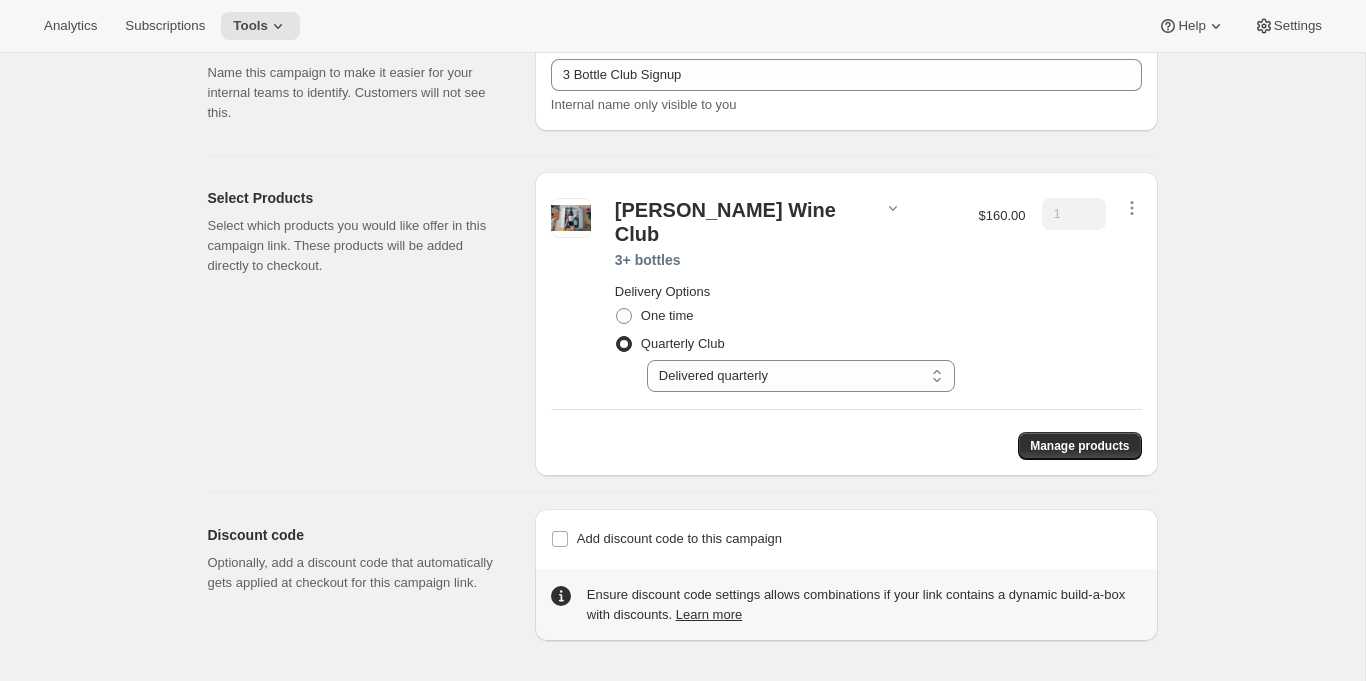 scroll, scrollTop: 0, scrollLeft: 0, axis: both 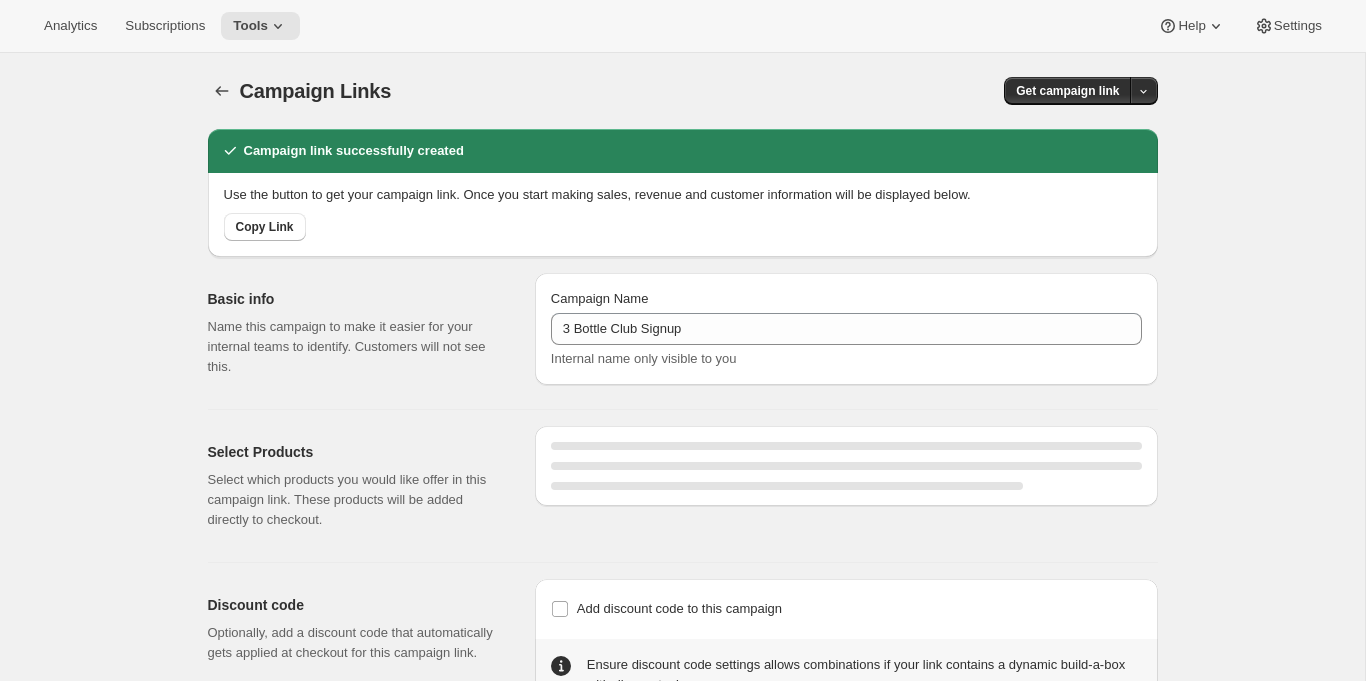 select on "gid://shopify/SellingPlan/691486032210" 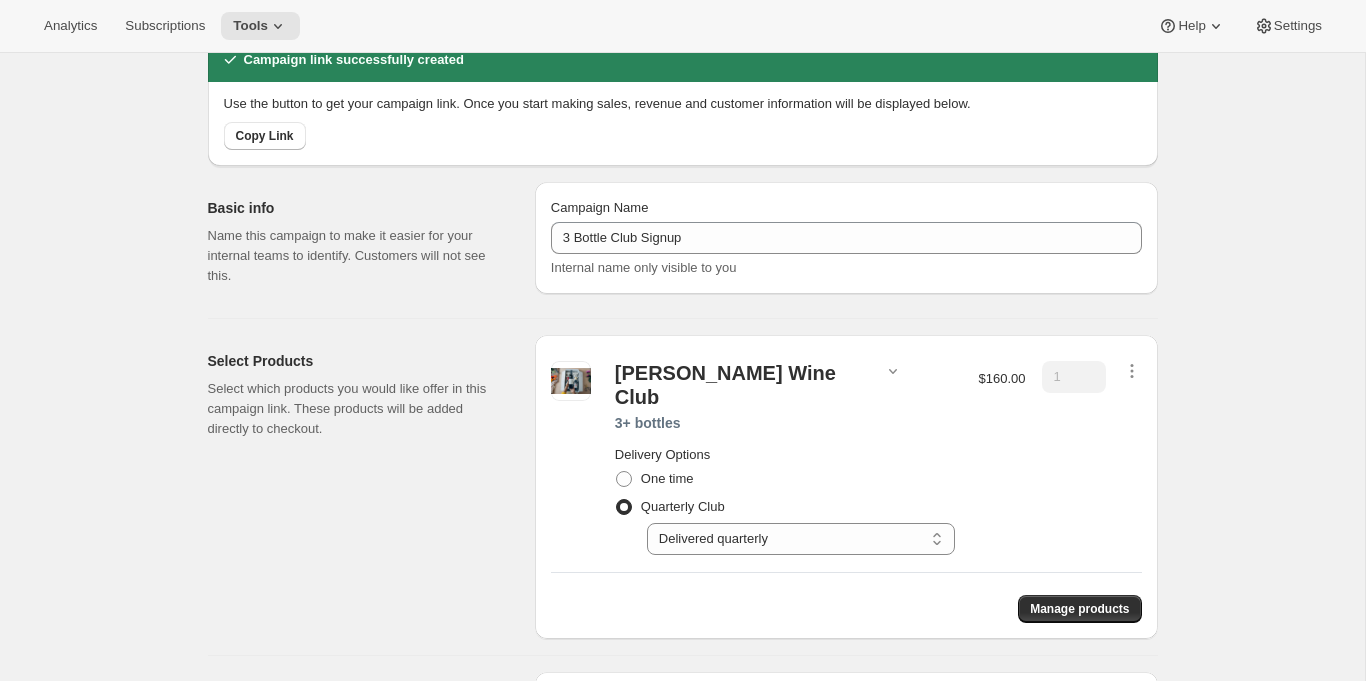 scroll, scrollTop: 0, scrollLeft: 0, axis: both 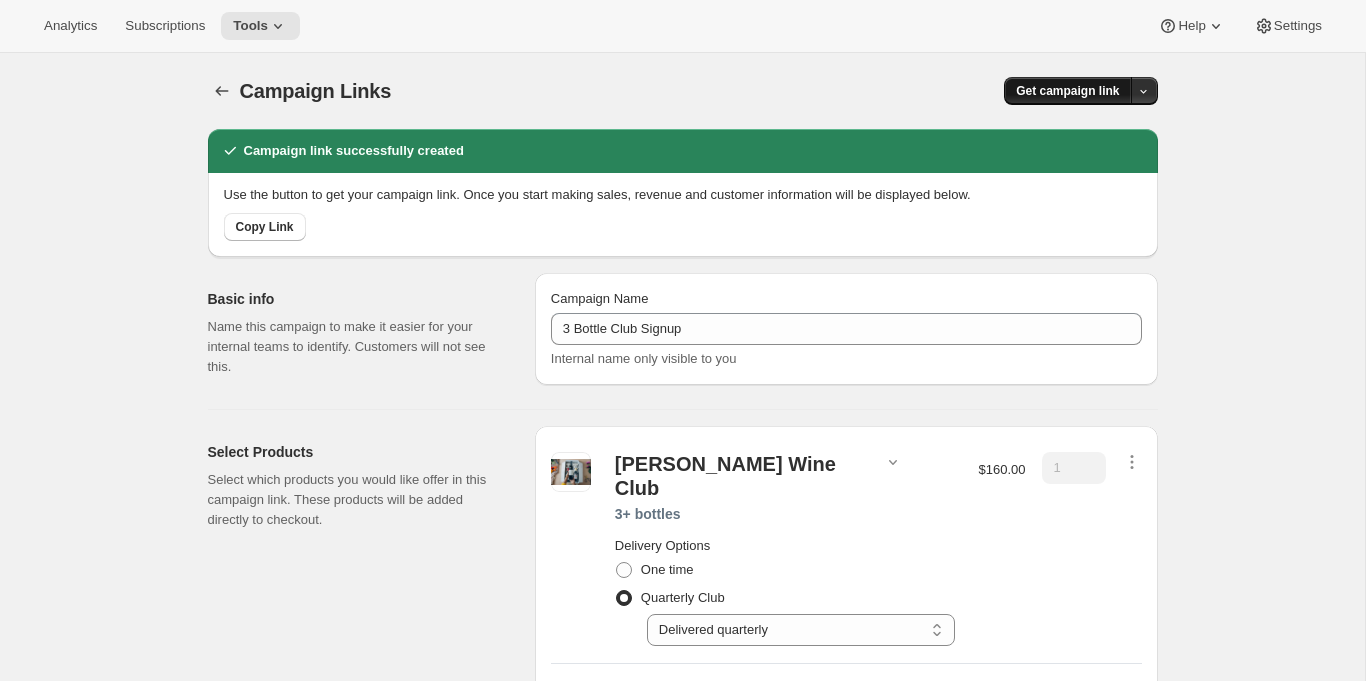 click on "Get campaign link" at bounding box center [1067, 91] 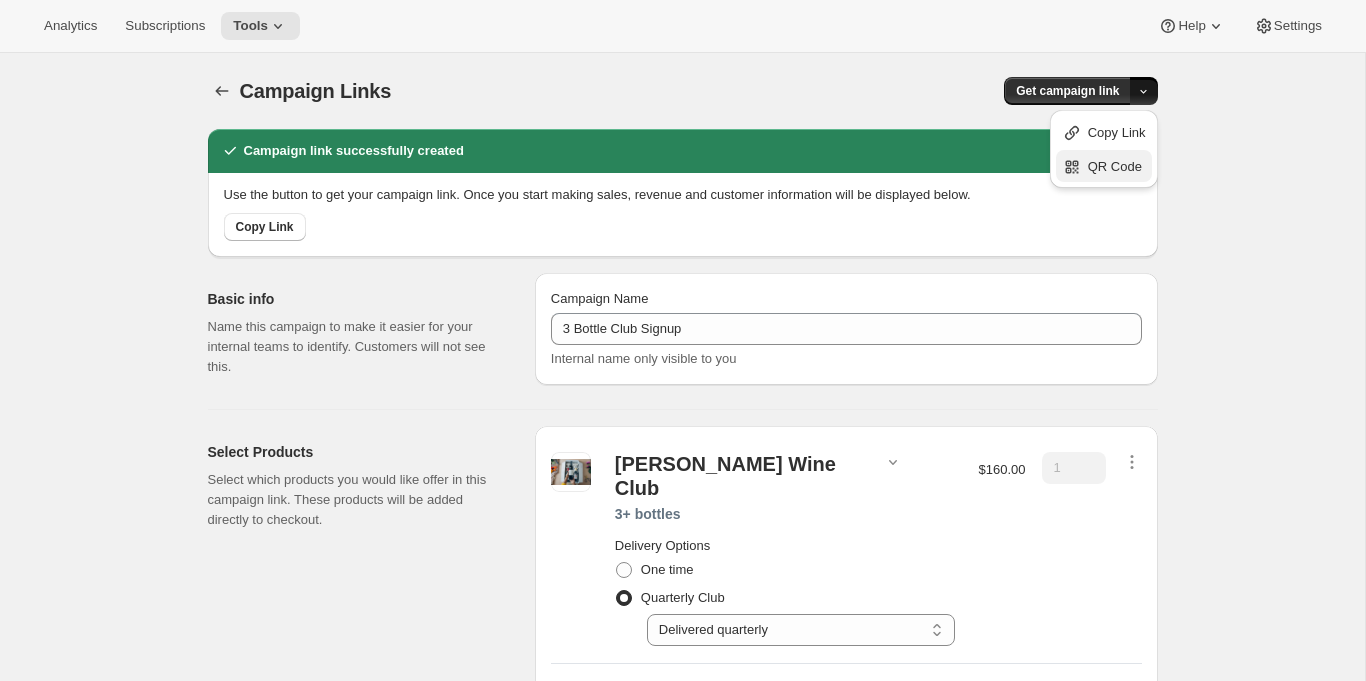 click on "QR Code" at bounding box center [1115, 166] 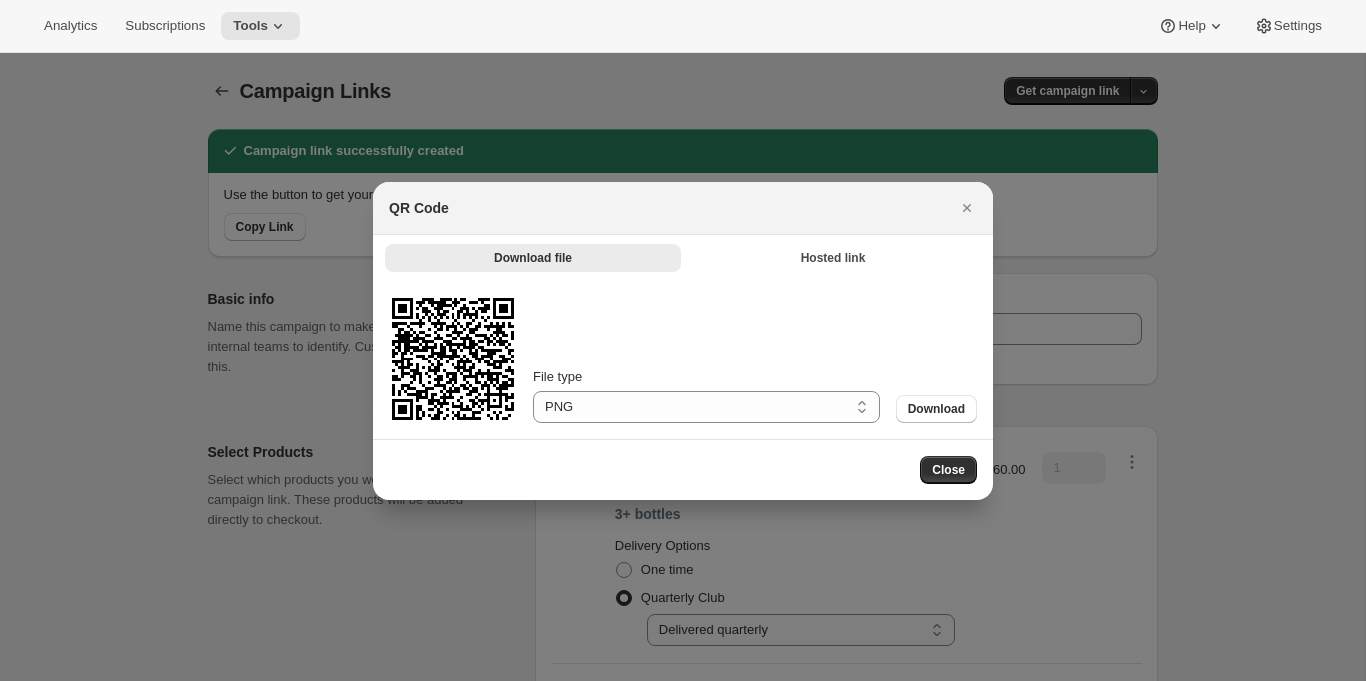 click on "Download file Hosted link More views Download file Hosted link More views" at bounding box center [683, 257] 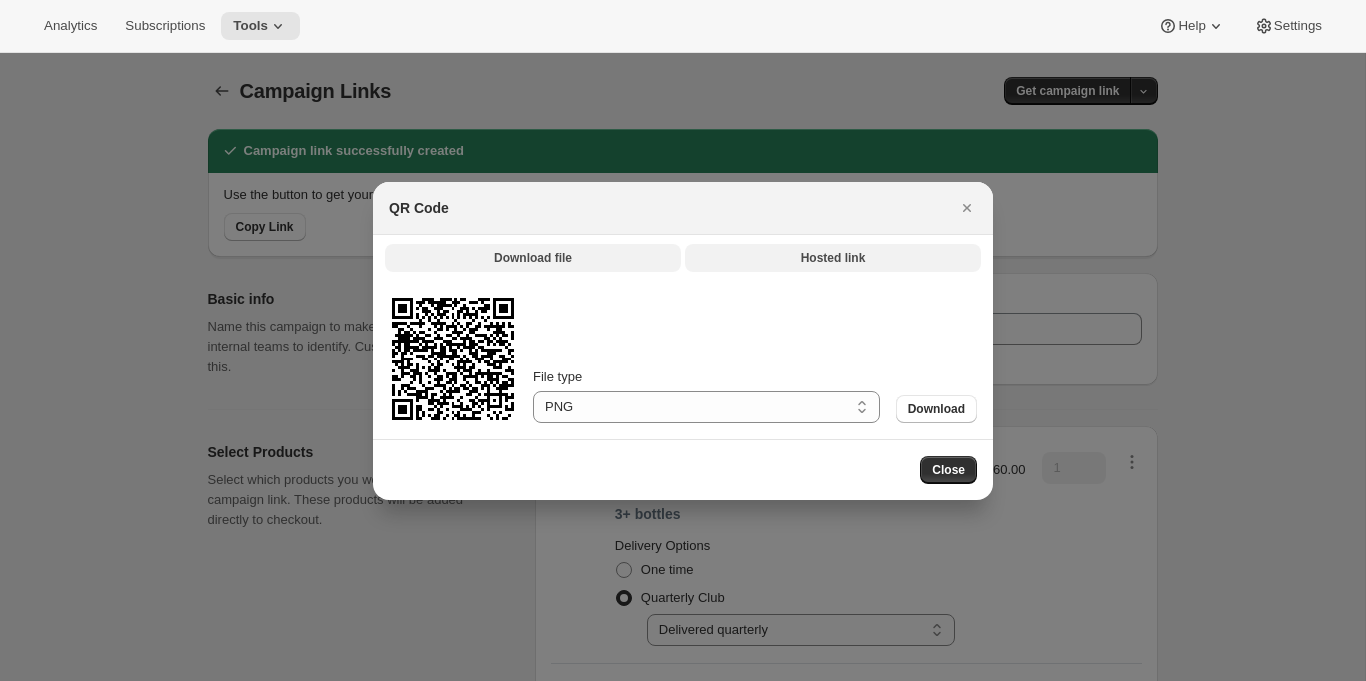 click on "Hosted link" at bounding box center [833, 258] 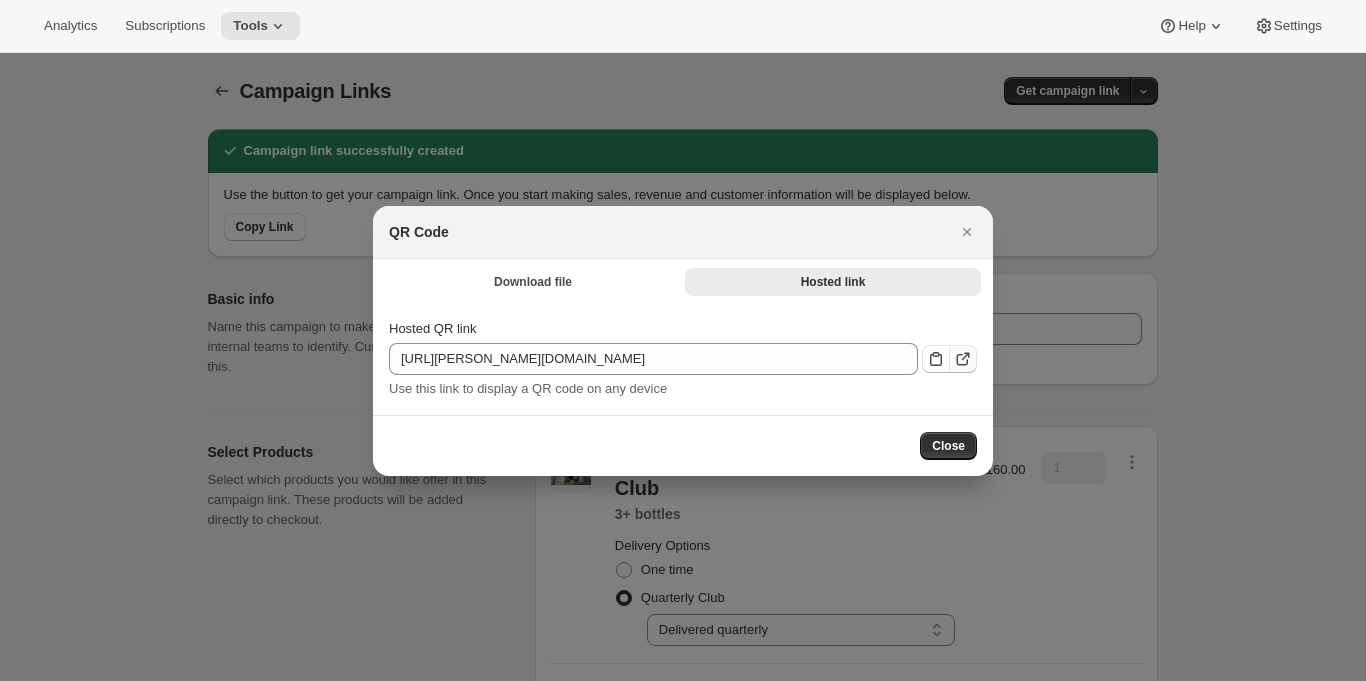 click 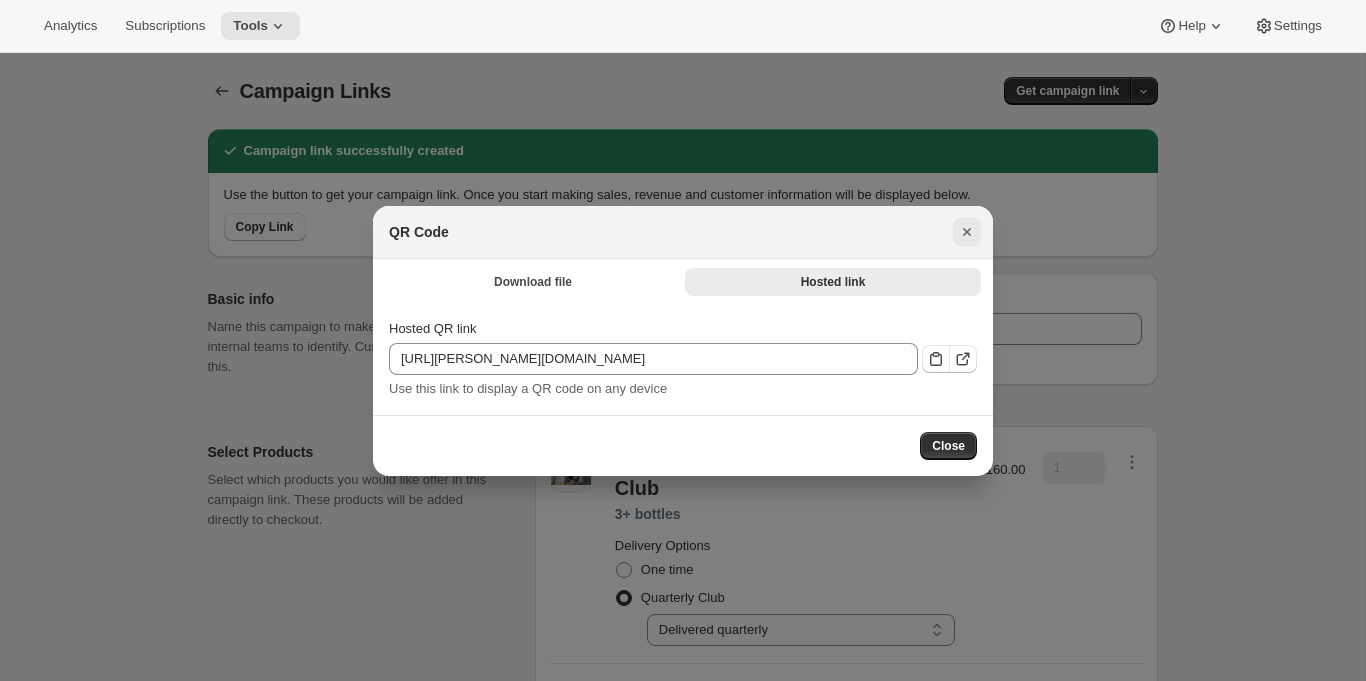 click 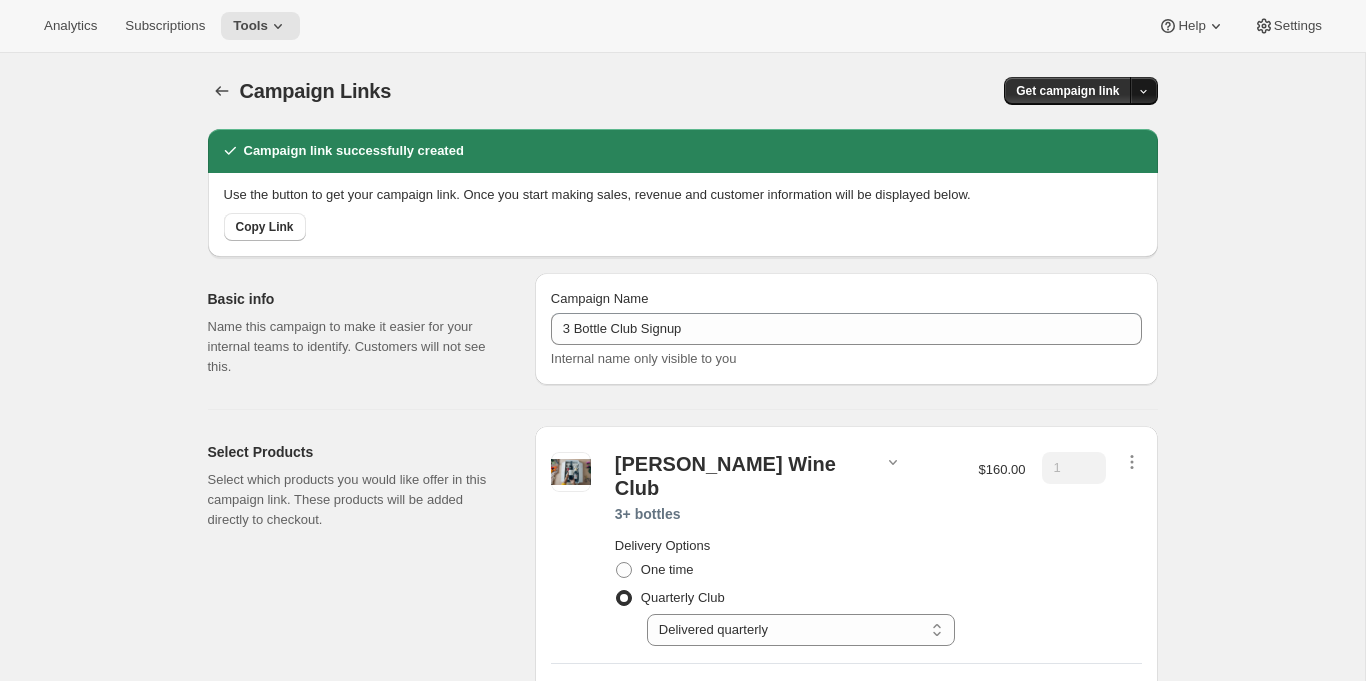 click at bounding box center (1144, 91) 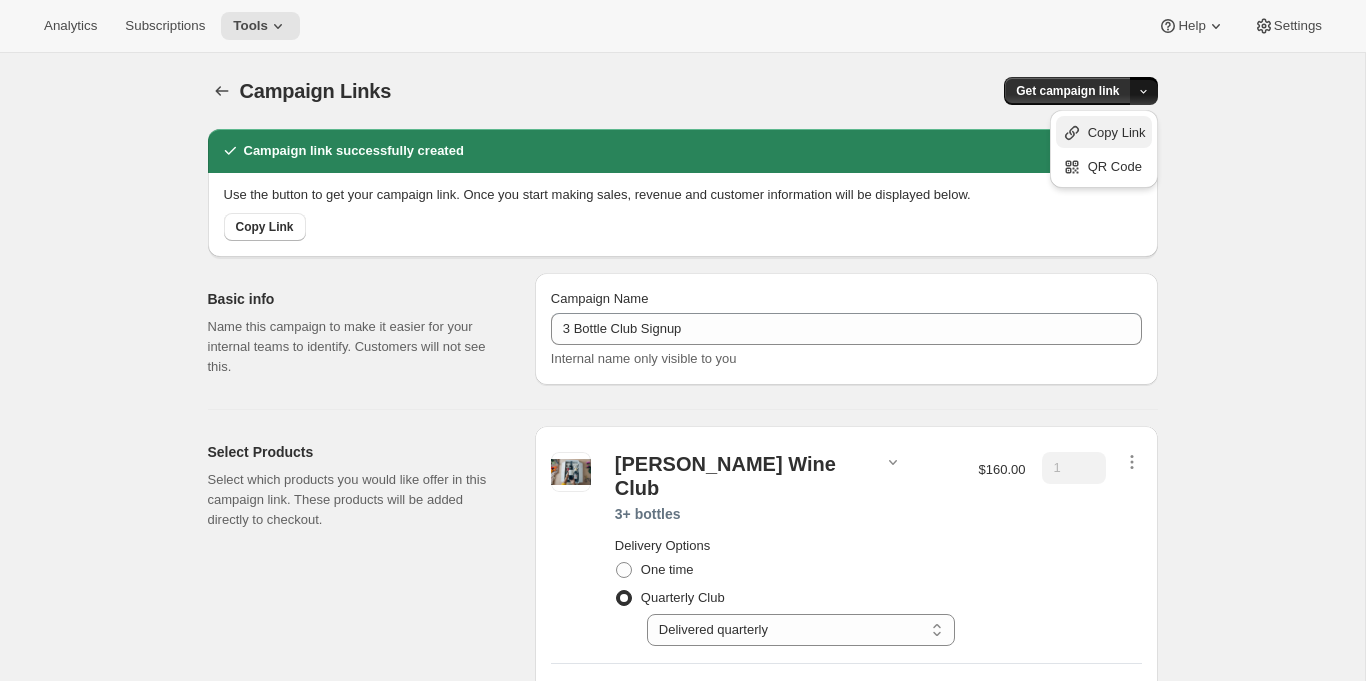 click on "Copy Link" at bounding box center (1117, 132) 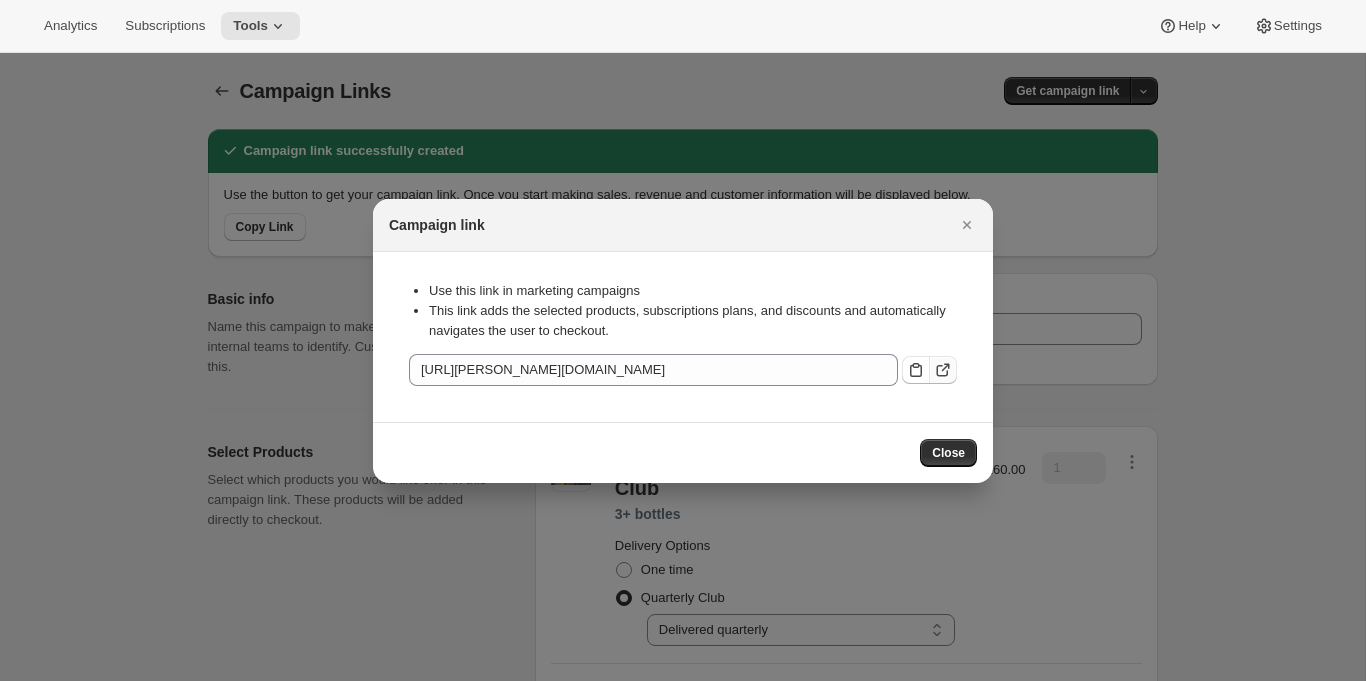 click 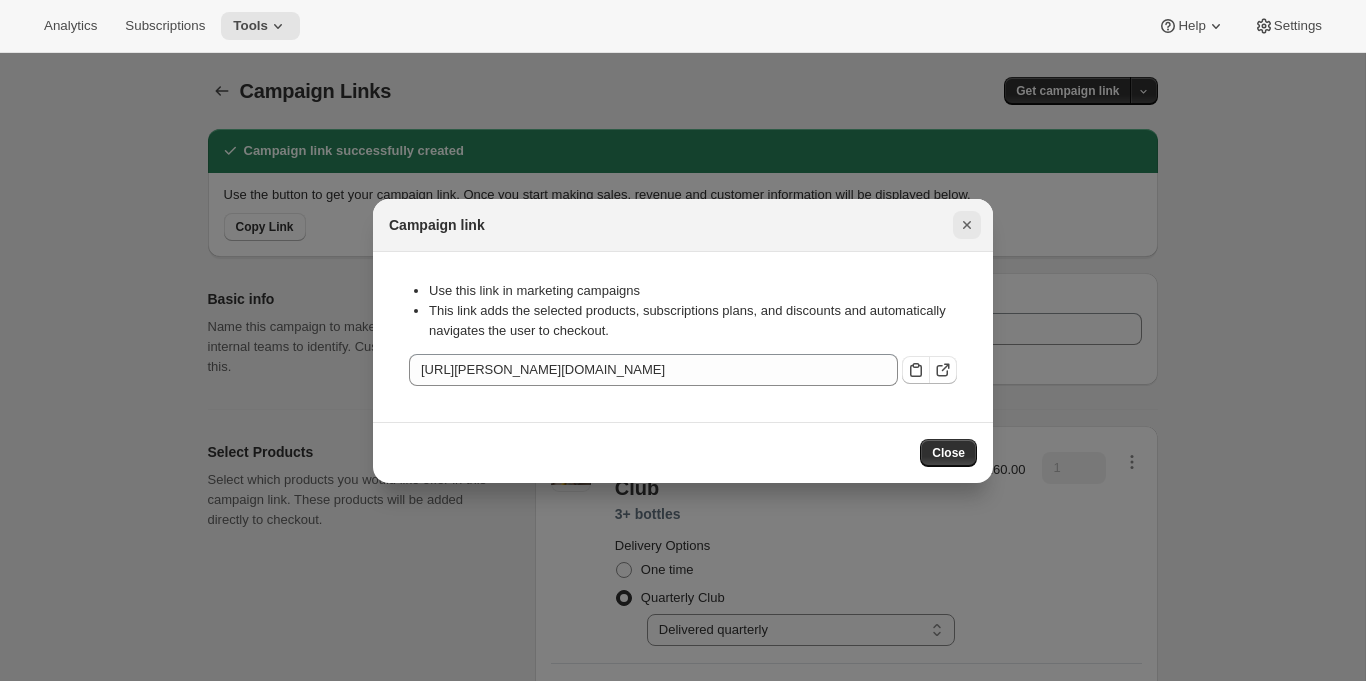 click 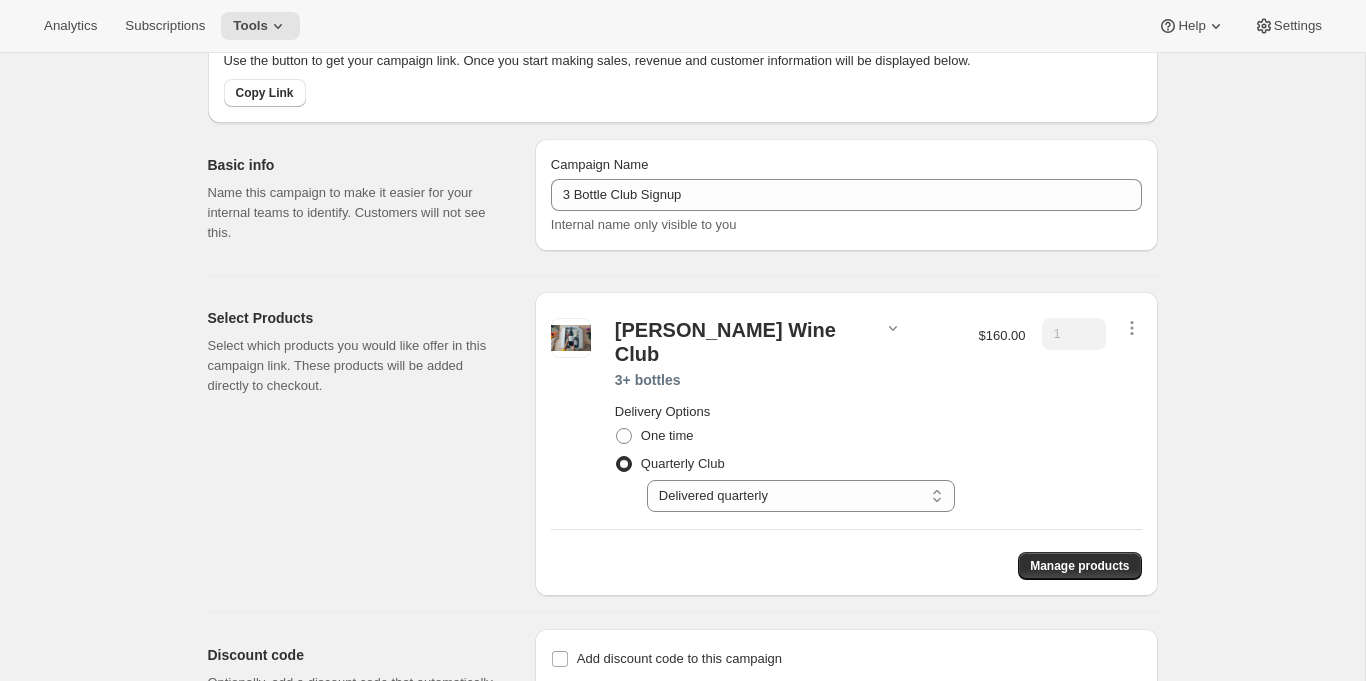 scroll, scrollTop: 135, scrollLeft: 0, axis: vertical 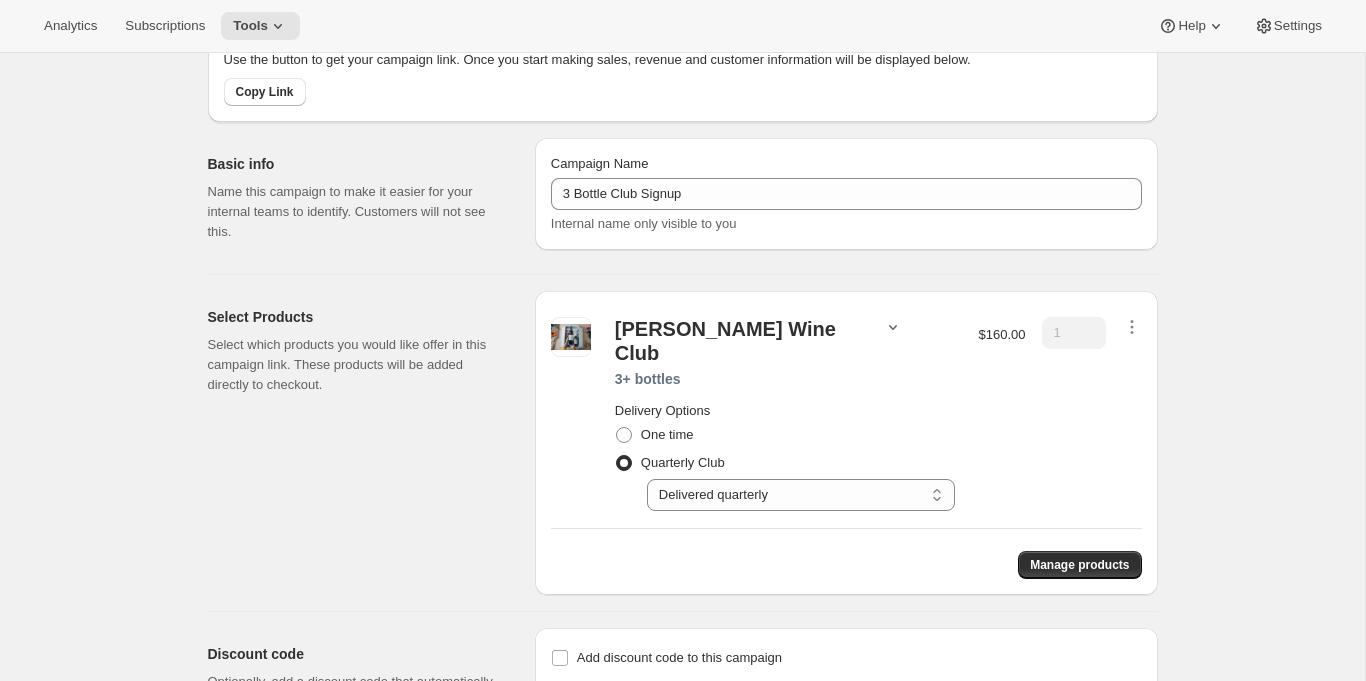 click 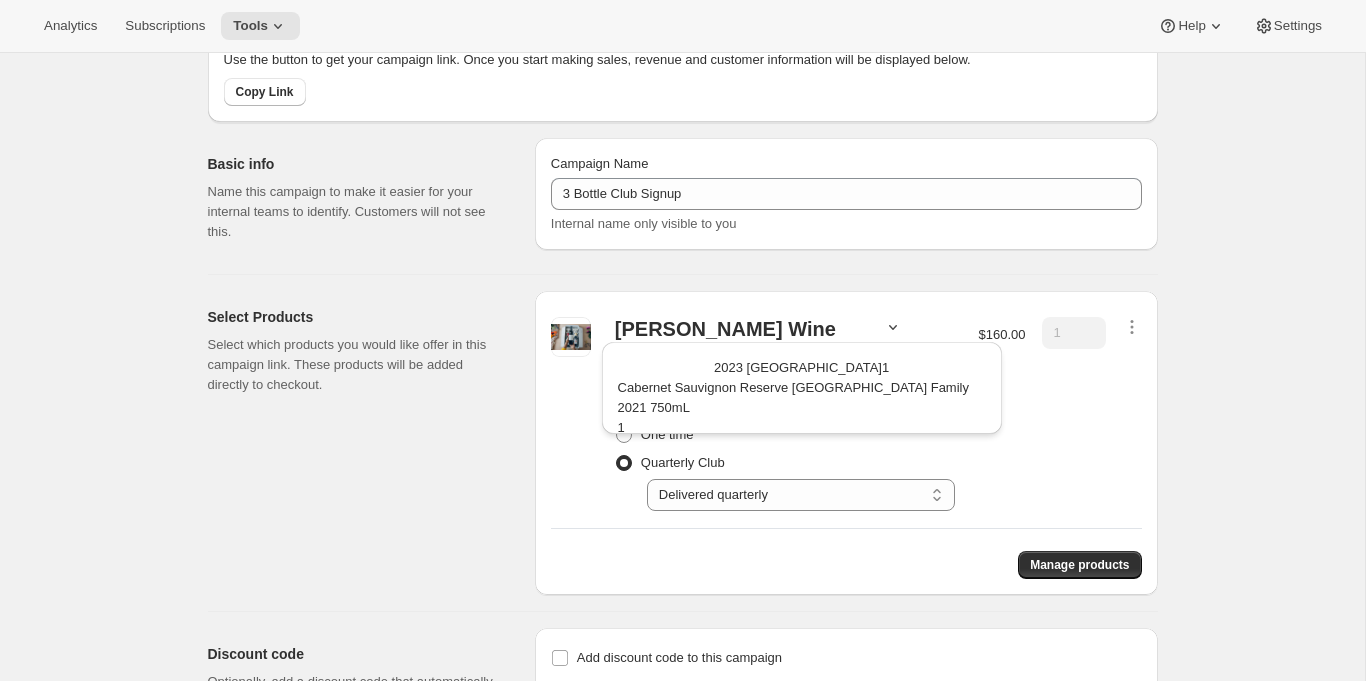 click on "[PERSON_NAME] Wine Club" at bounding box center [785, 341] 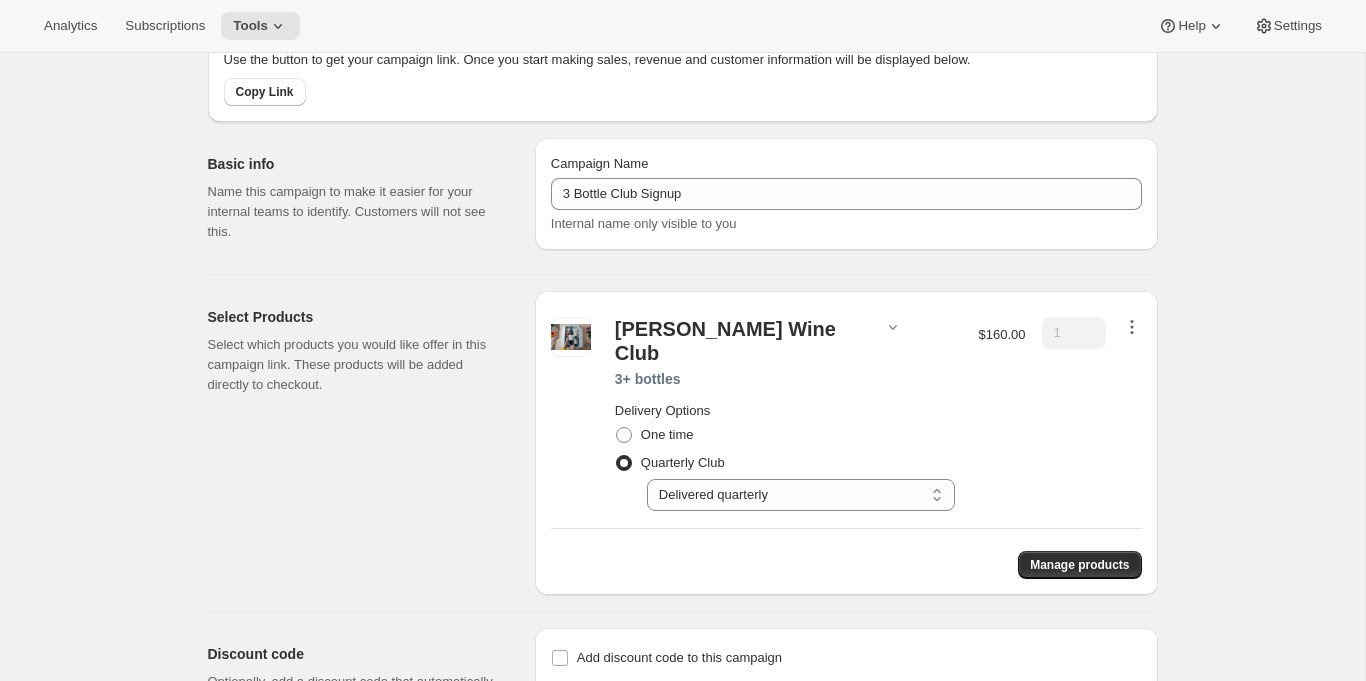 click 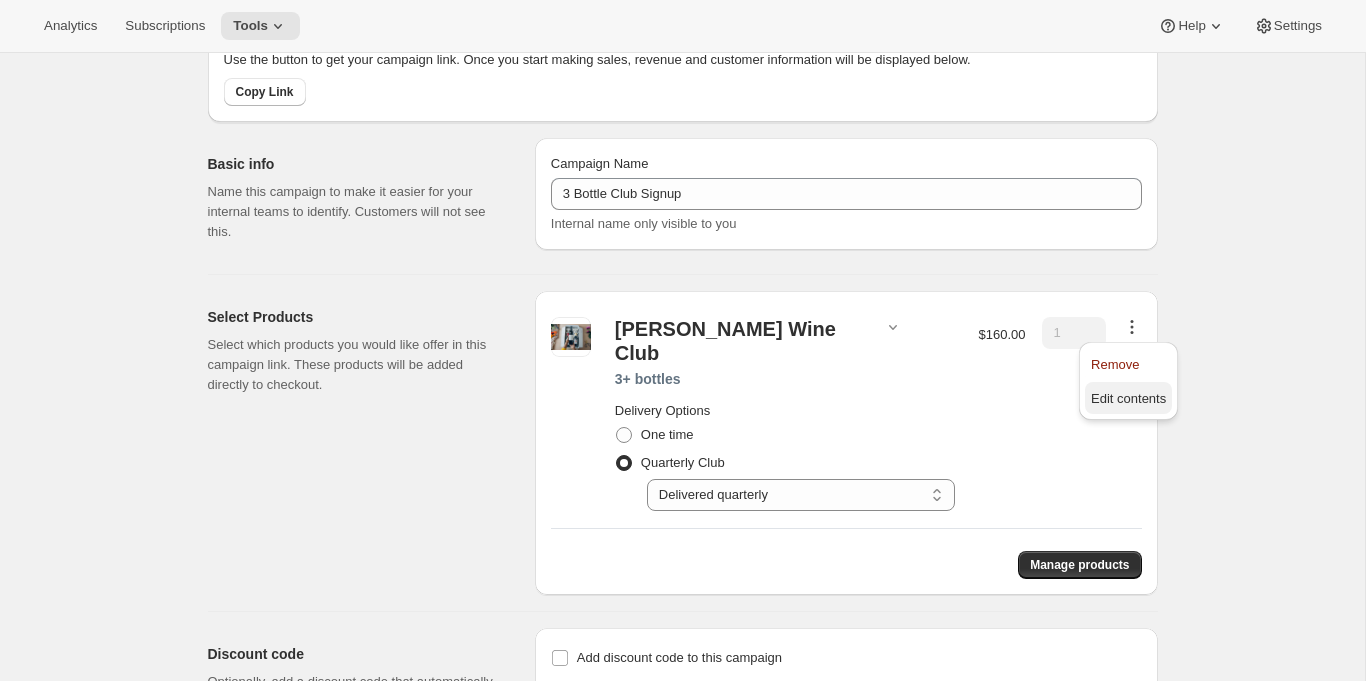 click on "Edit contents" at bounding box center (1128, 398) 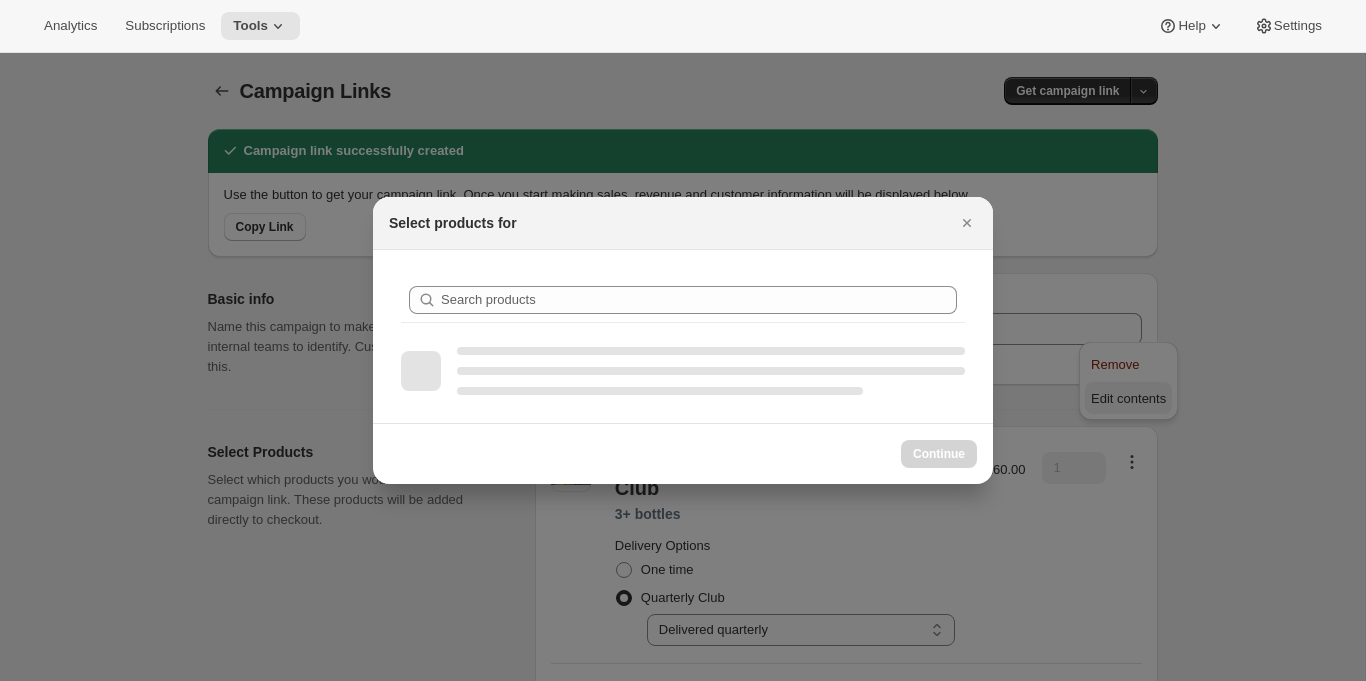 scroll, scrollTop: 0, scrollLeft: 0, axis: both 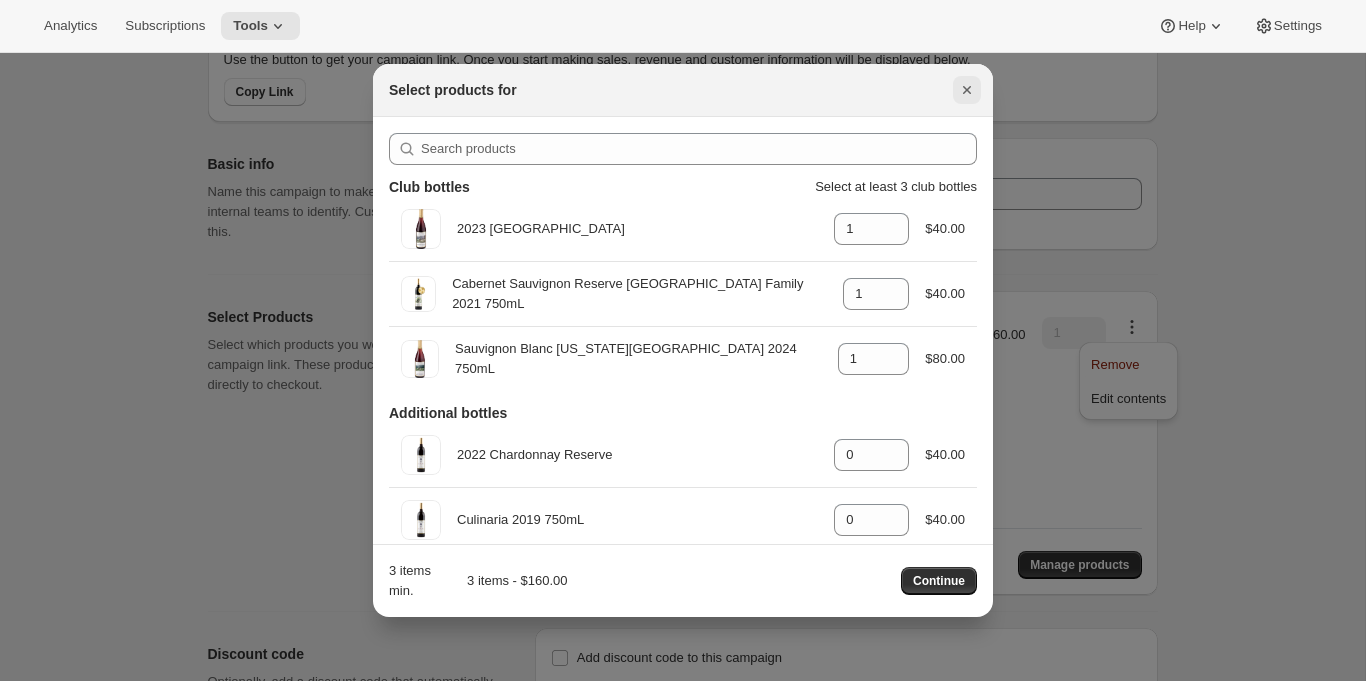 click 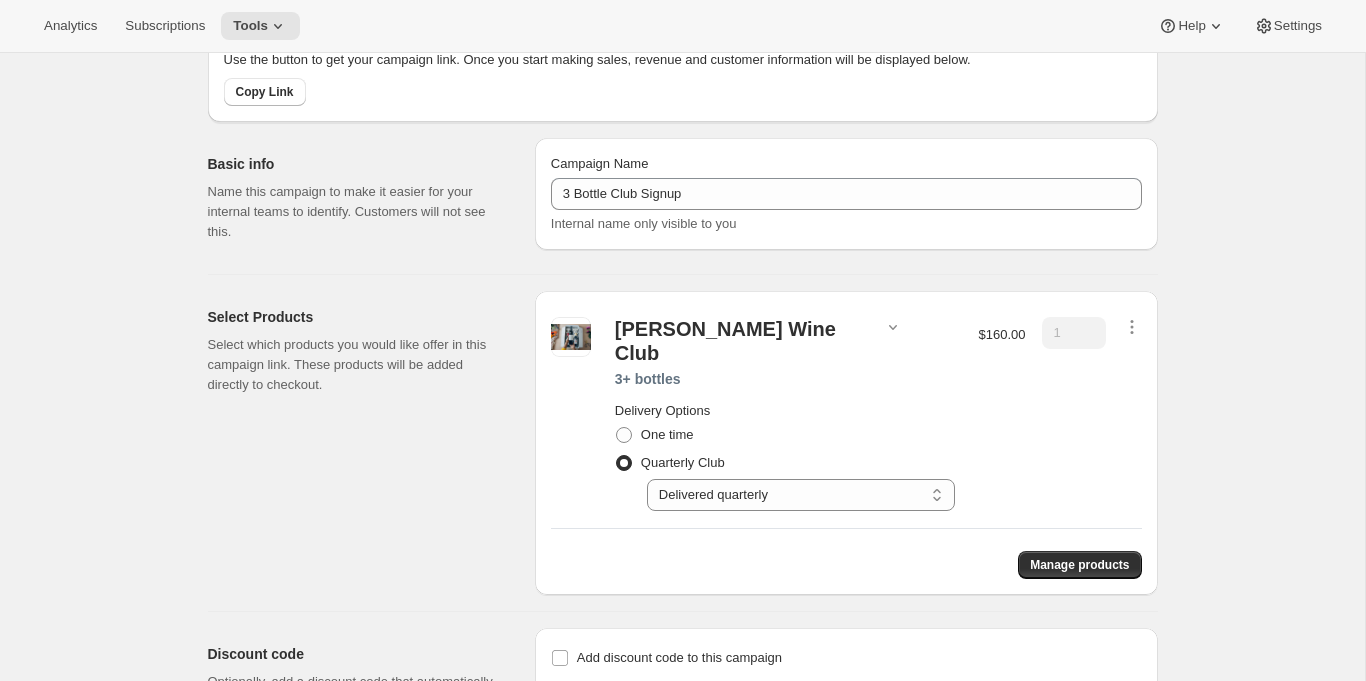 click on "Campaign Links. This page is ready Campaign Links Get campaign link Campaign link successfully created Use the button to get your campaign link. Once you start making sales, revenue and customer information will be displayed below. Copy Link Basic info Name this campaign to make it easier for your internal teams to identify. Customers will not see this. Campaign Name 3 Bottle Club Signup Internal name only visible to you Select Products Select which products you would like offer in this campaign link. These products will be added directly to checkout. [PERSON_NAME] Wine Club 3+ bottles Delivery Options One time Quarterly Club Select Delivered quarterly Delivered quarterly $160.00 1 Manage products Discount code Optionally, add a discount code that automatically gets applied at checkout for this campaign link. Add discount code to this campaign Discount code (optional) Ensure discount code settings allows combinations if your link contains a dynamic build-a-box with discounts.   Learn more" at bounding box center [683, 339] 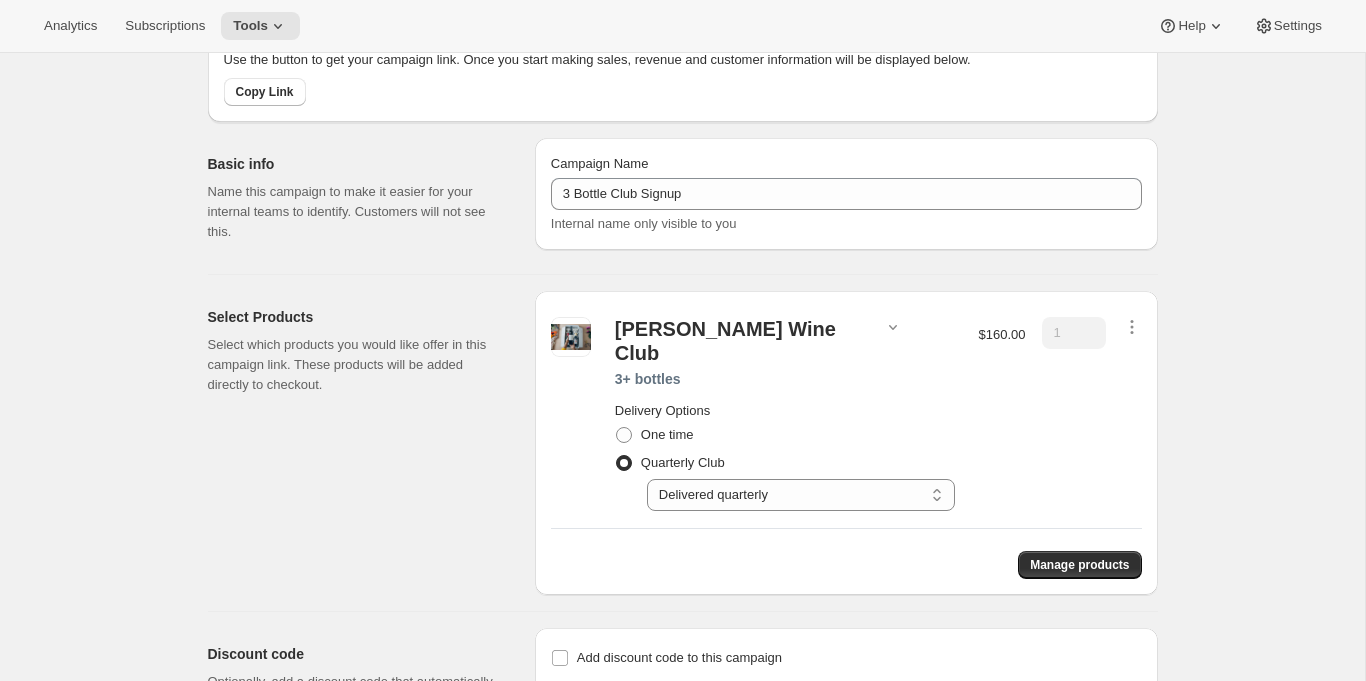 scroll, scrollTop: 0, scrollLeft: 0, axis: both 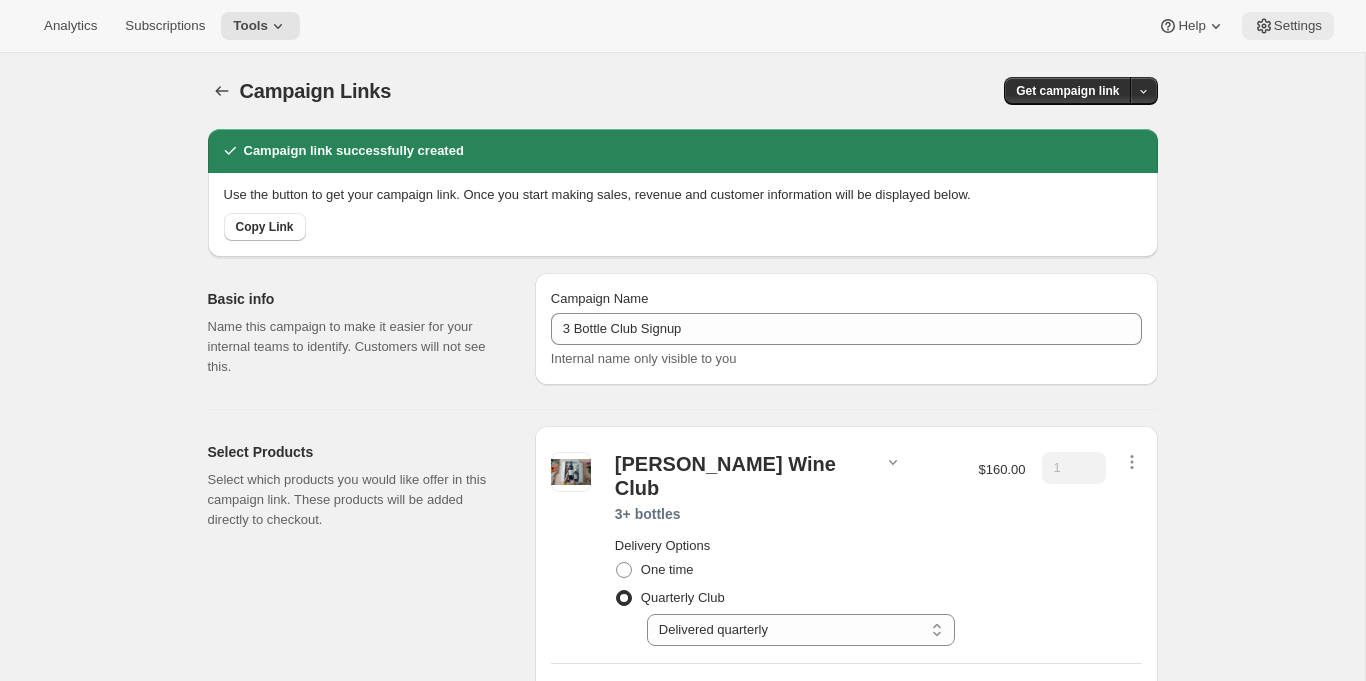 click 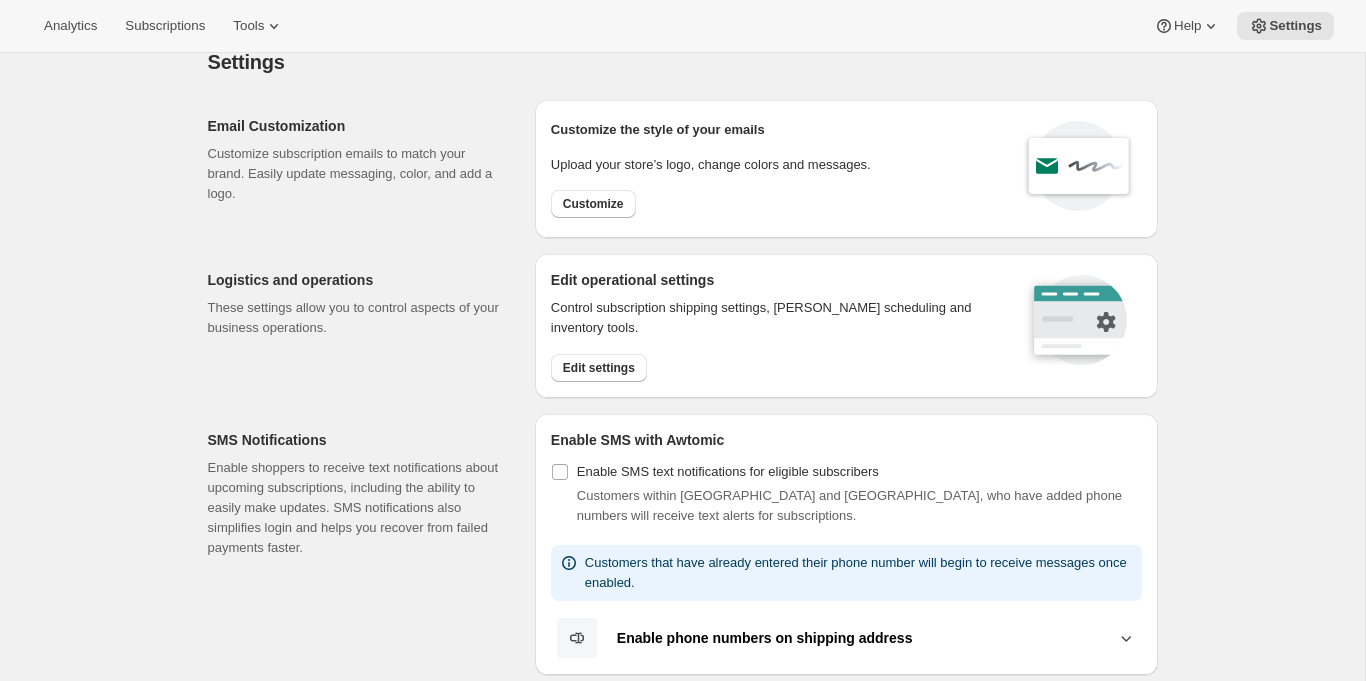 scroll, scrollTop: 6, scrollLeft: 0, axis: vertical 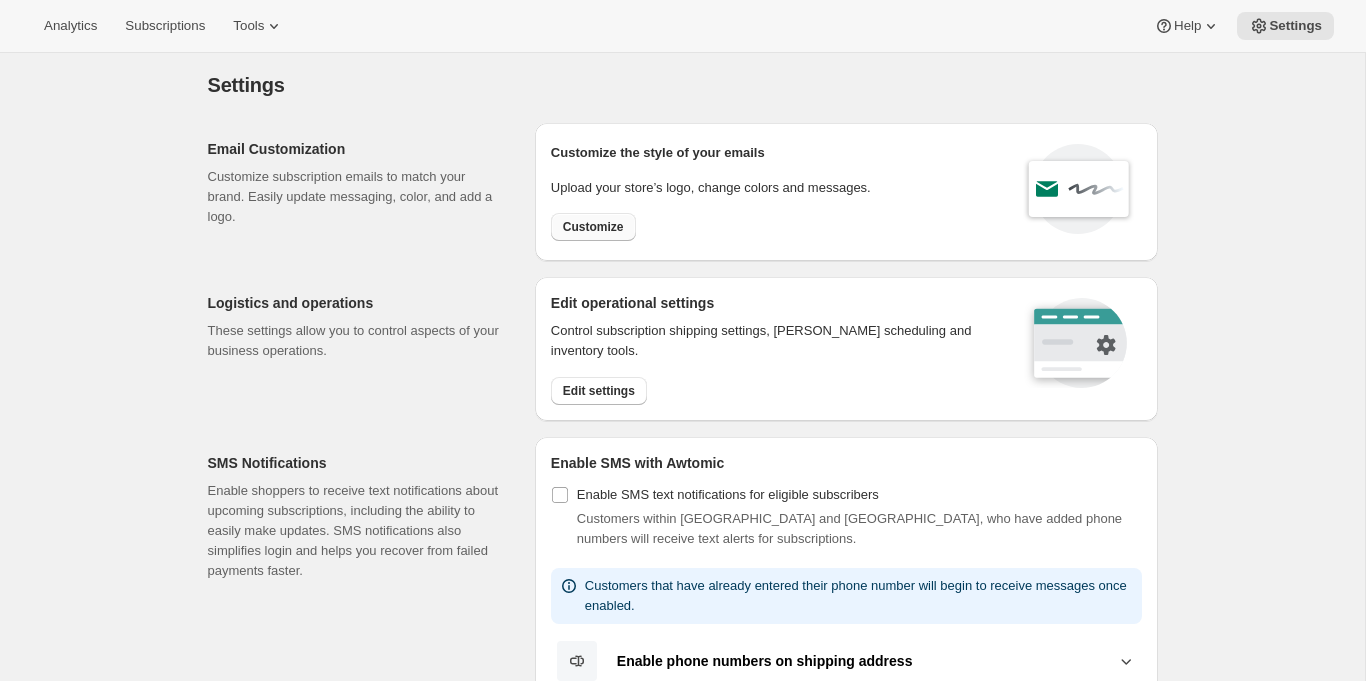 click on "Customize" at bounding box center (593, 227) 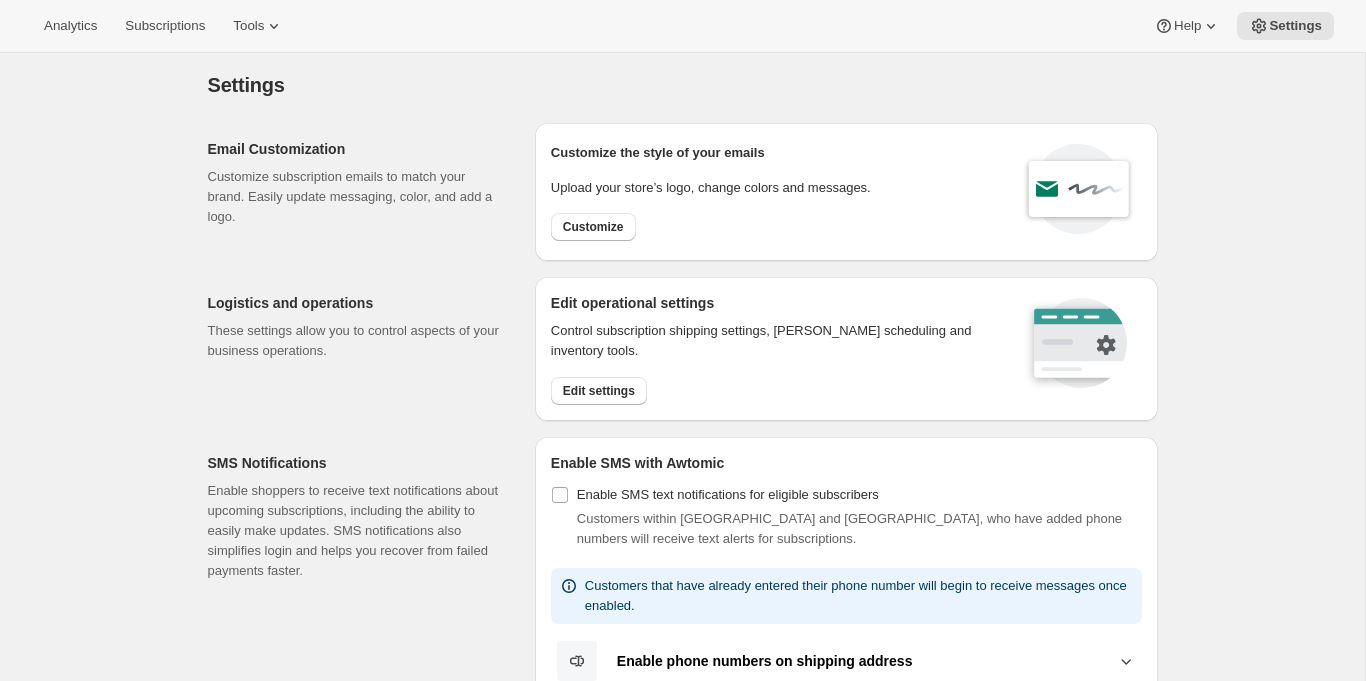 select on "subscriptionMessage" 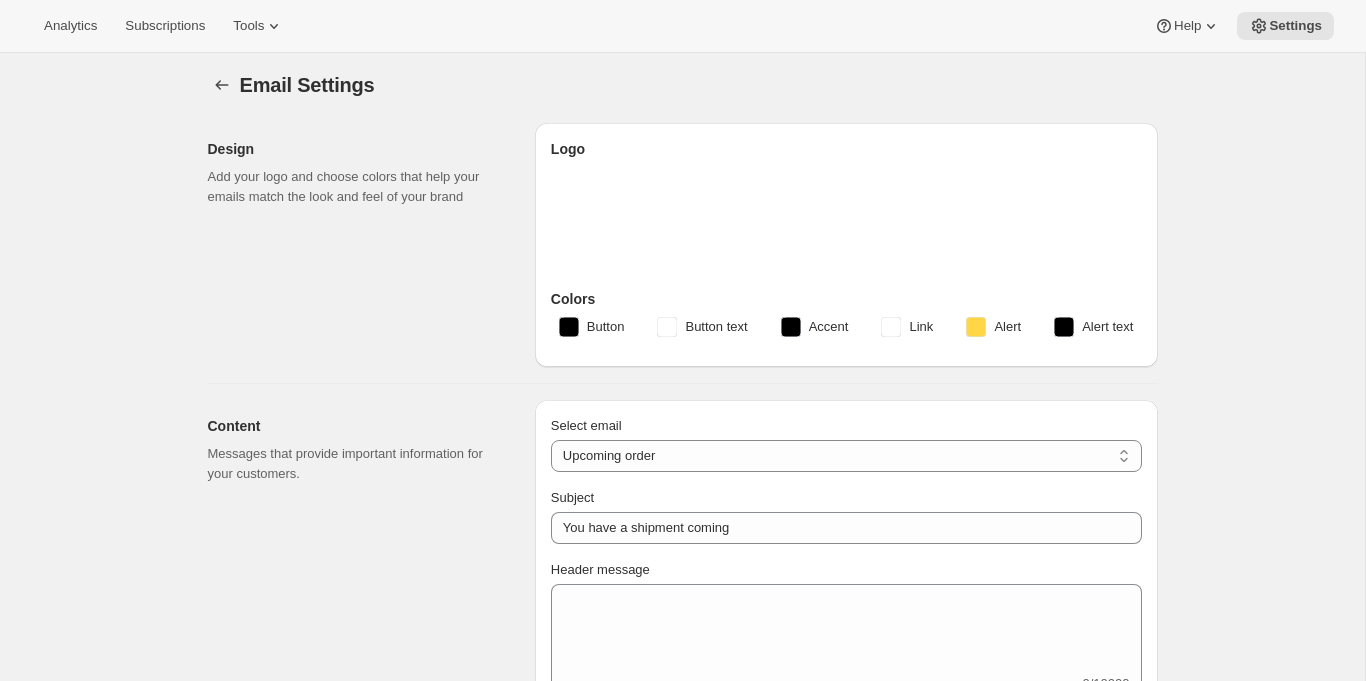 scroll, scrollTop: 0, scrollLeft: 0, axis: both 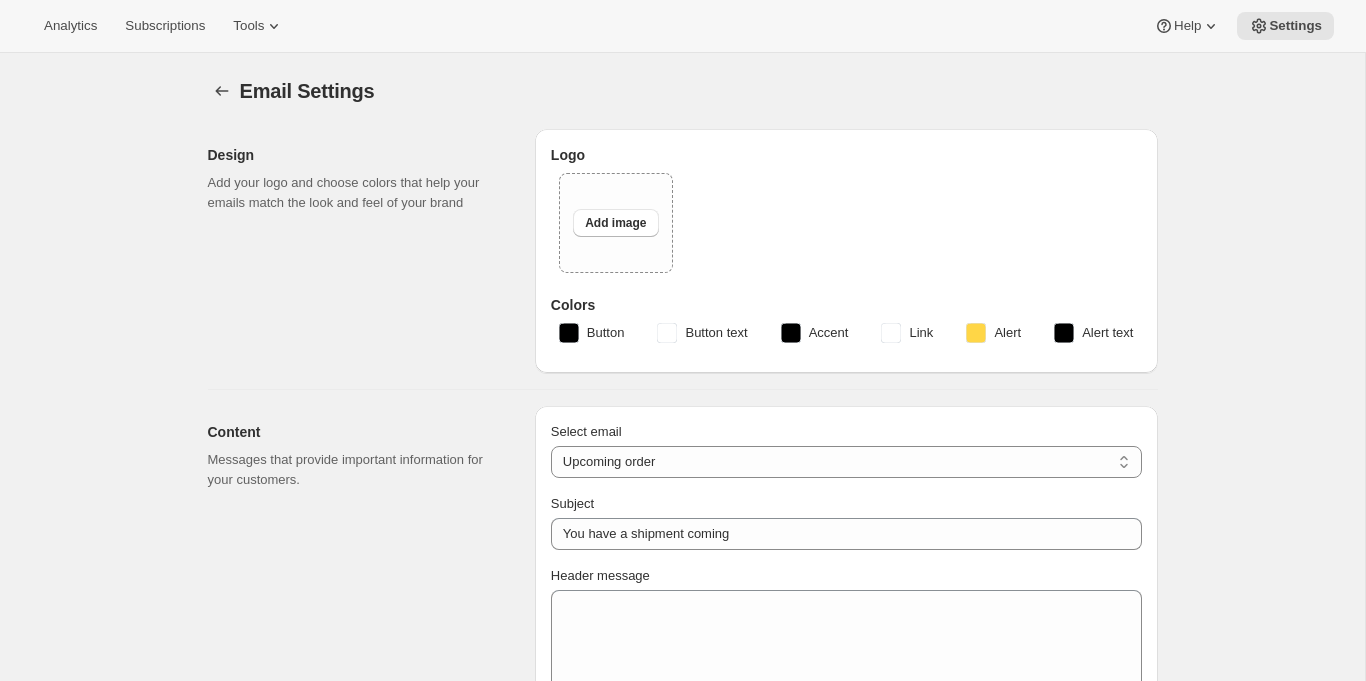 type on "[PERSON_NAME] Wines - Awtomic" 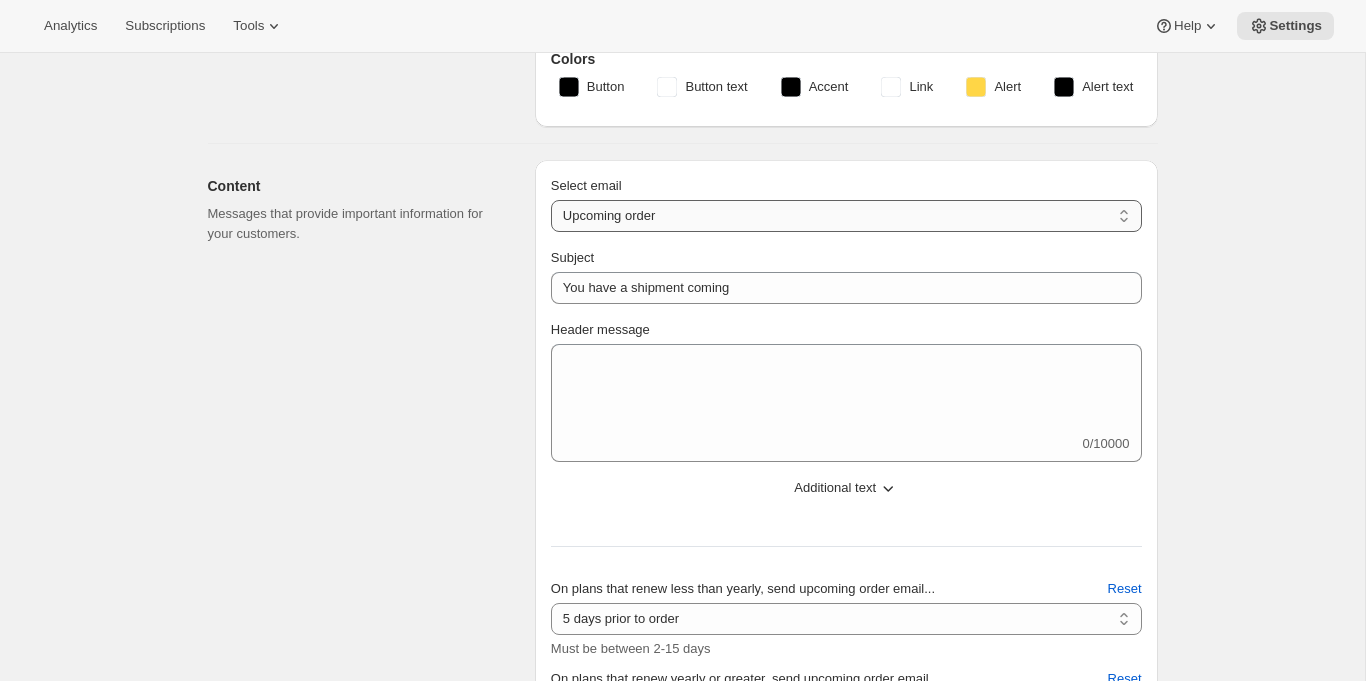 scroll, scrollTop: 248, scrollLeft: 0, axis: vertical 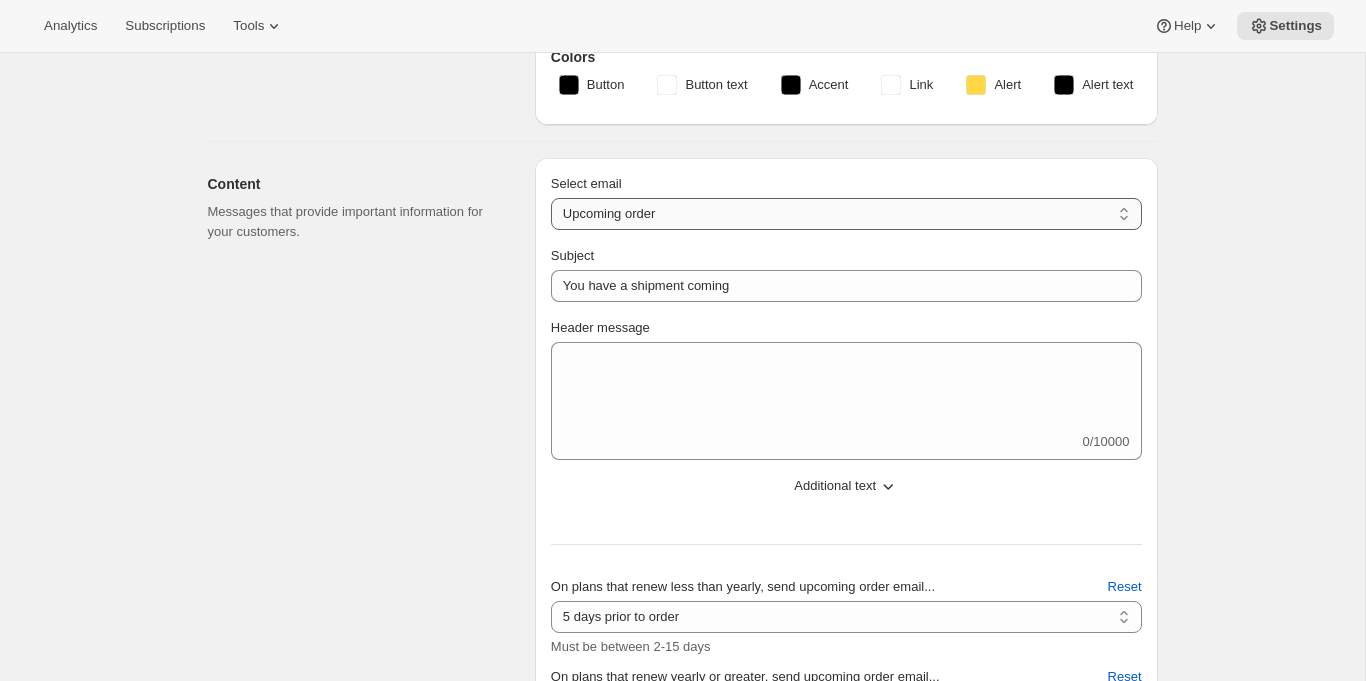 click on "New subscription Upcoming order Failed payment Delayed subscription (inventory sold-out) Subscription updated Subscription paused Subscription cancelled Subscription reactivated Gift message" at bounding box center [846, 214] 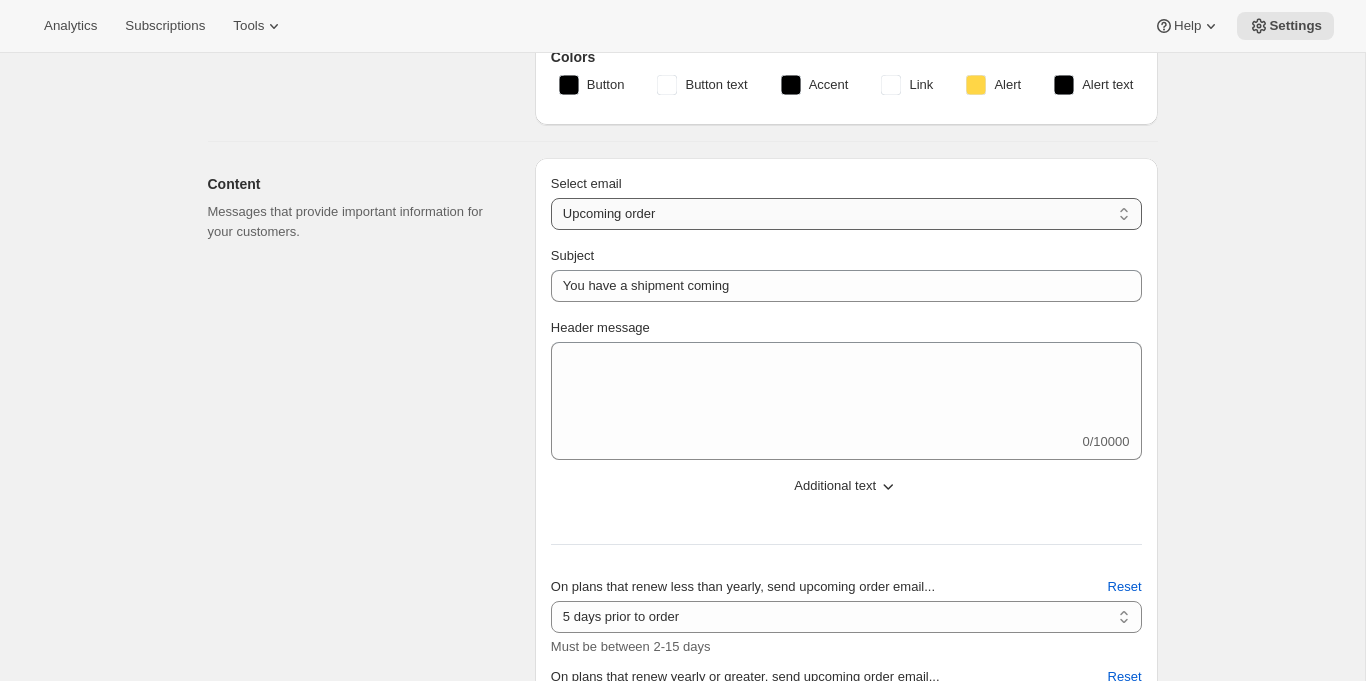 select on "welcomeMessage" 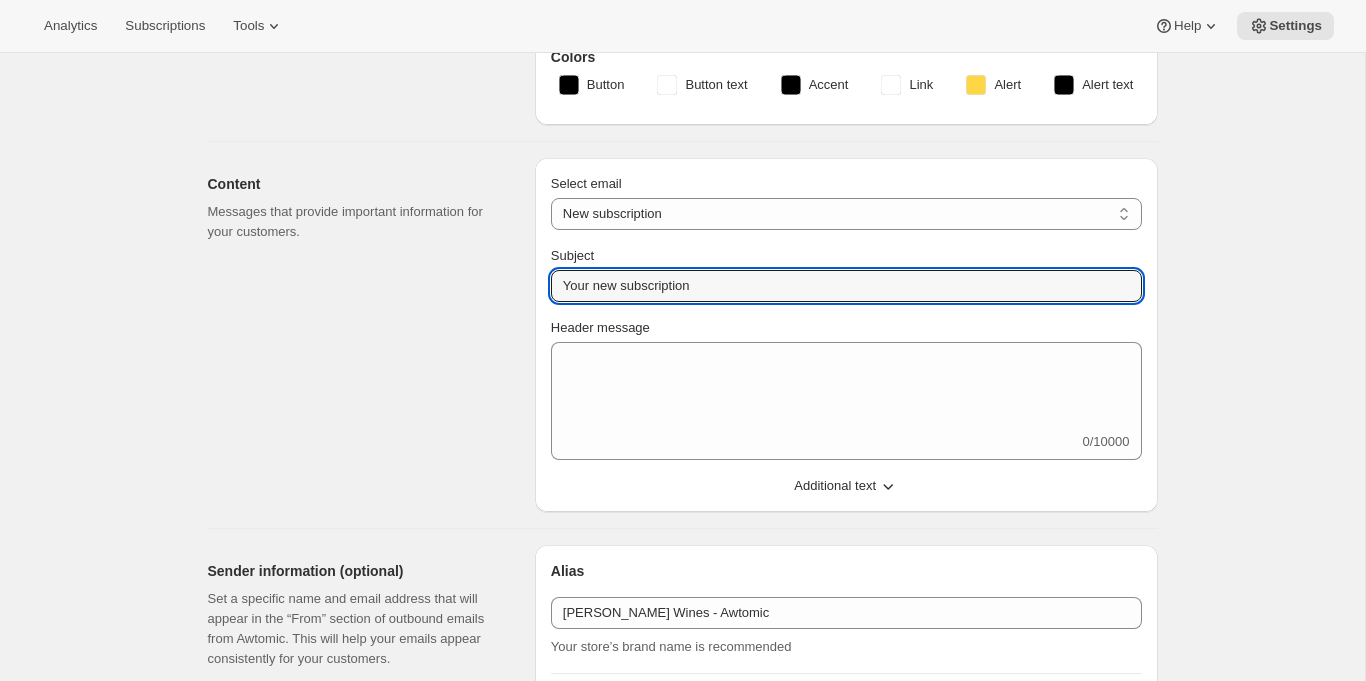 drag, startPoint x: 715, startPoint y: 287, endPoint x: 549, endPoint y: 280, distance: 166.14752 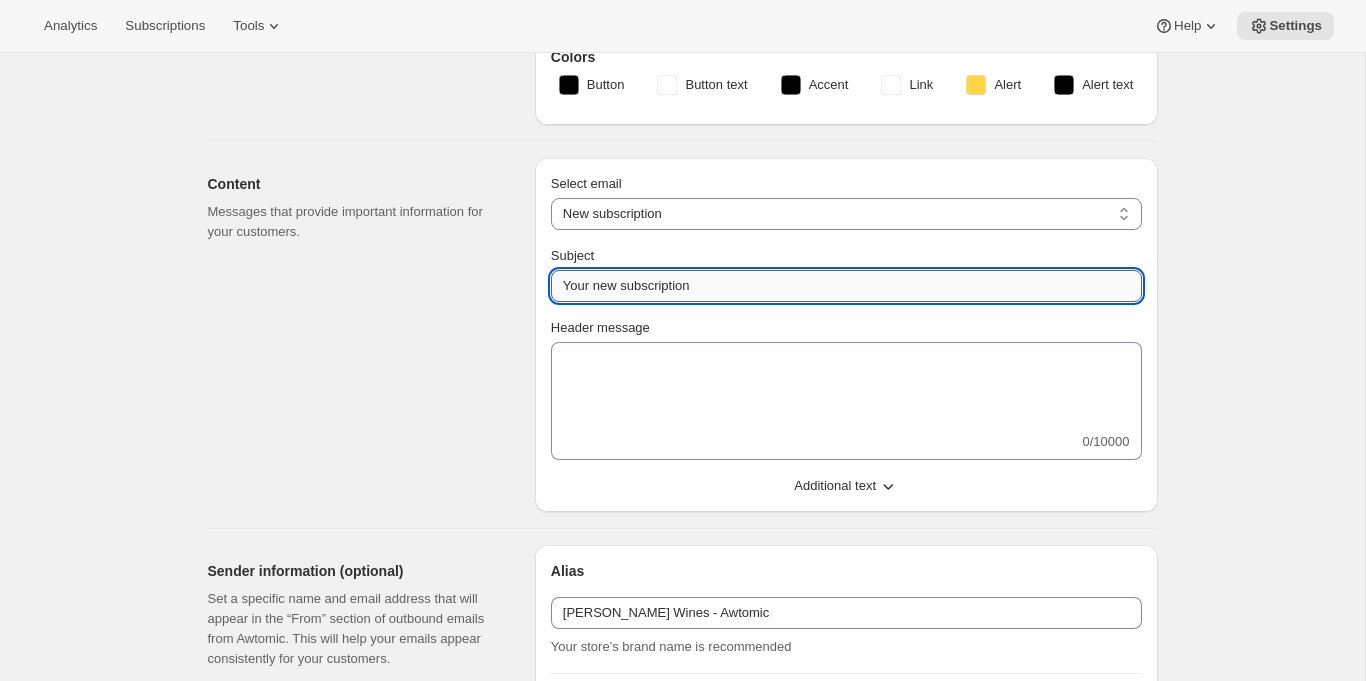 click on "Your new subscription" at bounding box center [846, 286] 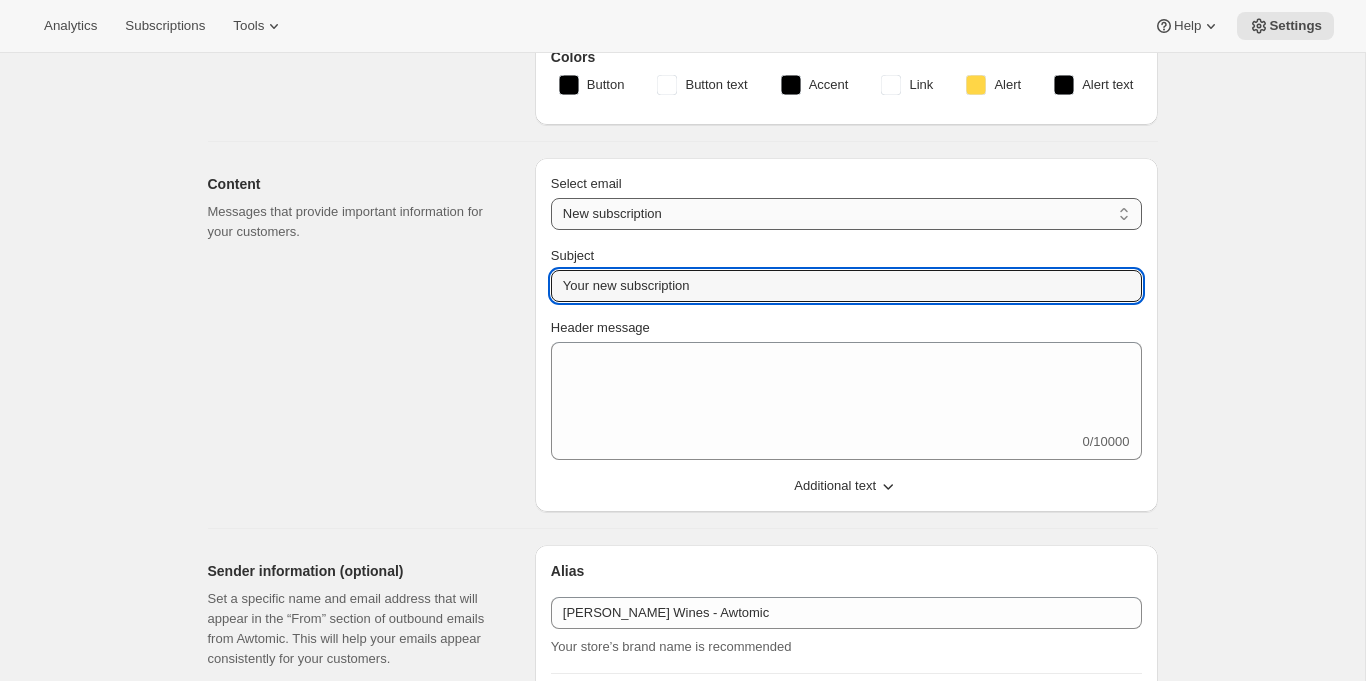 click on "New subscription Upcoming order Failed payment Delayed subscription (inventory sold-out) Subscription updated Subscription paused Subscription cancelled Subscription reactivated Gift message" at bounding box center [846, 214] 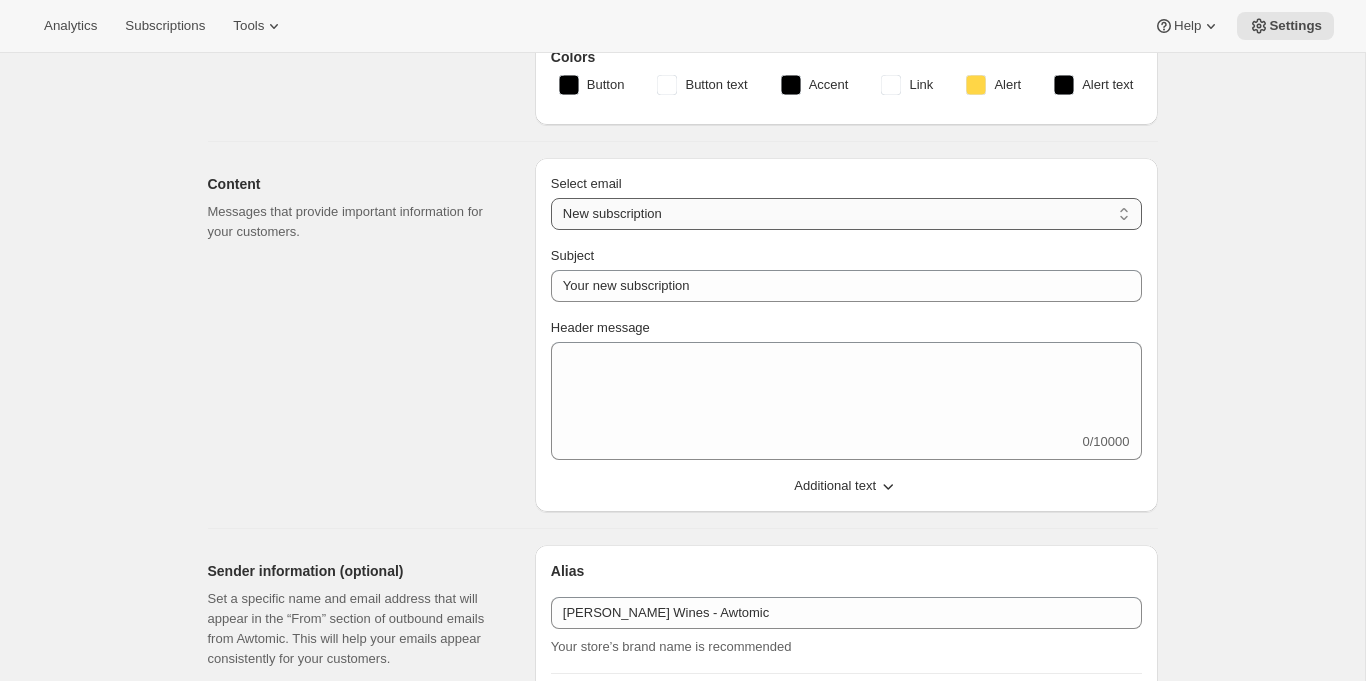 select on "subscriptionMessage" 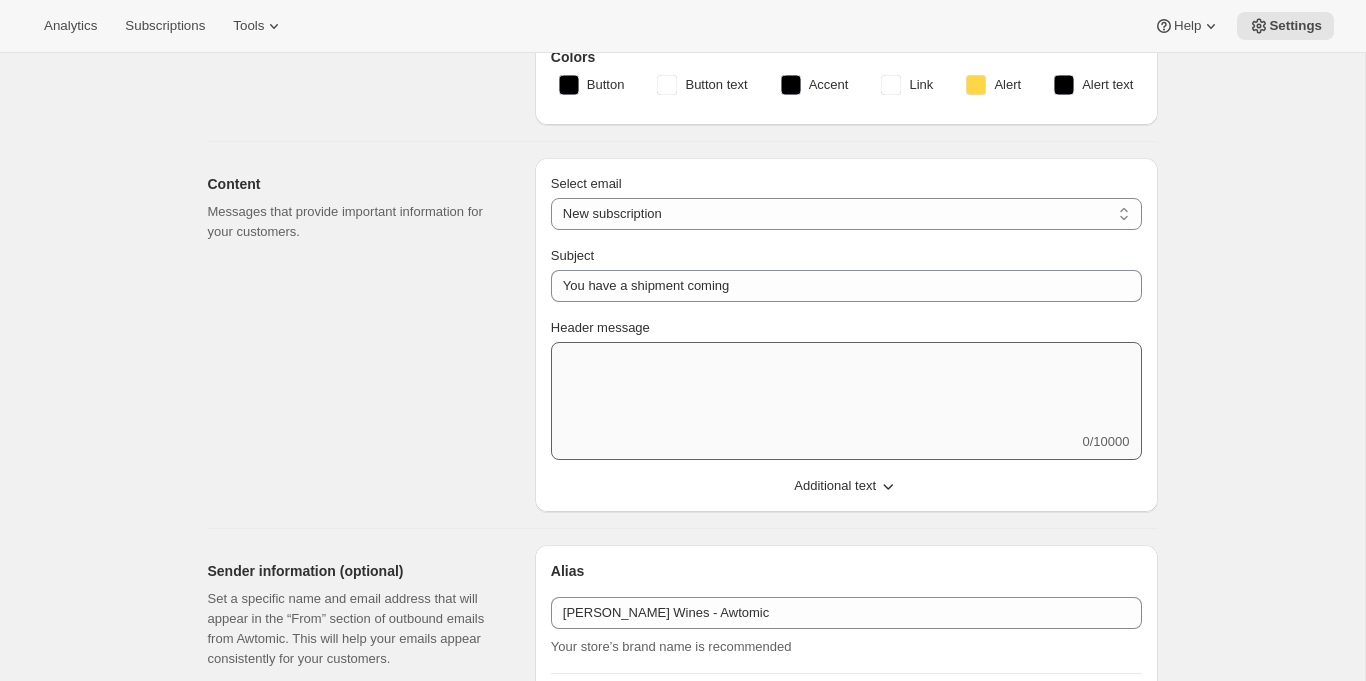 select on "5" 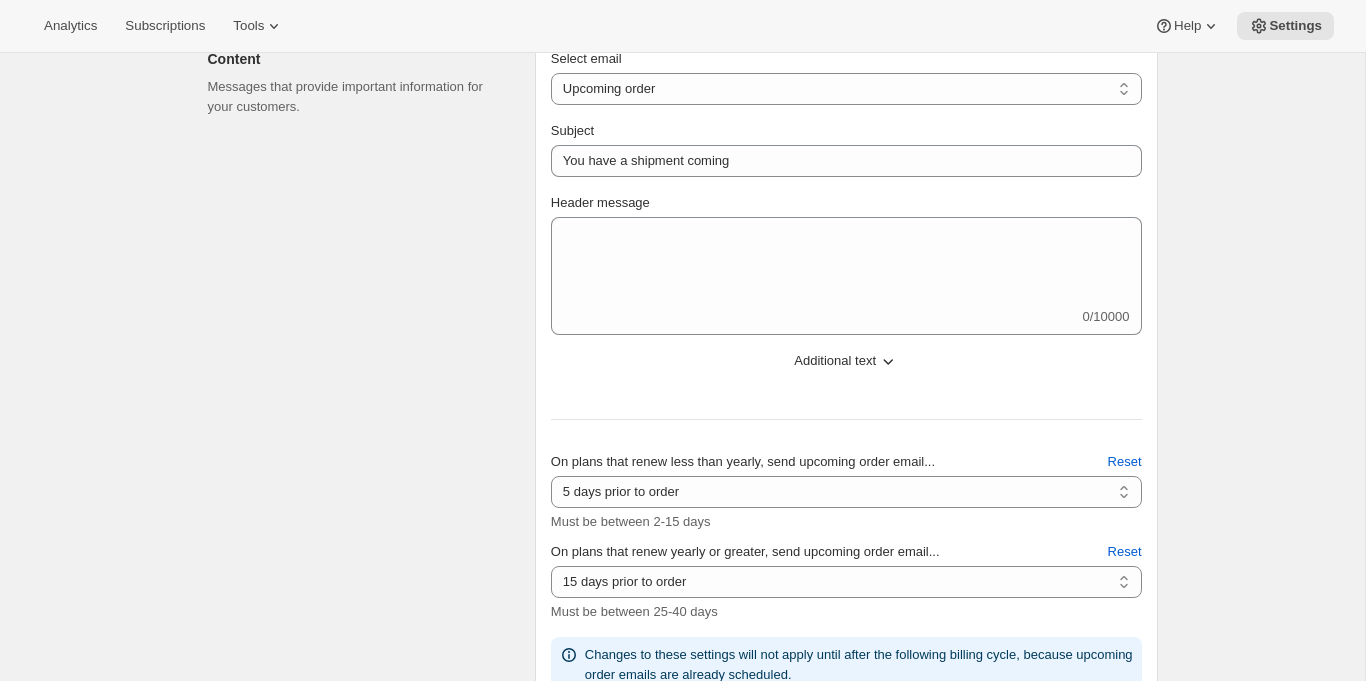 scroll, scrollTop: 380, scrollLeft: 0, axis: vertical 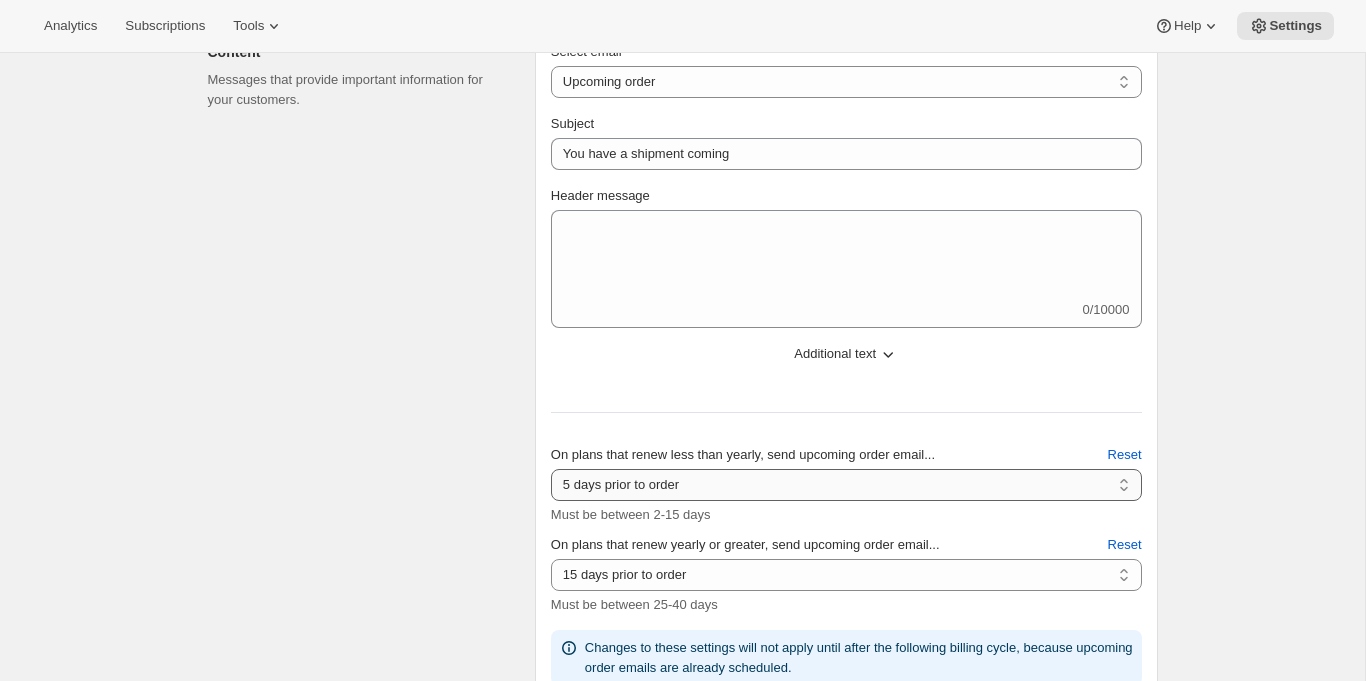 click on "2 days prior to order 3 days prior to order 4 days prior to order 5 days prior to order 6 days prior to order 7 days prior to order 8 days prior to order 9 days prior to order 10 days prior to order 11 days prior to order 12 days prior to order 13 days prior to order 14 days prior to order 15 days prior to order" at bounding box center [846, 485] 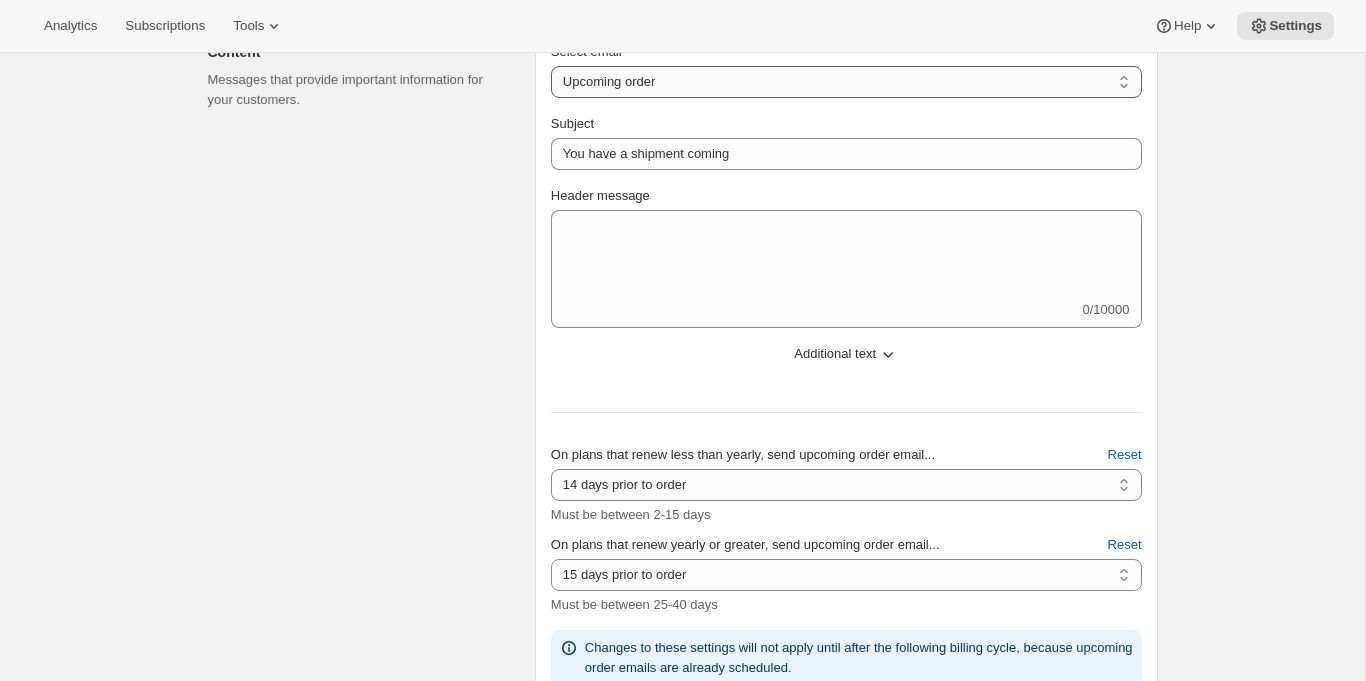 click on "New subscription Upcoming order Failed payment Delayed subscription (inventory sold-out) Subscription updated Subscription paused Subscription cancelled Subscription reactivated Gift message" at bounding box center [846, 82] 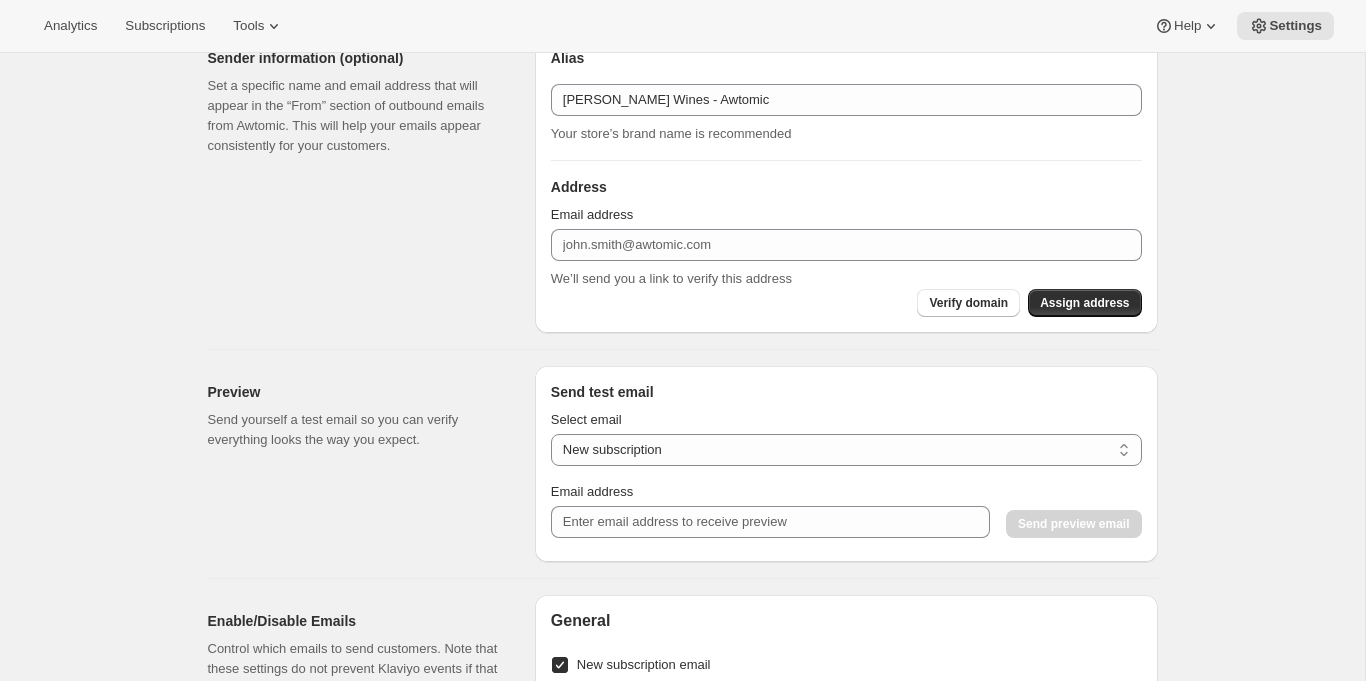 scroll, scrollTop: 0, scrollLeft: 0, axis: both 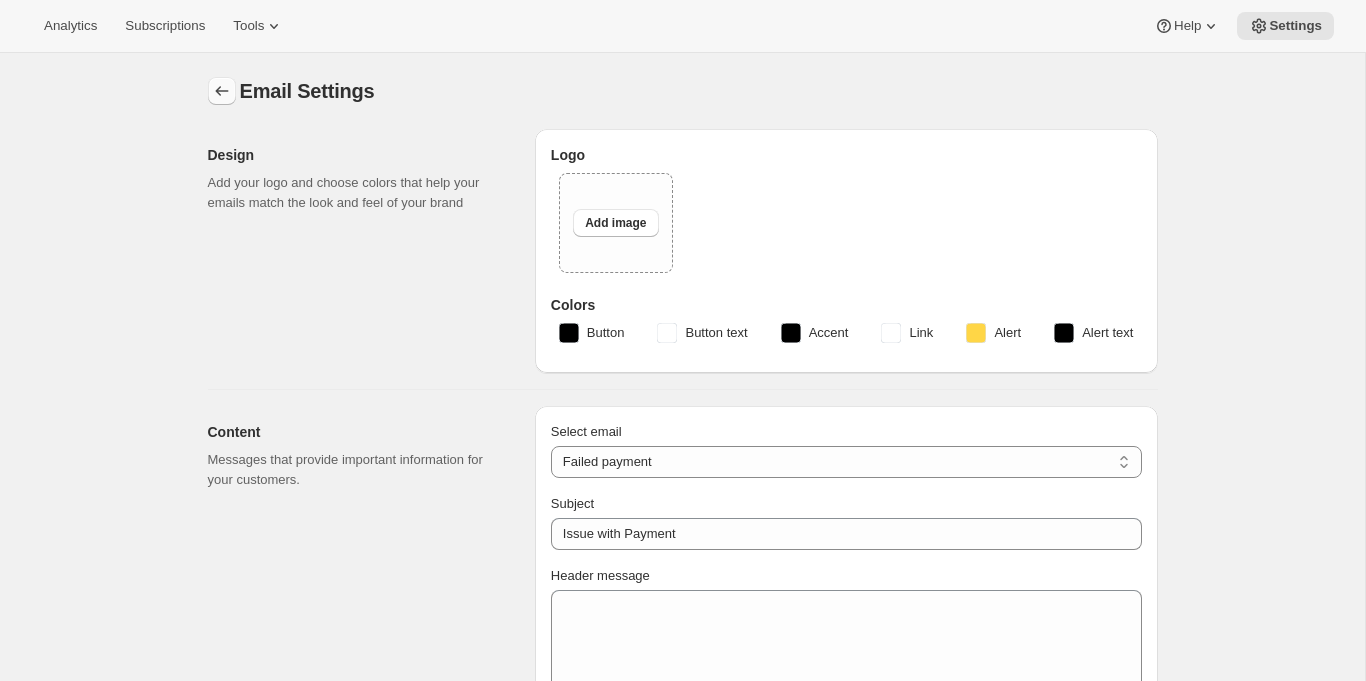 click 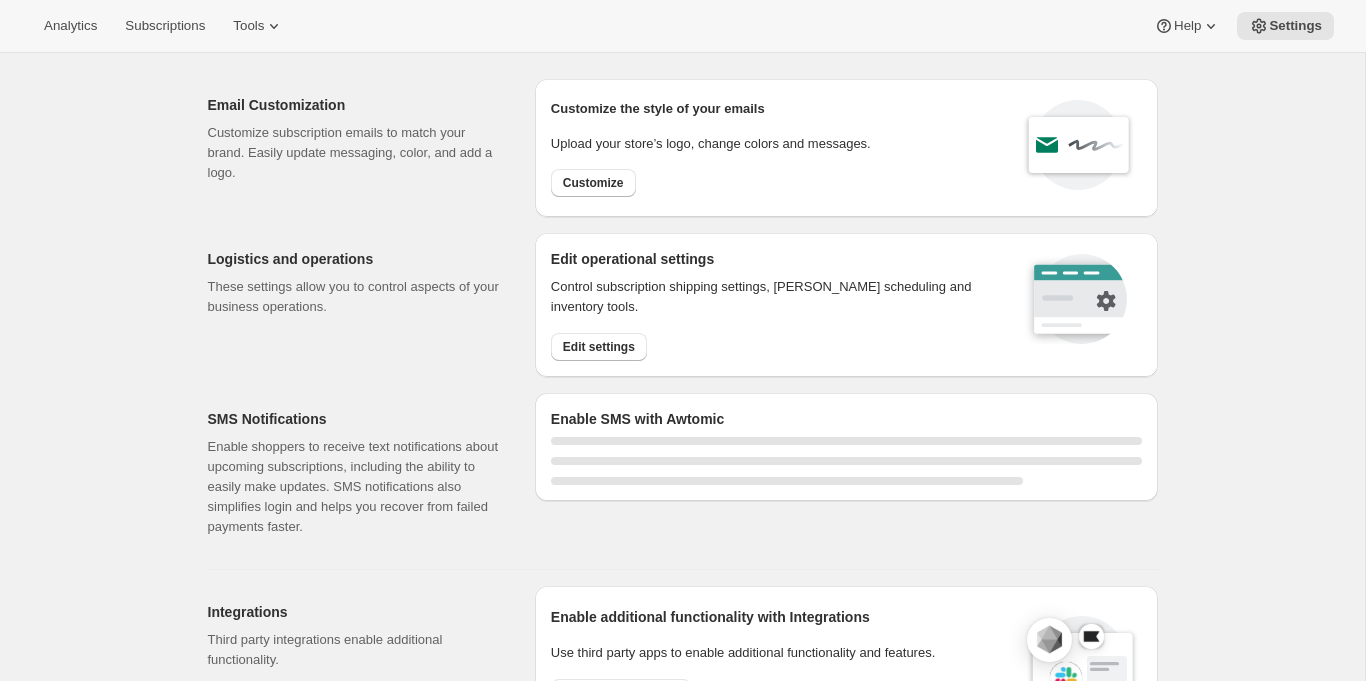 scroll, scrollTop: 66, scrollLeft: 0, axis: vertical 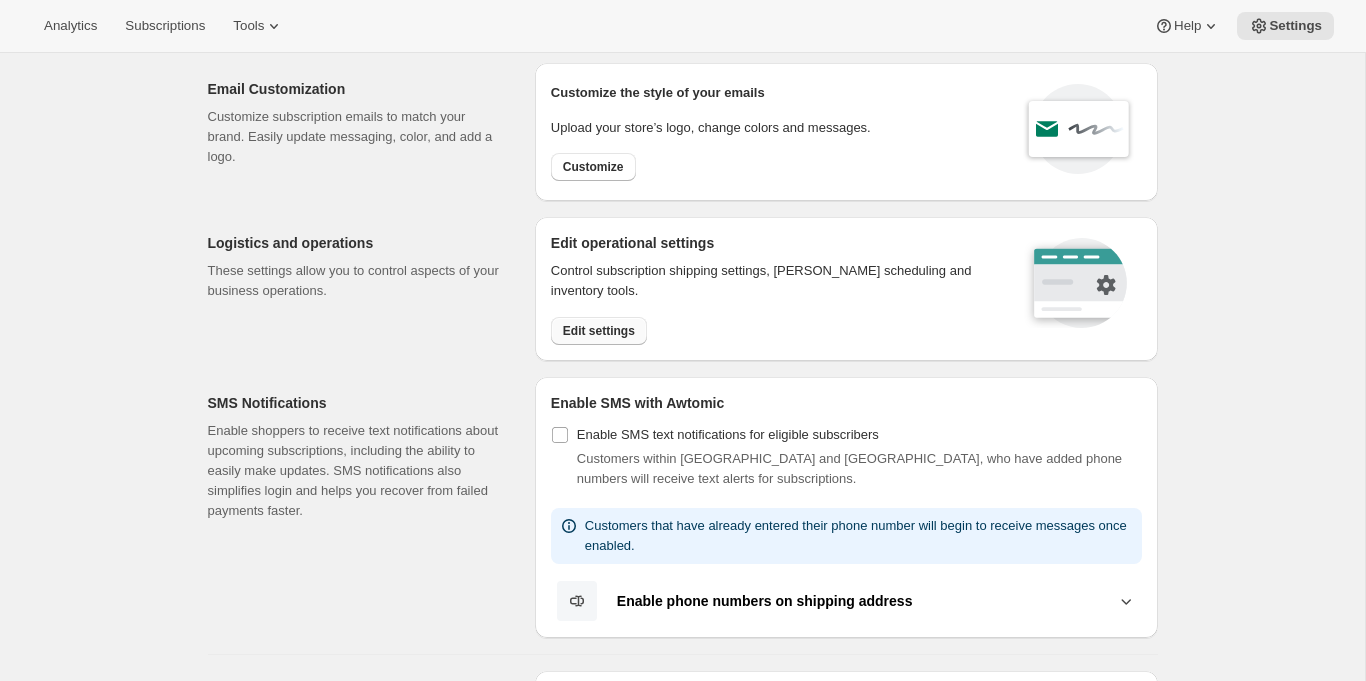 click on "Edit settings" at bounding box center [599, 331] 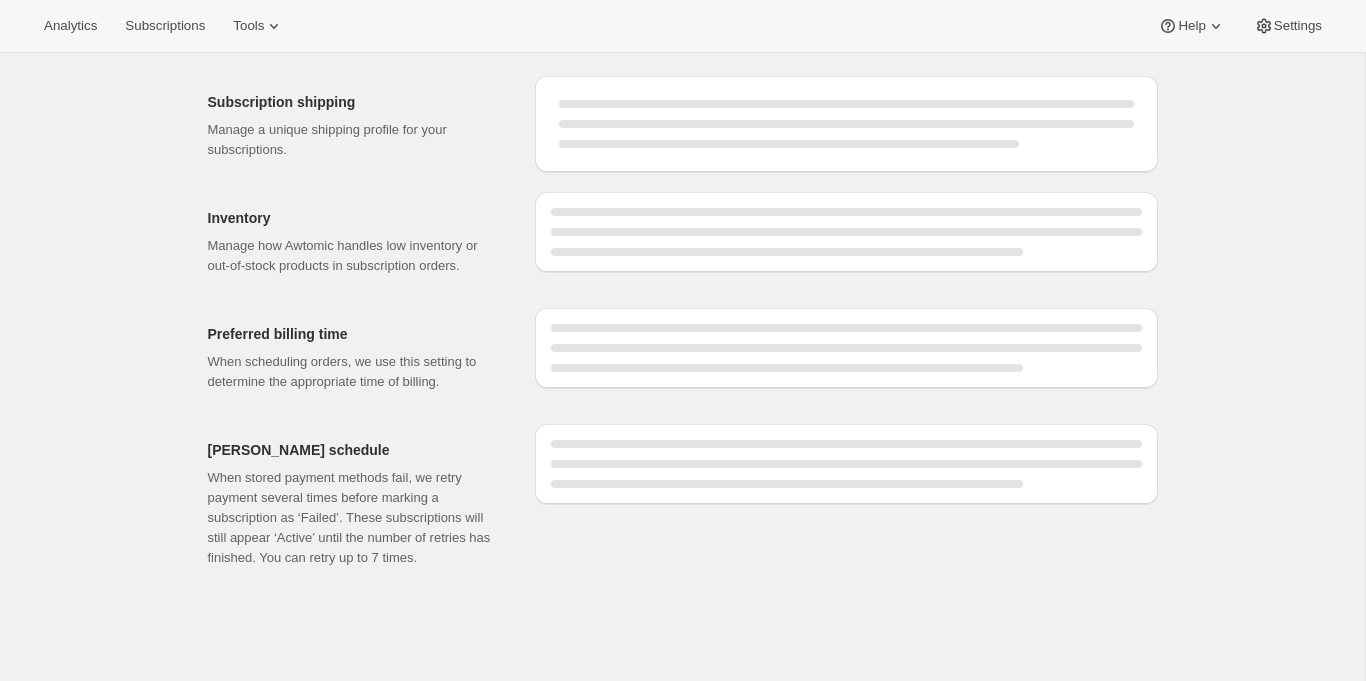 scroll, scrollTop: 0, scrollLeft: 0, axis: both 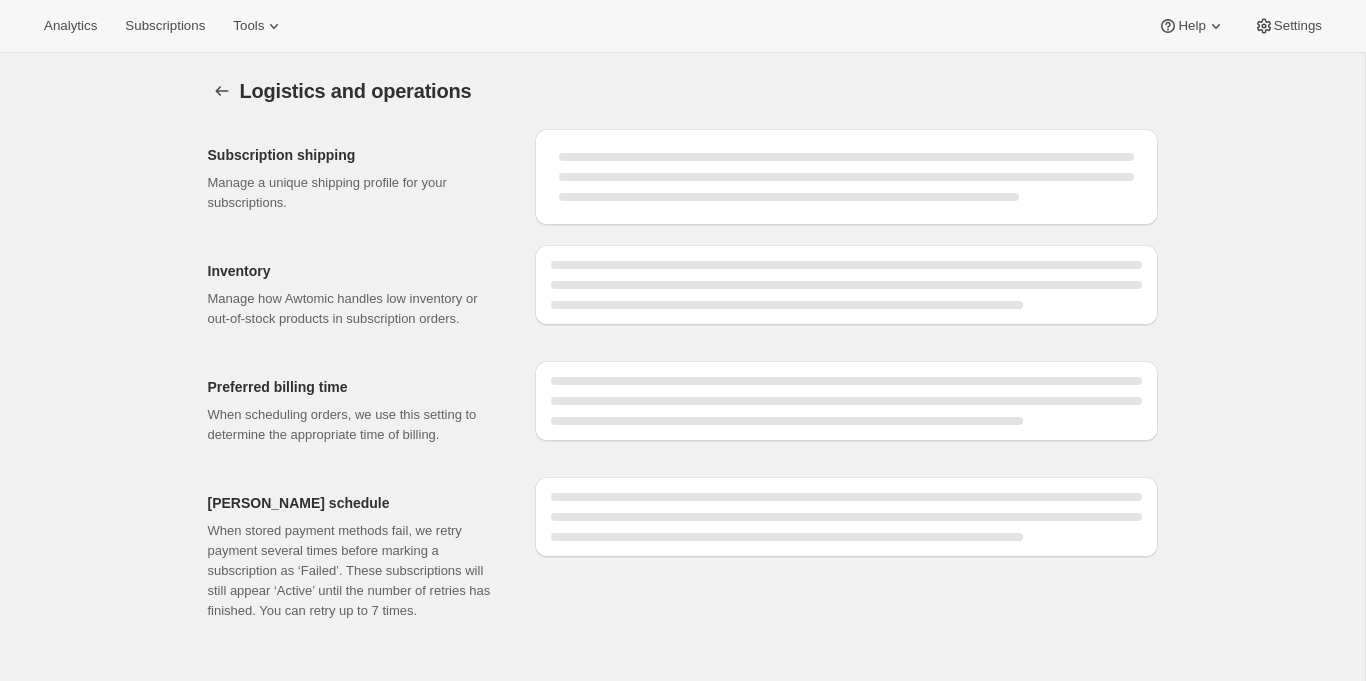 select on "DAY" 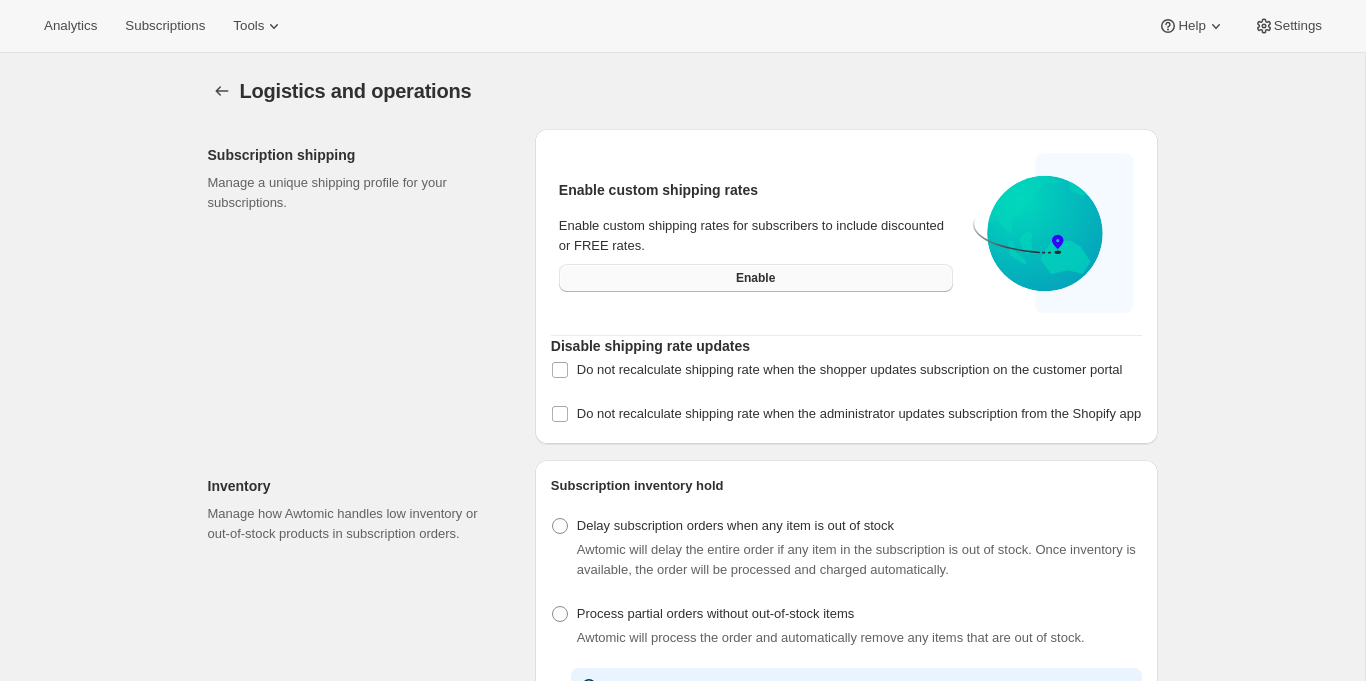 click on "Enable" at bounding box center (756, 278) 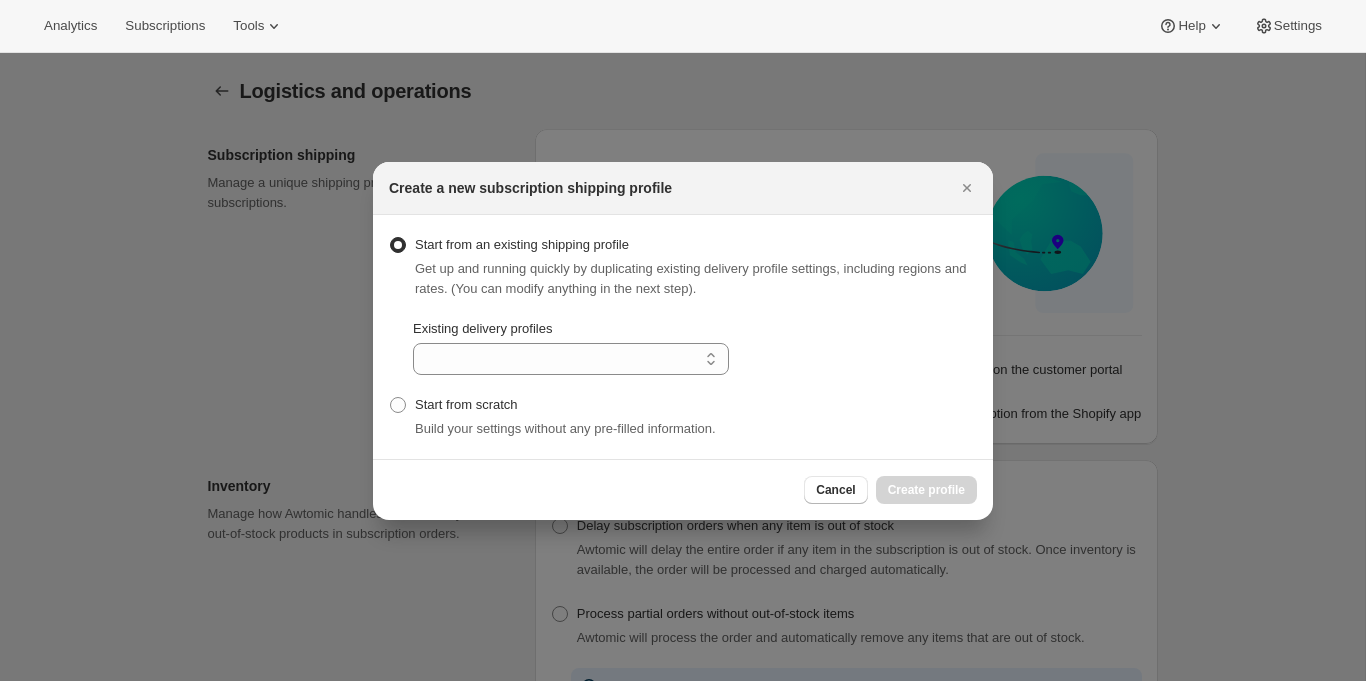 select on "gid://shopify/DeliveryProfile/132761715026" 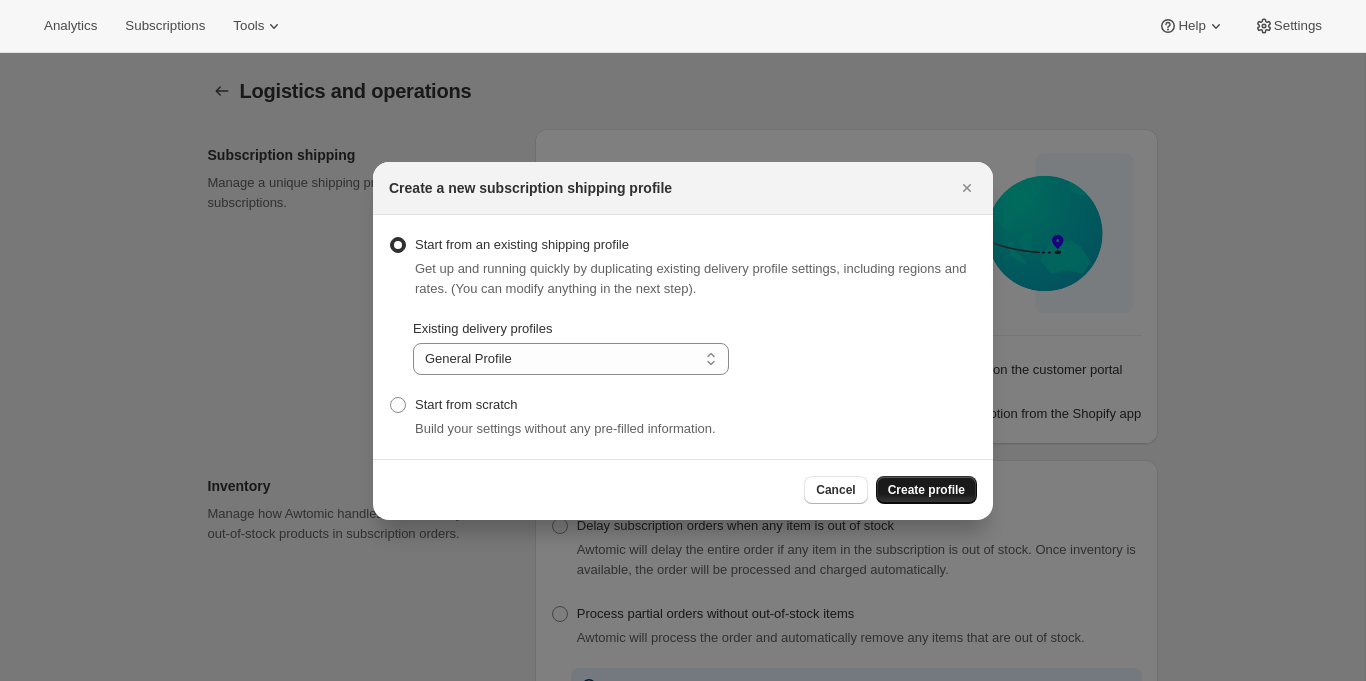 click on "Create profile" at bounding box center (926, 490) 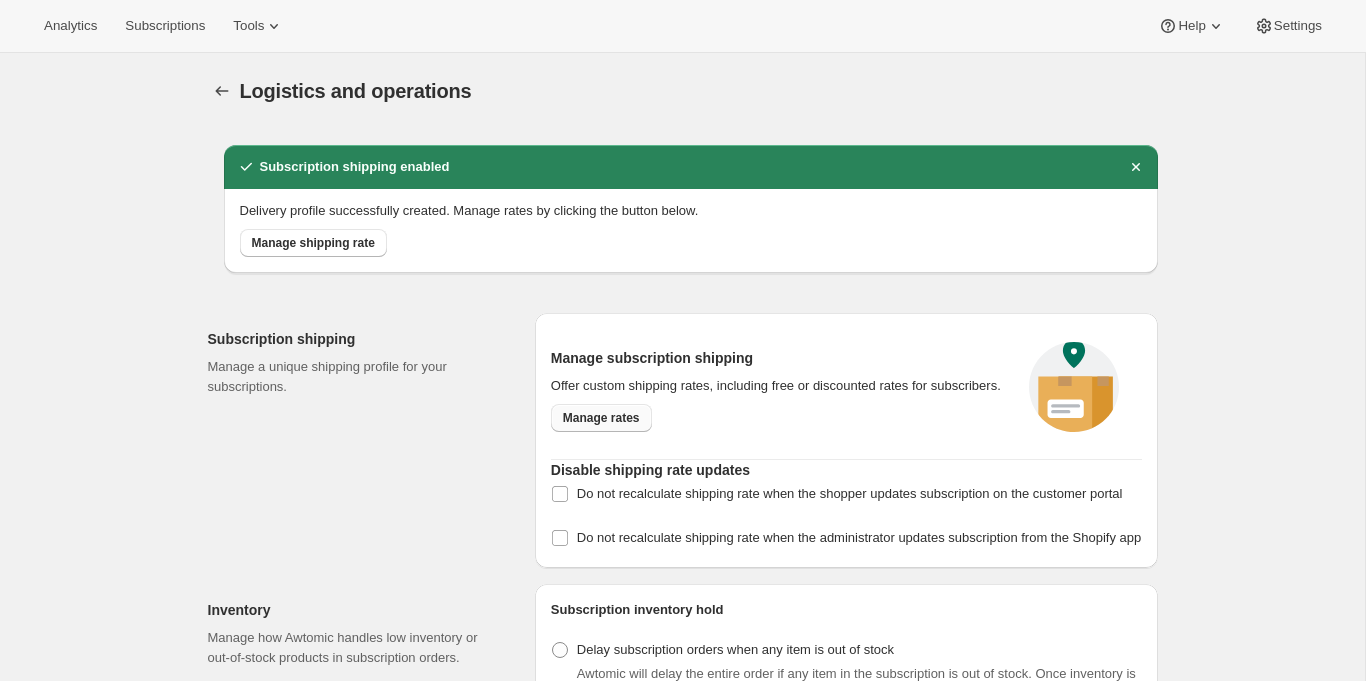 click on "Manage rates" at bounding box center (601, 418) 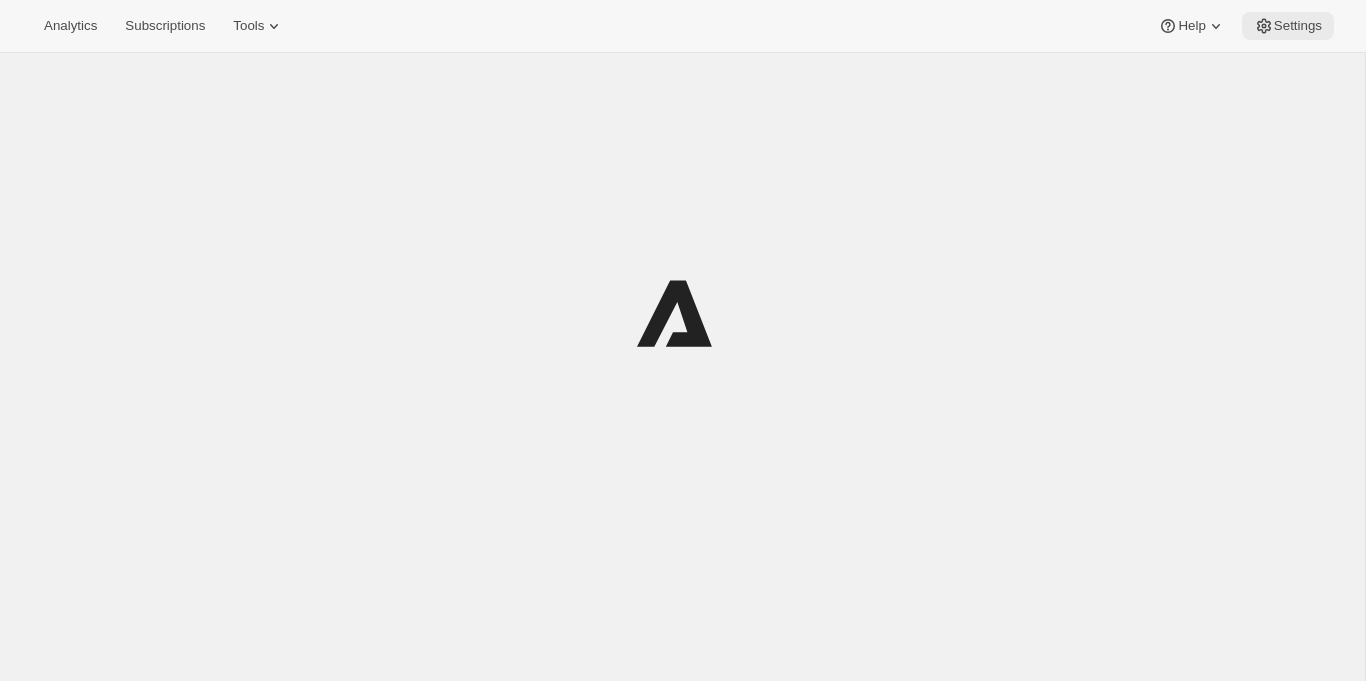 scroll, scrollTop: 0, scrollLeft: 0, axis: both 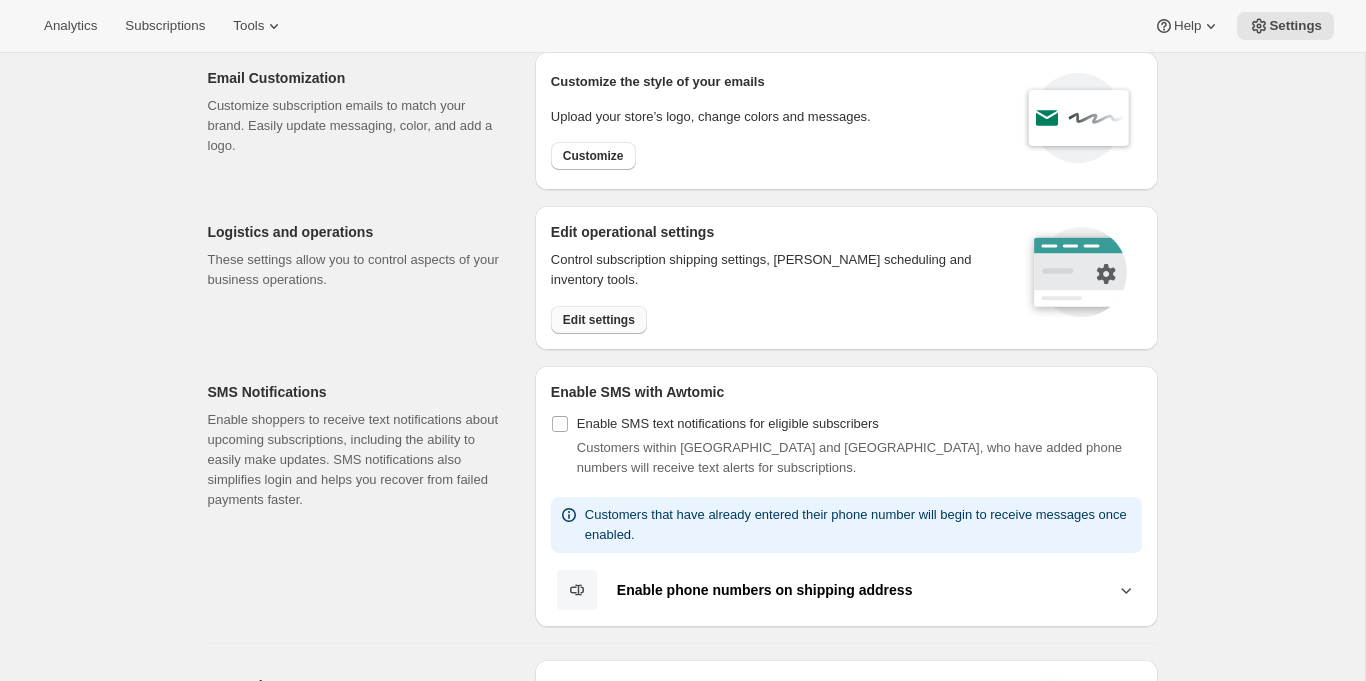 click on "Edit settings" at bounding box center (599, 320) 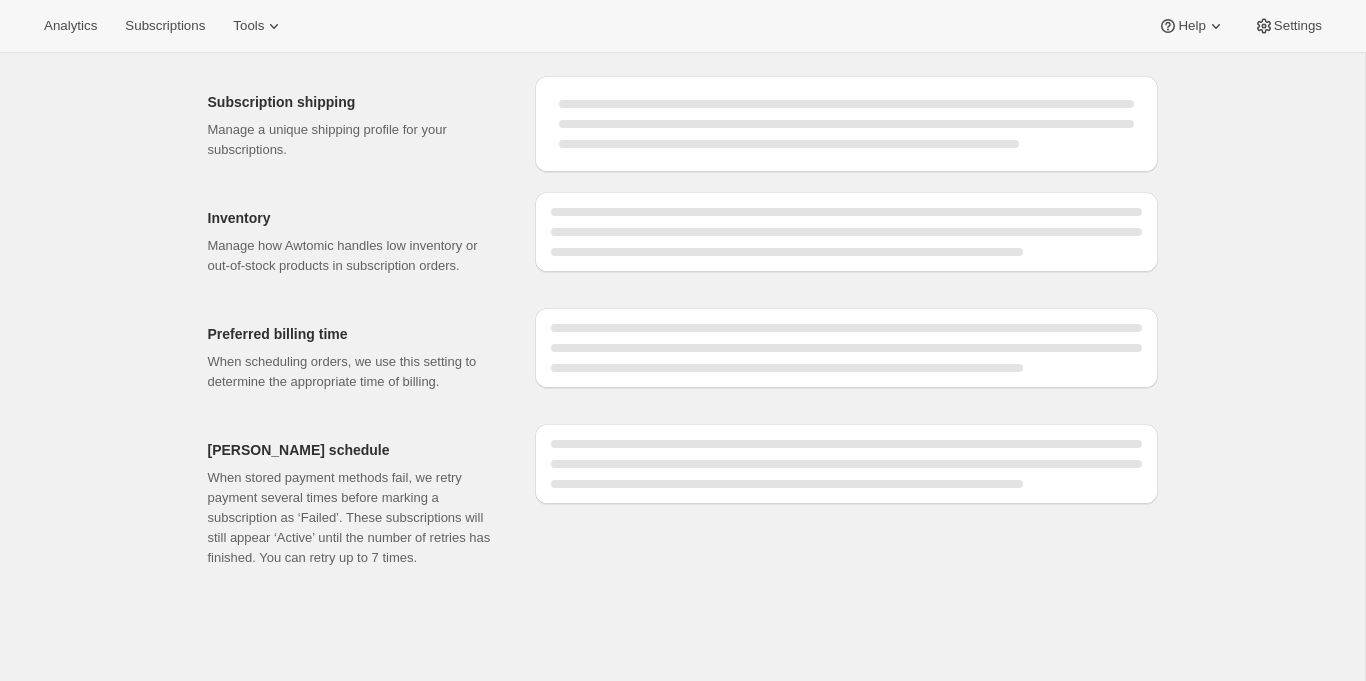 scroll, scrollTop: 0, scrollLeft: 0, axis: both 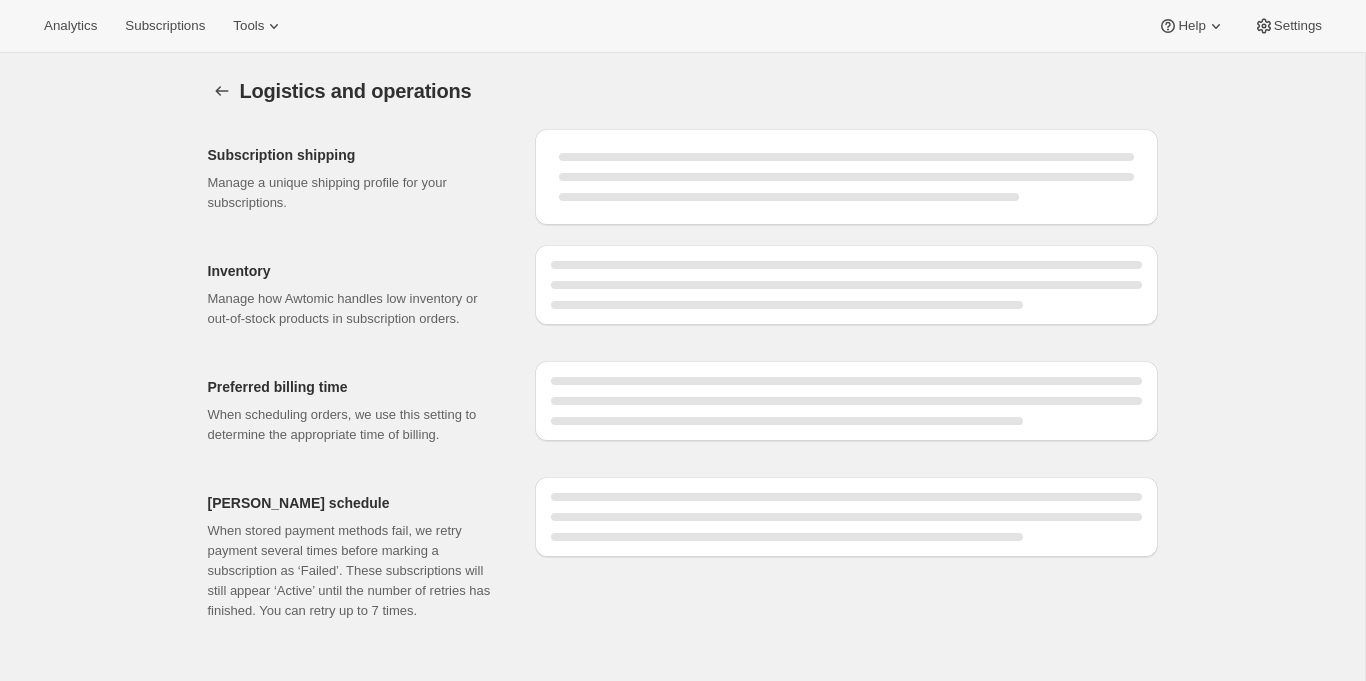 select on "DAY" 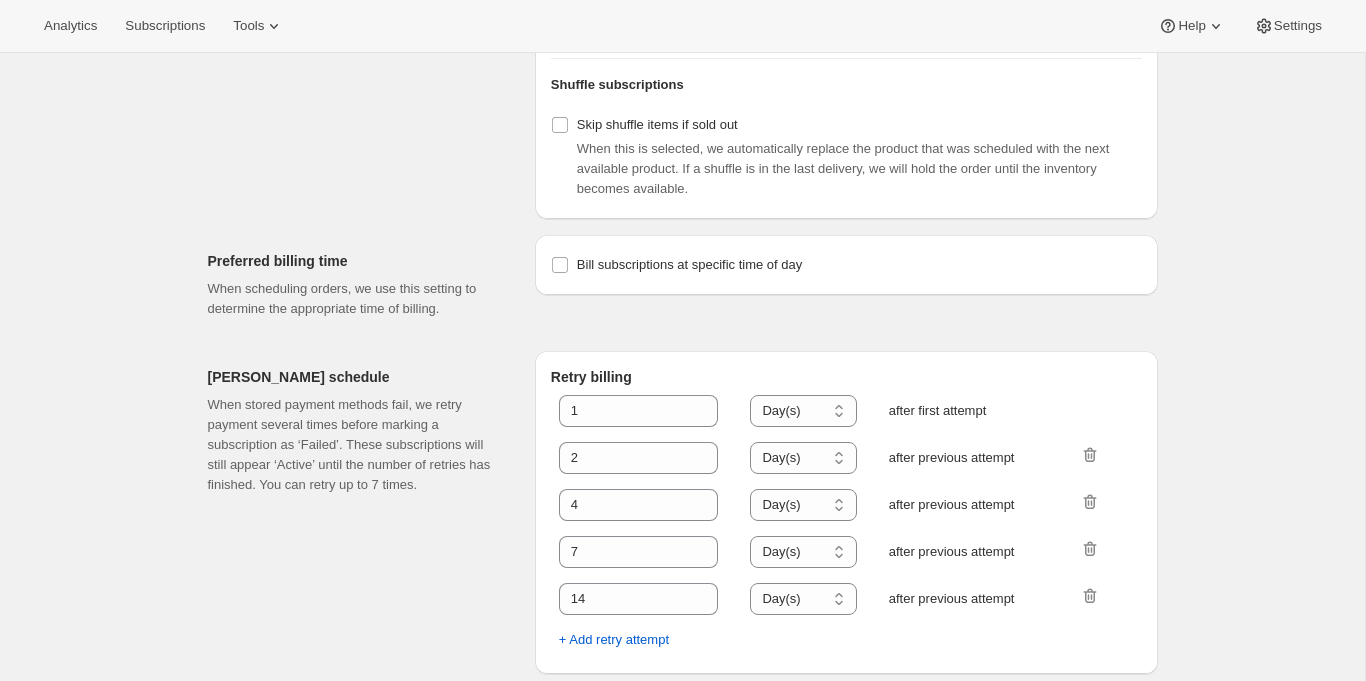 scroll, scrollTop: 890, scrollLeft: 0, axis: vertical 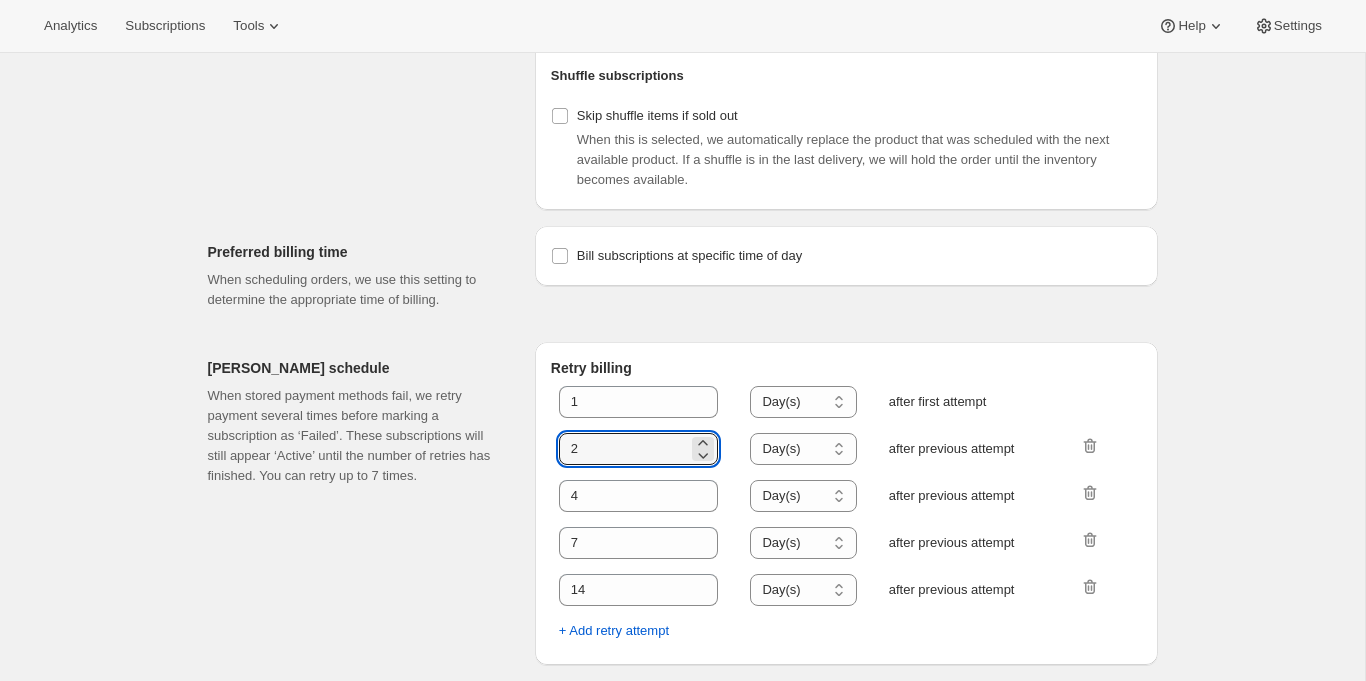 drag, startPoint x: 594, startPoint y: 452, endPoint x: 545, endPoint y: 450, distance: 49.0408 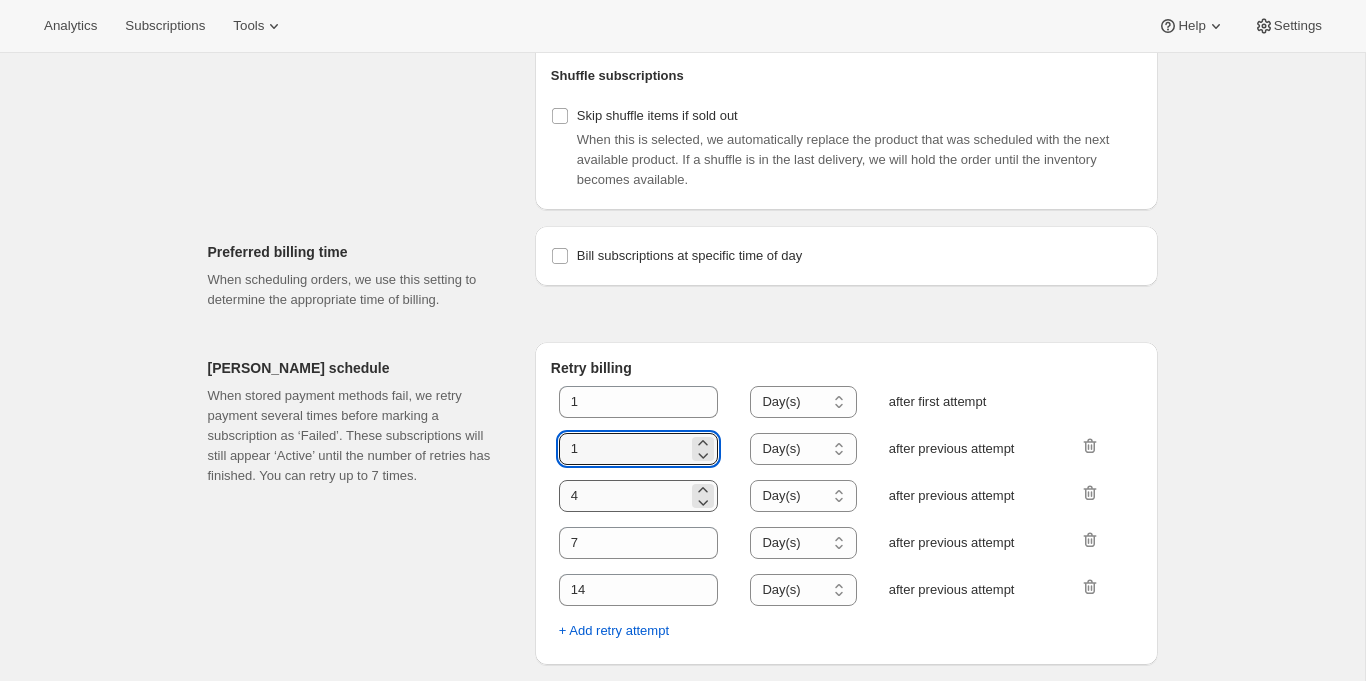 type on "1" 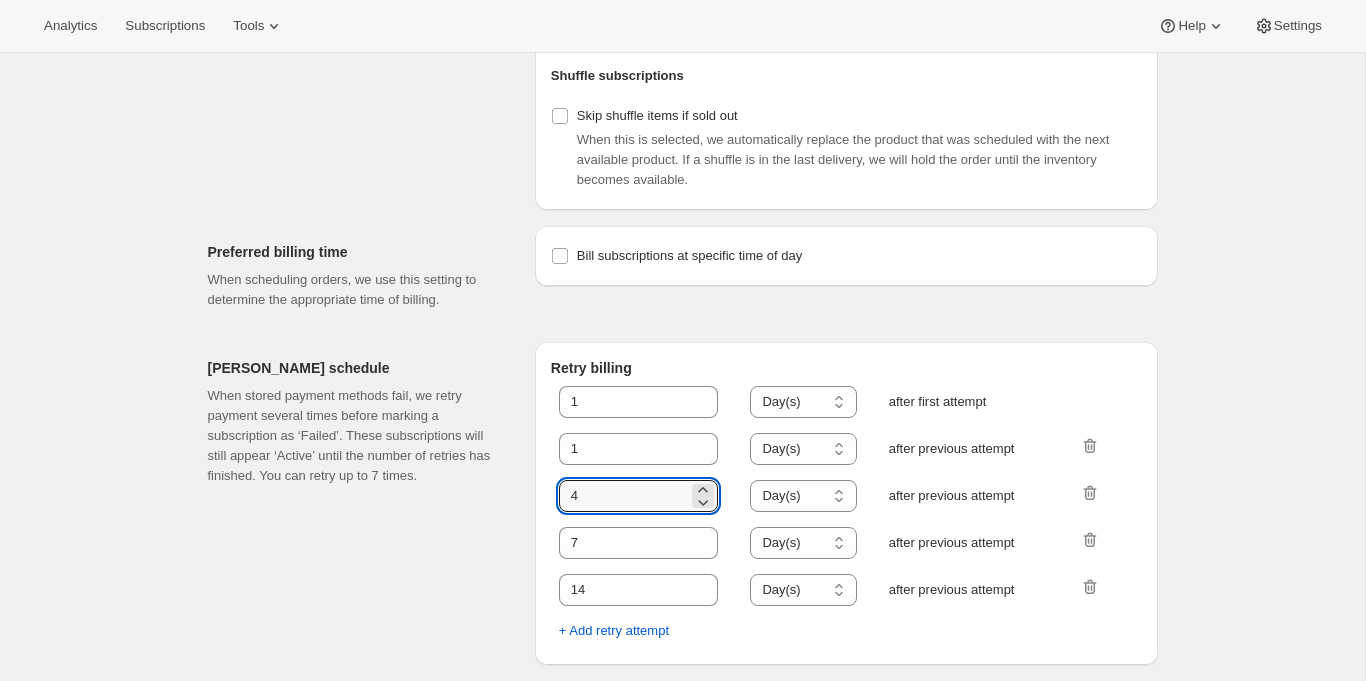 drag, startPoint x: 592, startPoint y: 504, endPoint x: 523, endPoint y: 504, distance: 69 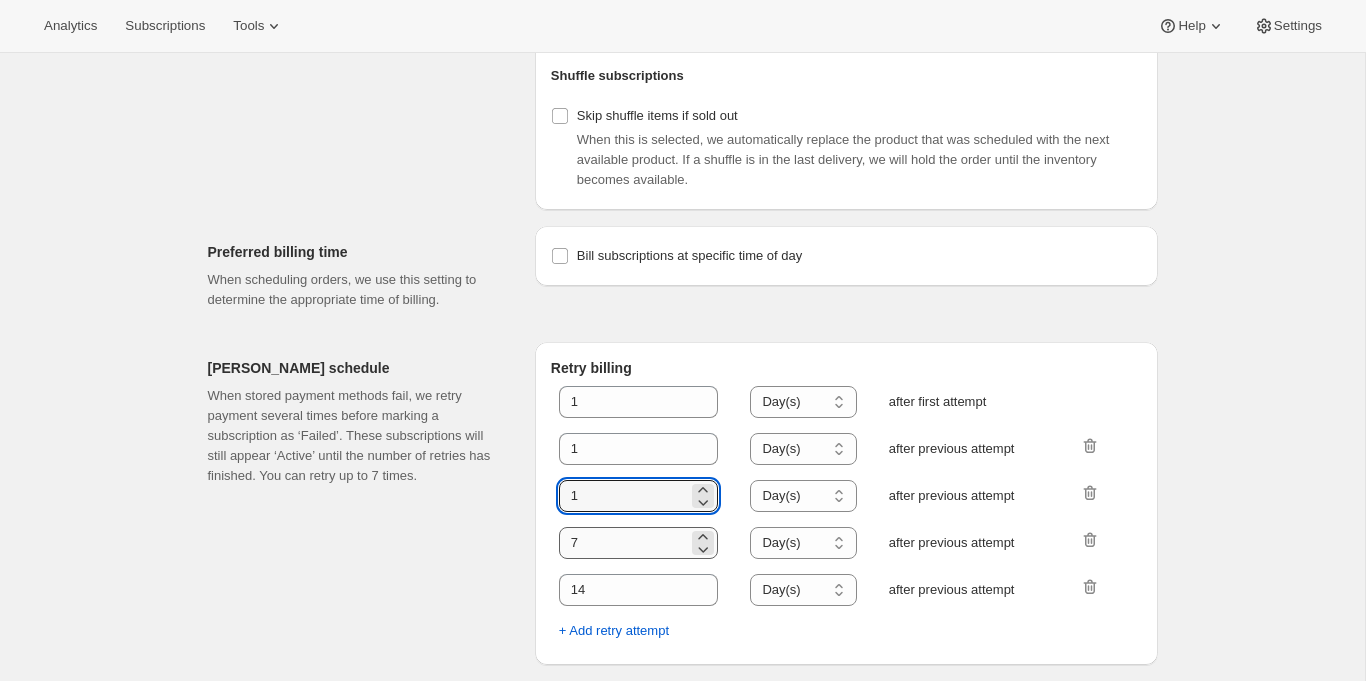 type on "1" 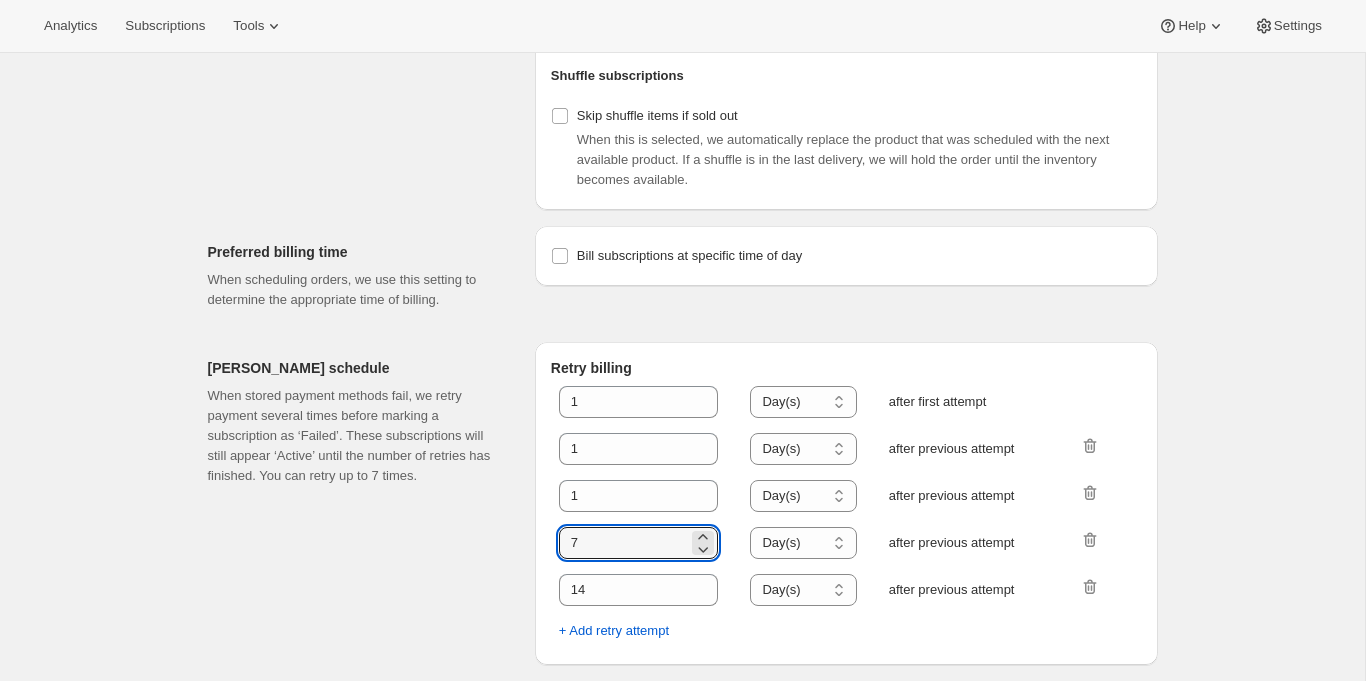 drag, startPoint x: 582, startPoint y: 546, endPoint x: 521, endPoint y: 546, distance: 61 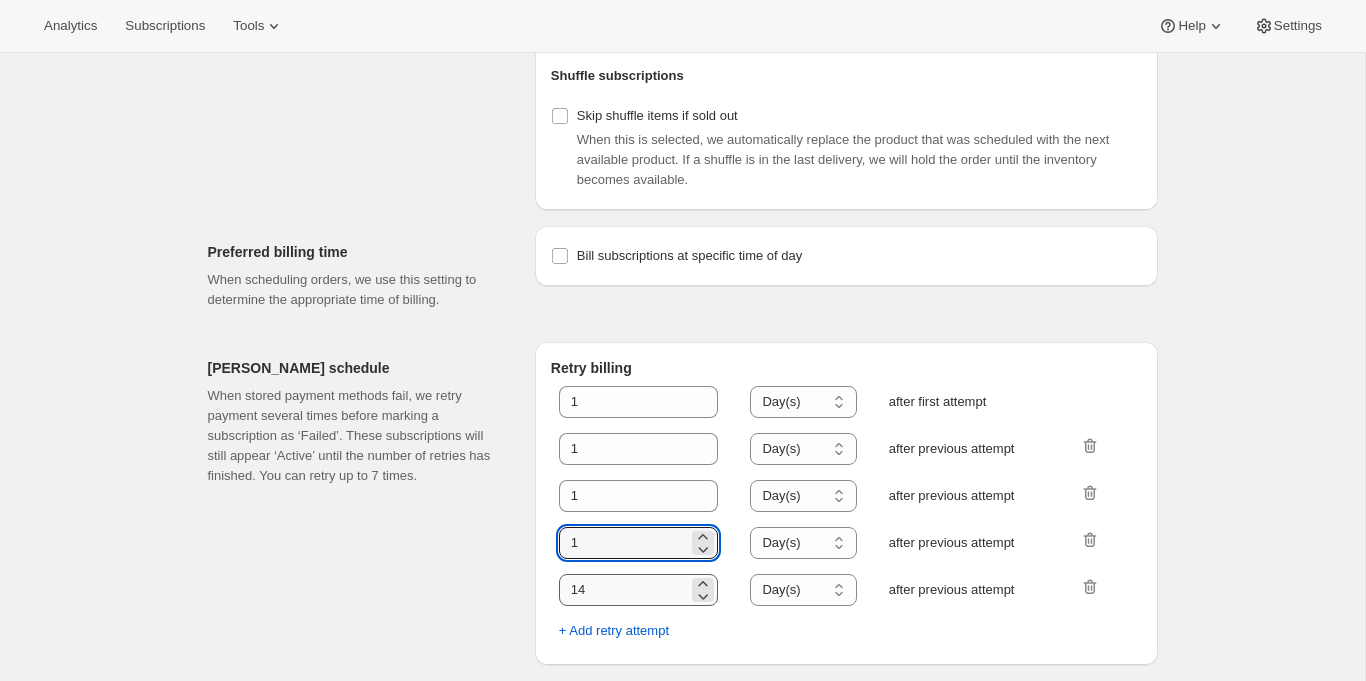 type on "1" 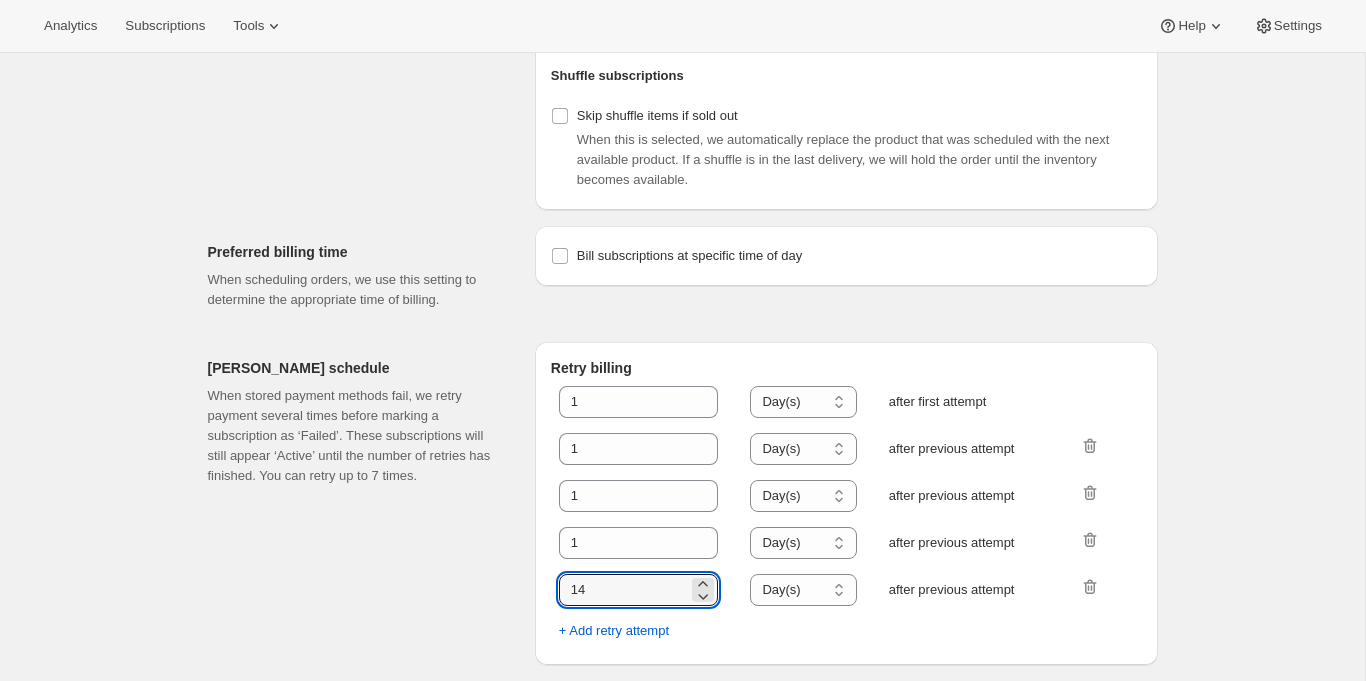 drag, startPoint x: 602, startPoint y: 590, endPoint x: 518, endPoint y: 583, distance: 84.29116 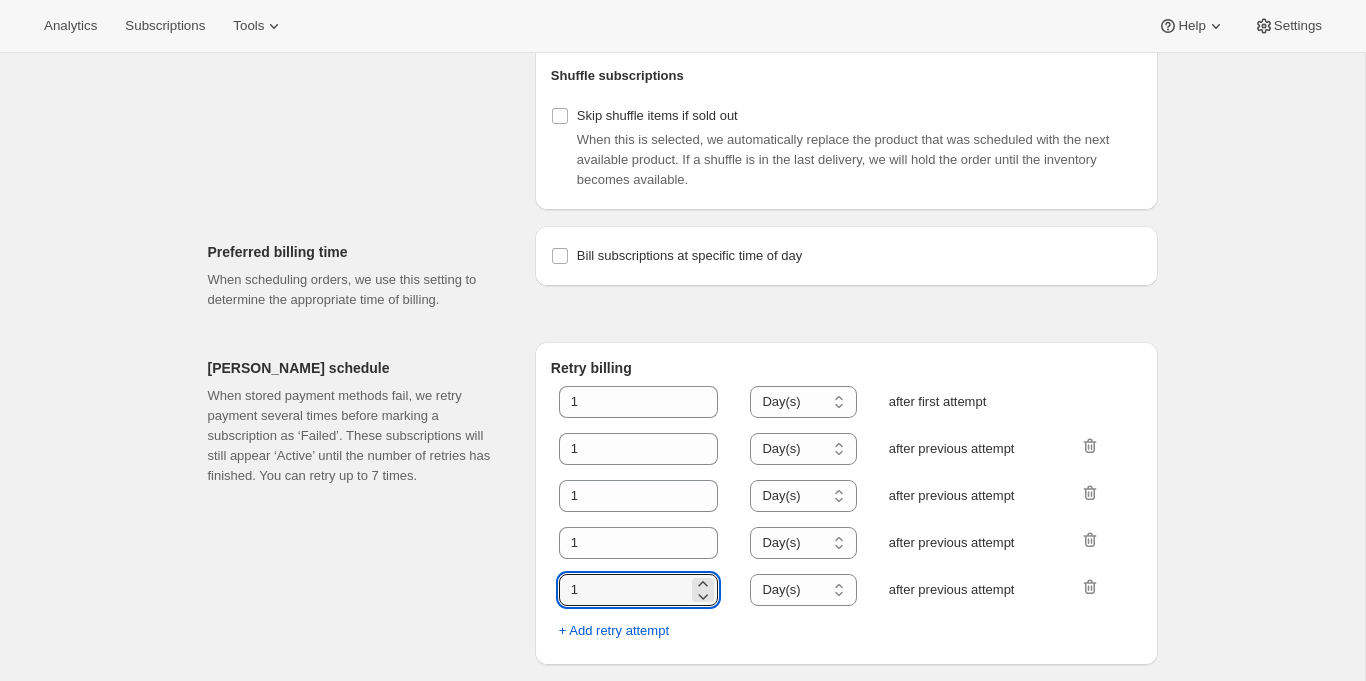 type on "1" 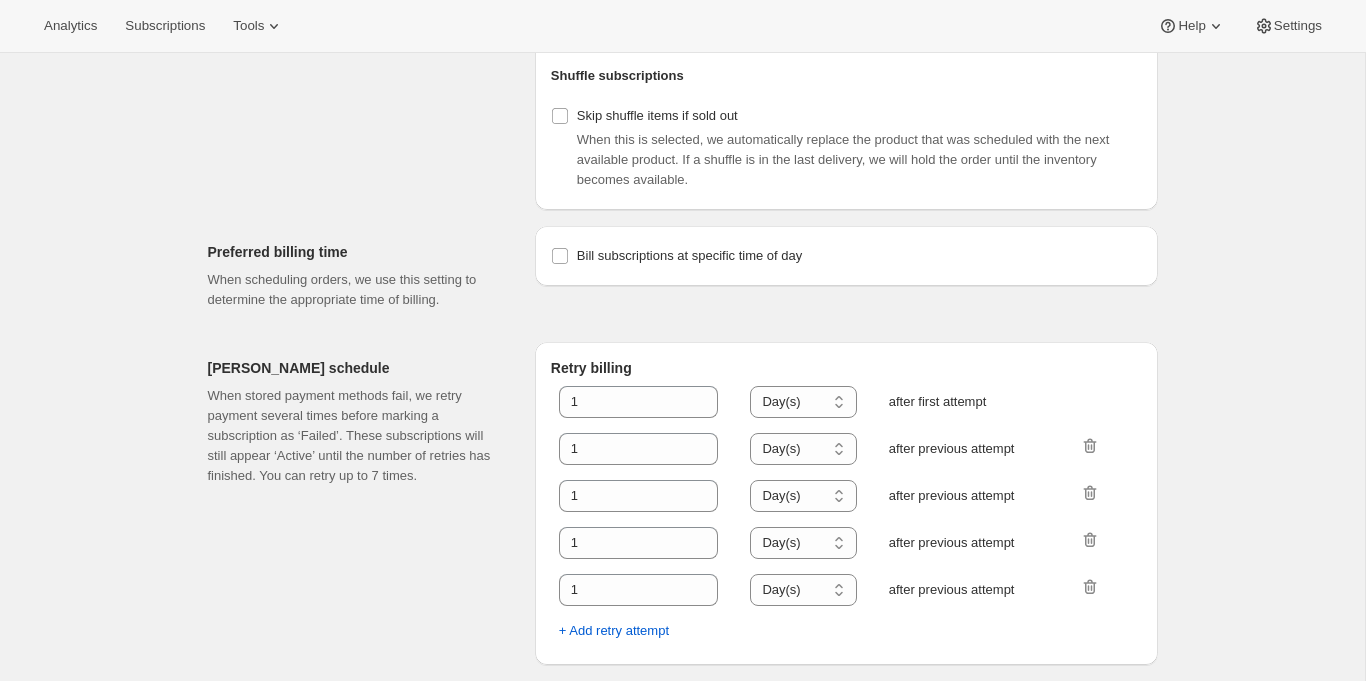 click on "Dunning schedule When stored payment methods fail, we retry payment several times before marking a subscription as ‘Failed’. These subscriptions will still appear ‘Active’ until the number of retries has finished. You can retry up to 7 times." at bounding box center [363, 503] 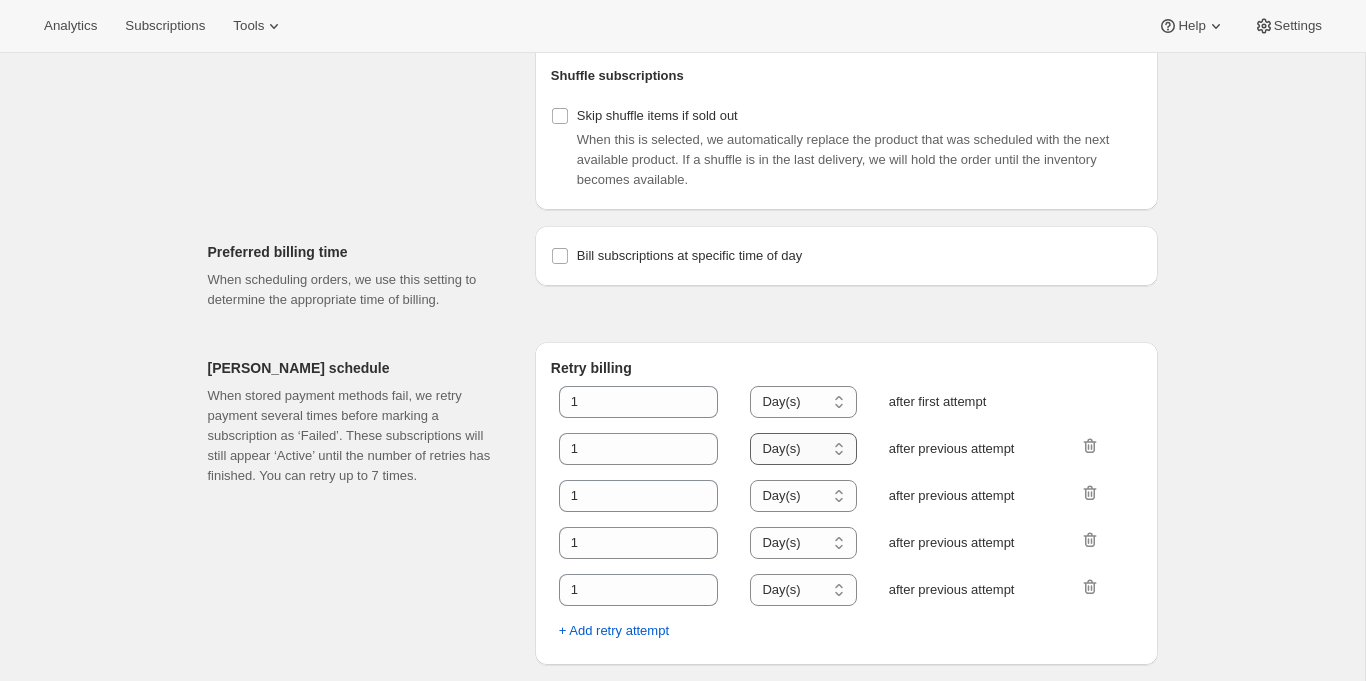 click on "Hour(s) Day(s)" at bounding box center (803, 449) 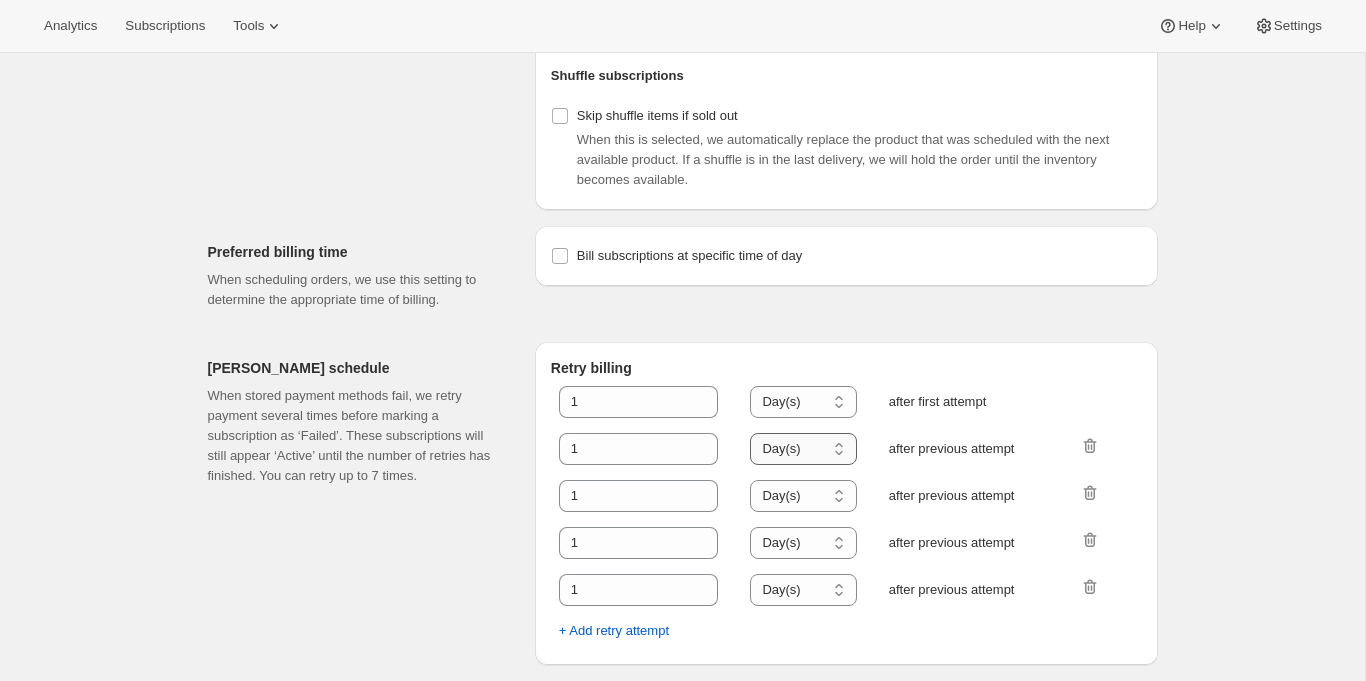 select on "HOUR" 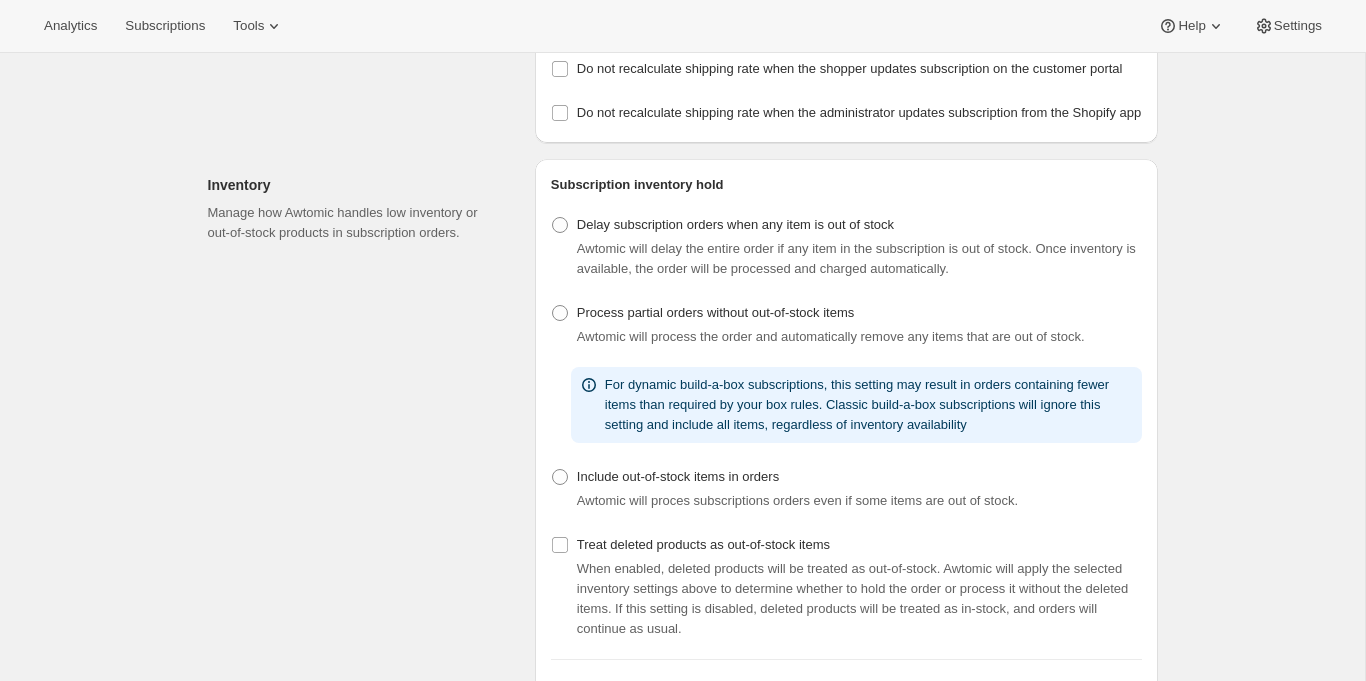 scroll, scrollTop: 0, scrollLeft: 0, axis: both 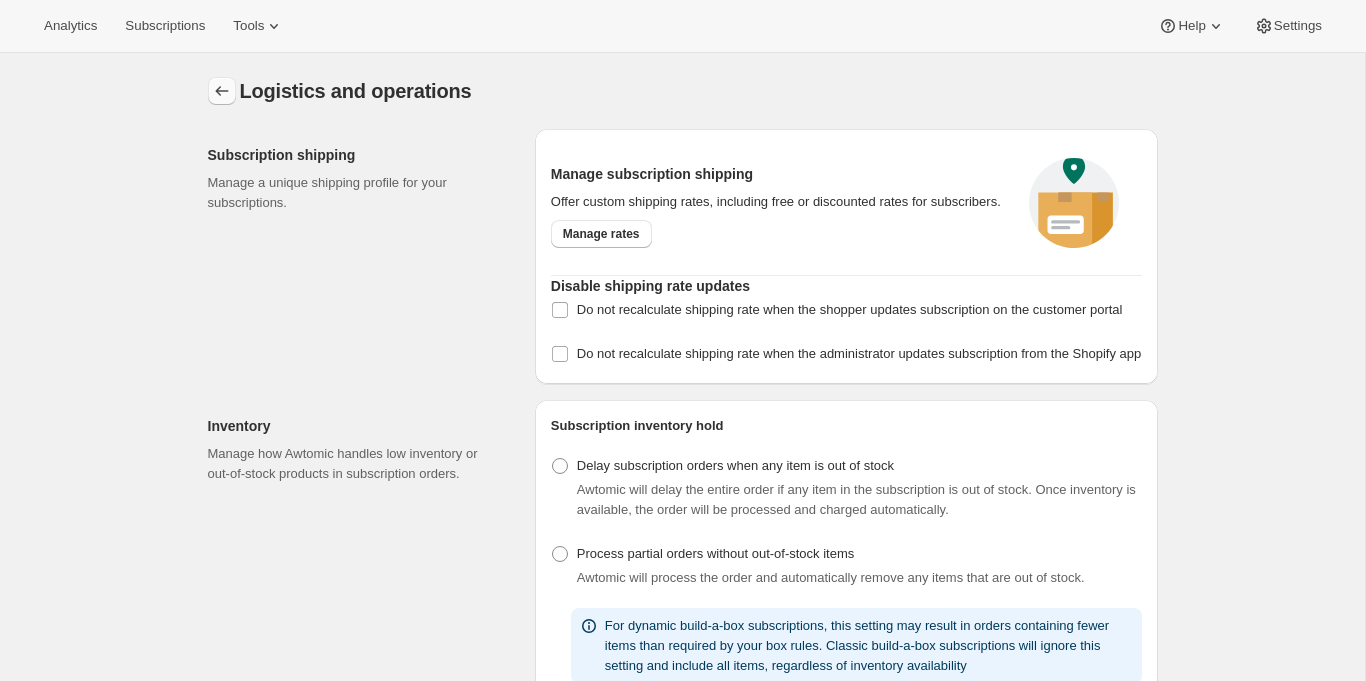 click 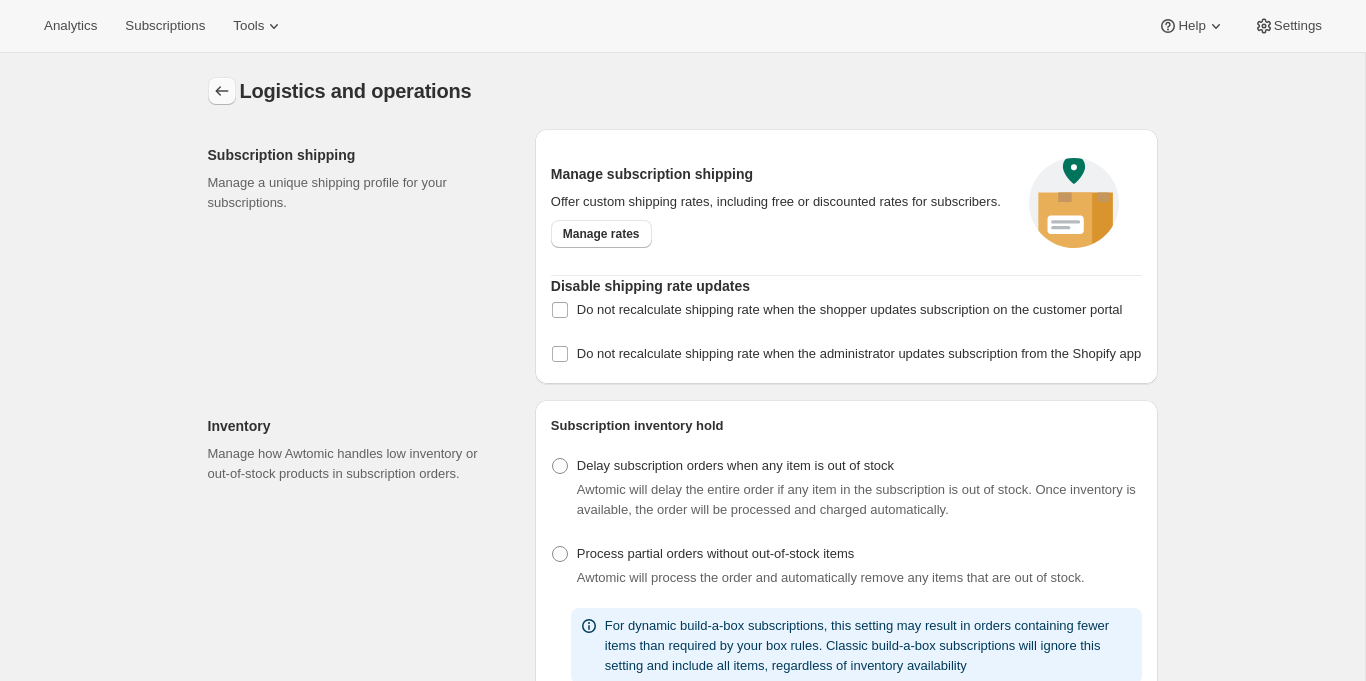type on "2" 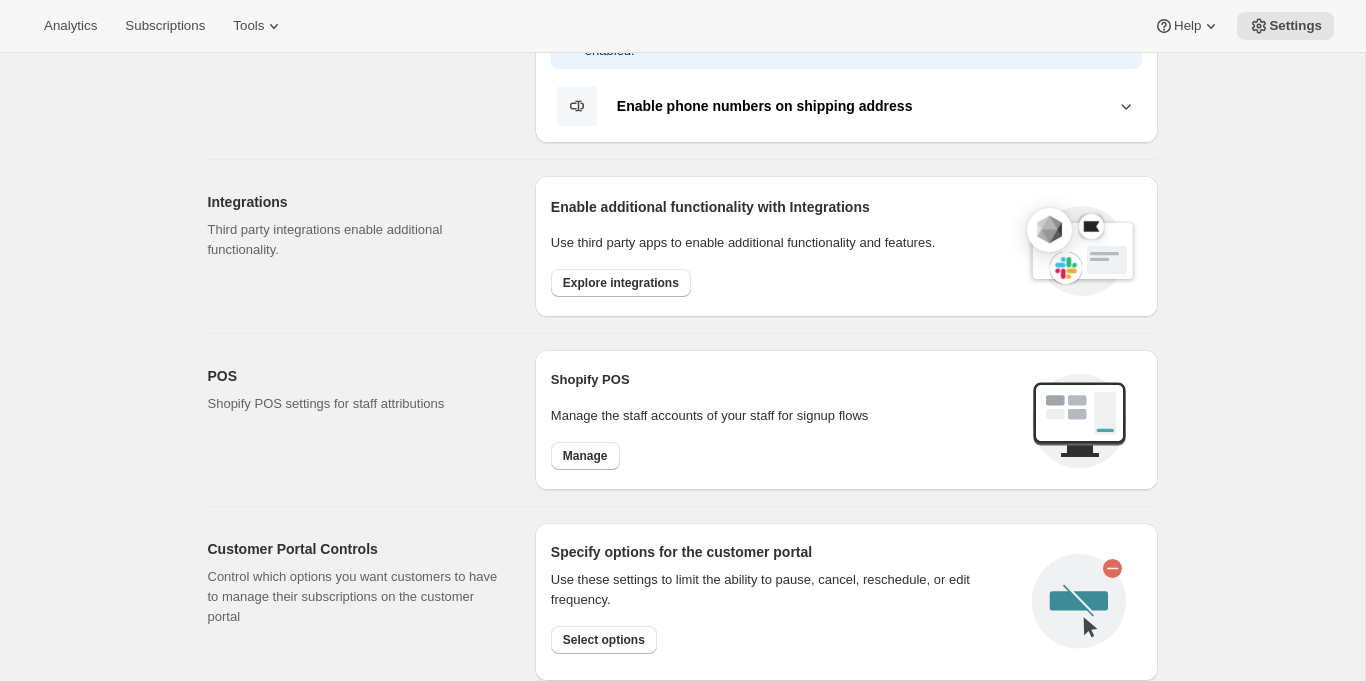 scroll, scrollTop: 594, scrollLeft: 0, axis: vertical 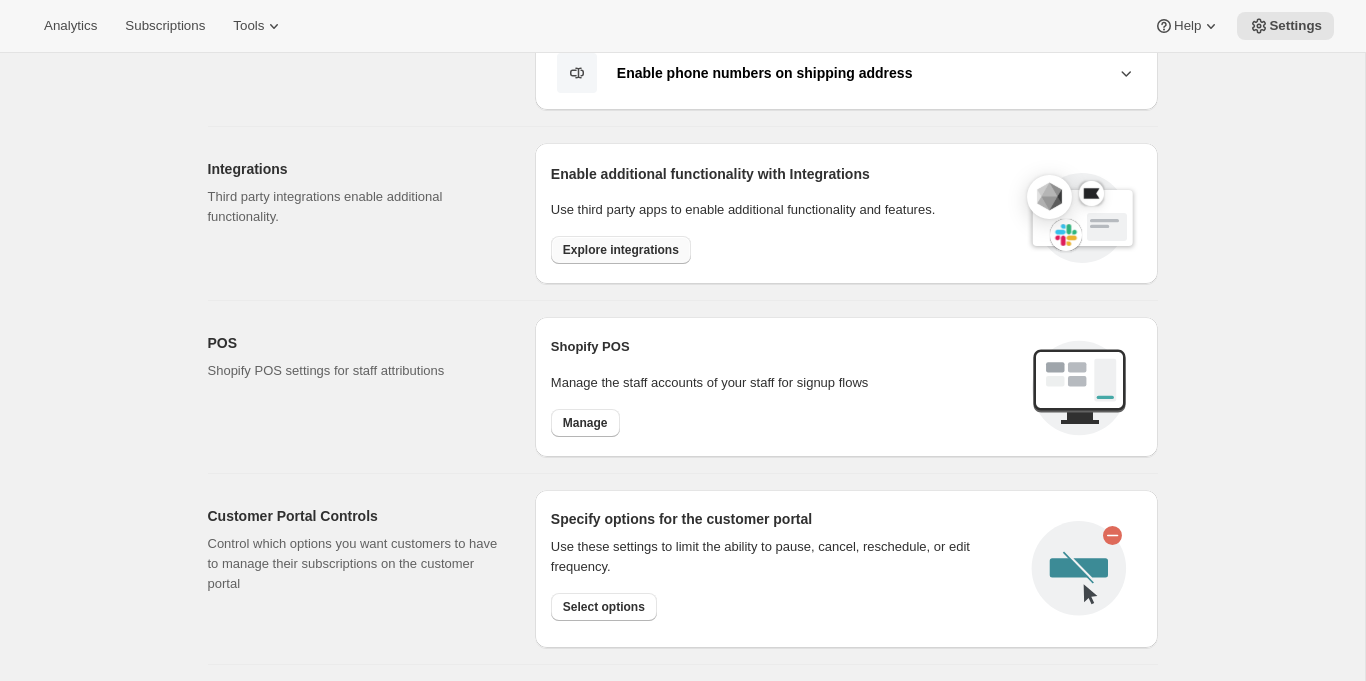 click on "Explore integrations" at bounding box center (621, 250) 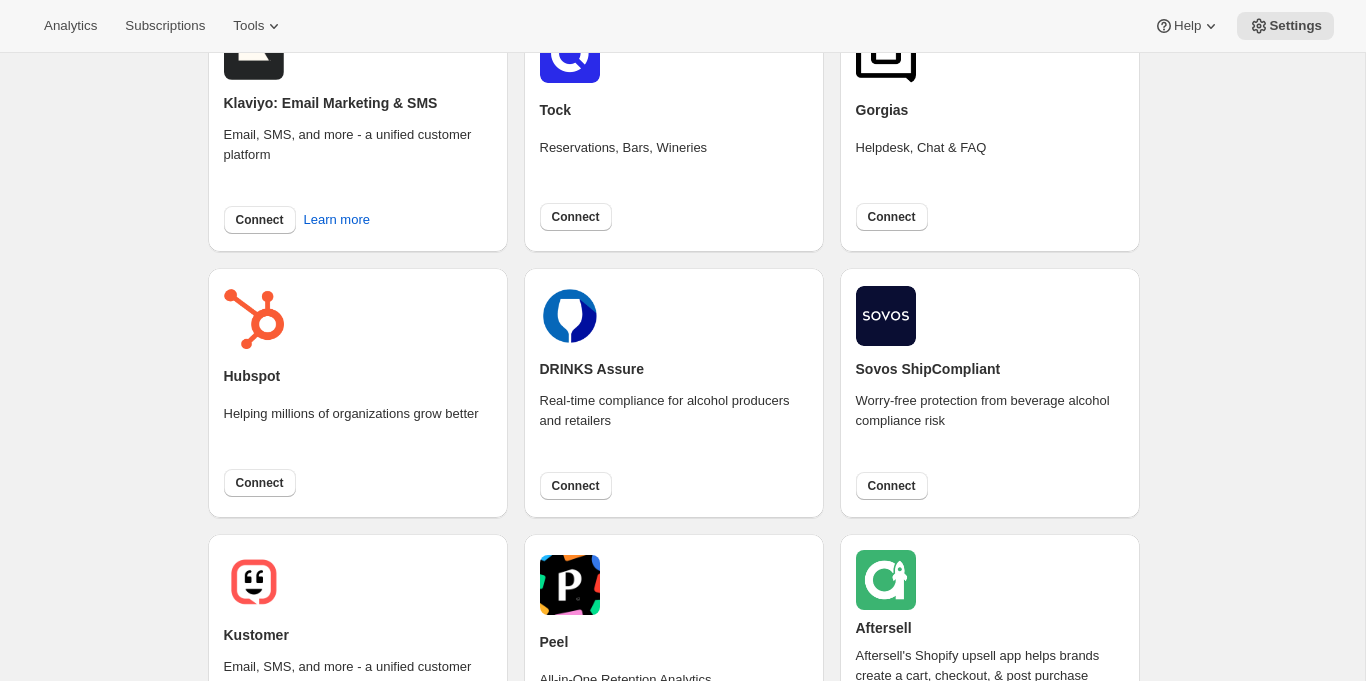 scroll, scrollTop: 447, scrollLeft: 0, axis: vertical 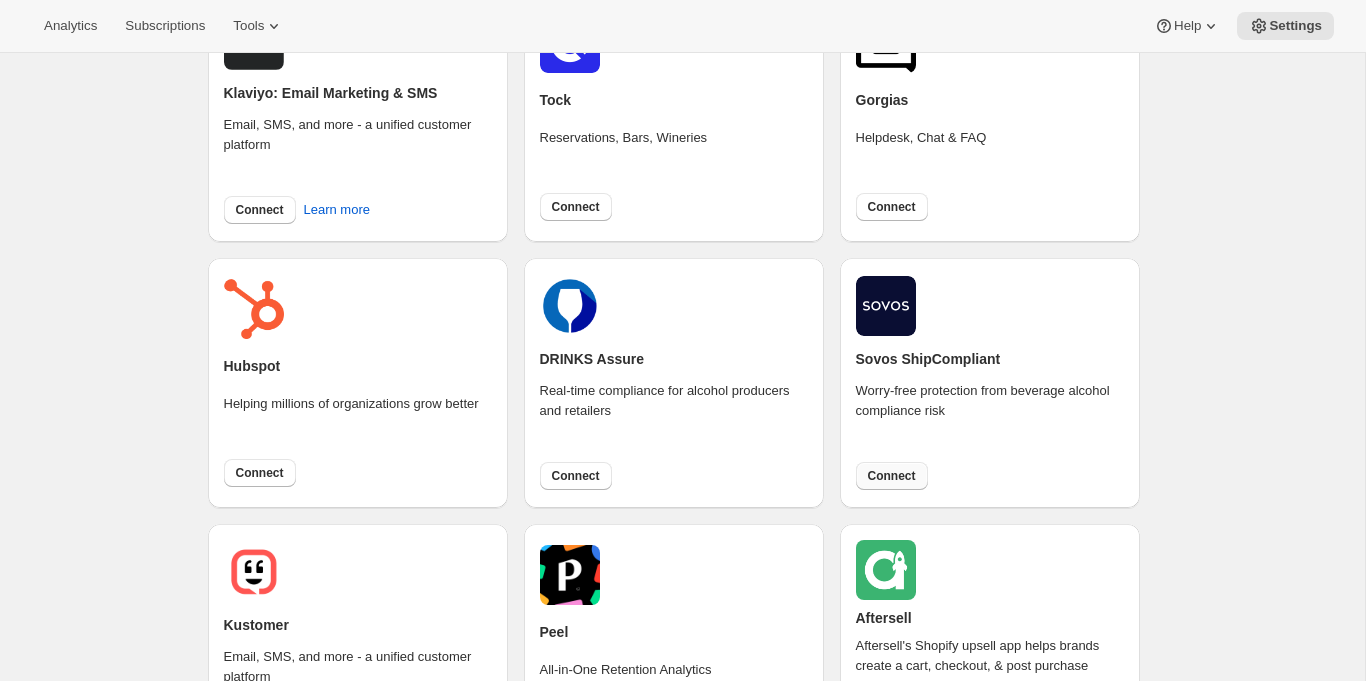 click on "Connect" at bounding box center (892, 476) 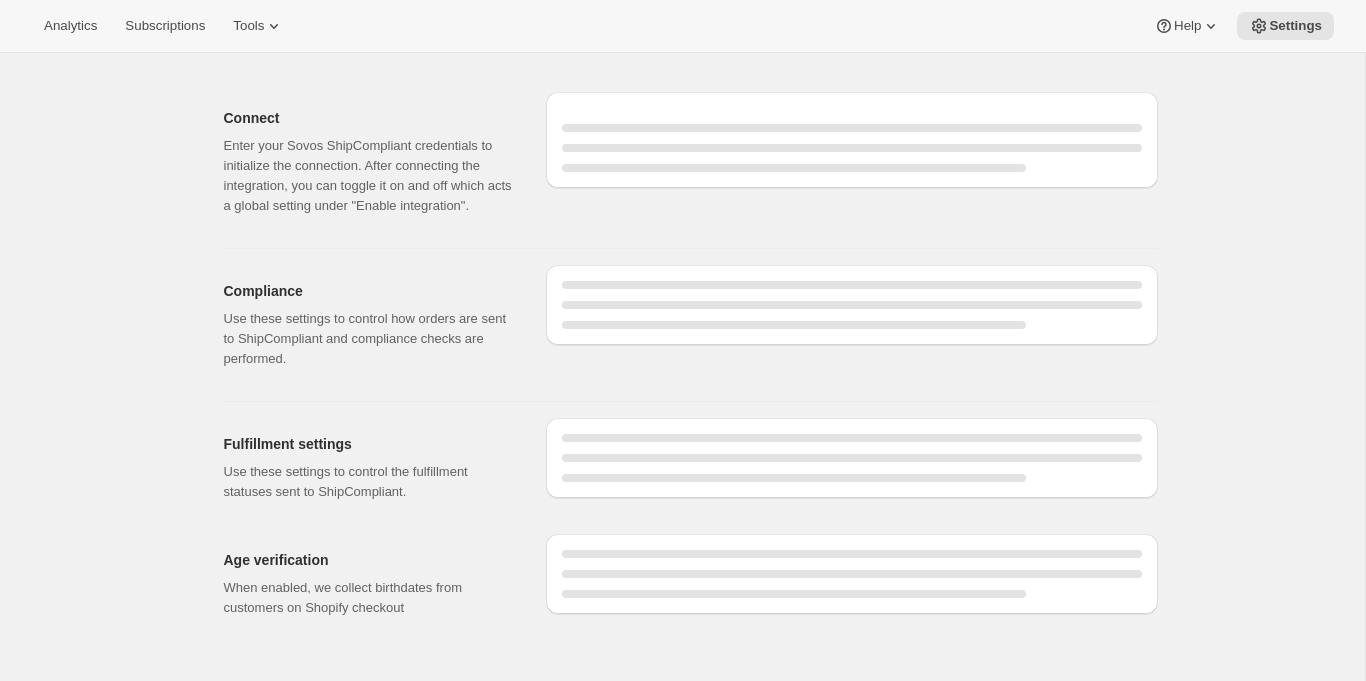 scroll, scrollTop: 0, scrollLeft: 0, axis: both 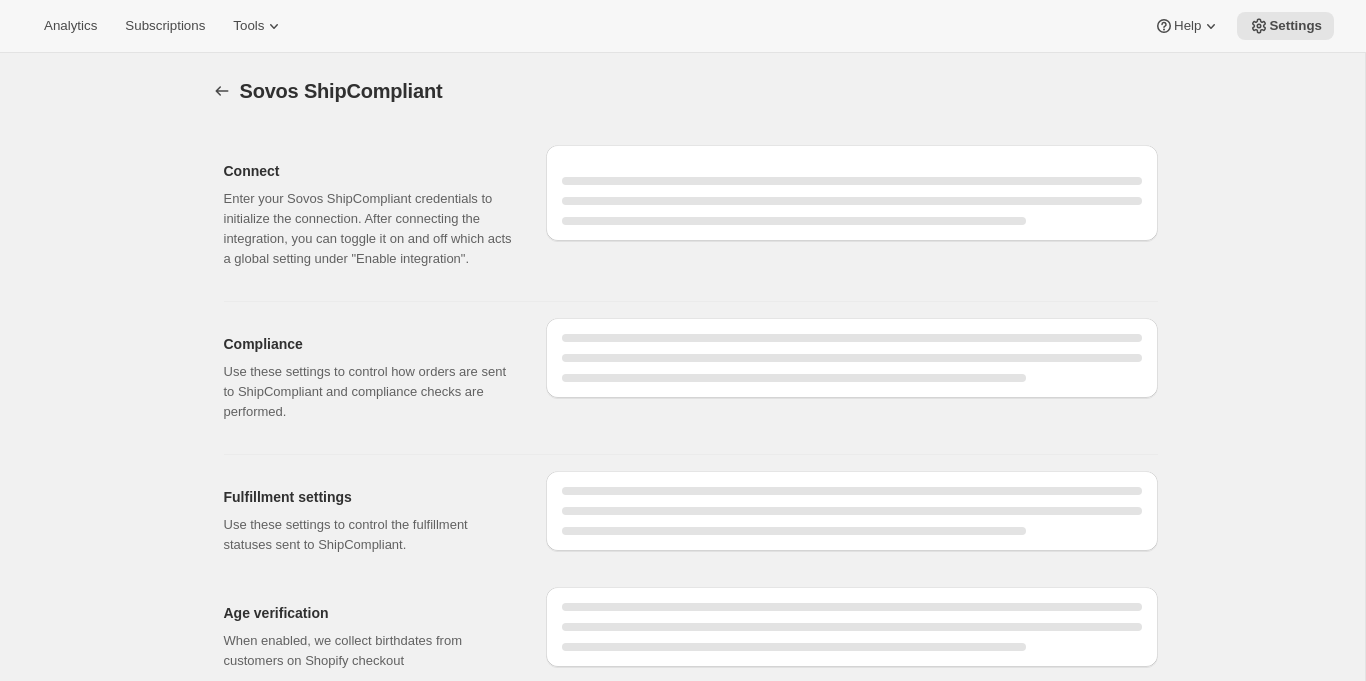 select on "development" 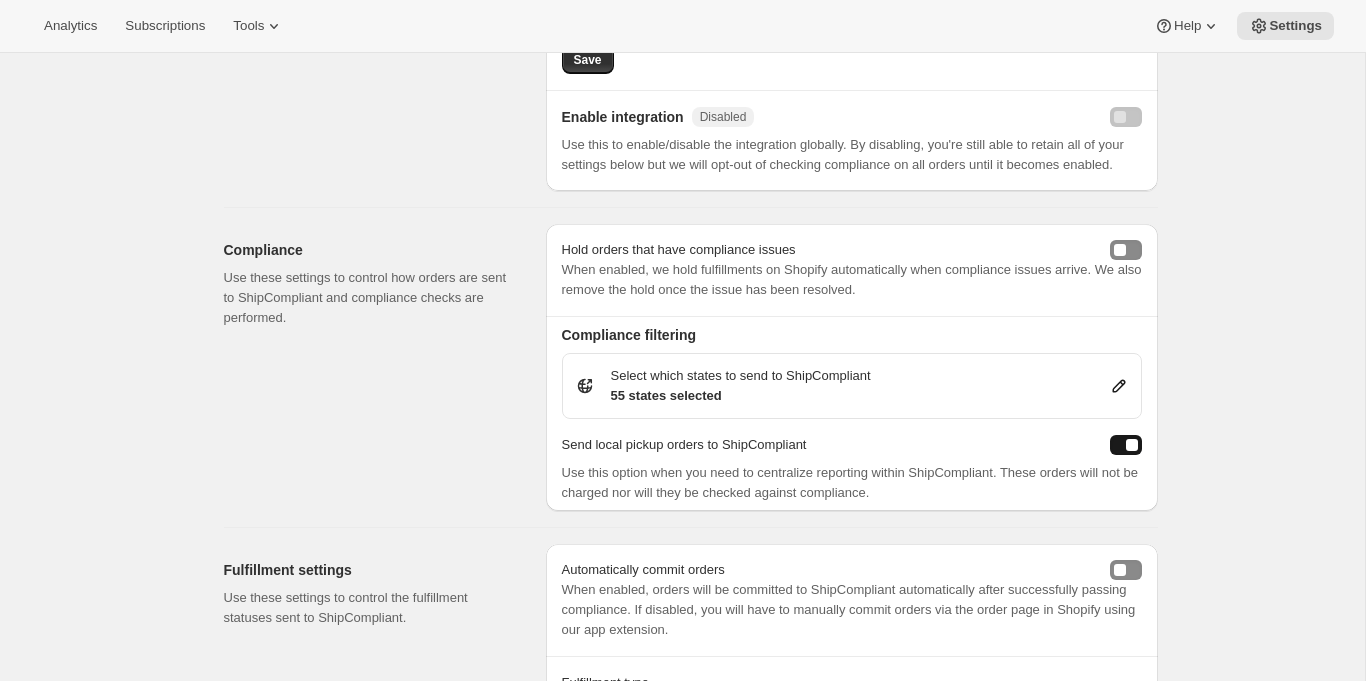 scroll, scrollTop: 0, scrollLeft: 0, axis: both 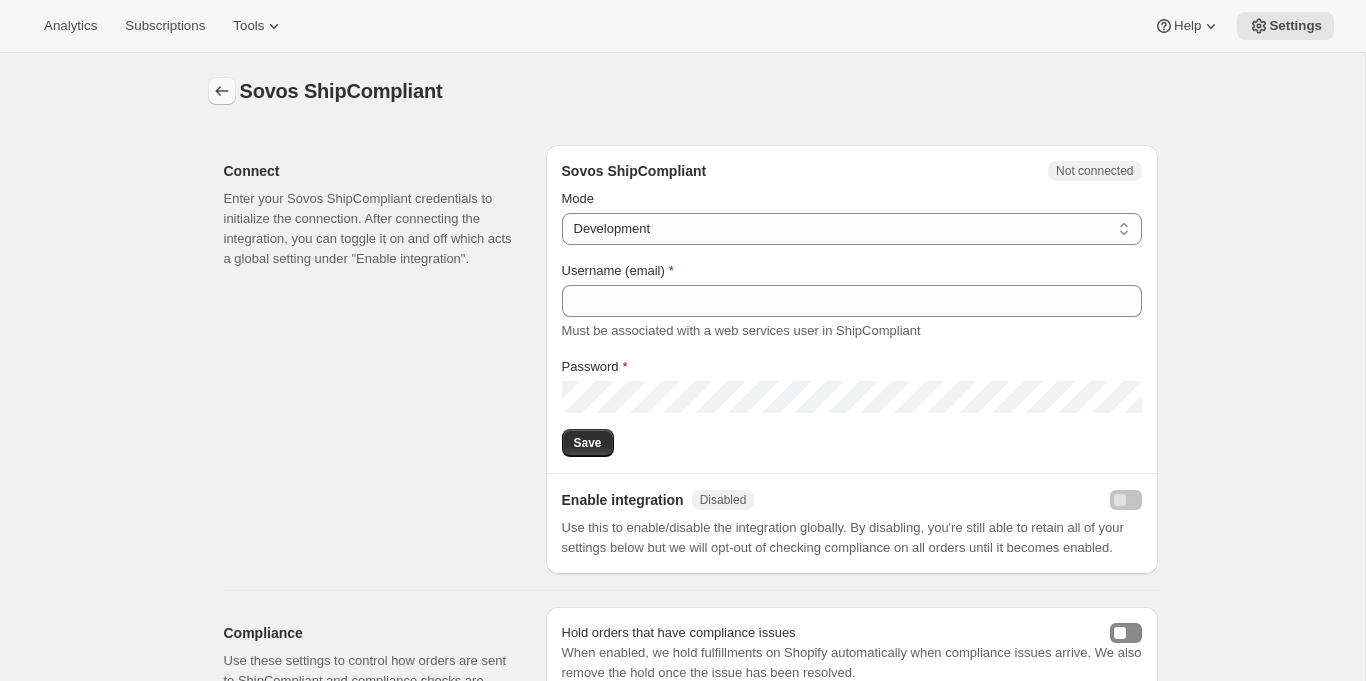 click 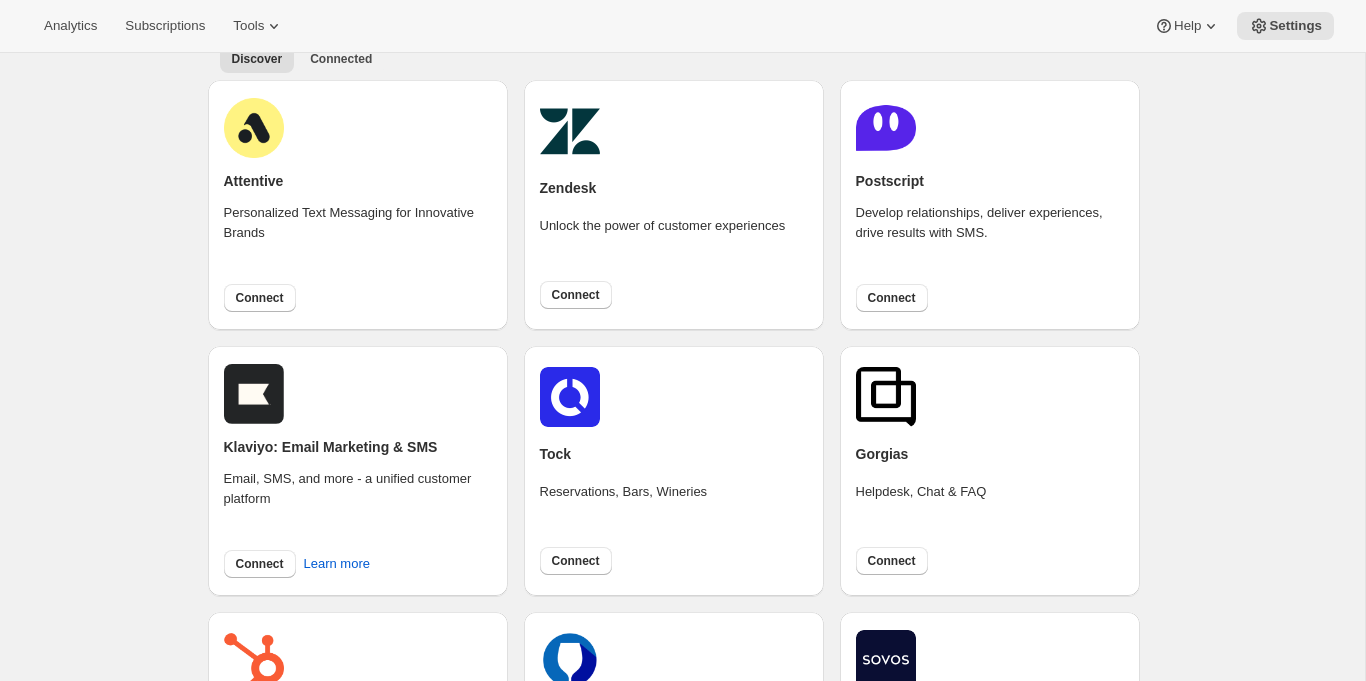 scroll, scrollTop: 0, scrollLeft: 0, axis: both 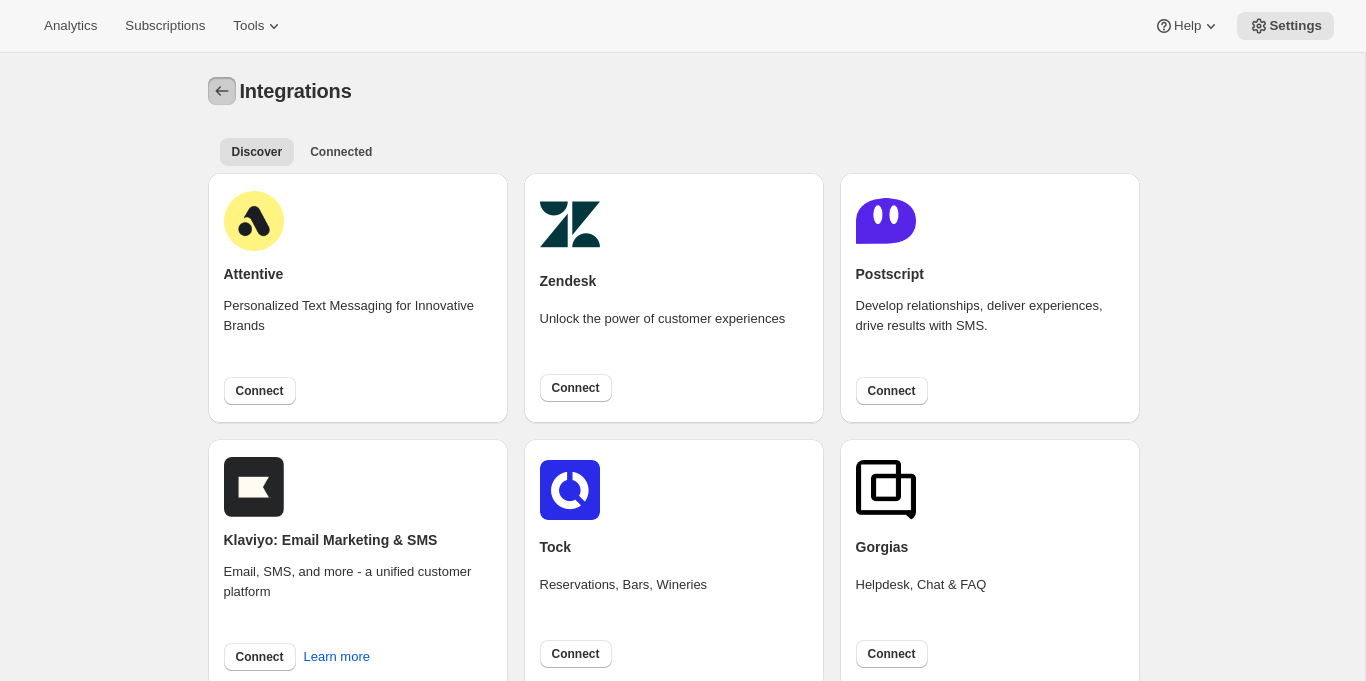 click at bounding box center (222, 91) 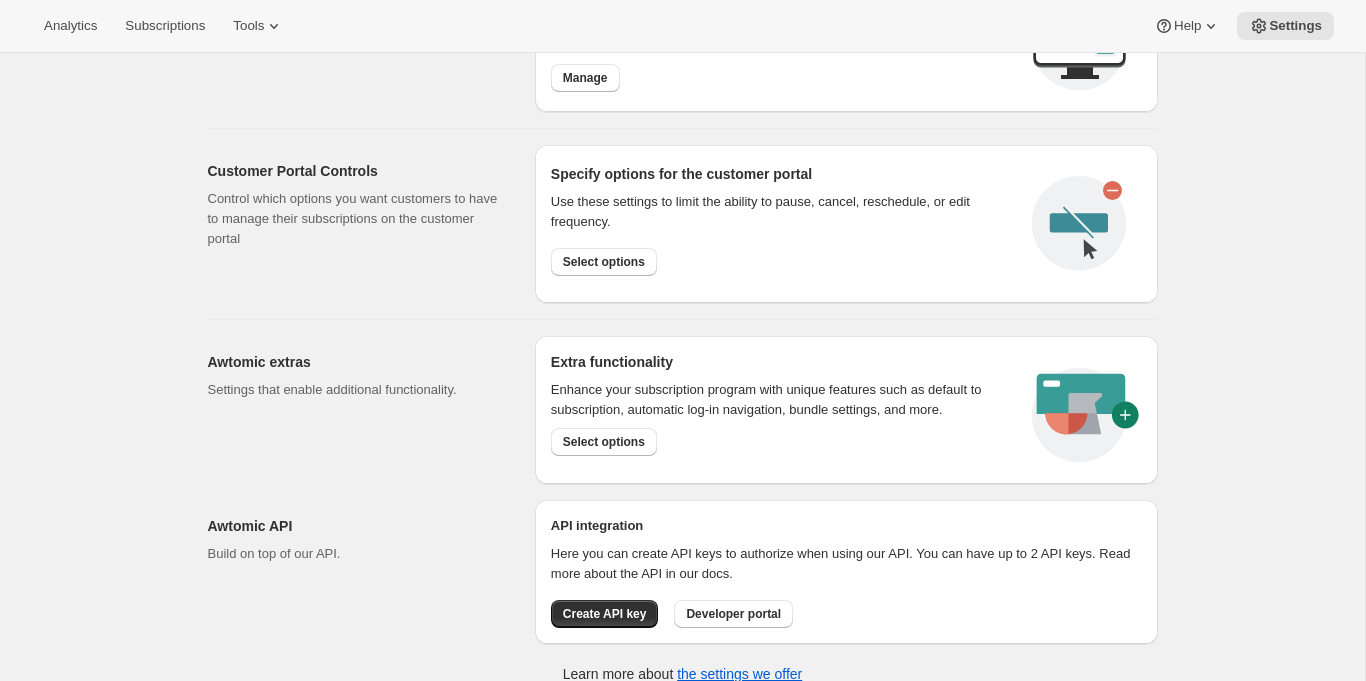 scroll, scrollTop: 951, scrollLeft: 0, axis: vertical 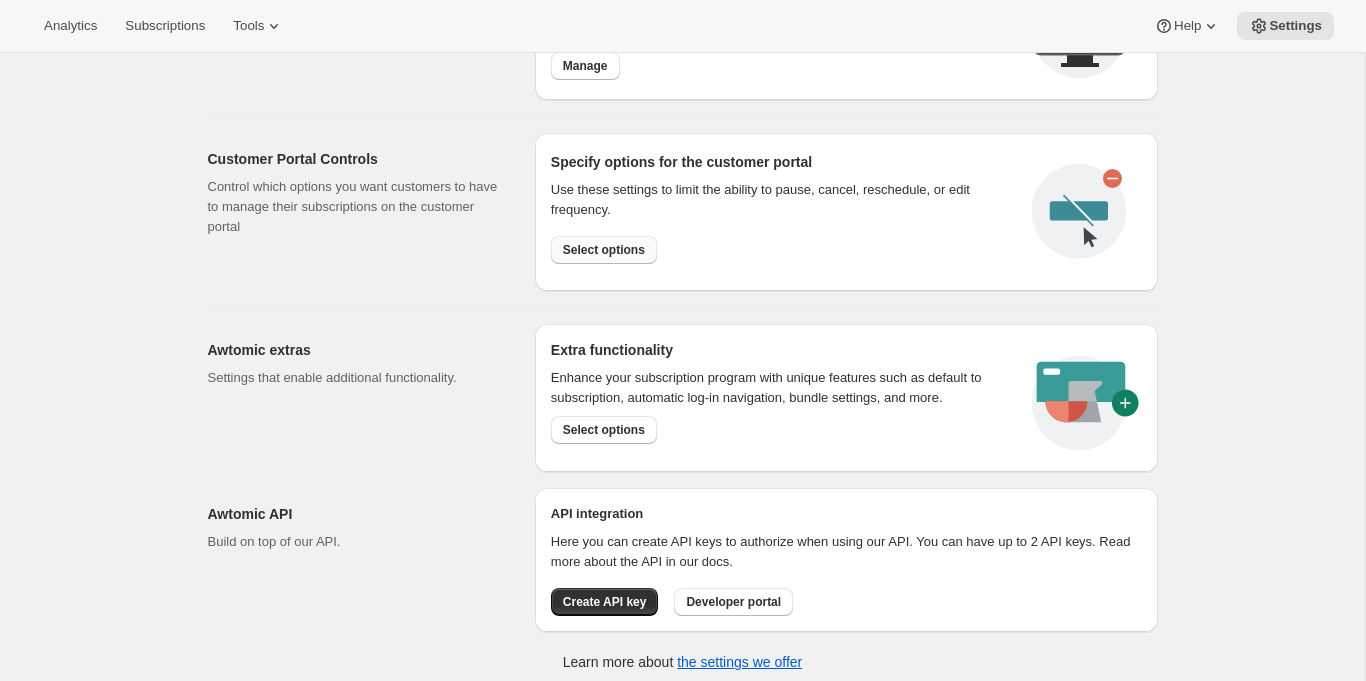 click on "Select options" at bounding box center [604, 250] 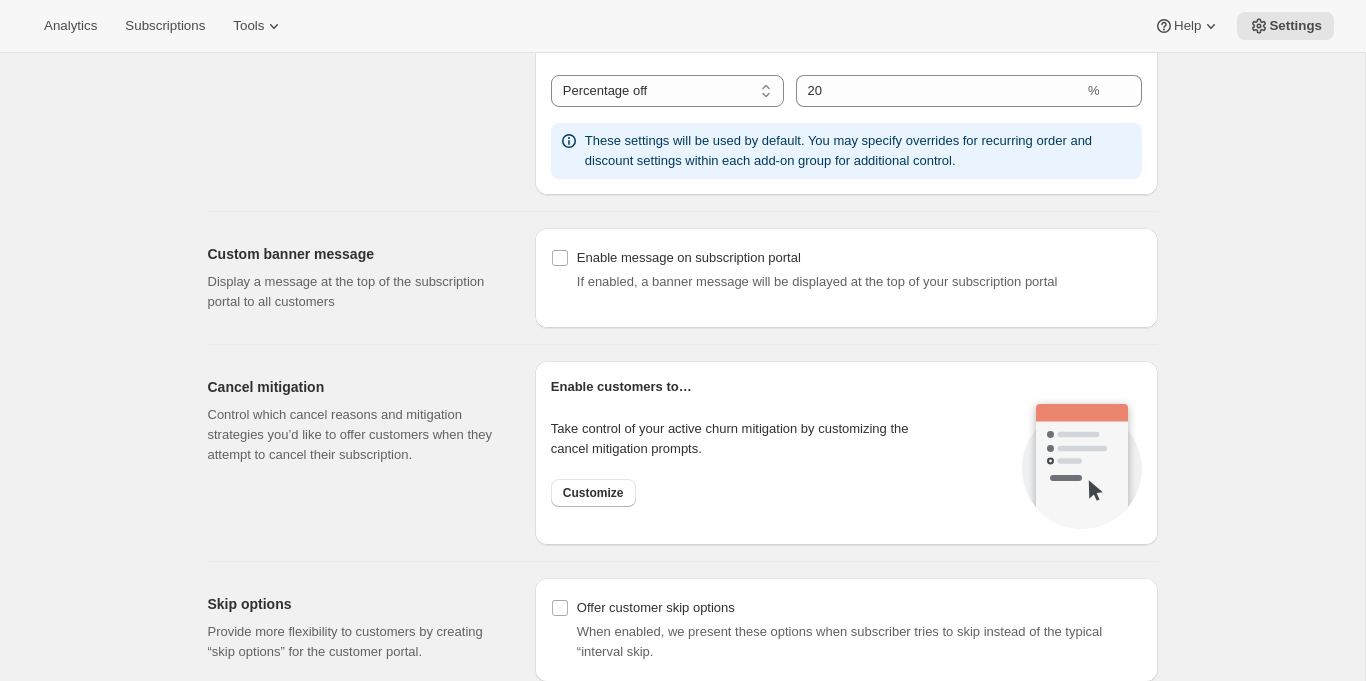 scroll, scrollTop: 1296, scrollLeft: 0, axis: vertical 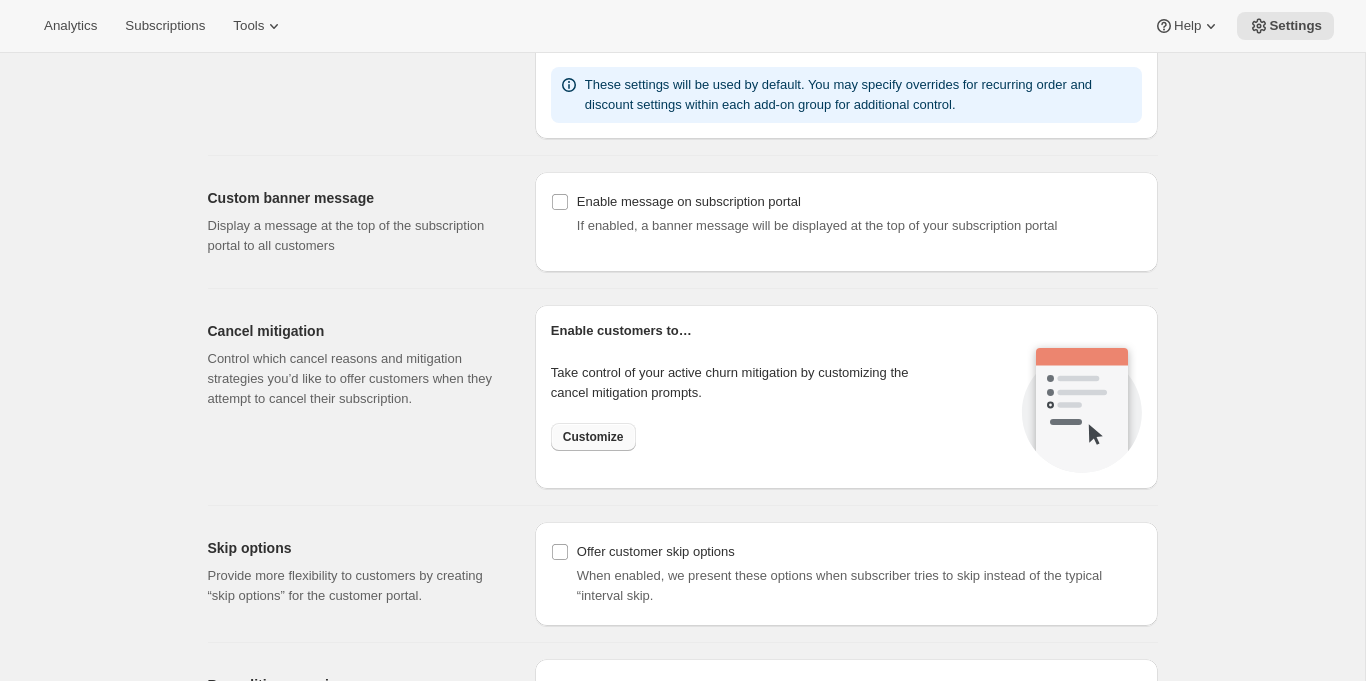 click on "Customize" at bounding box center (593, 437) 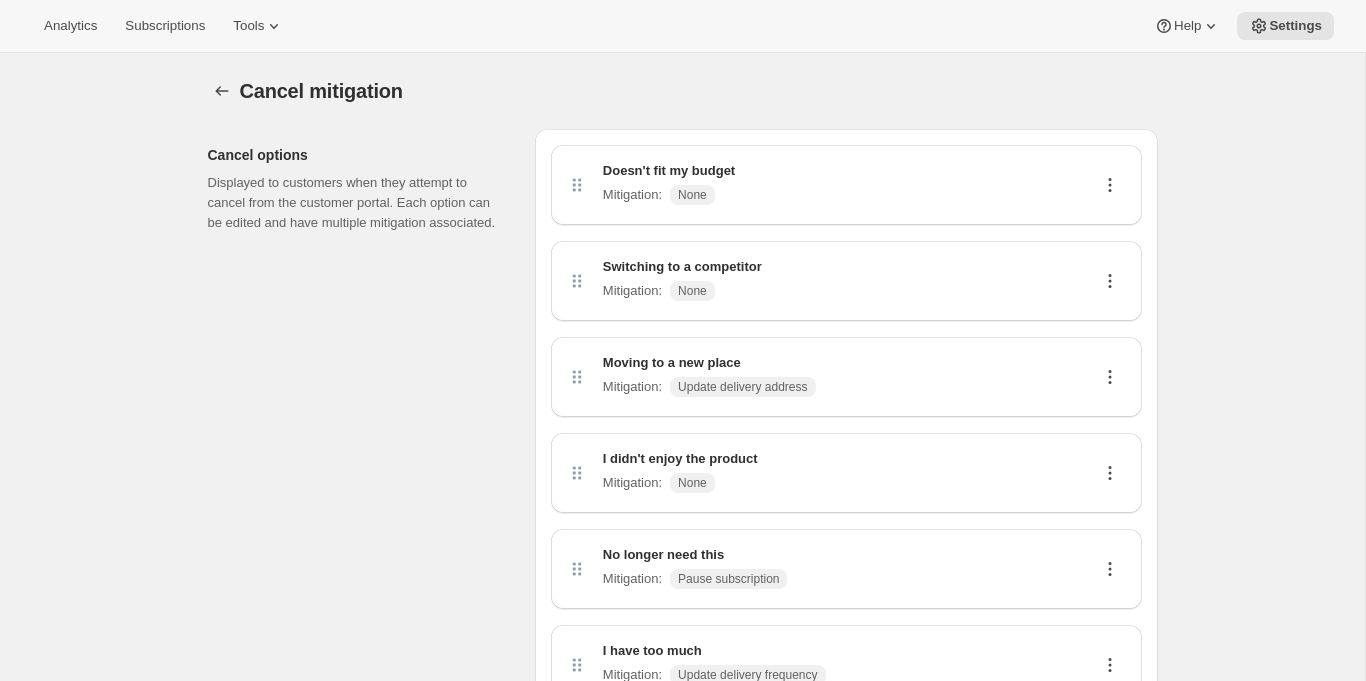 click 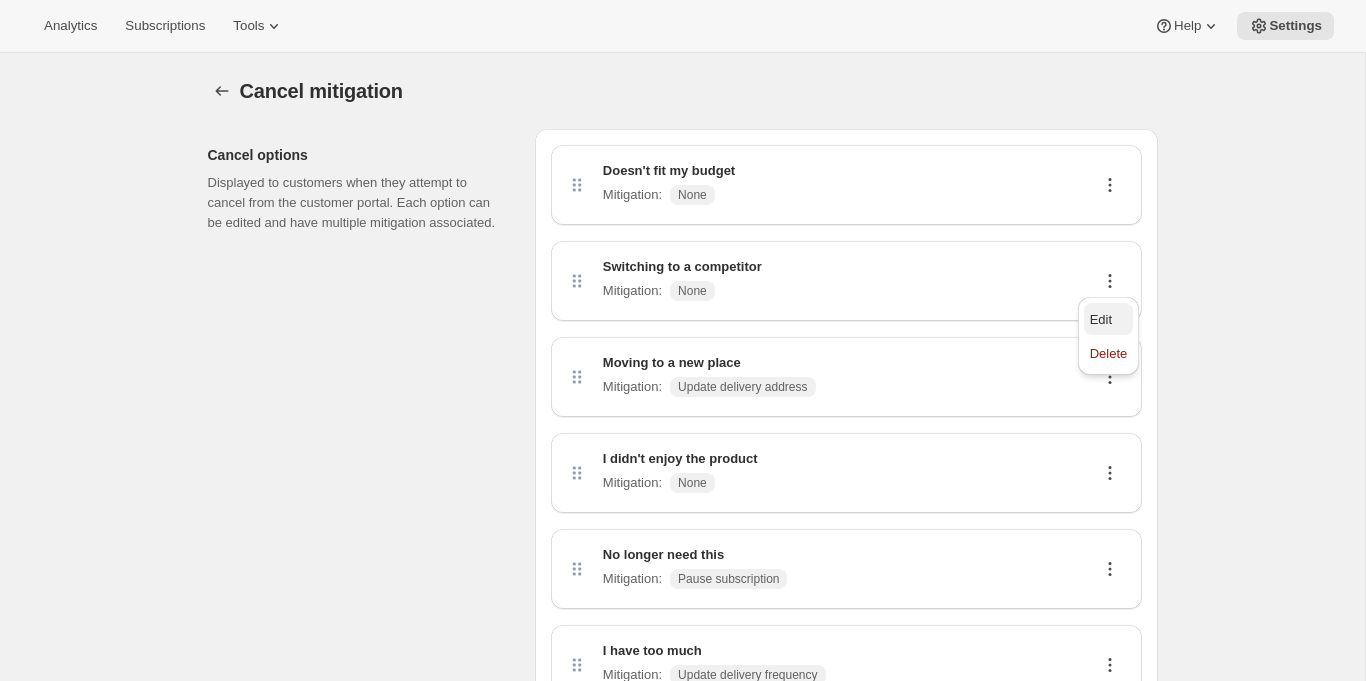 click on "Edit" at bounding box center (1101, 319) 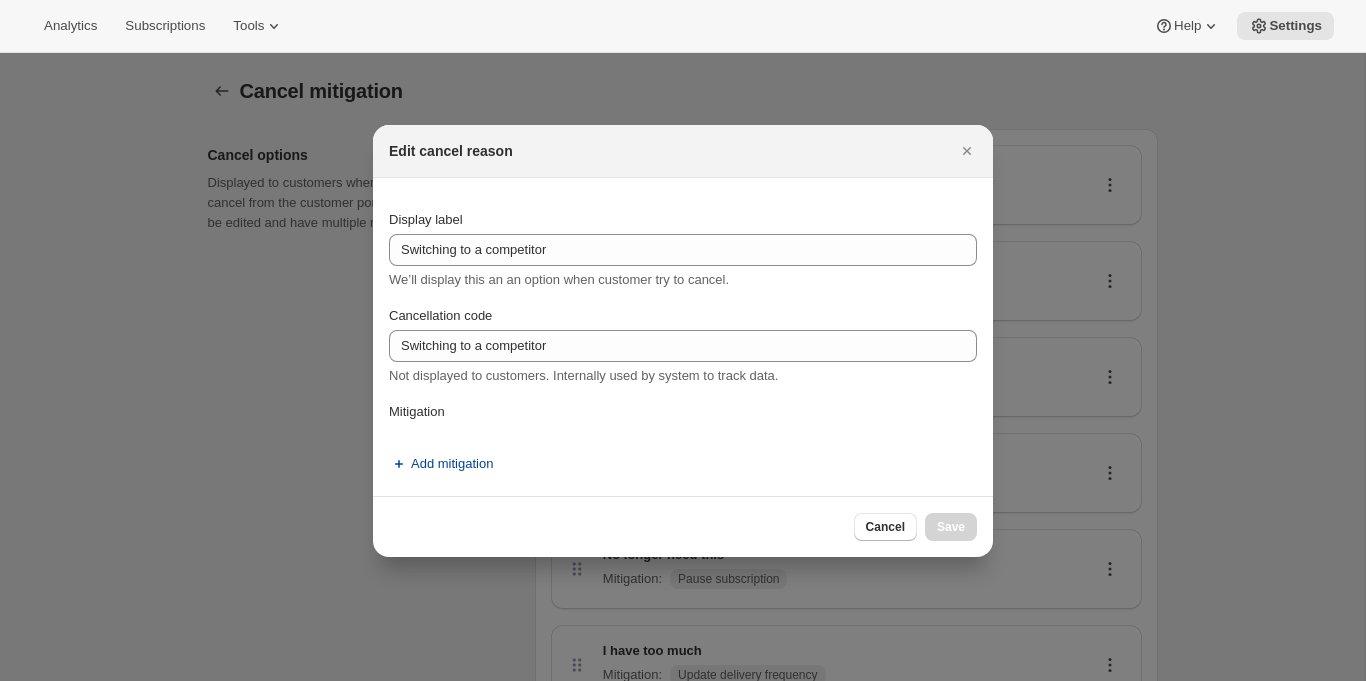click on "Add mitigation" at bounding box center [452, 464] 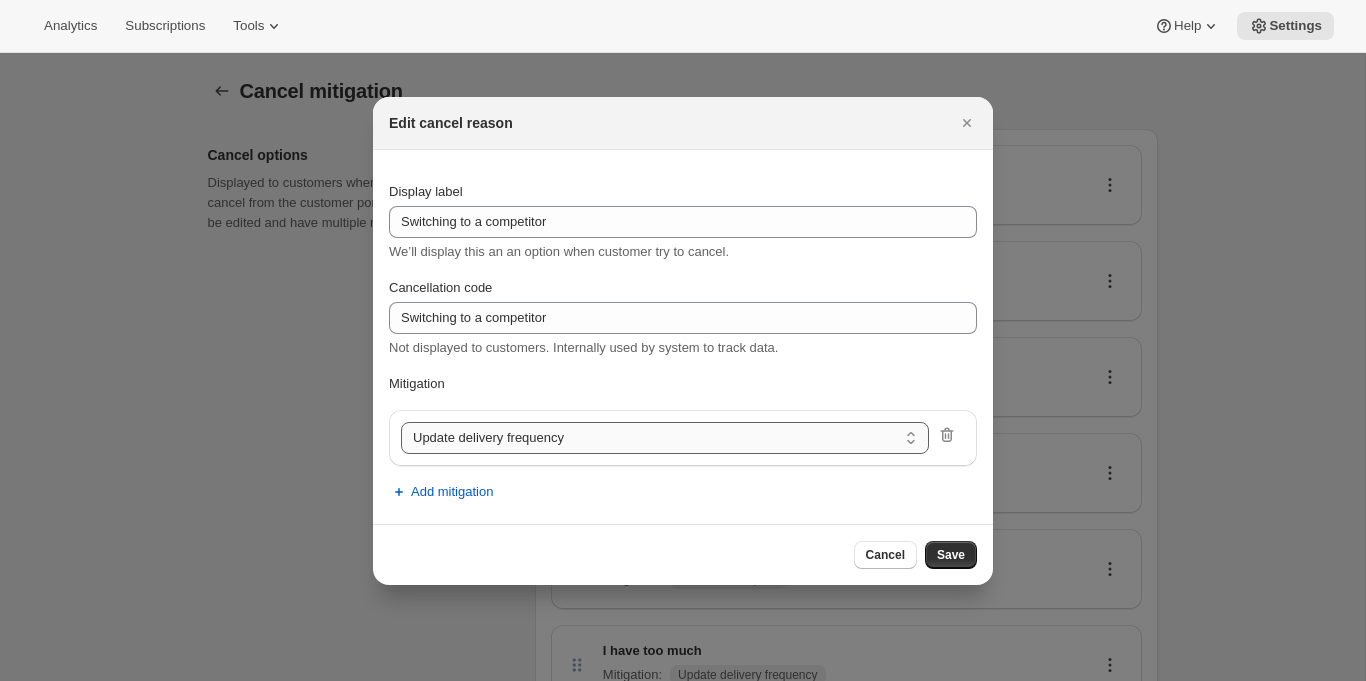 click on "Update delivery frequency Update delivery address Pause subscription Skip next order Reschedule next order Offer discount" at bounding box center (665, 438) 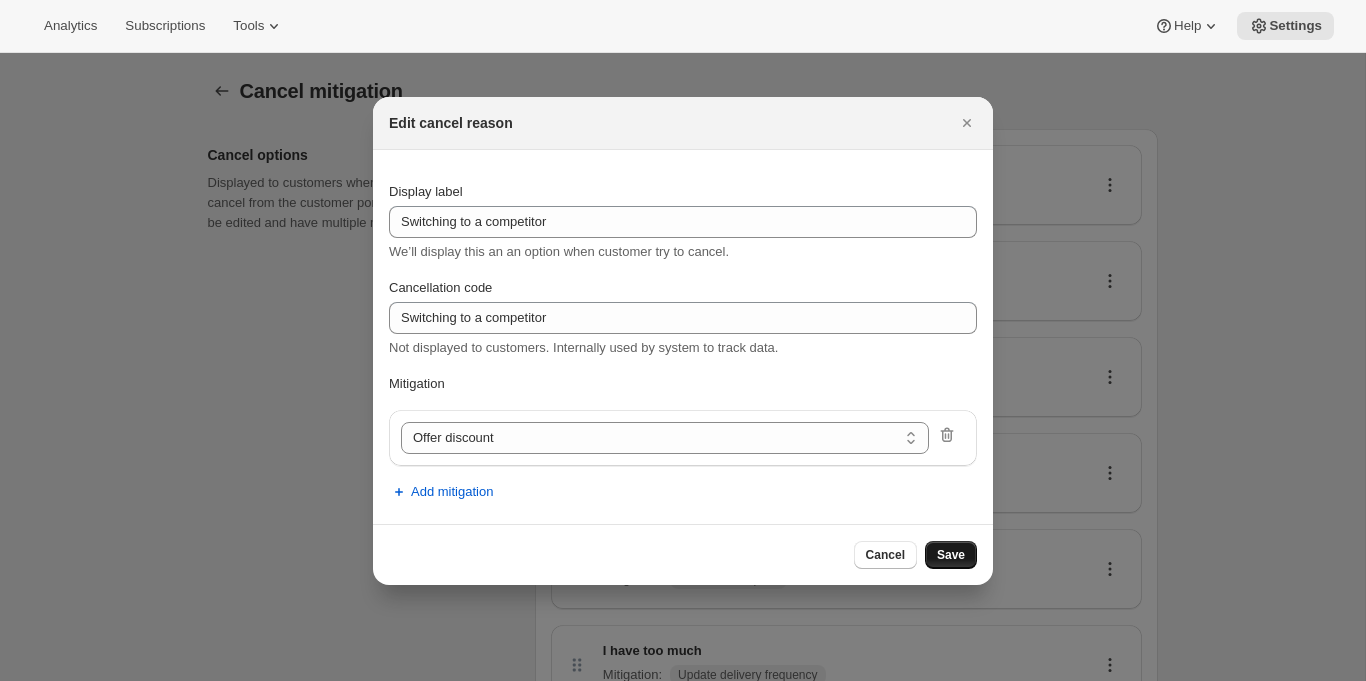 click on "Save" at bounding box center (951, 555) 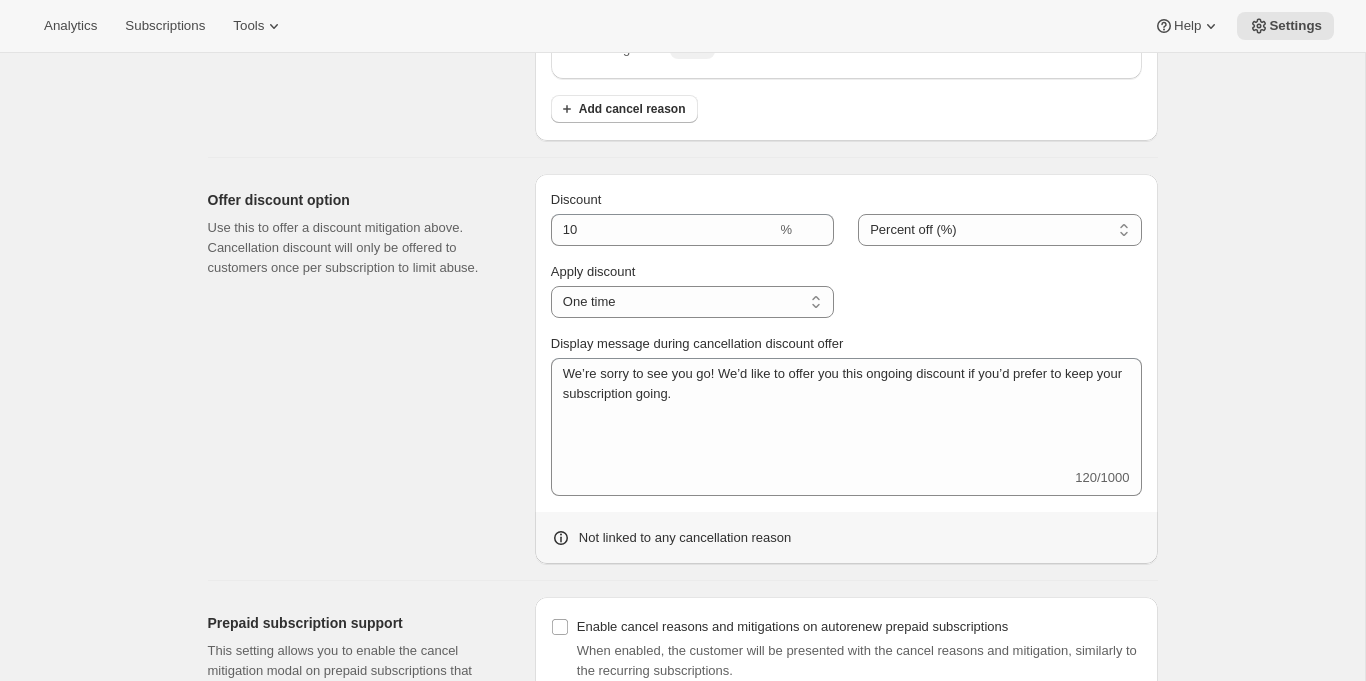 scroll, scrollTop: 0, scrollLeft: 0, axis: both 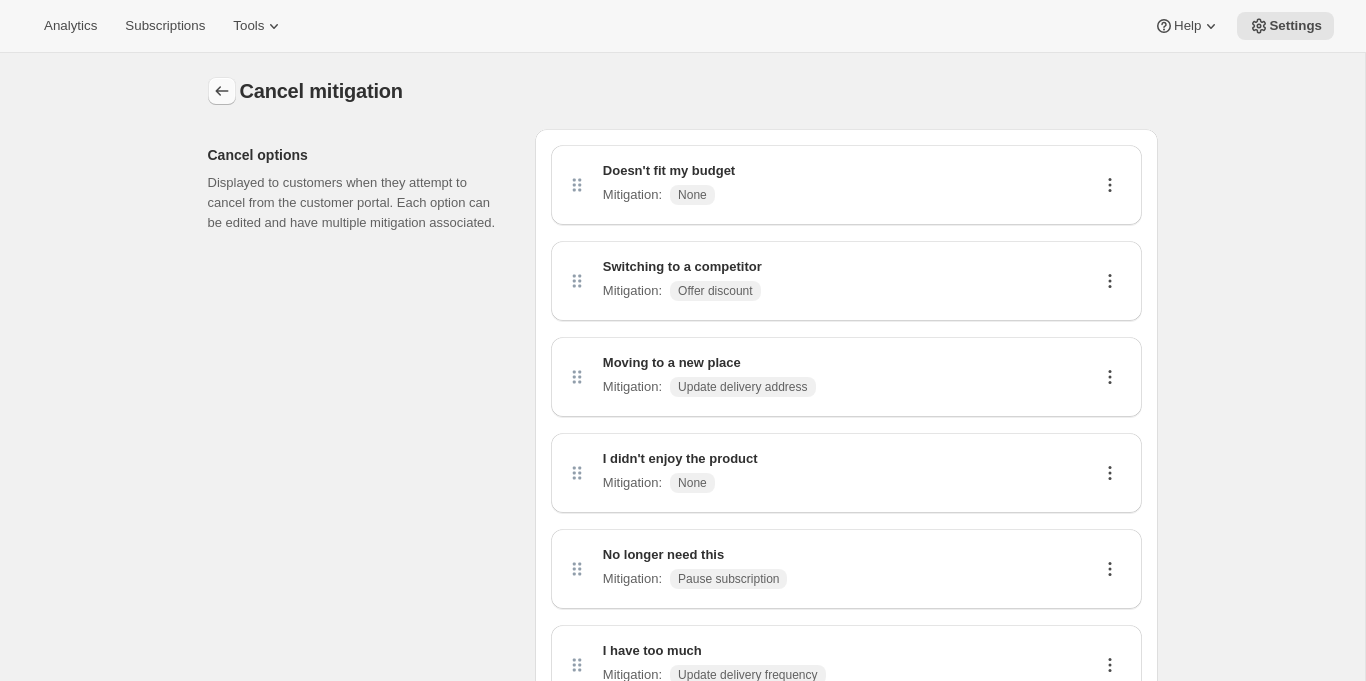 click 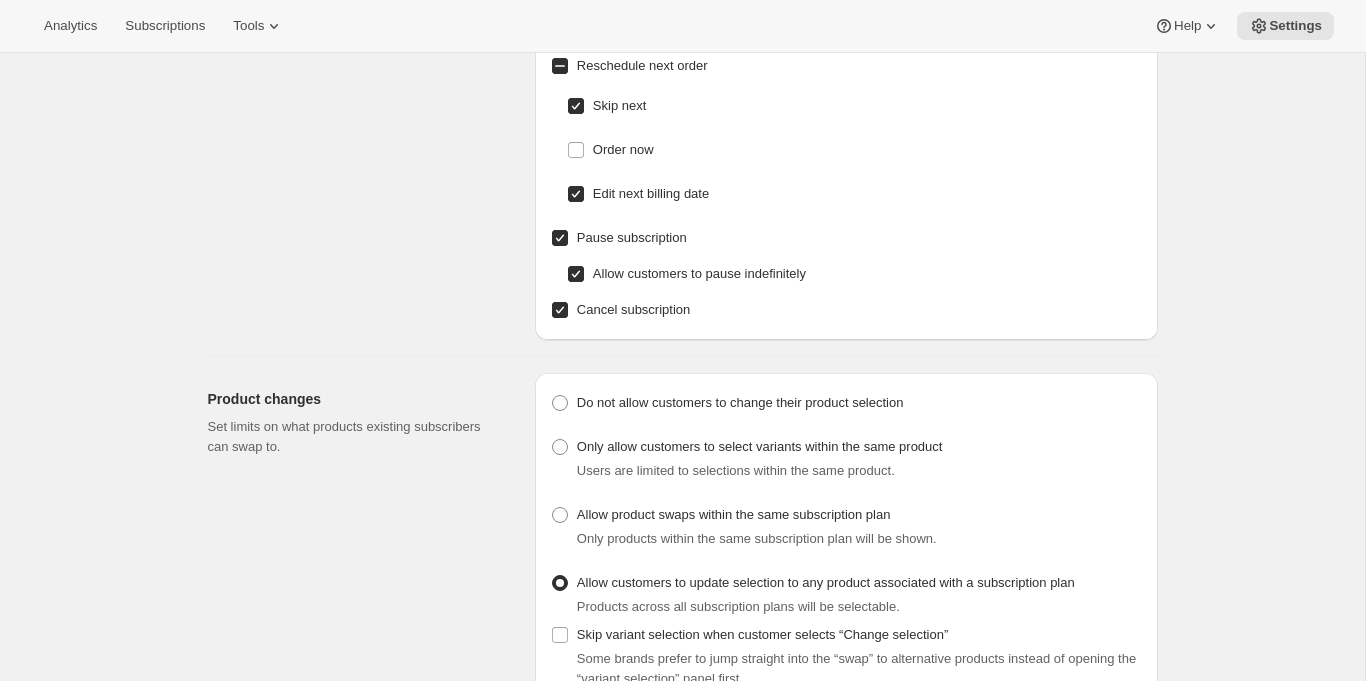 scroll, scrollTop: 206, scrollLeft: 0, axis: vertical 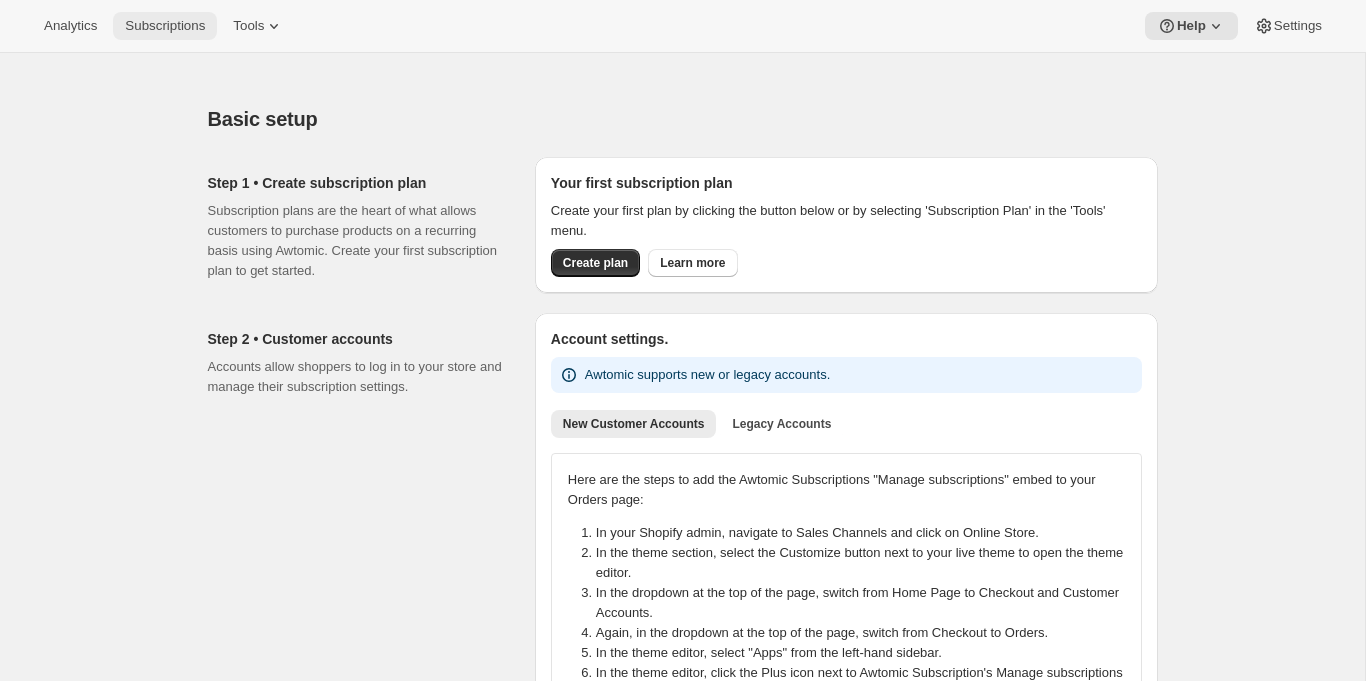click on "Subscriptions" at bounding box center [165, 26] 